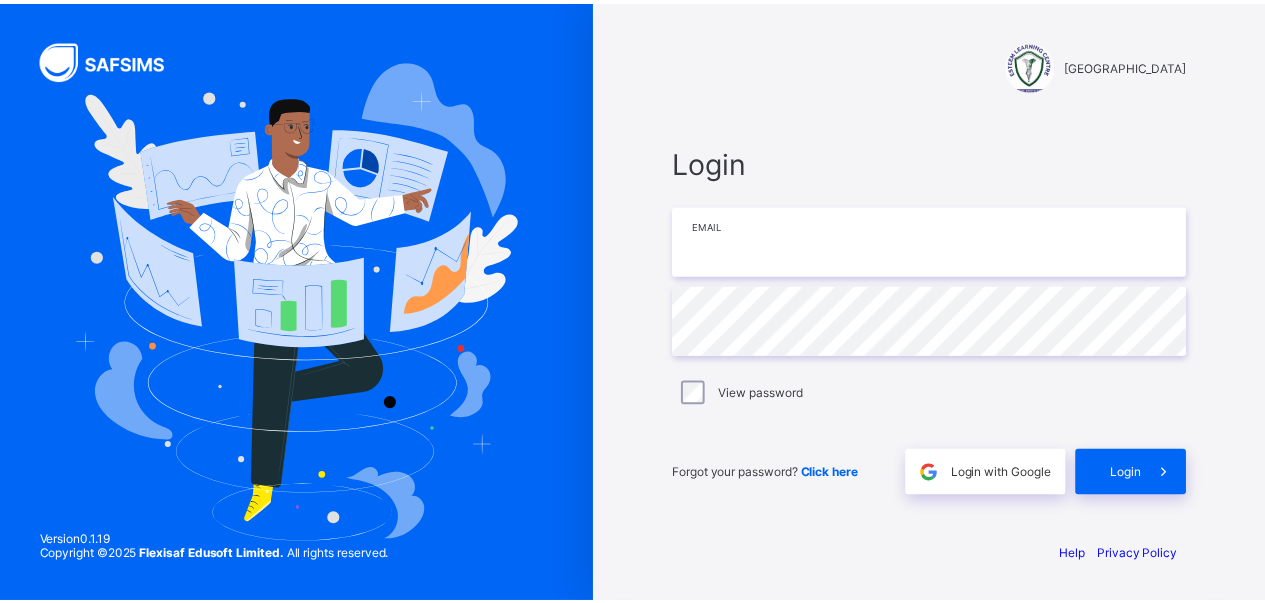 scroll, scrollTop: 0, scrollLeft: 0, axis: both 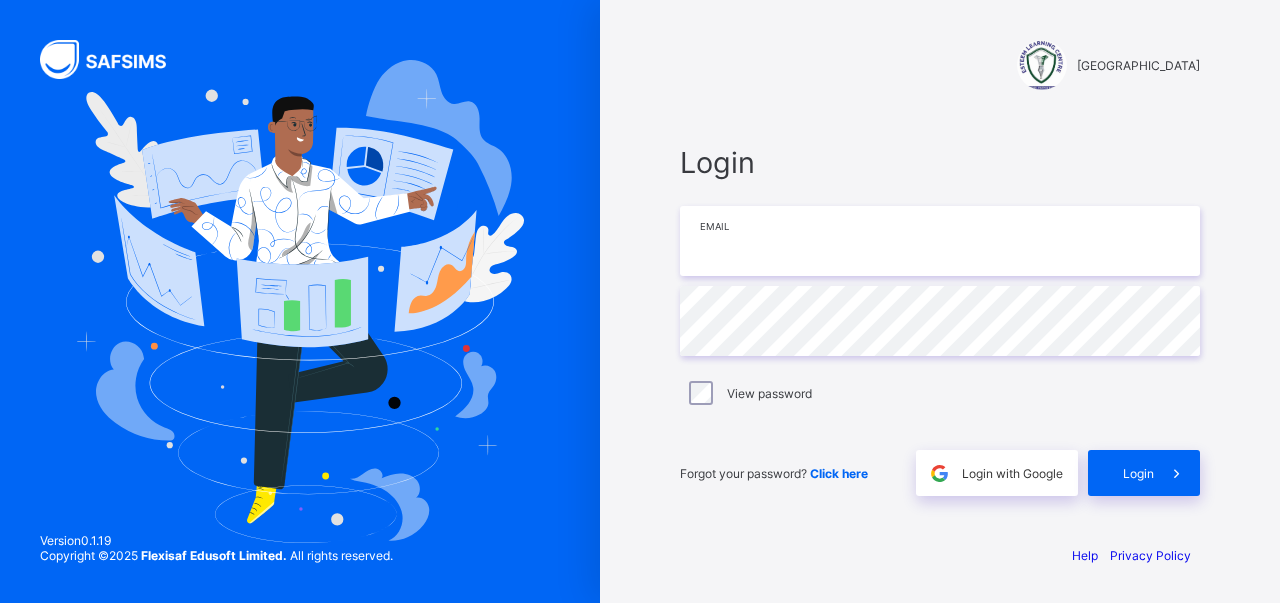 click at bounding box center [940, 241] 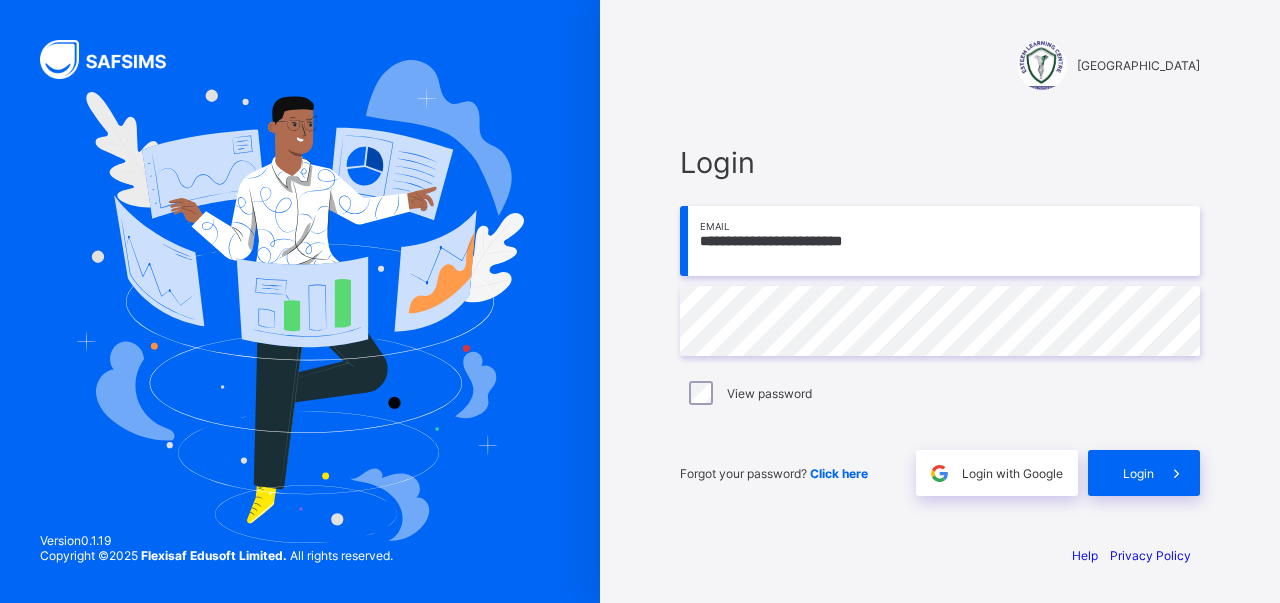 type on "**********" 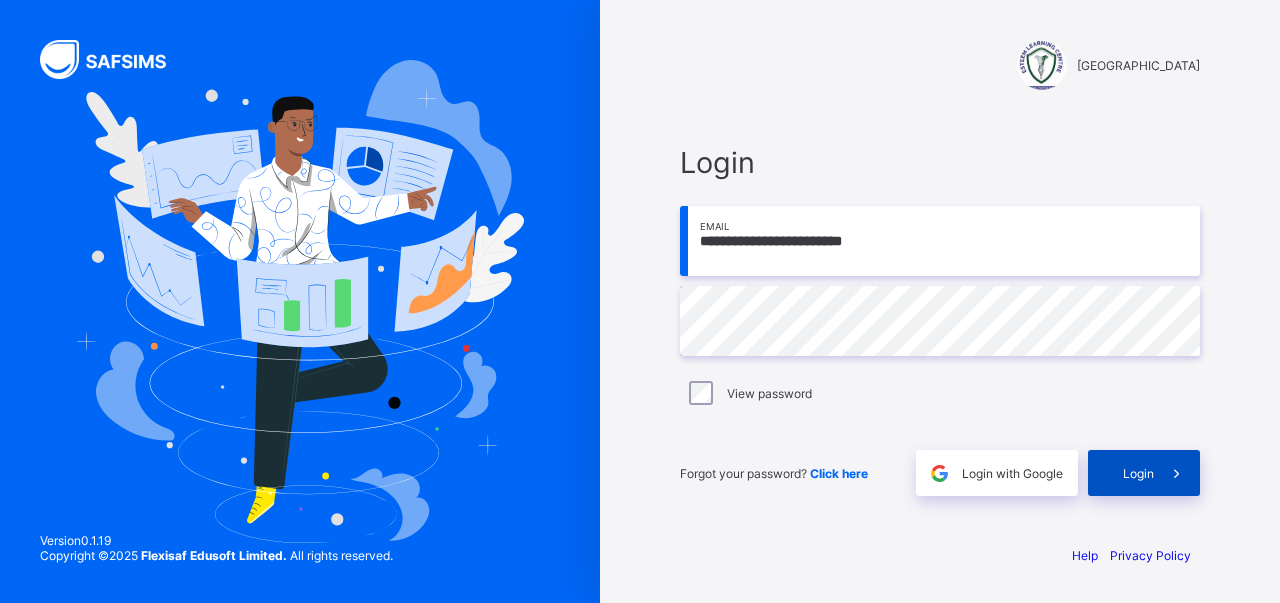 click on "Login" at bounding box center (1138, 473) 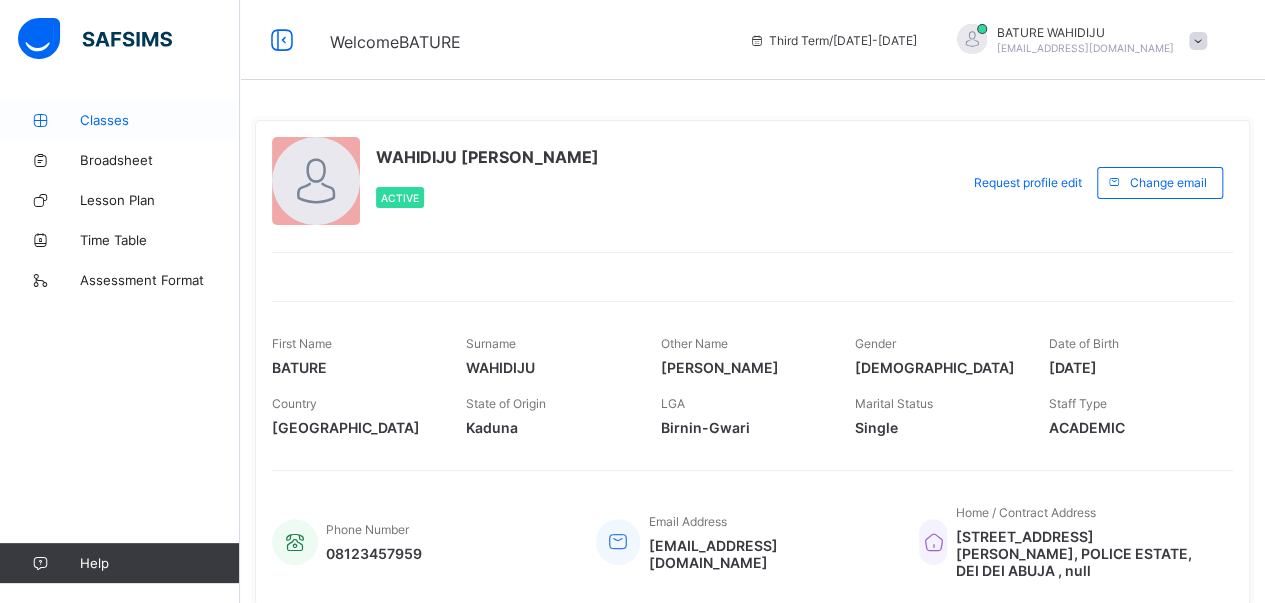 click on "Classes" at bounding box center (160, 120) 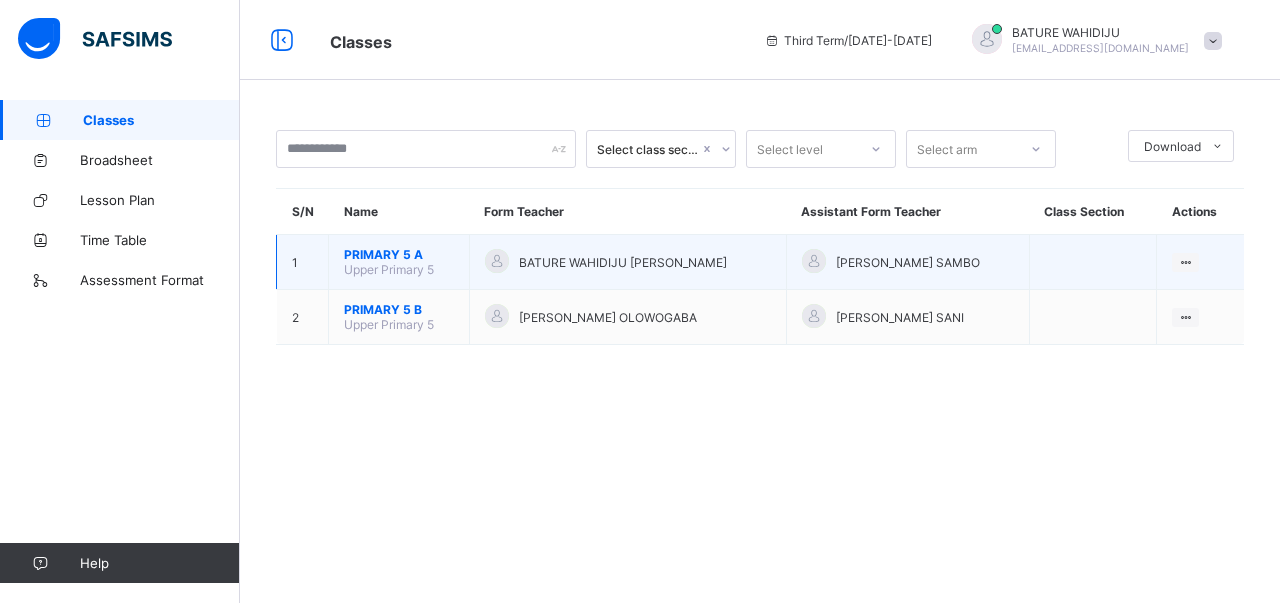 click on "PRIMARY 5   A" at bounding box center (399, 254) 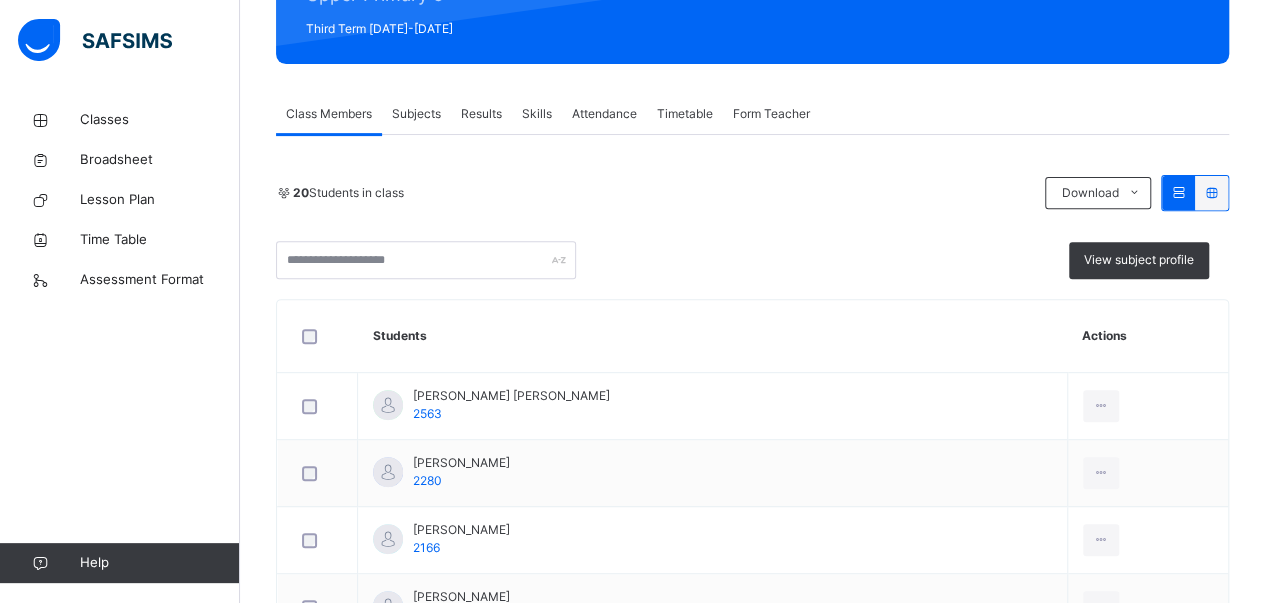 scroll, scrollTop: 284, scrollLeft: 0, axis: vertical 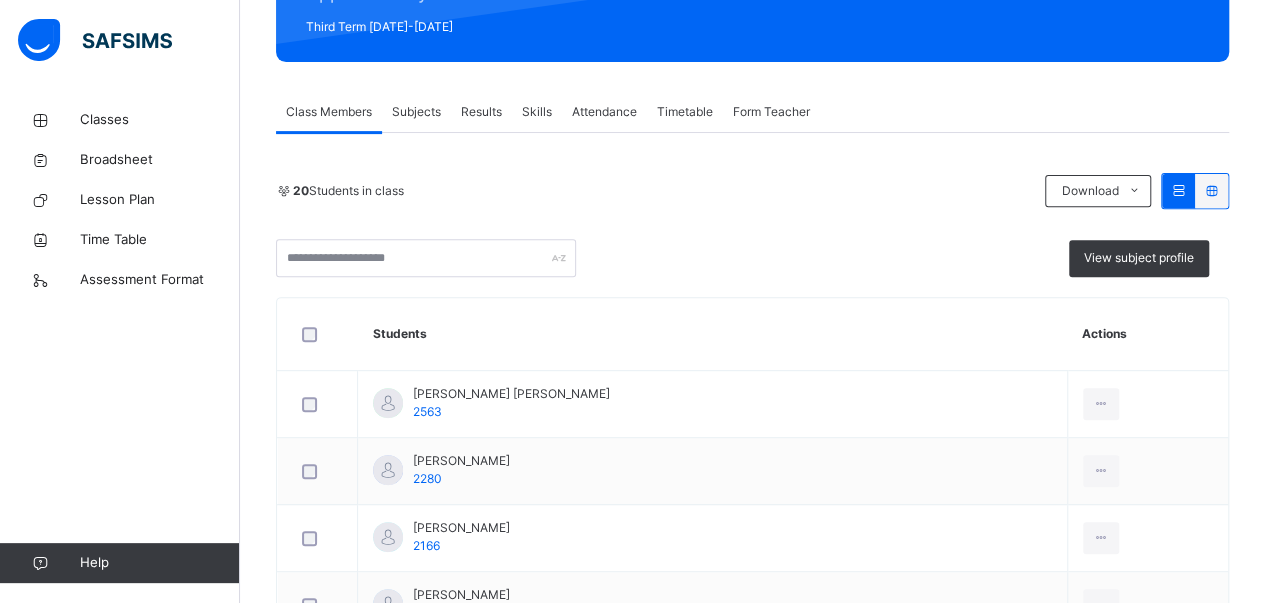 click on "Subjects" at bounding box center [416, 112] 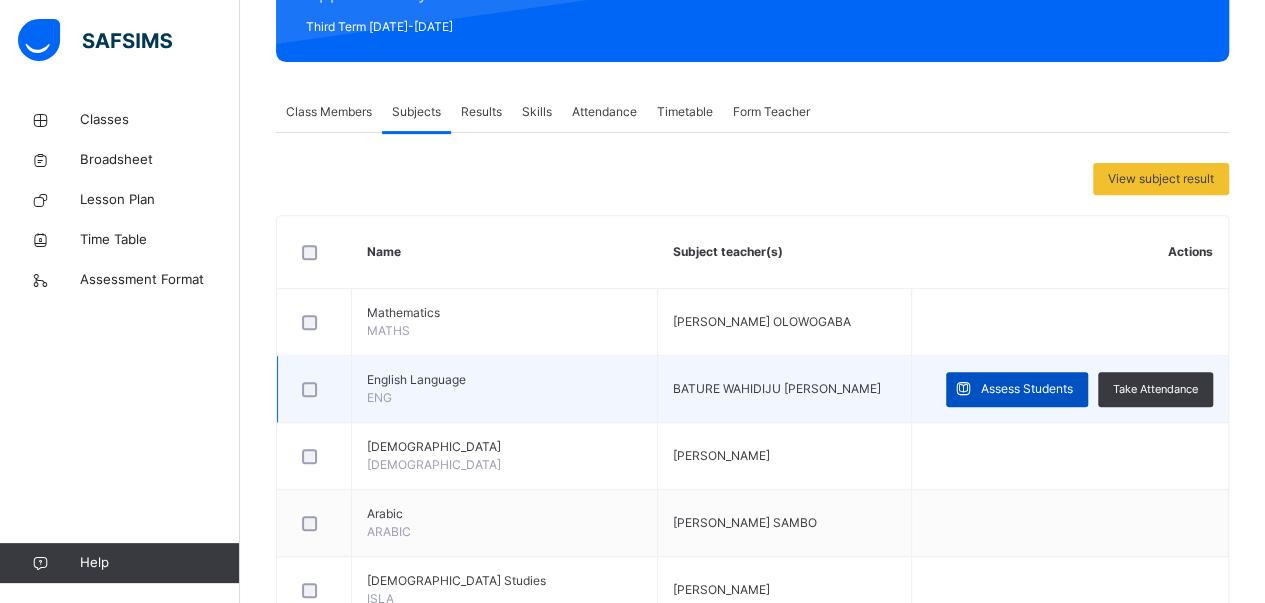 click on "Assess Students" at bounding box center (1027, 389) 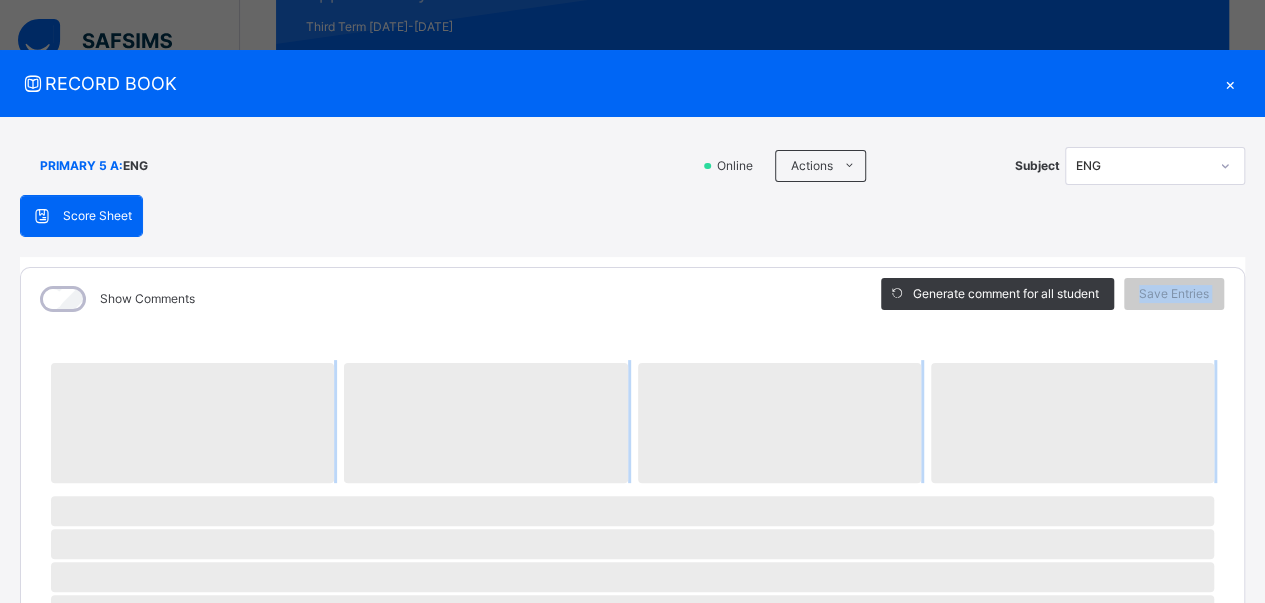 click on "Show Comments   Generate comment for all student   Save Entries Class Level:  PRIMARY 5   A Subject:  ENG Session:  2024/2025 Session Session:  Third Term ‌ ‌ ‌ ‌ ‌ ‌ ‌ ‌ ‌ ‌ ‌ ‌ ‌ ‌ ‌ ‌ ‌ ‌ ‌ ‌ ‌ ‌ ‌ ‌ ‌ ‌ ‌ ‌ ‌   ×   Subject Teacher’s Comment Generate and see in full the comment developed by the AI with an option to regenerate the comment [PERSON_NAME] Bot Please wait while the [PERSON_NAME] Bot generates comments for all your students" at bounding box center [632, 808] 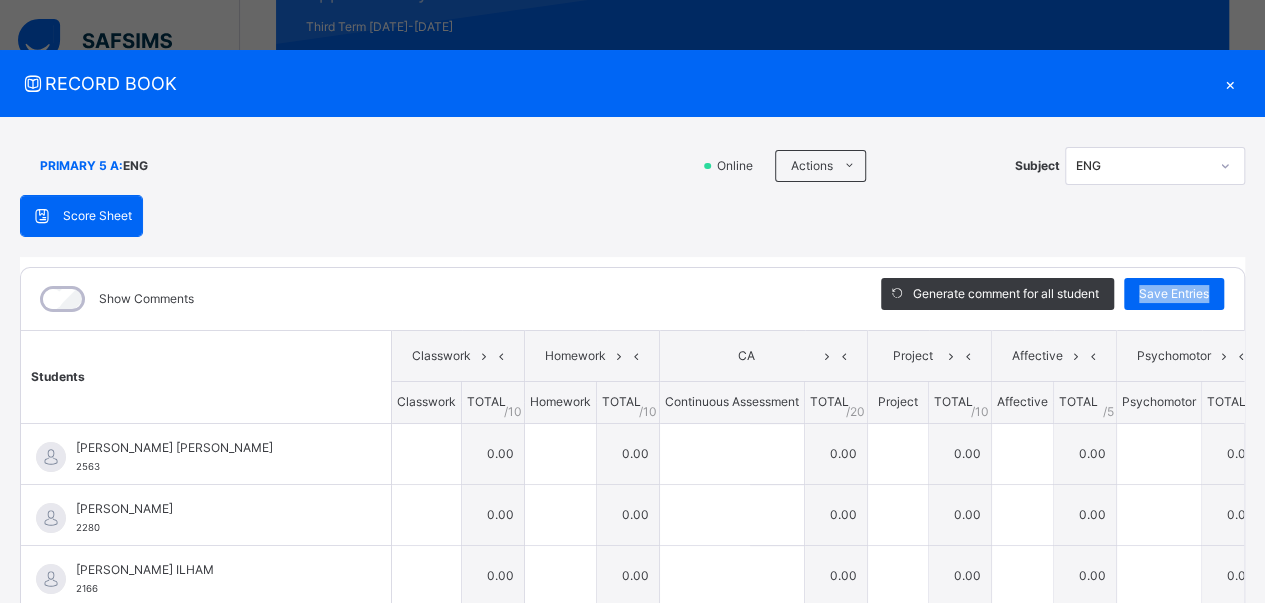 scroll, scrollTop: 143, scrollLeft: 0, axis: vertical 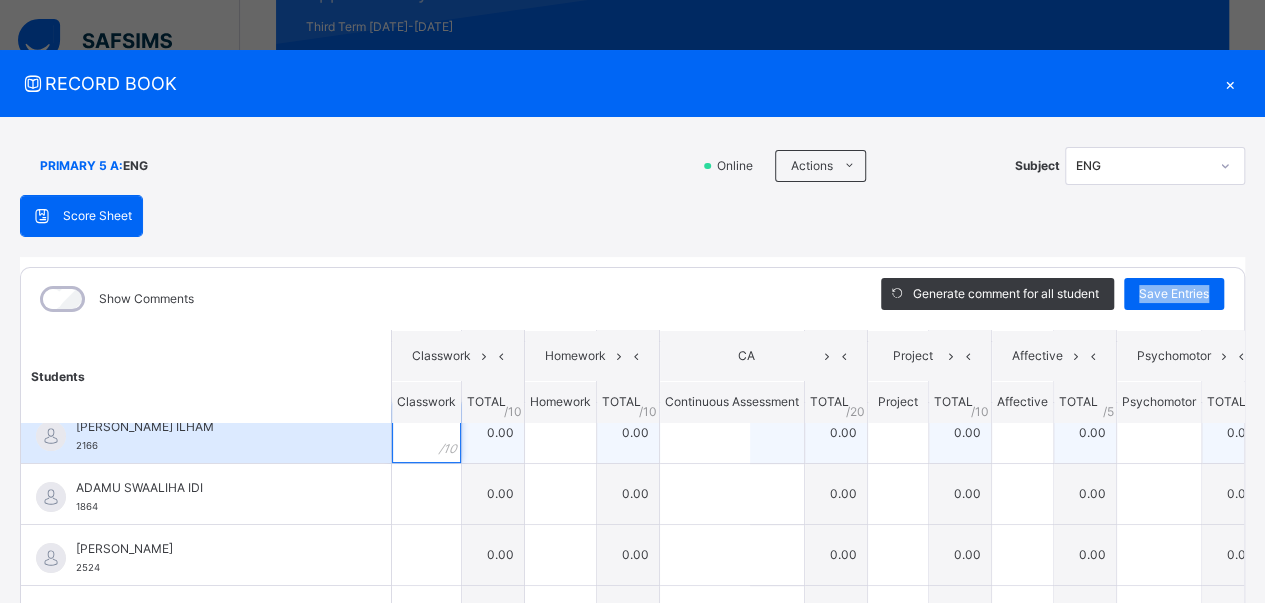 click at bounding box center (426, 433) 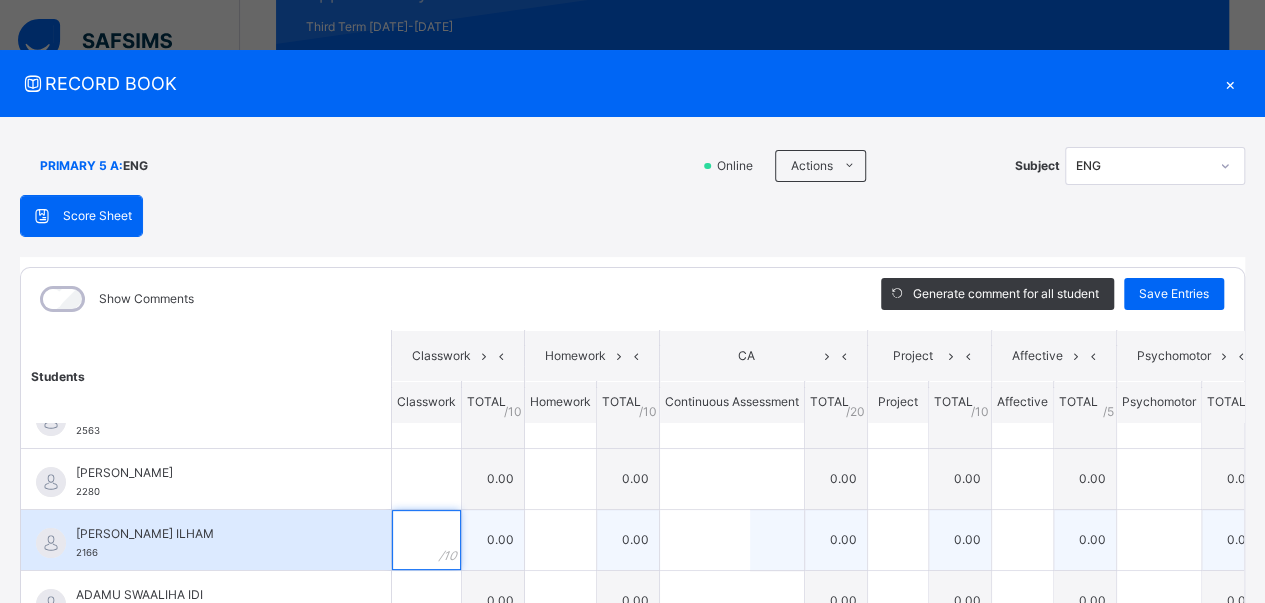 scroll, scrollTop: 0, scrollLeft: 0, axis: both 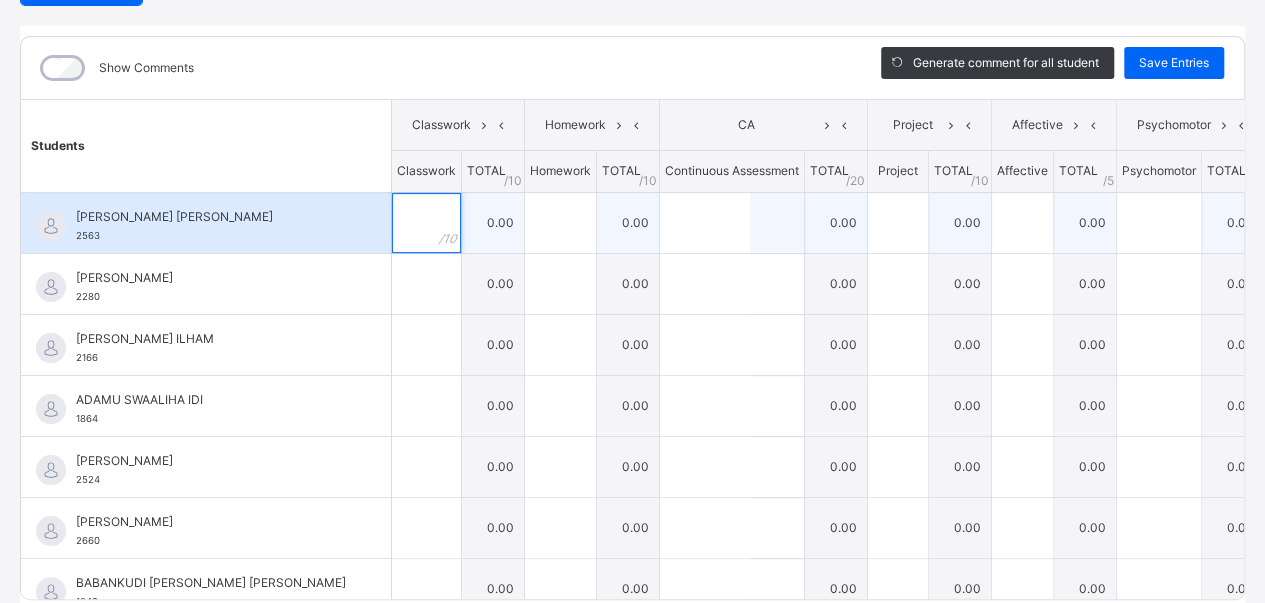 click at bounding box center (426, 223) 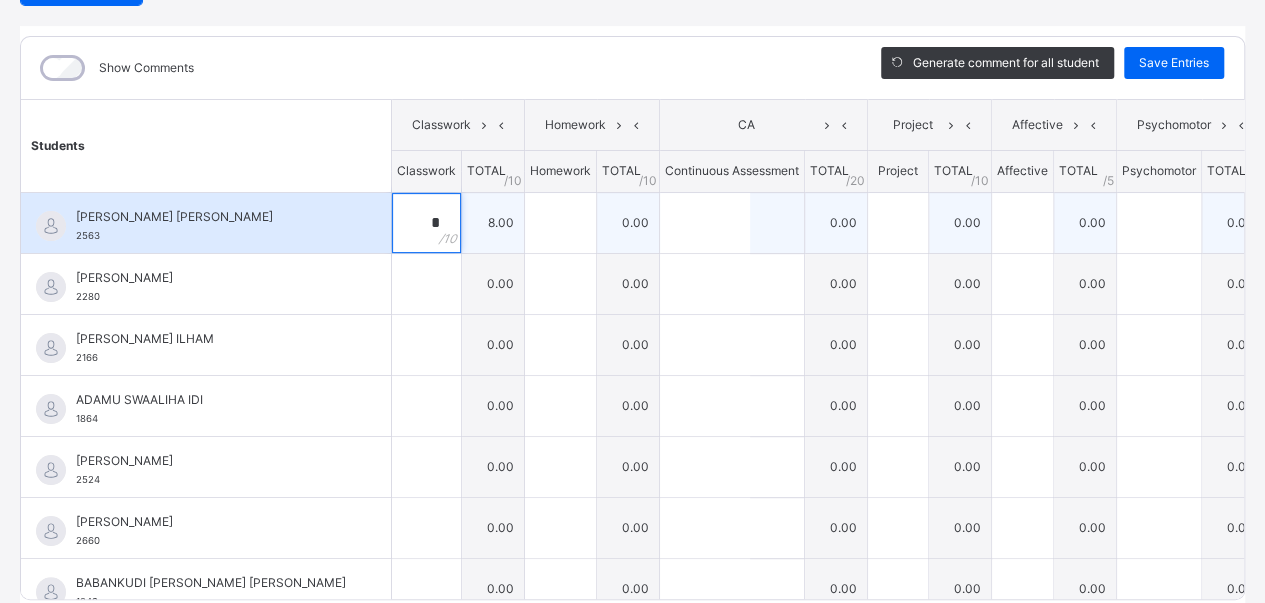 type on "*" 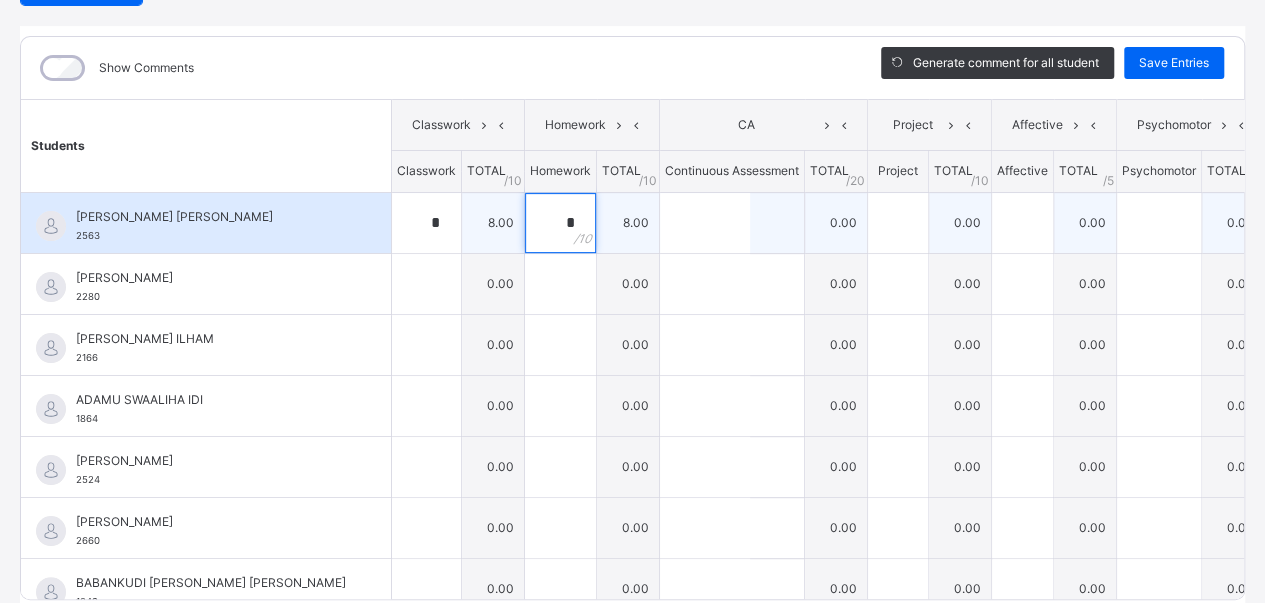 type on "*" 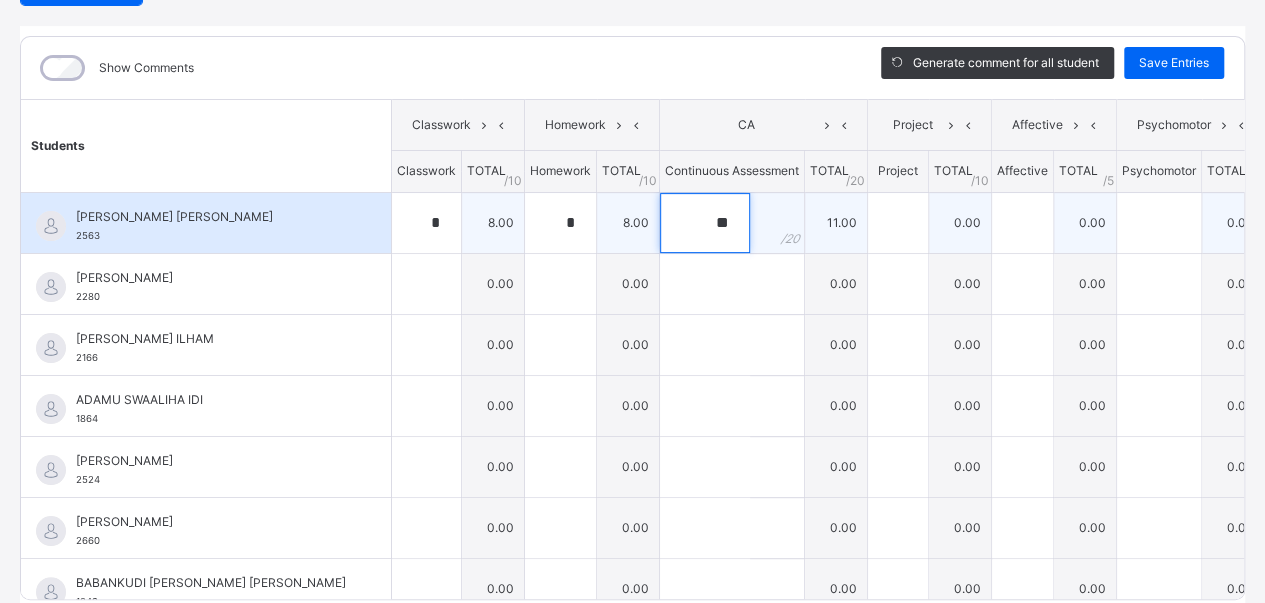 type on "**" 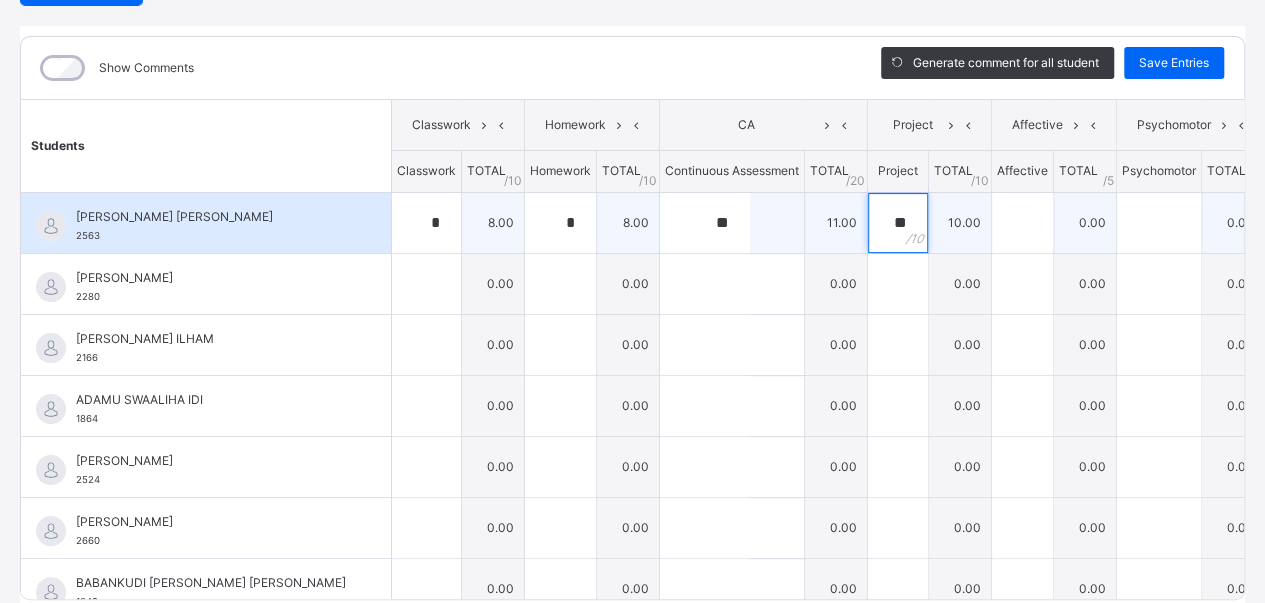type on "**" 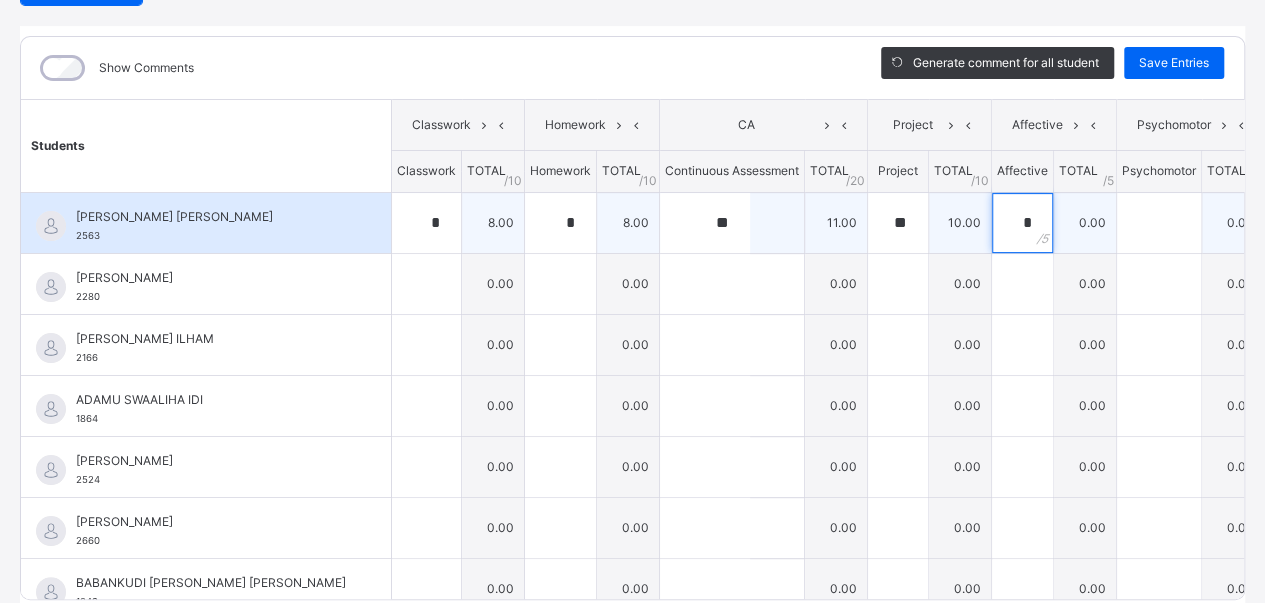 type on "*" 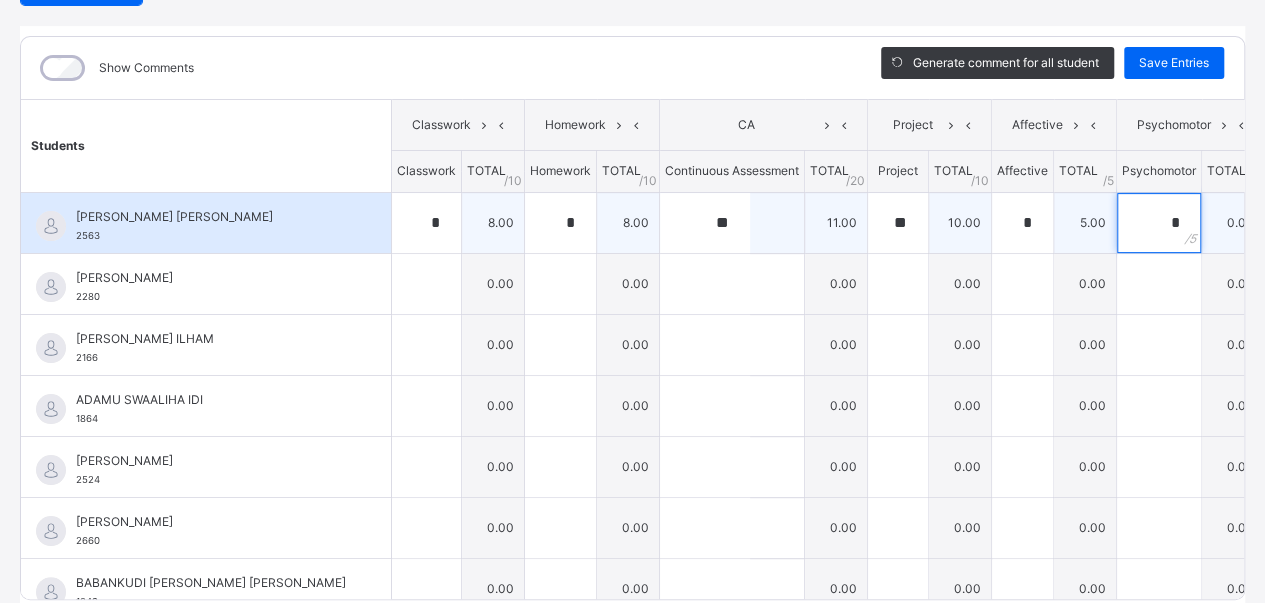 type on "*" 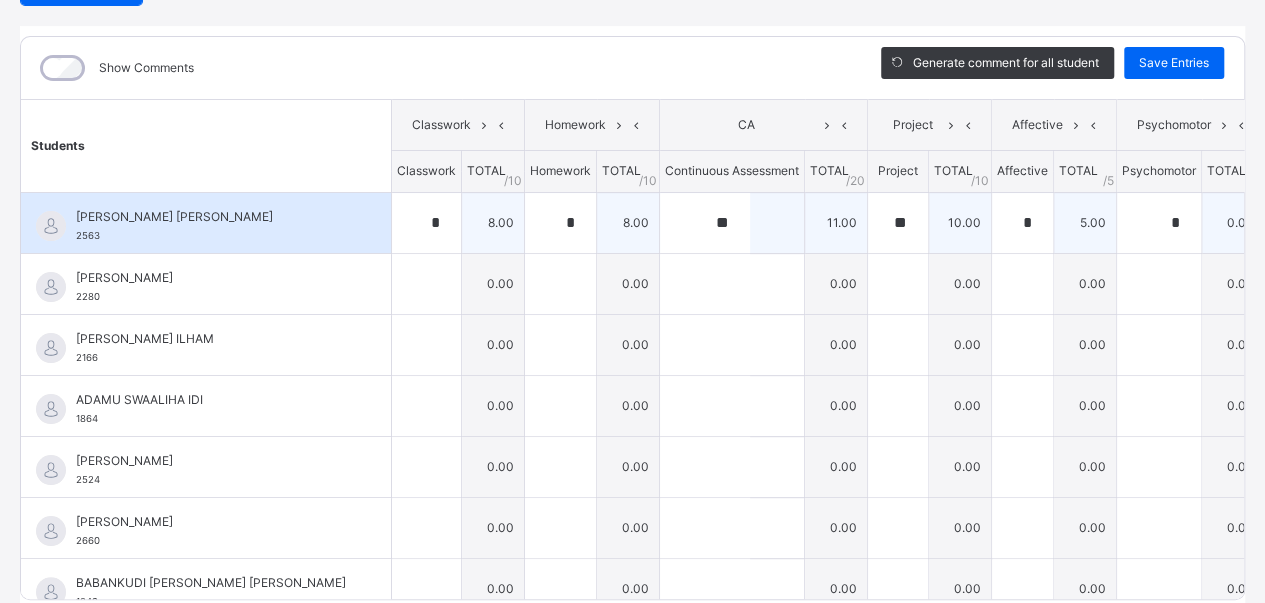 scroll, scrollTop: 0, scrollLeft: 48, axis: horizontal 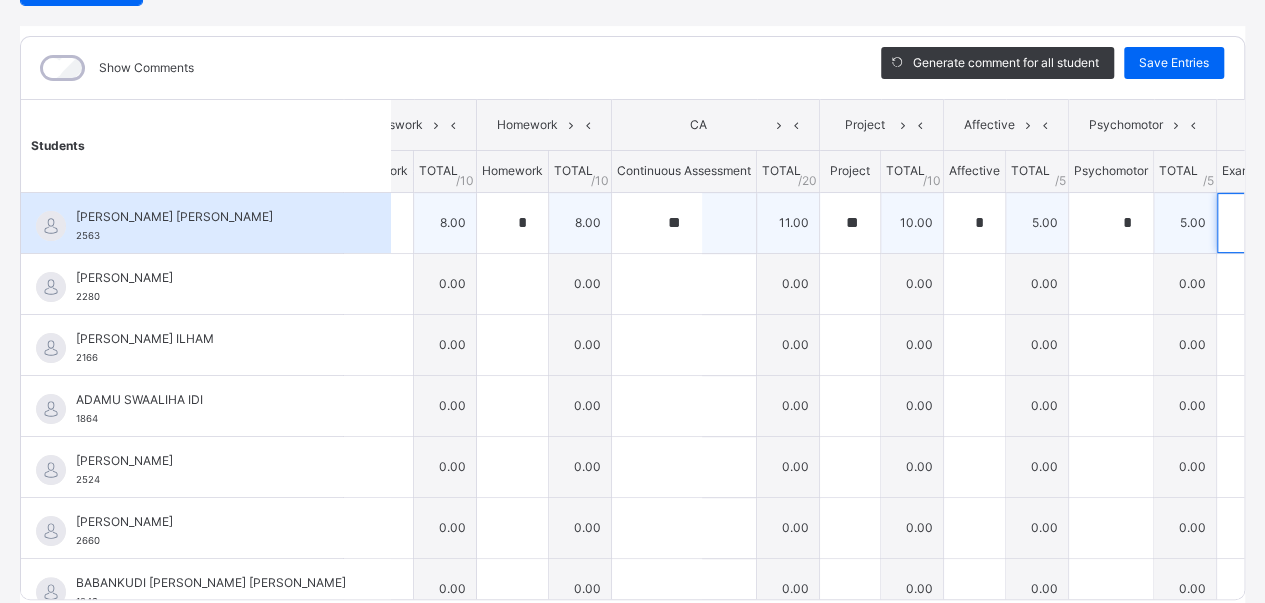 type on "**" 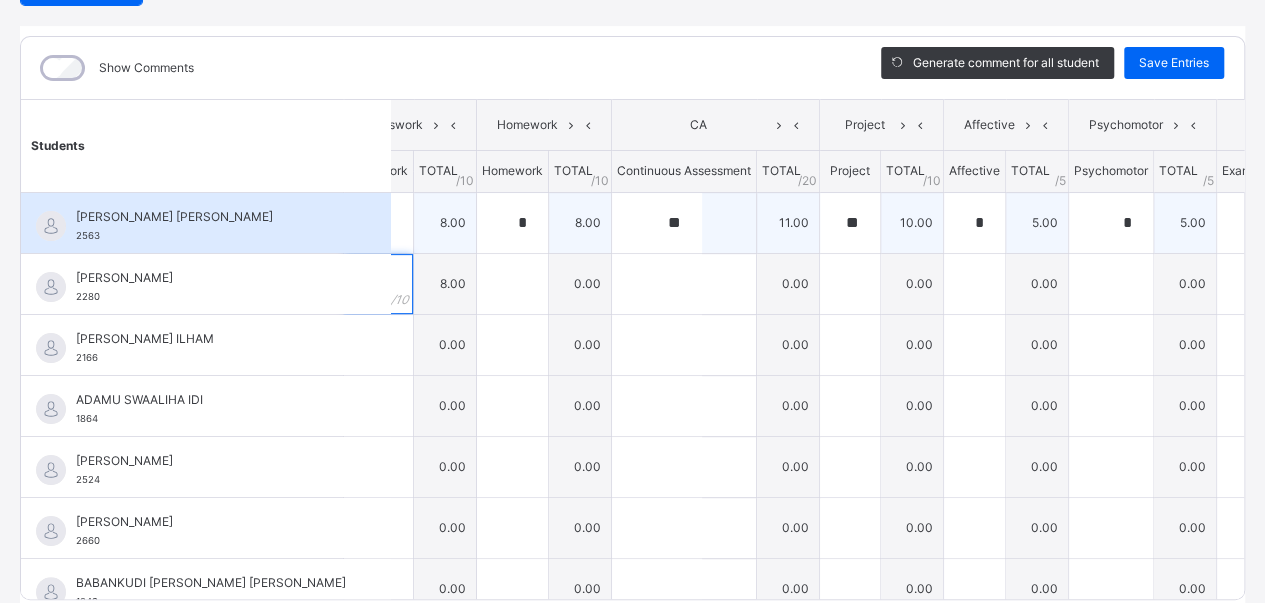 scroll, scrollTop: 0, scrollLeft: 0, axis: both 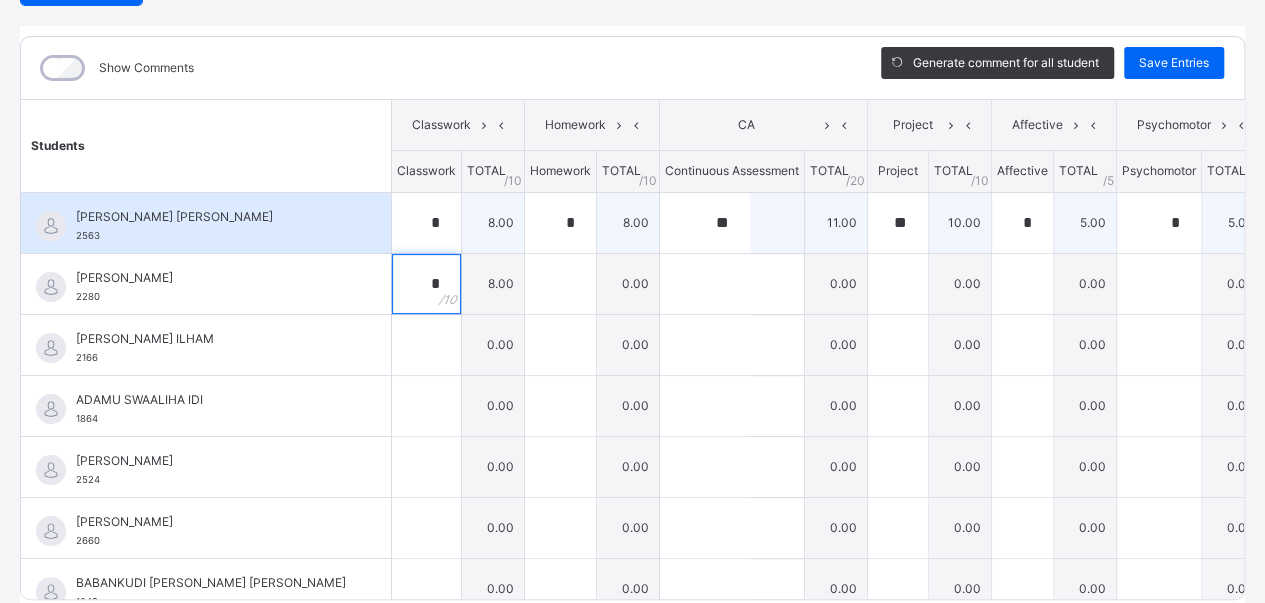 type on "*" 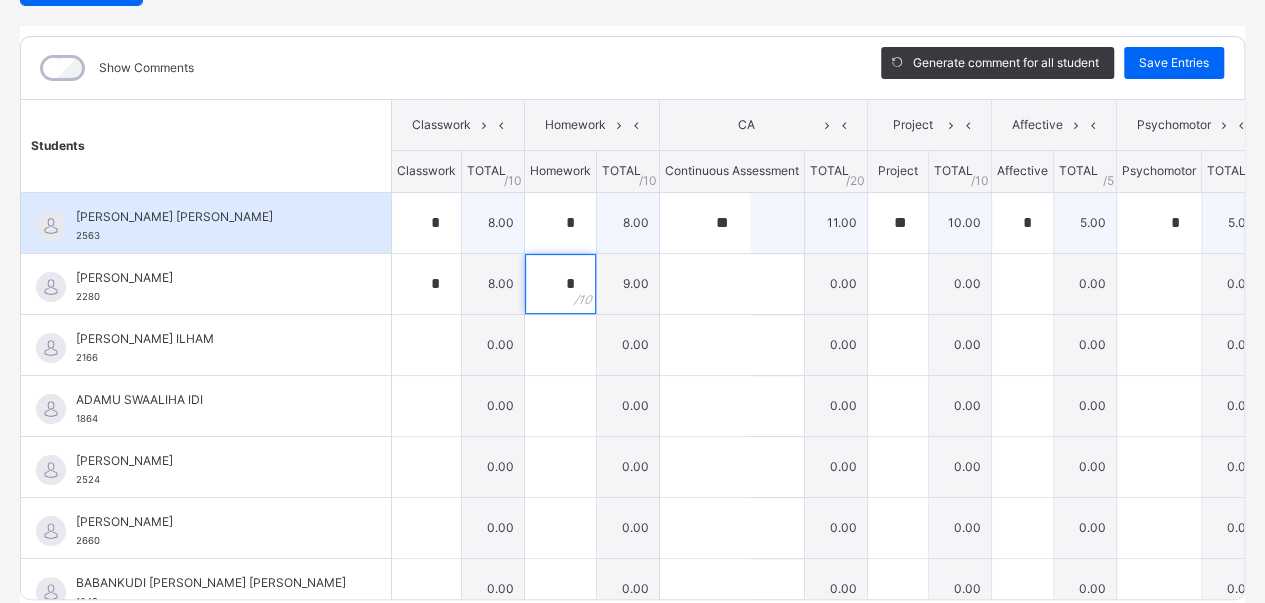 scroll, scrollTop: 0, scrollLeft: 3, axis: horizontal 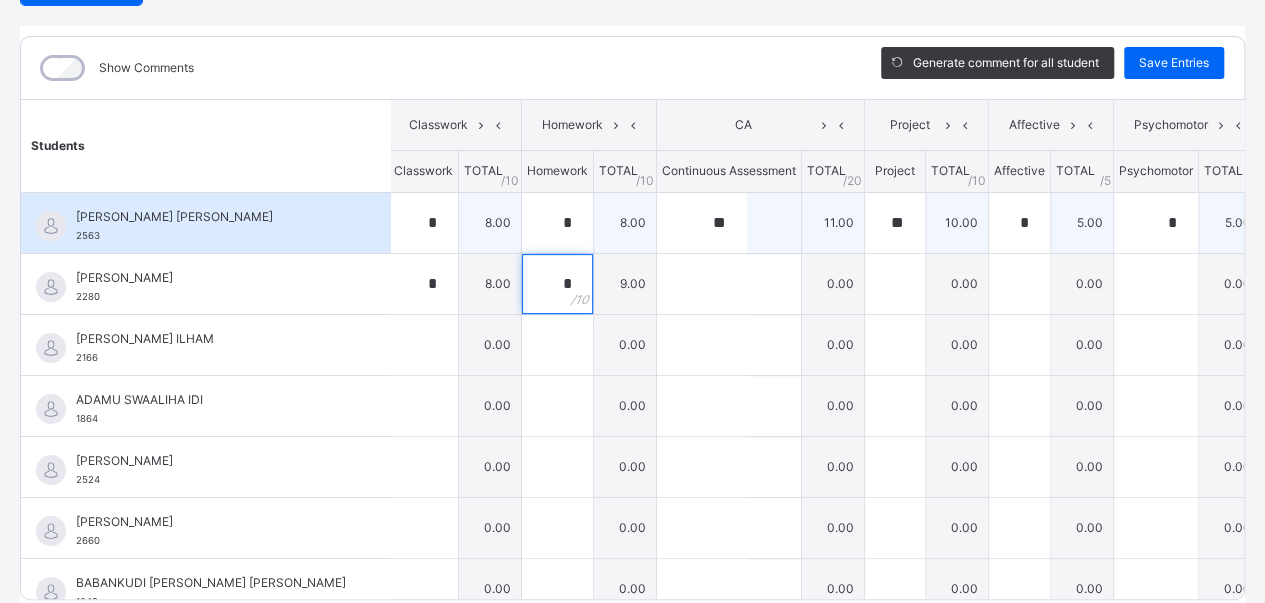 type on "*" 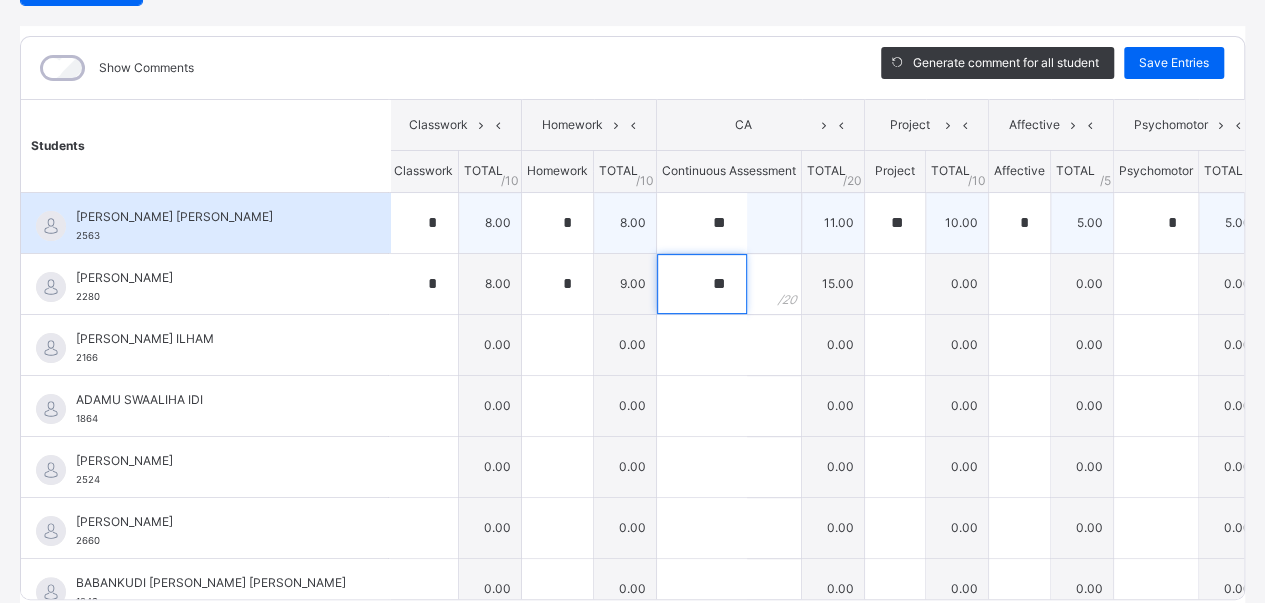 type on "**" 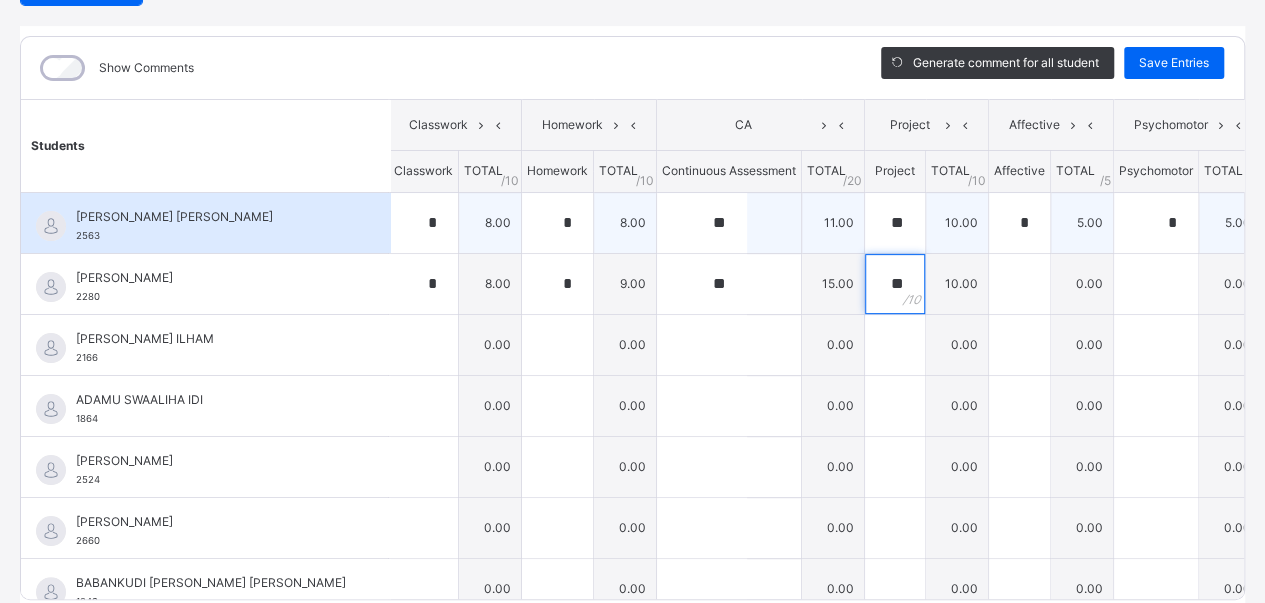 type on "**" 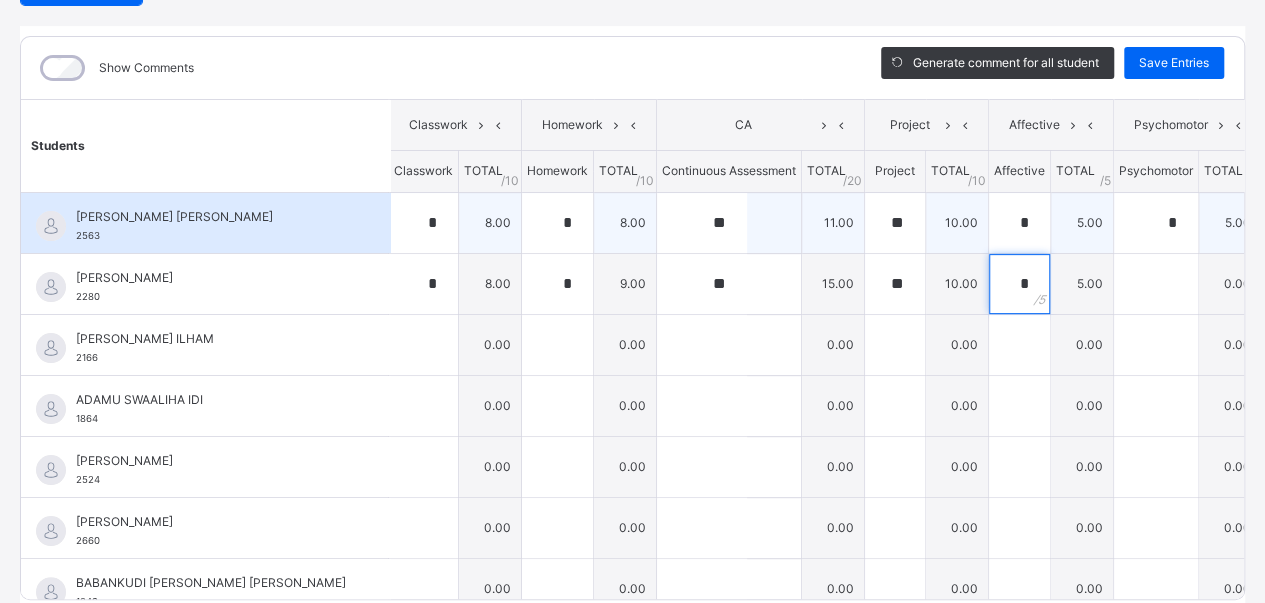 type on "*" 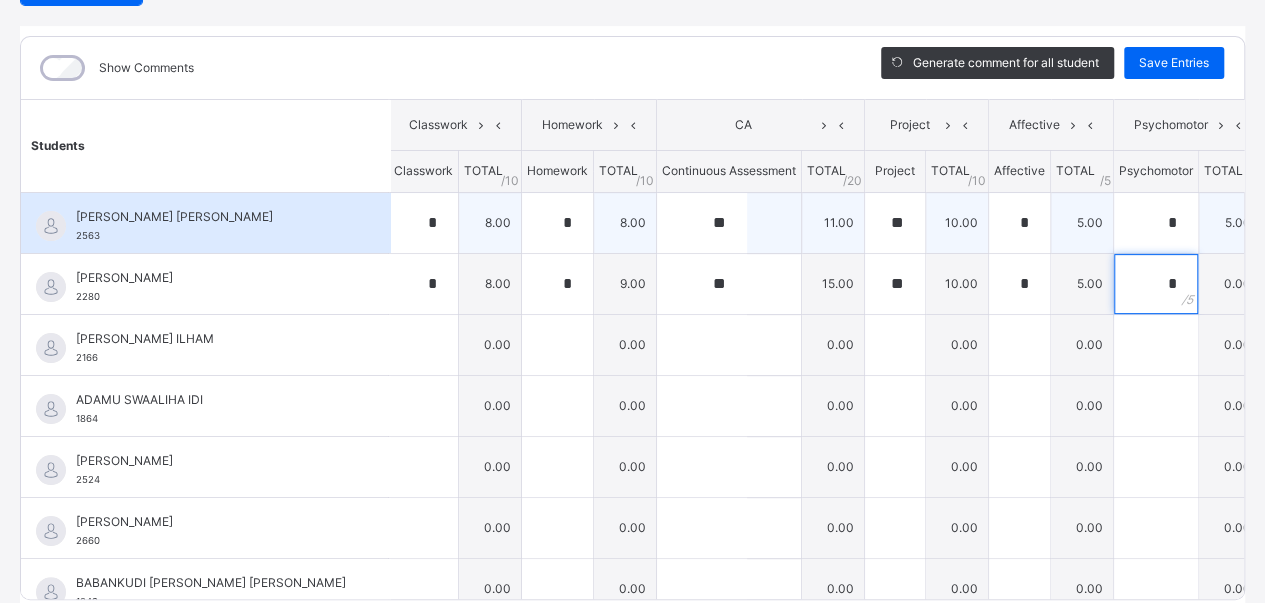 type on "*" 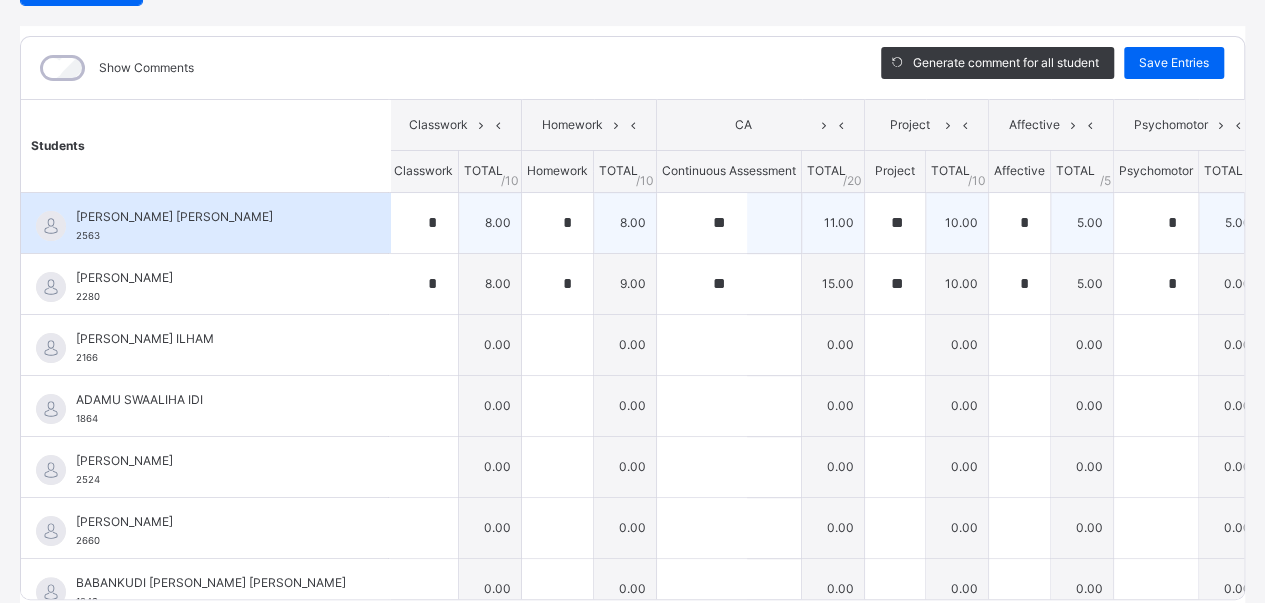 scroll, scrollTop: 0, scrollLeft: 48, axis: horizontal 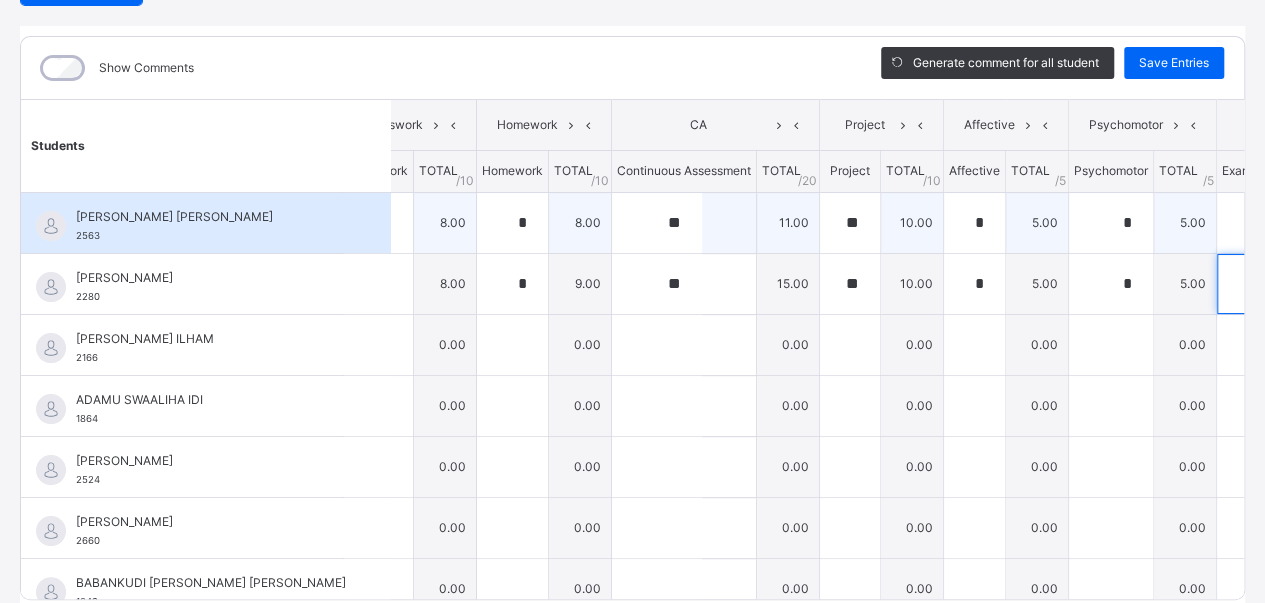 type on "**" 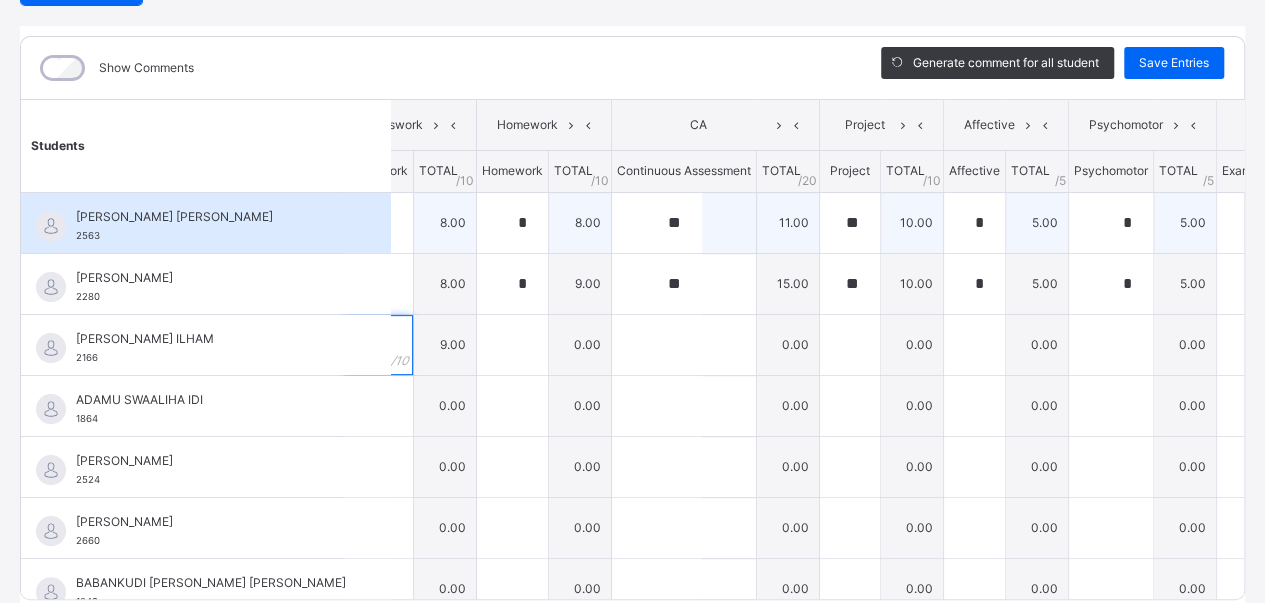 type on "*" 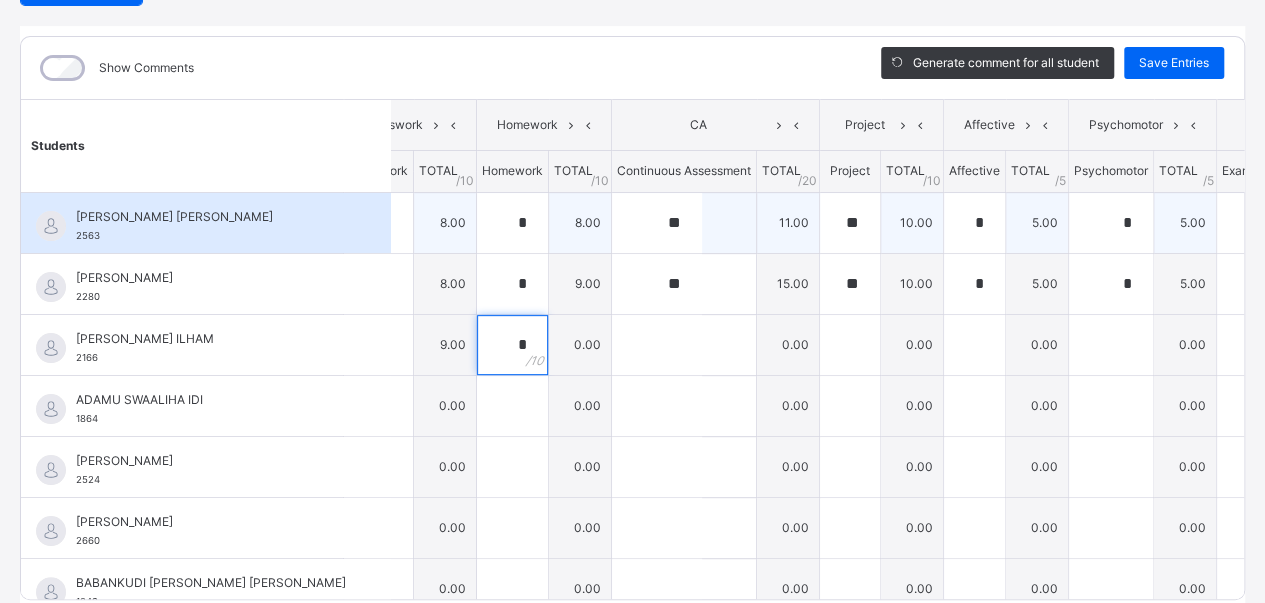 type on "*" 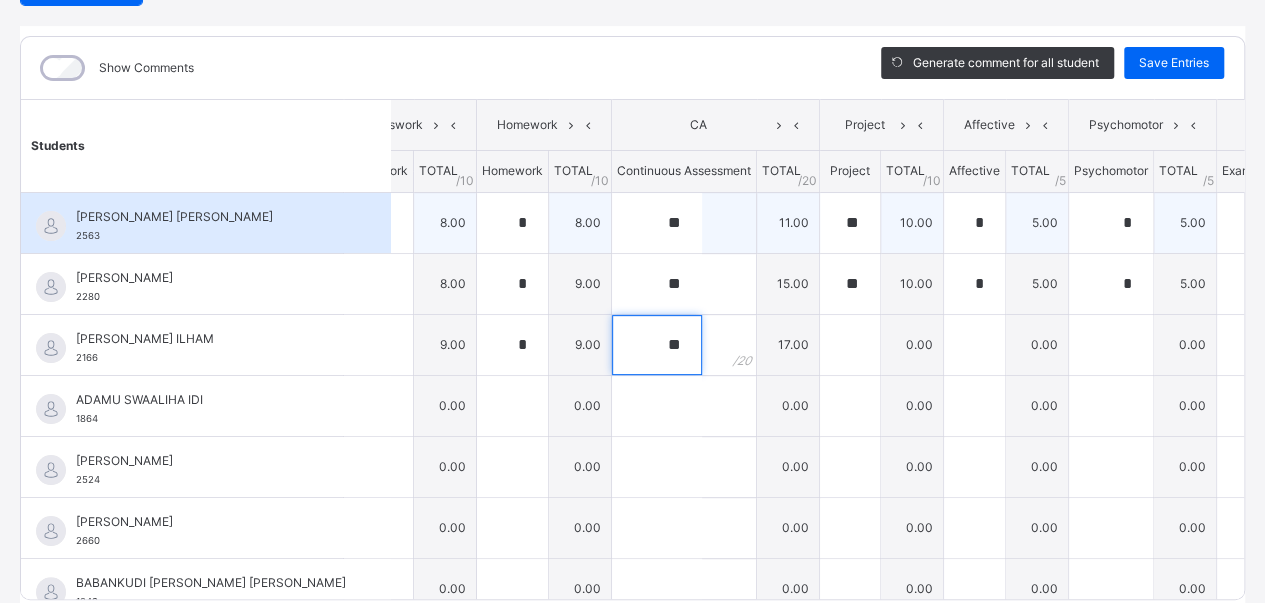 type on "**" 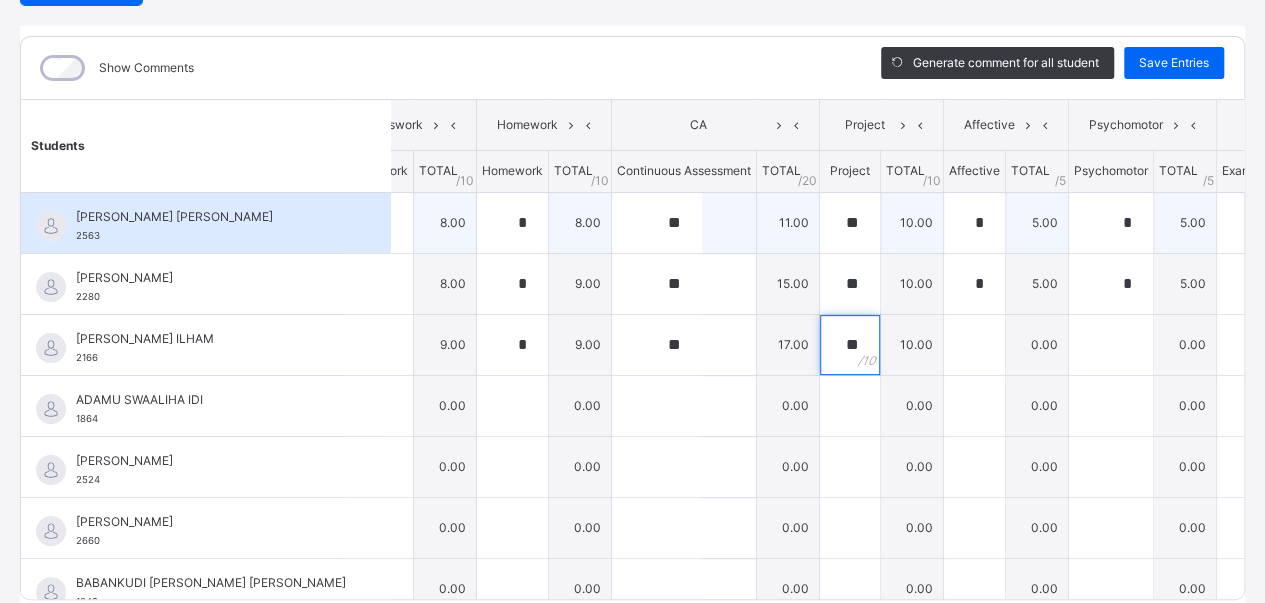 type on "**" 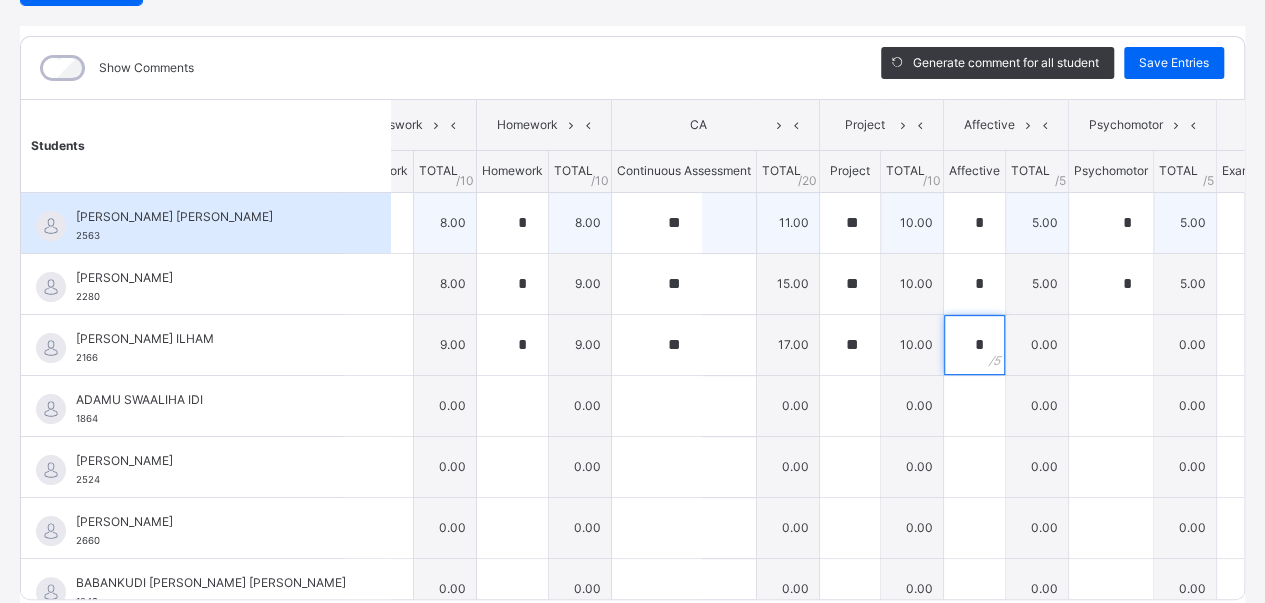 type on "*" 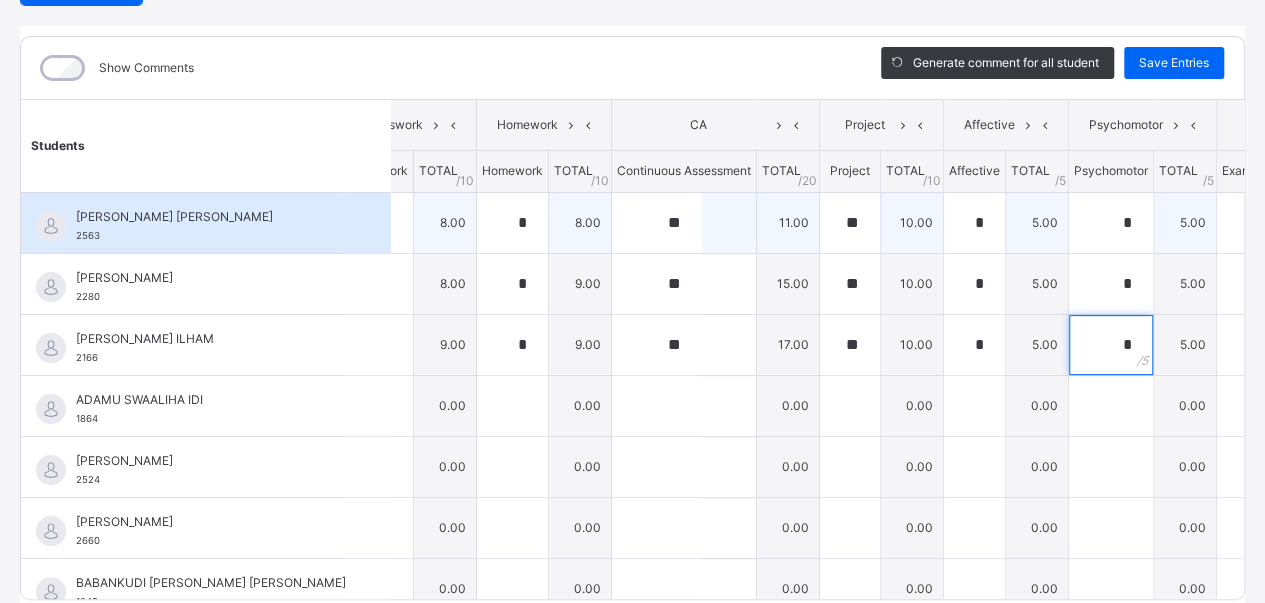 type on "*" 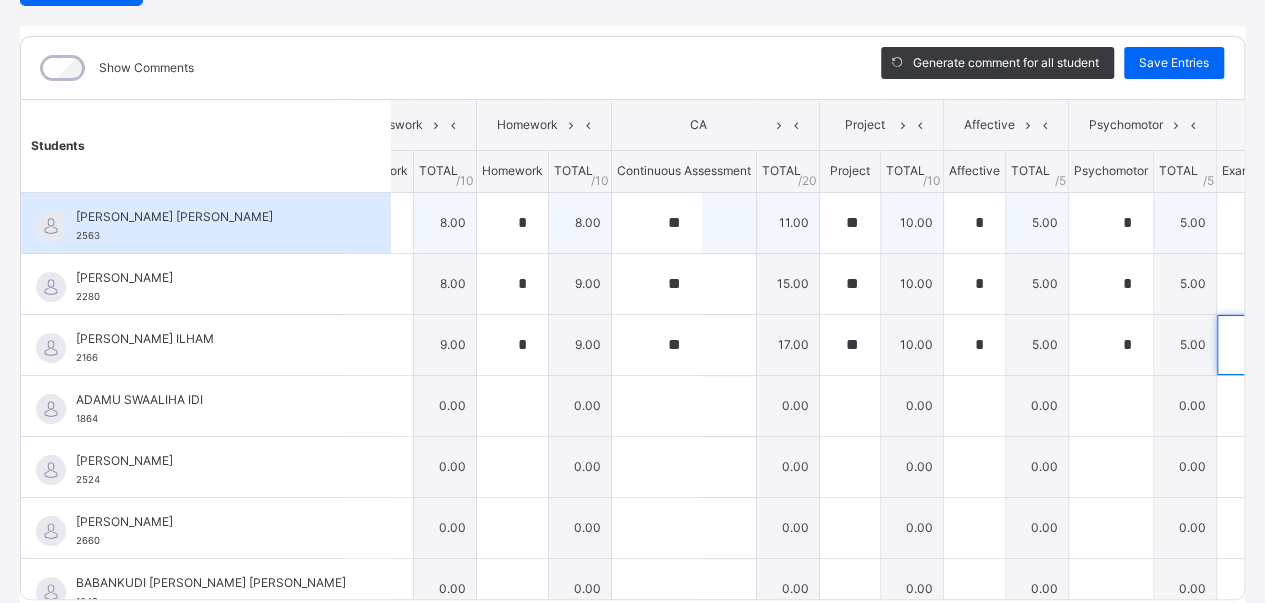 type on "**" 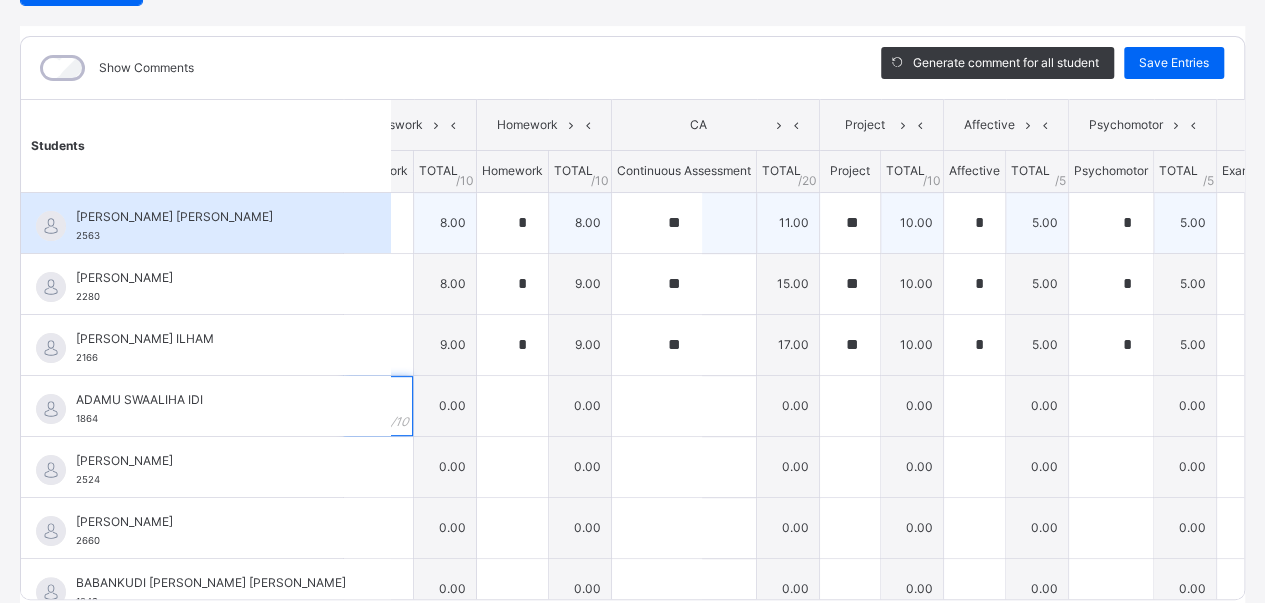 type on "*" 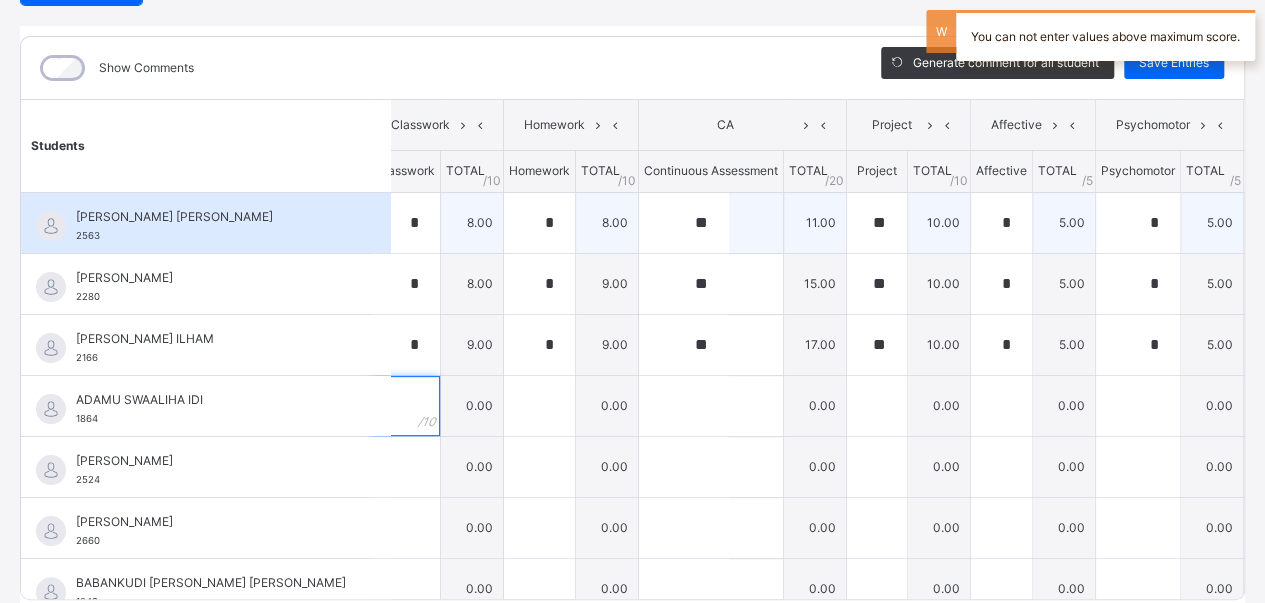 scroll, scrollTop: 0, scrollLeft: 0, axis: both 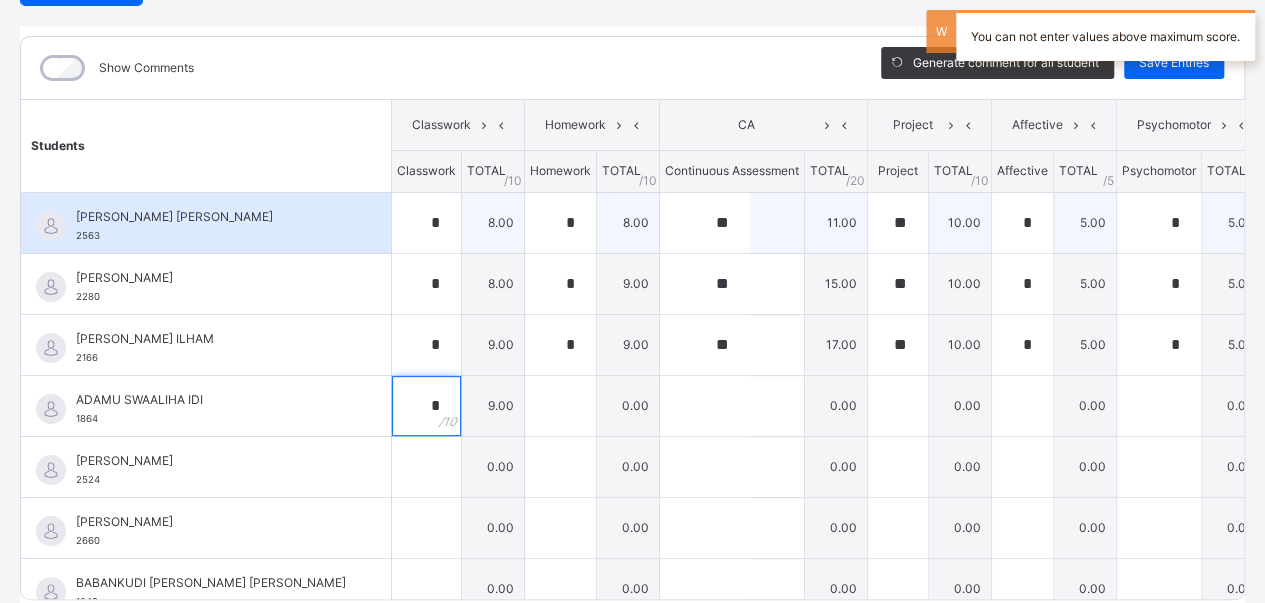 type on "*" 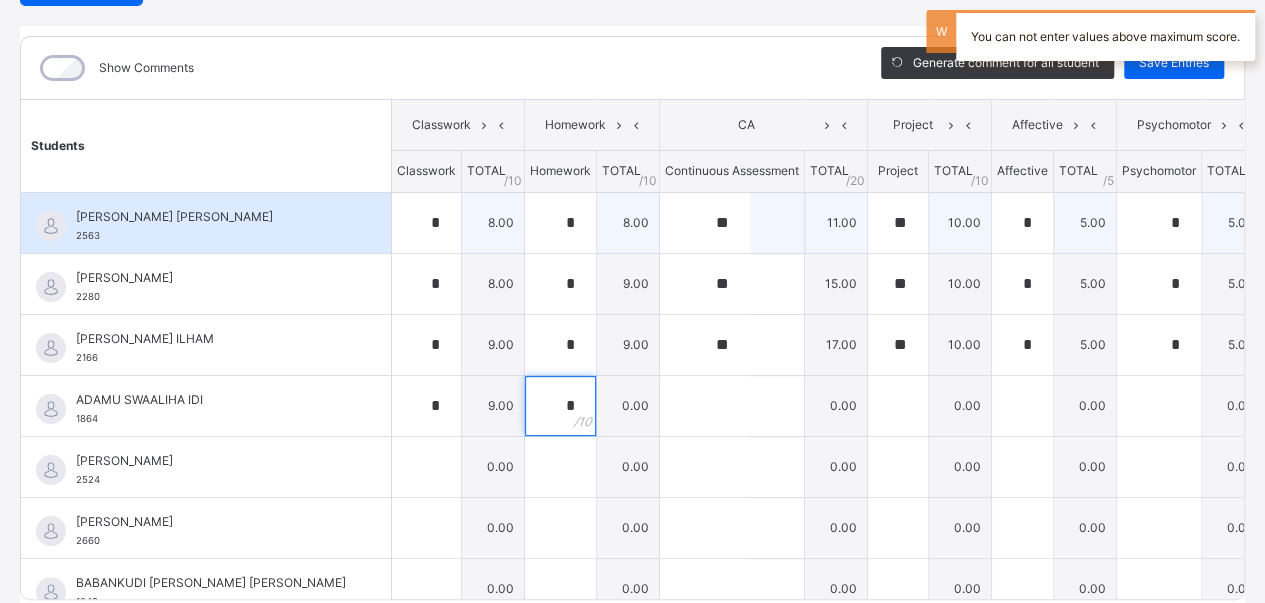 type on "*" 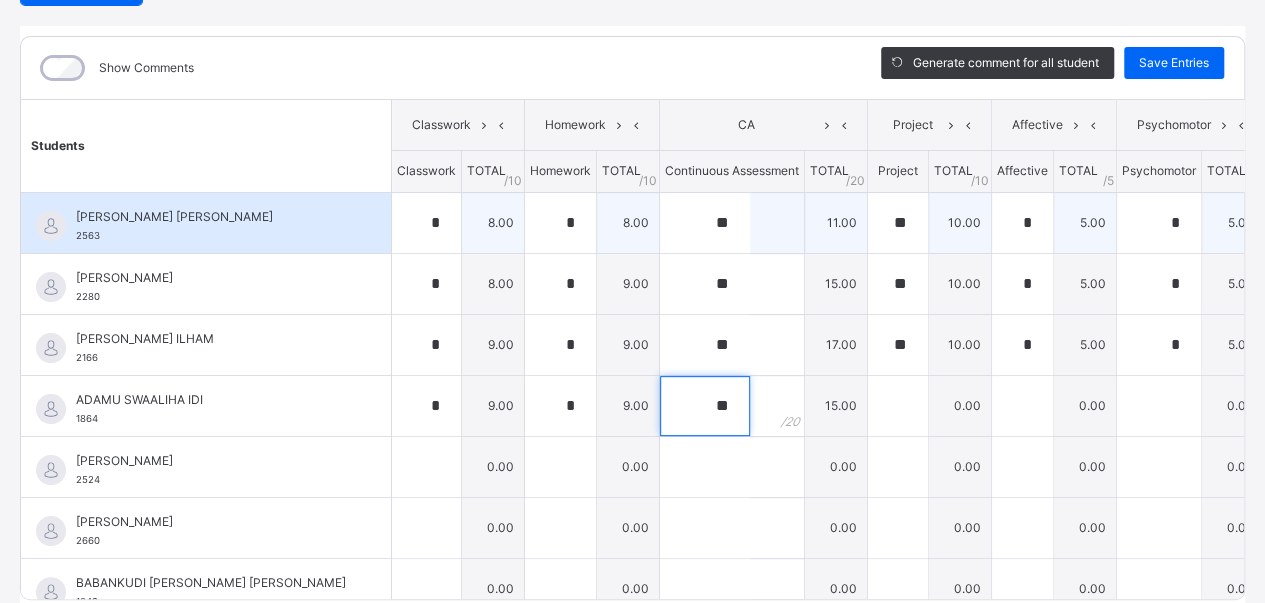 type on "**" 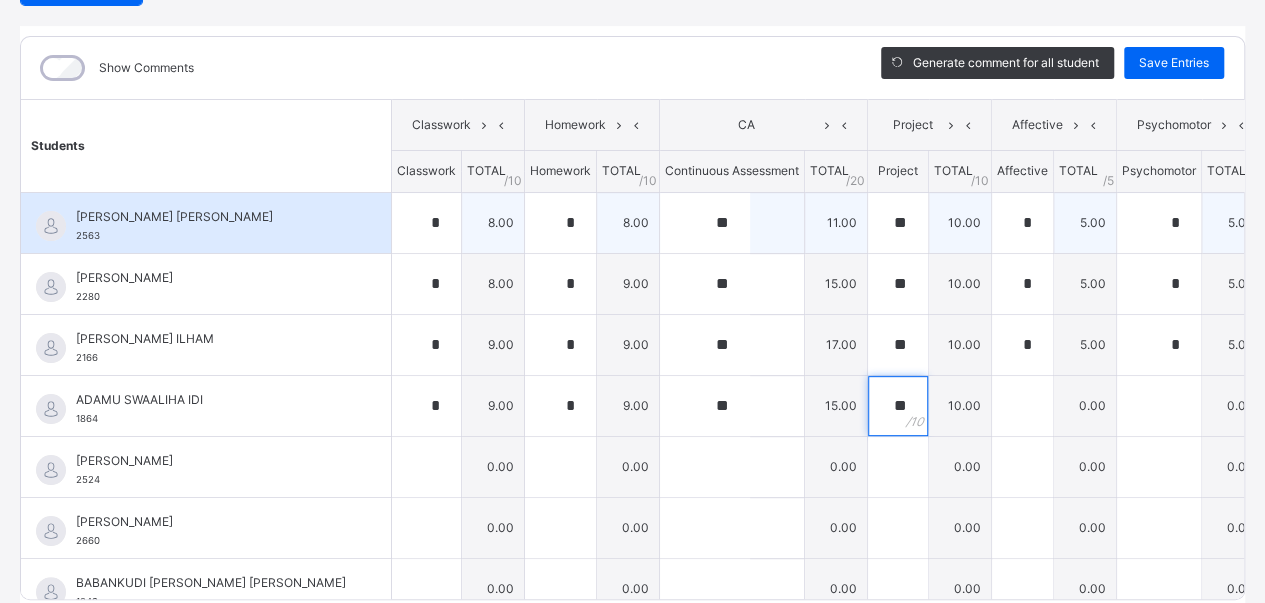 type on "**" 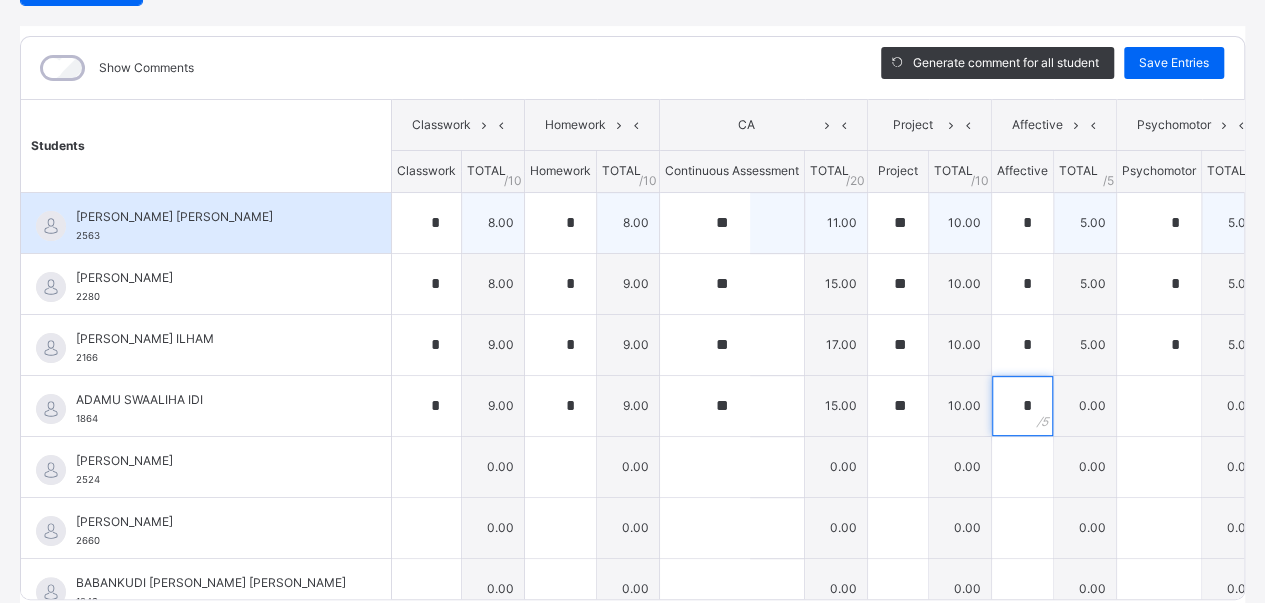 type on "*" 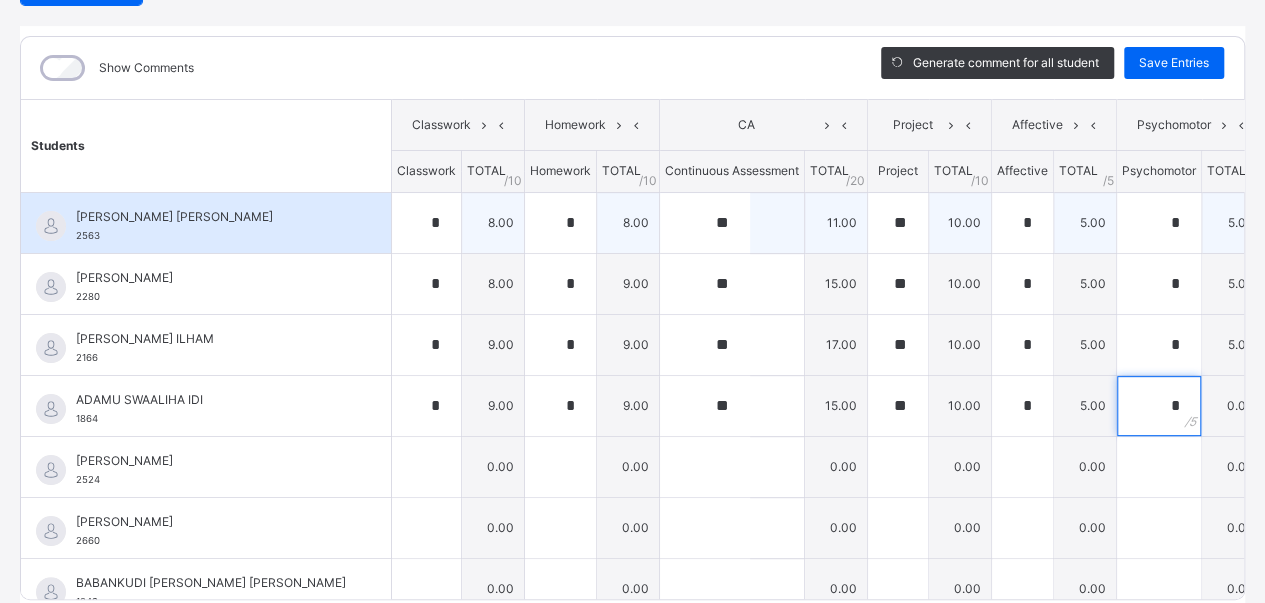 type on "*" 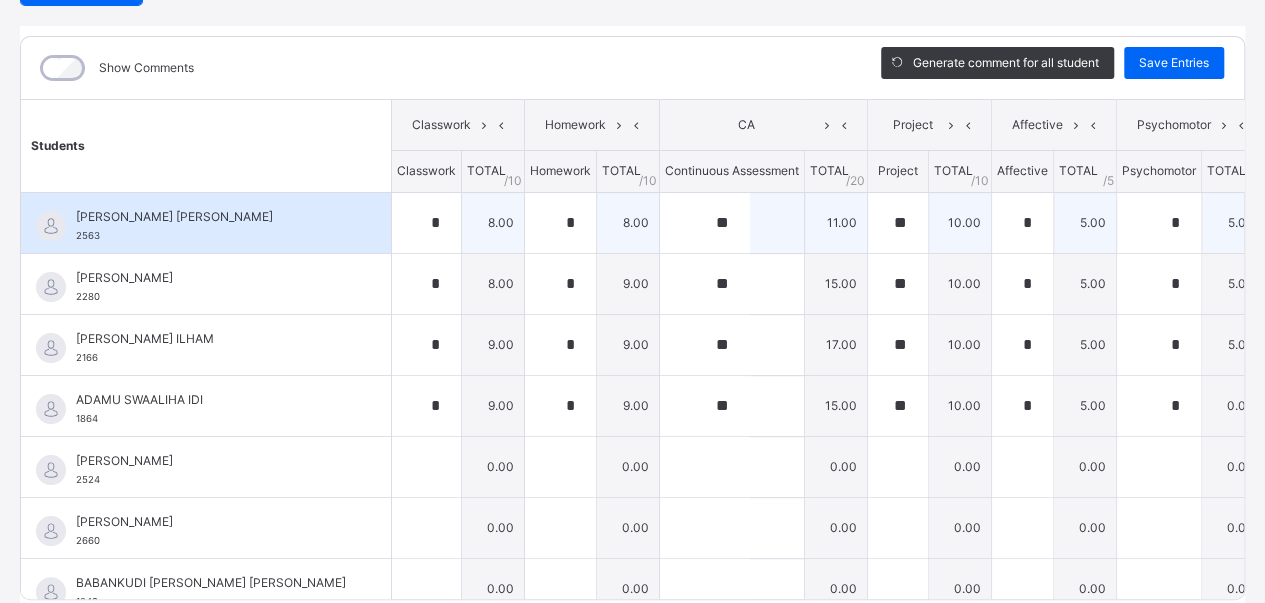 scroll, scrollTop: 0, scrollLeft: 48, axis: horizontal 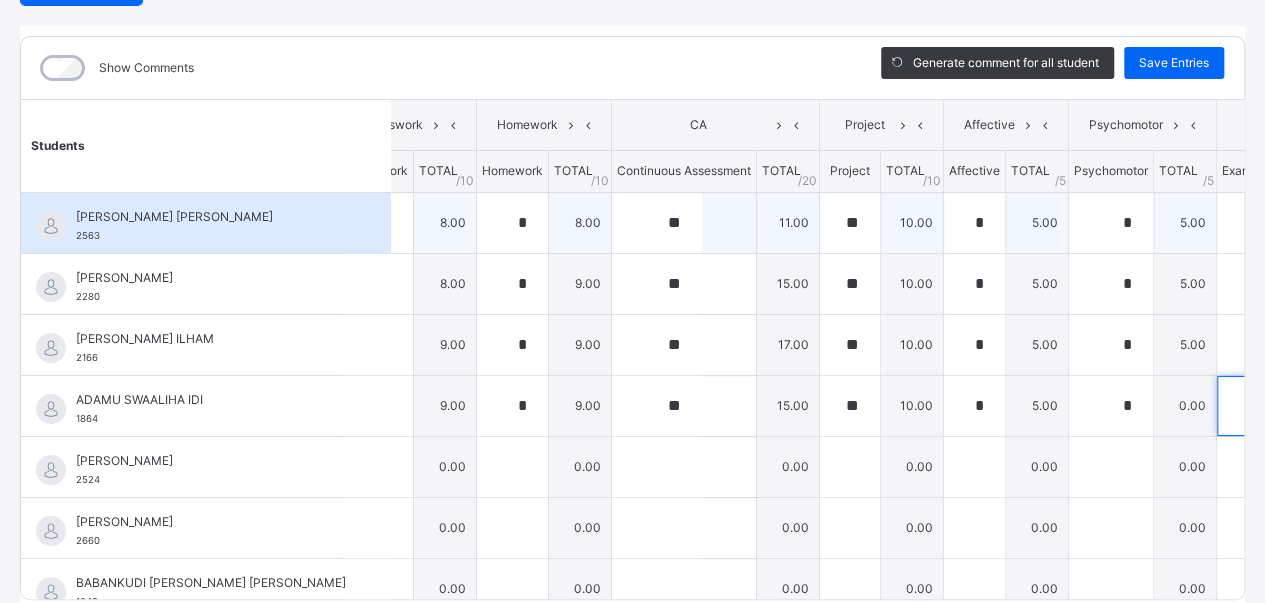 type on "**" 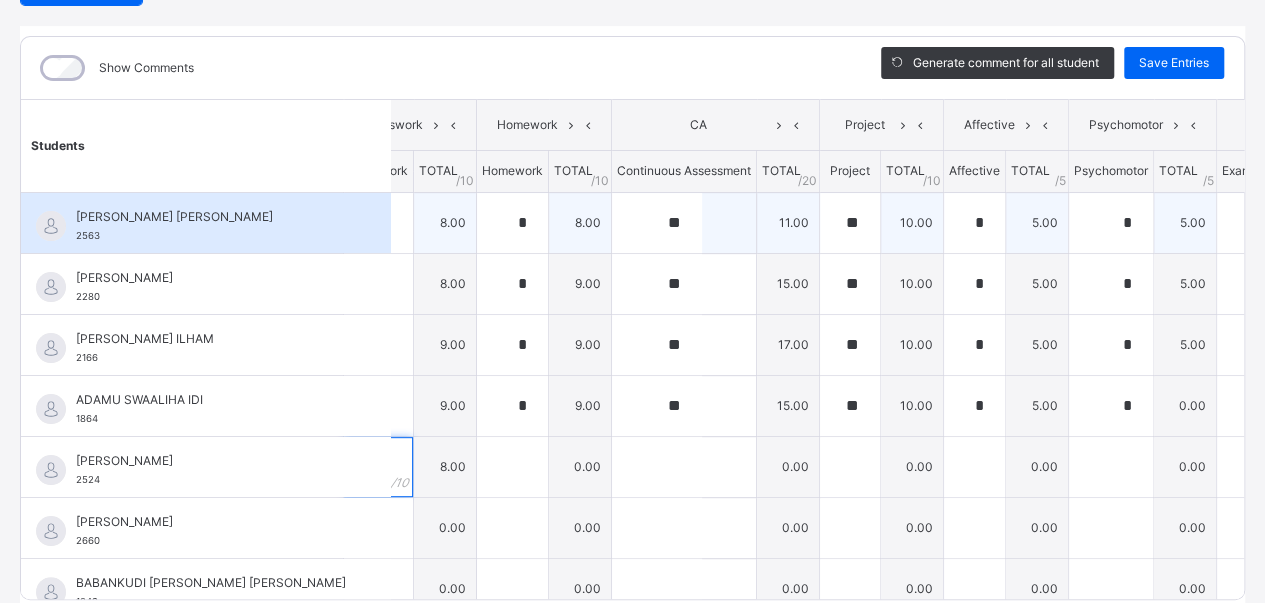 type on "*" 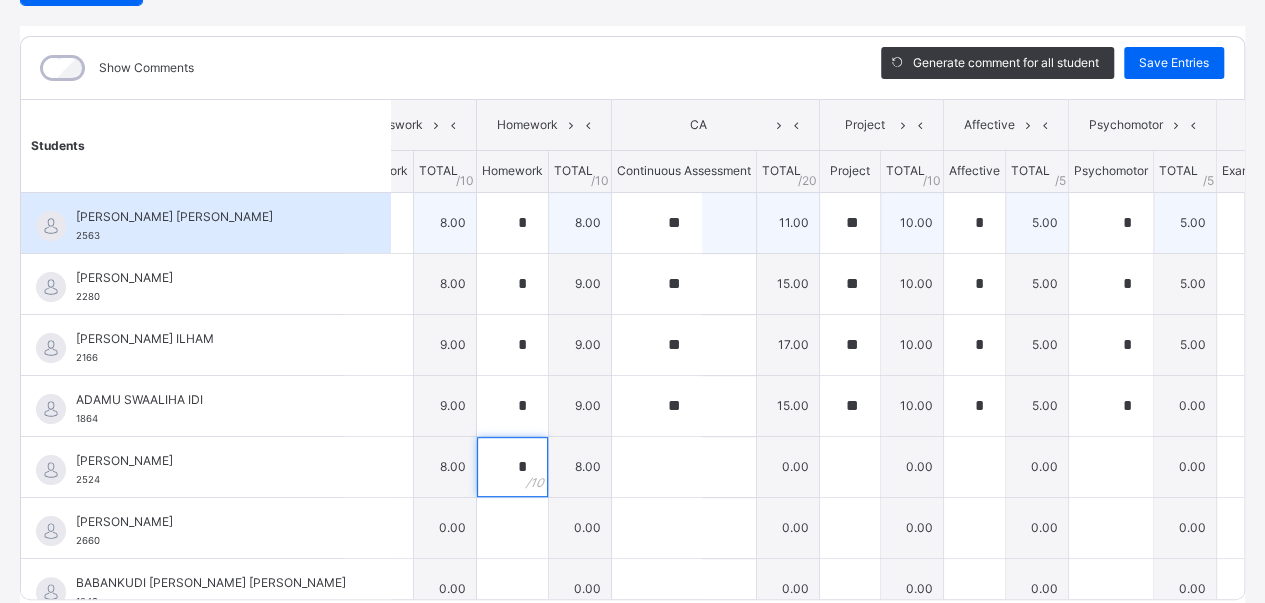 type on "*" 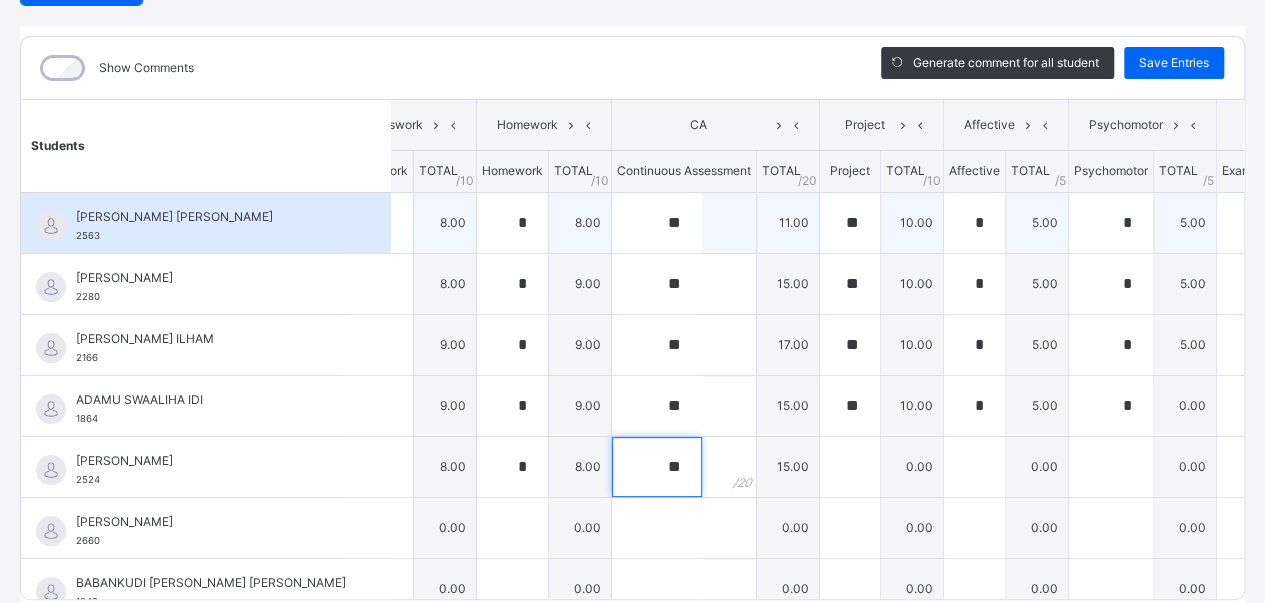 type on "**" 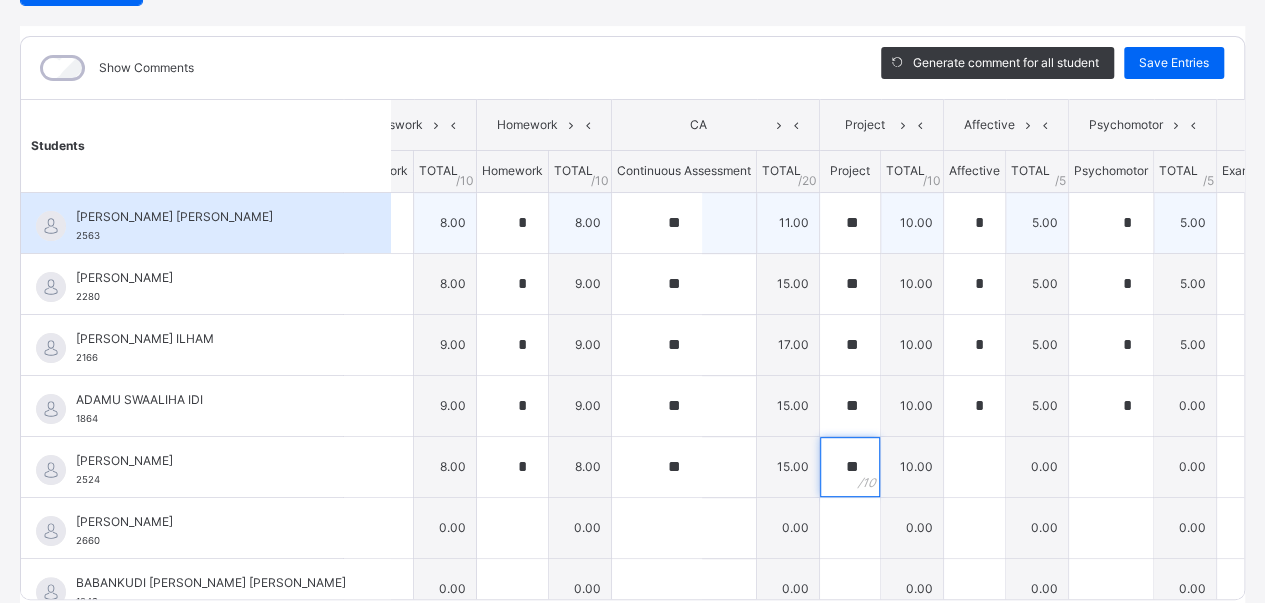 type on "**" 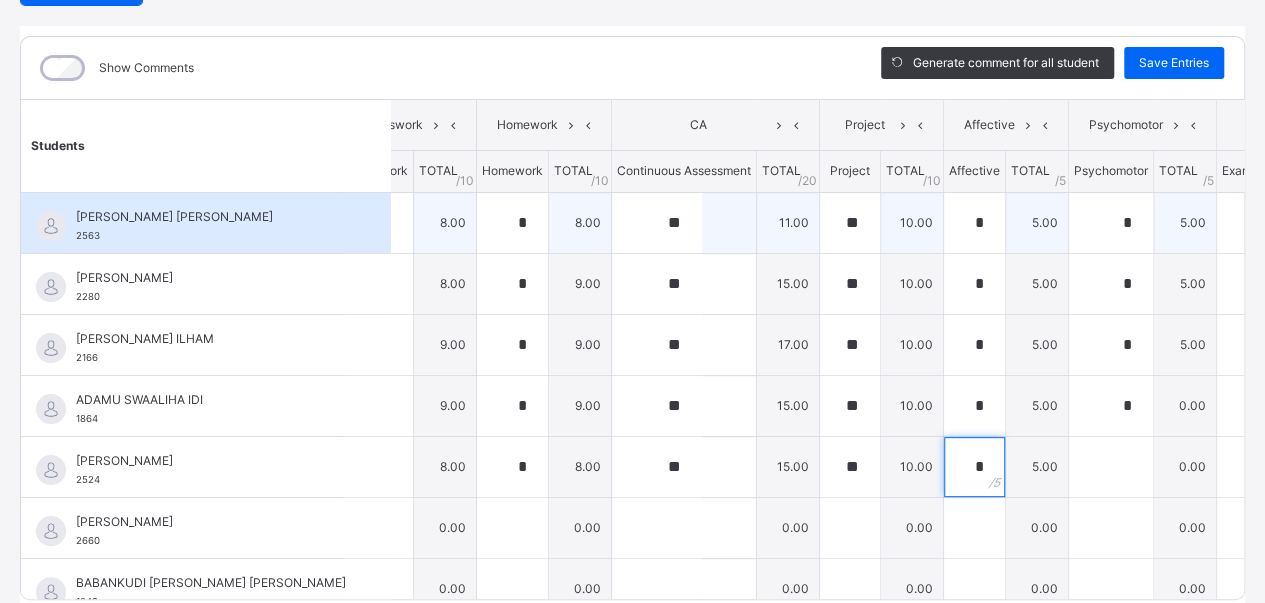 type on "*" 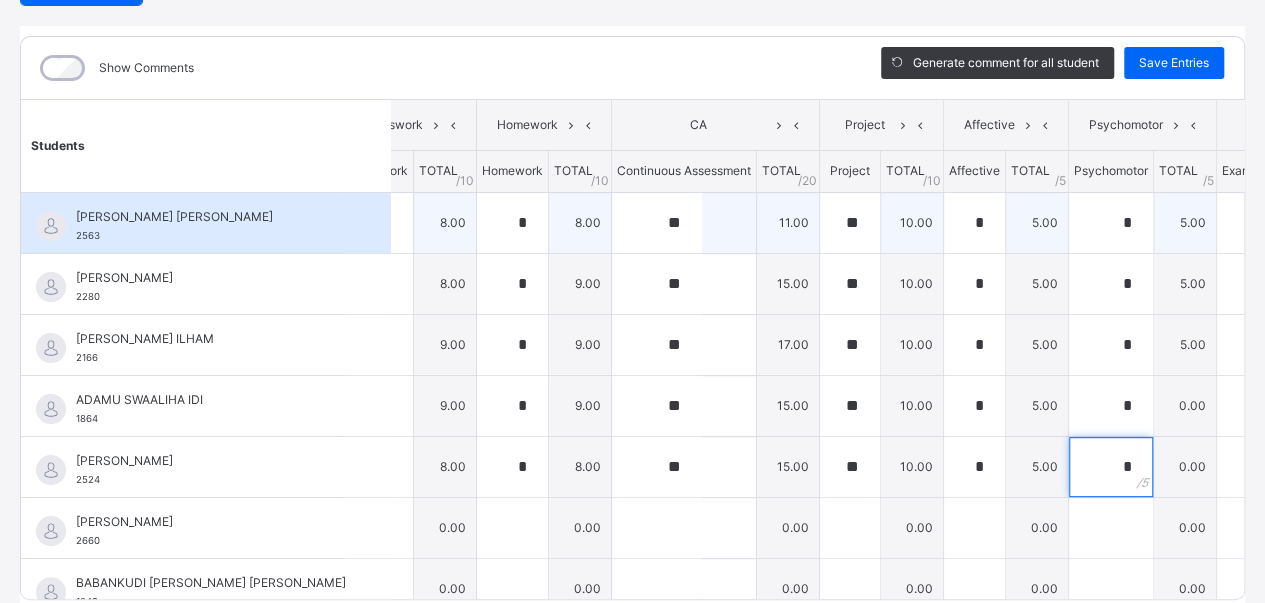 type on "*" 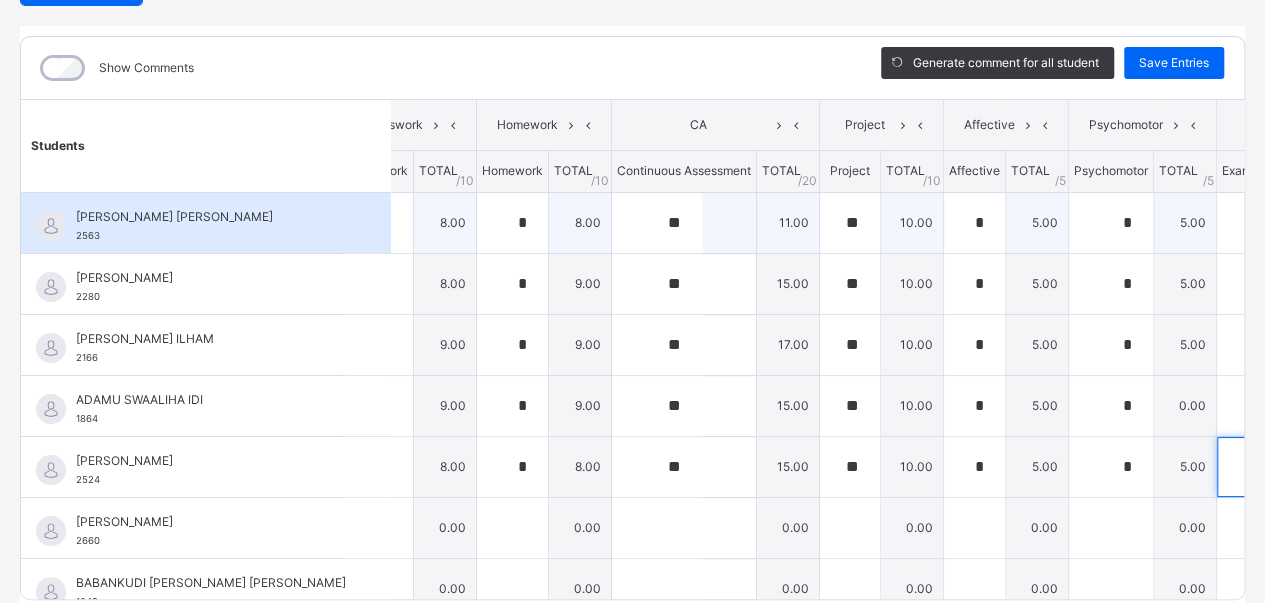 type on "**" 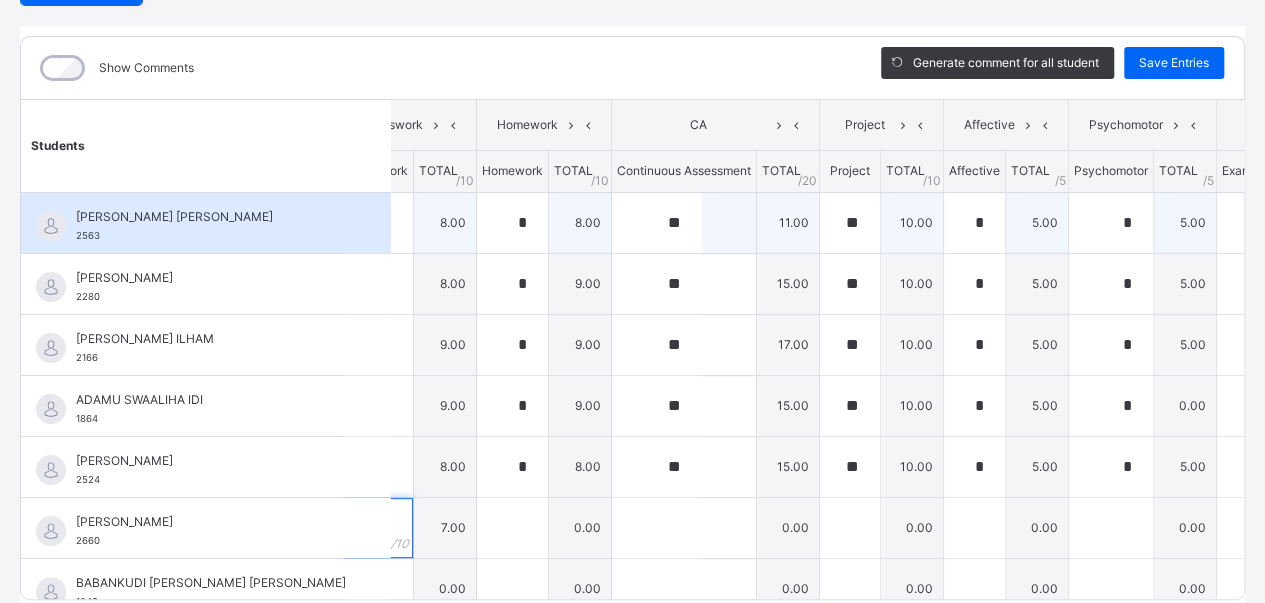 type on "*" 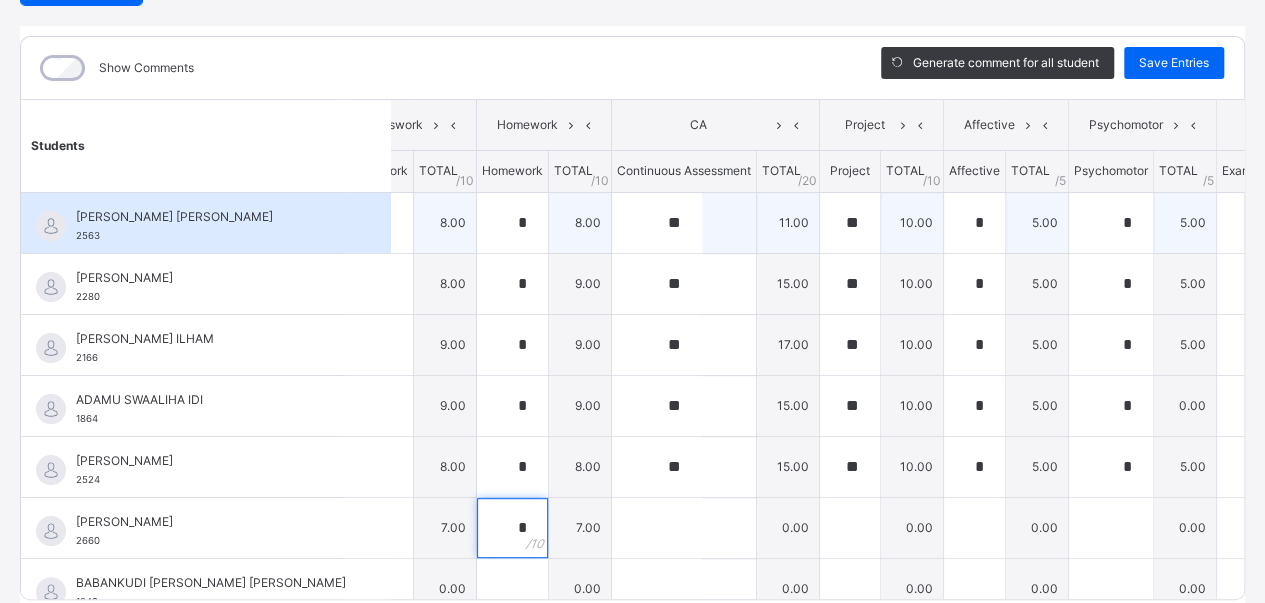 type on "*" 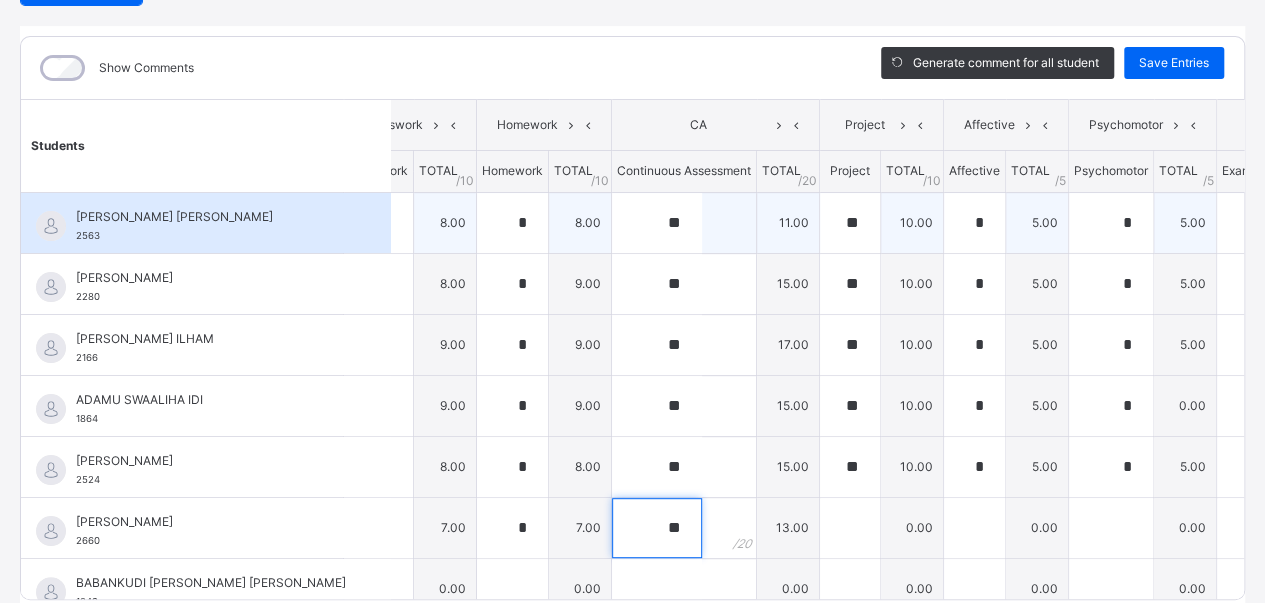 type on "**" 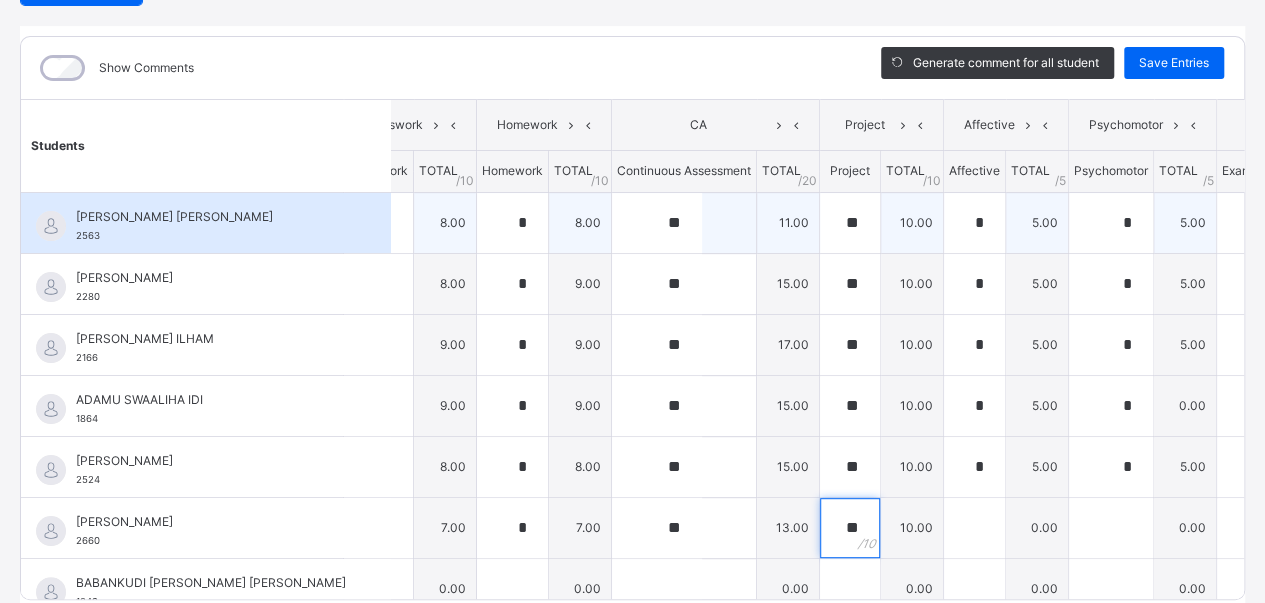 type on "**" 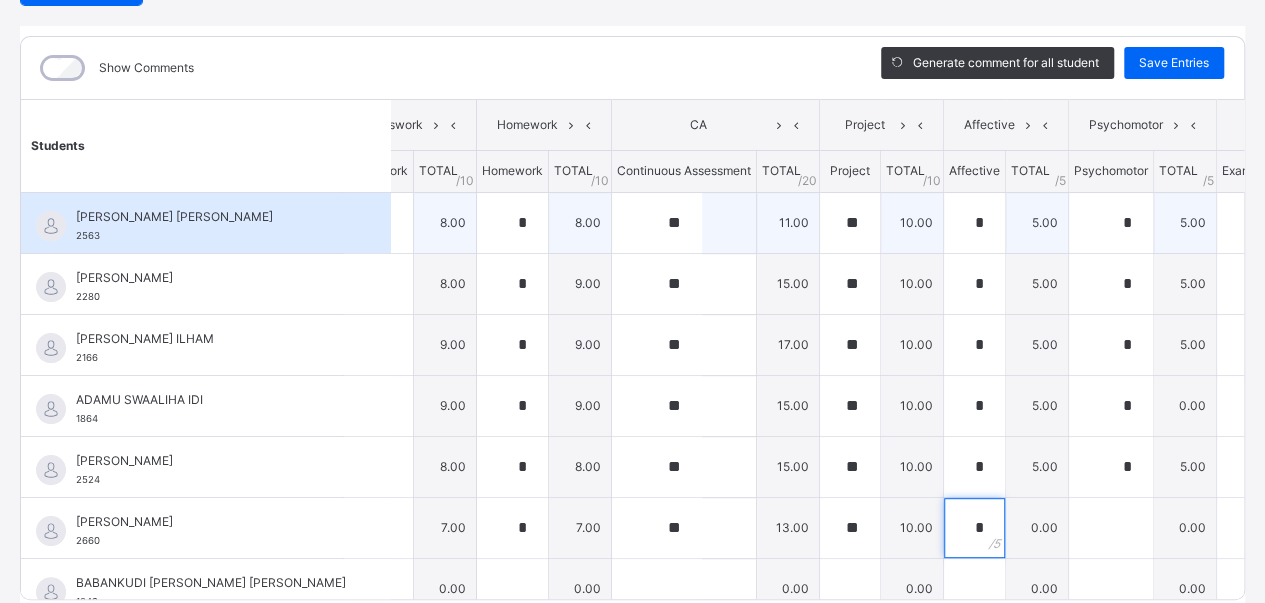 type on "*" 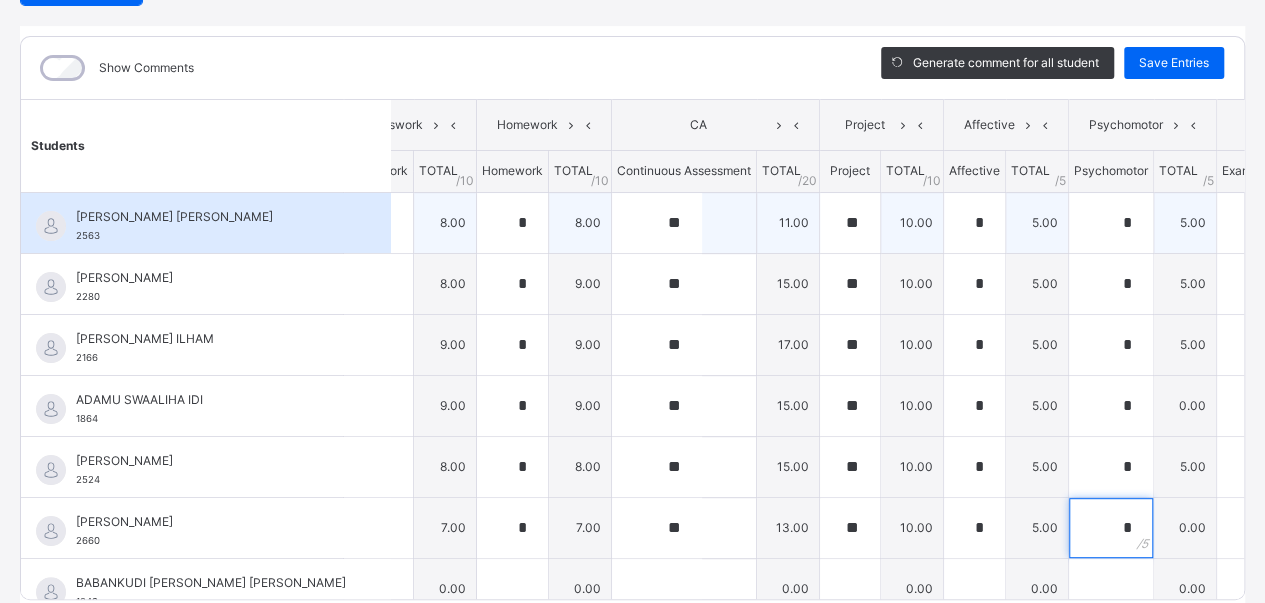 type on "*" 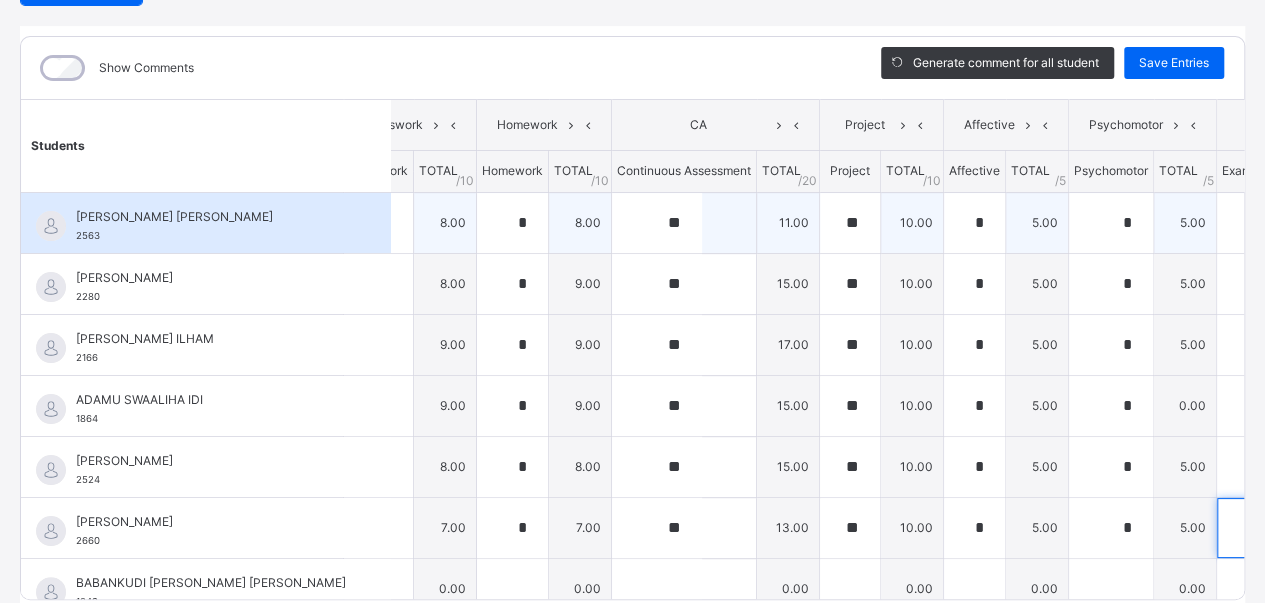 type on "**" 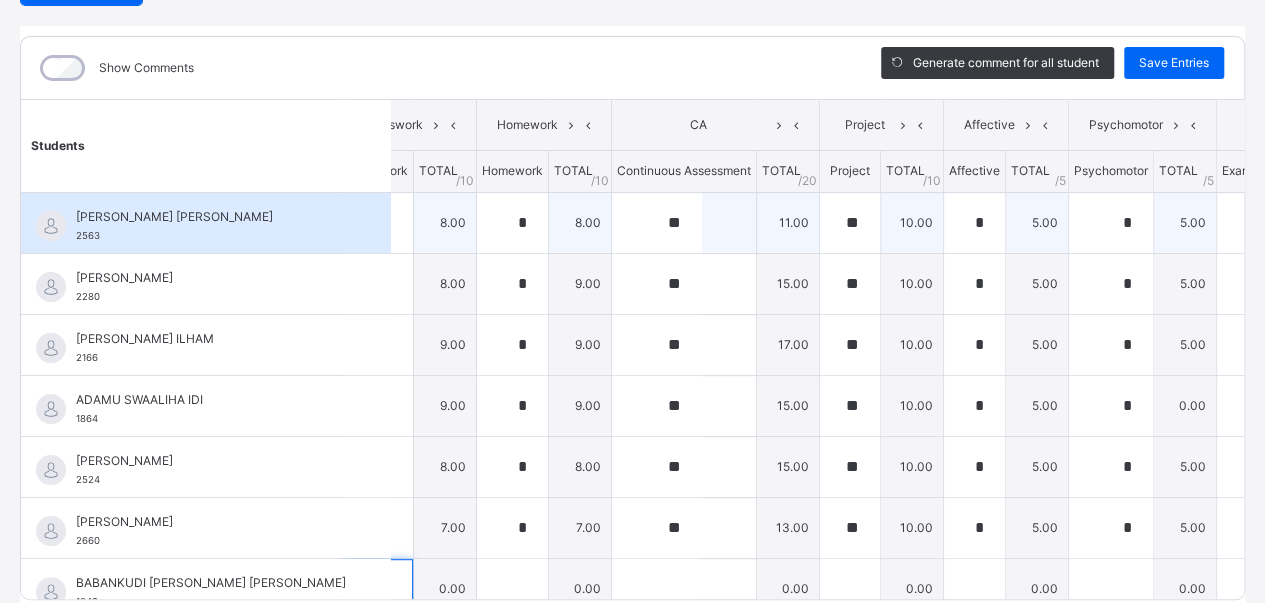scroll, scrollTop: 32, scrollLeft: 48, axis: both 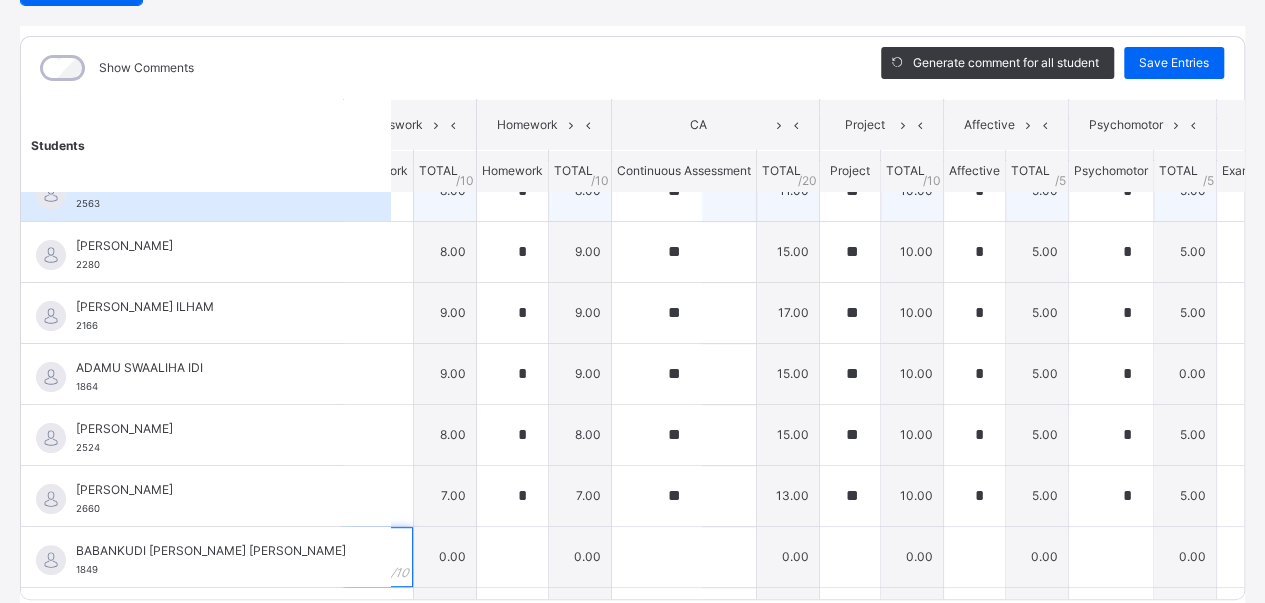 type on "*" 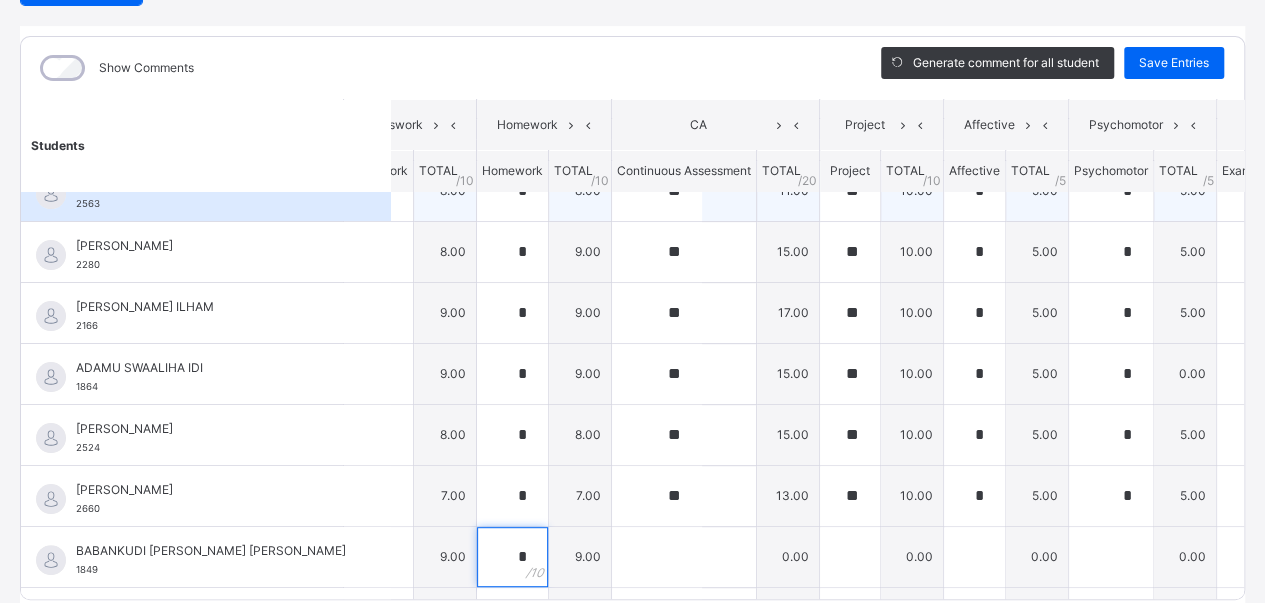 type on "*" 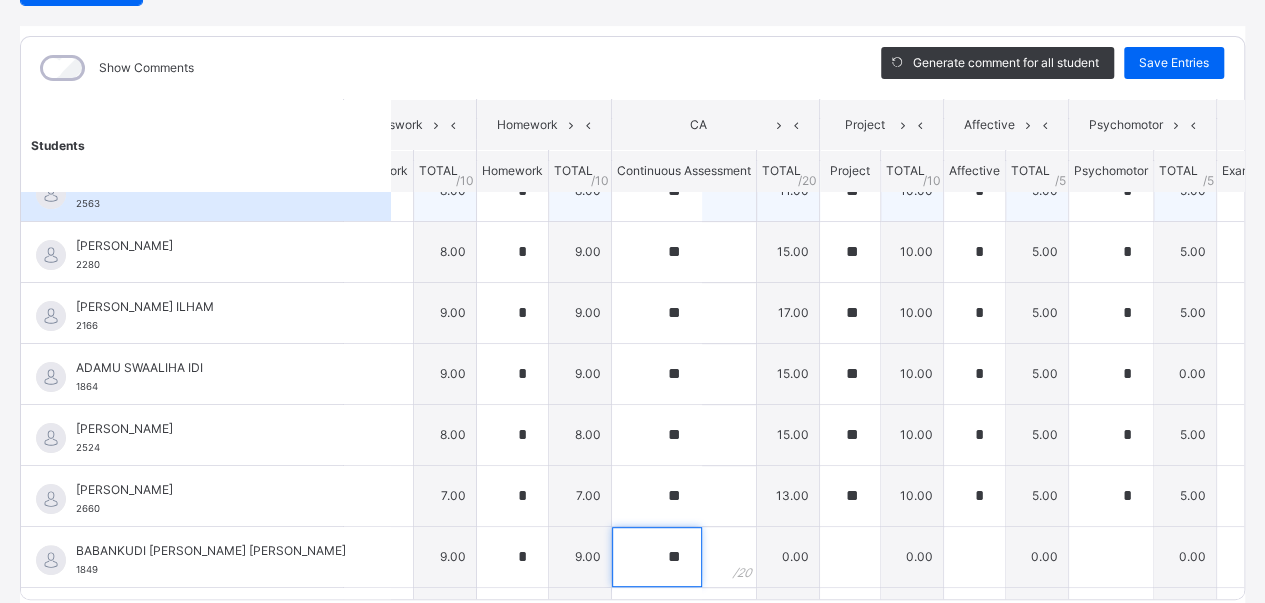 type on "**" 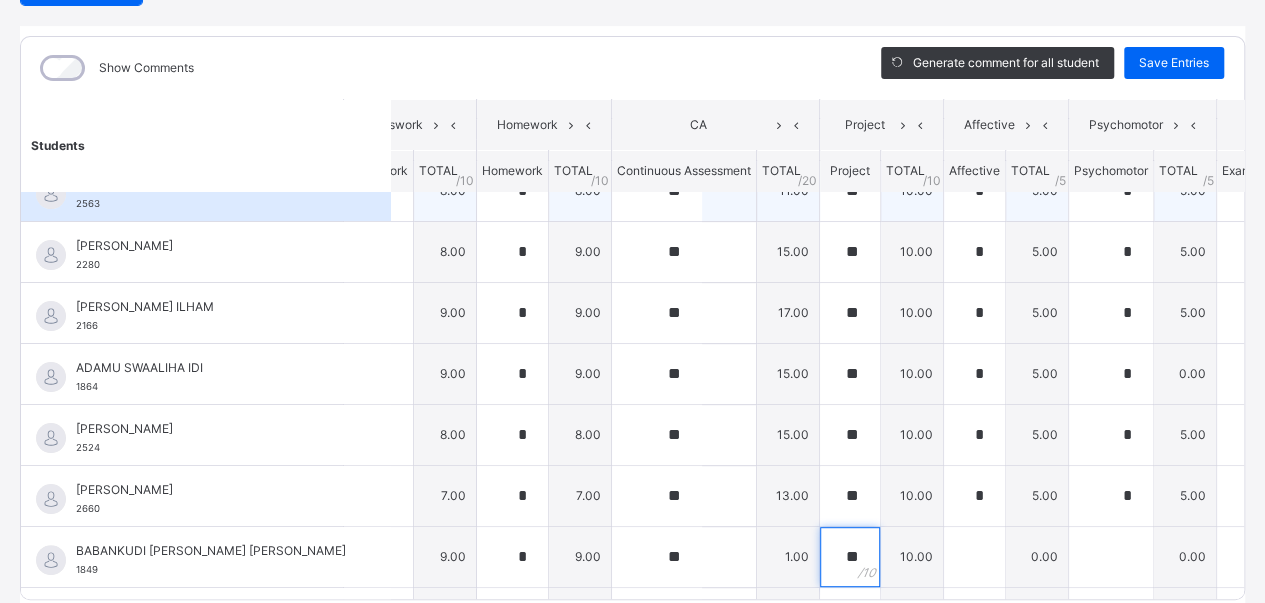 type on "**" 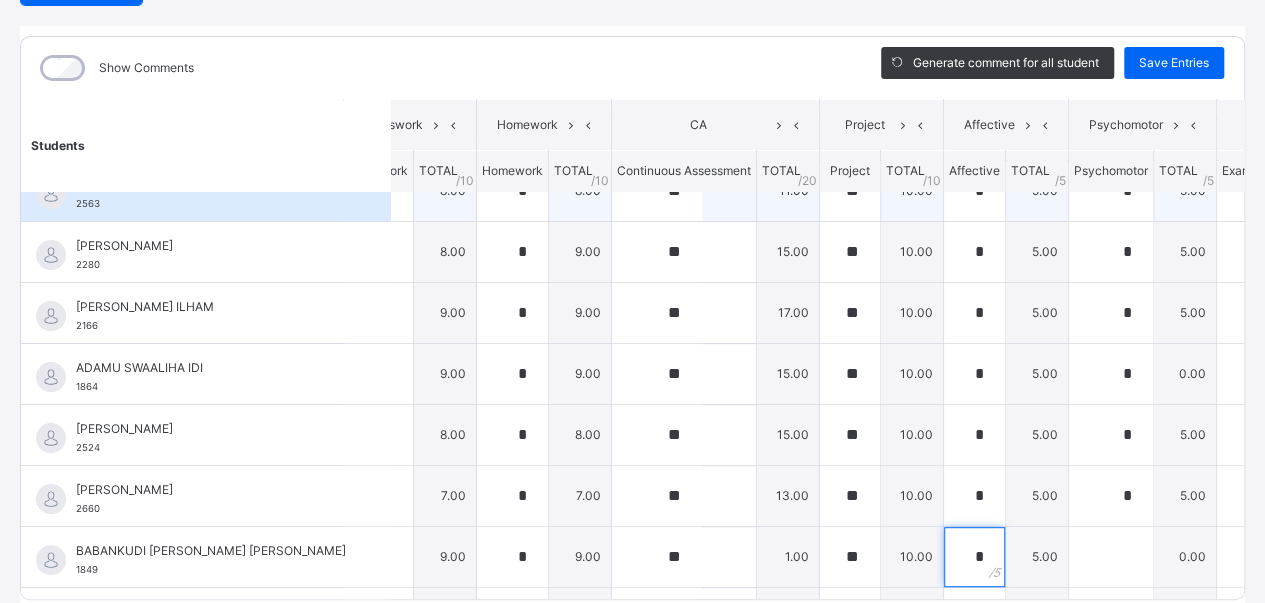 type on "*" 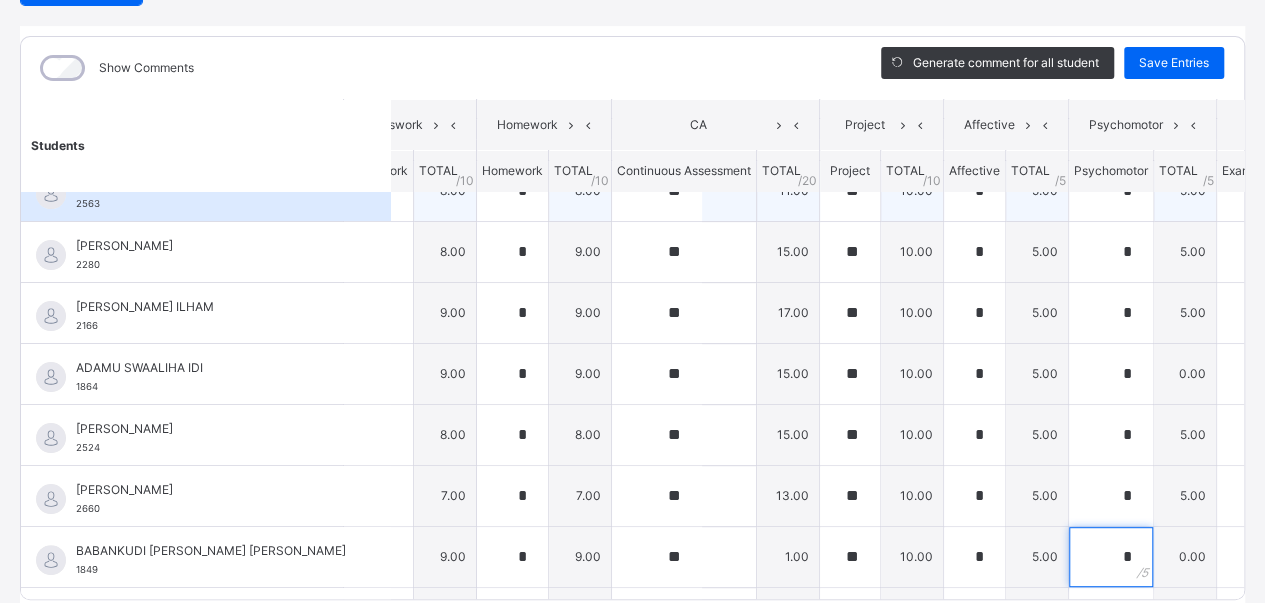 type on "*" 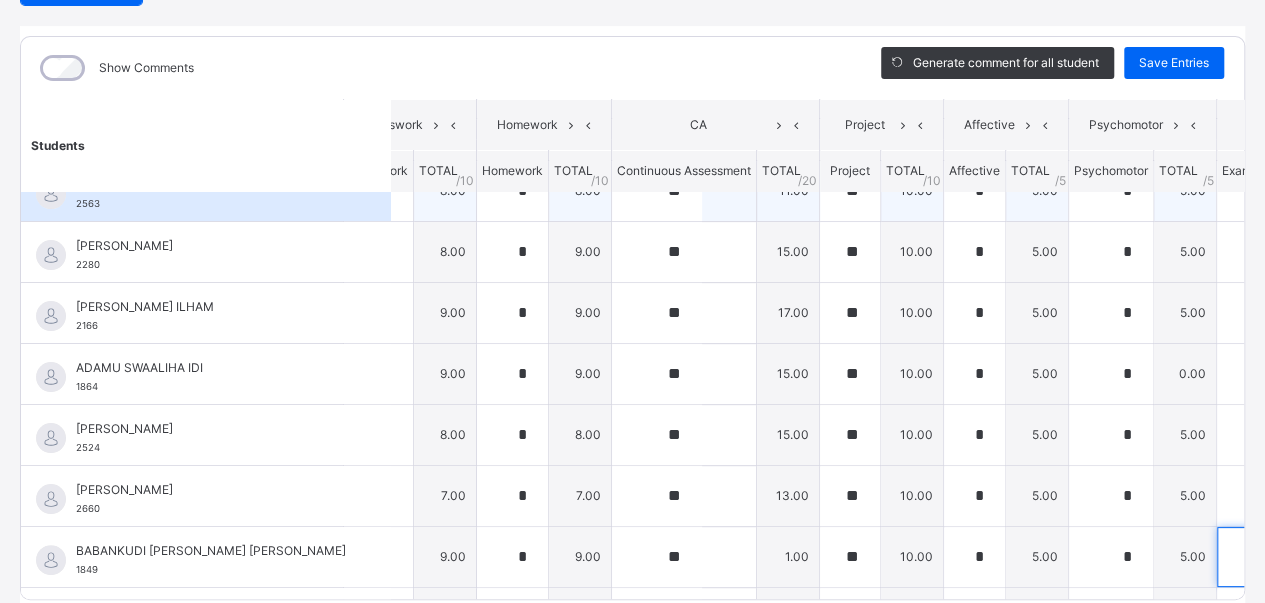 type on "**" 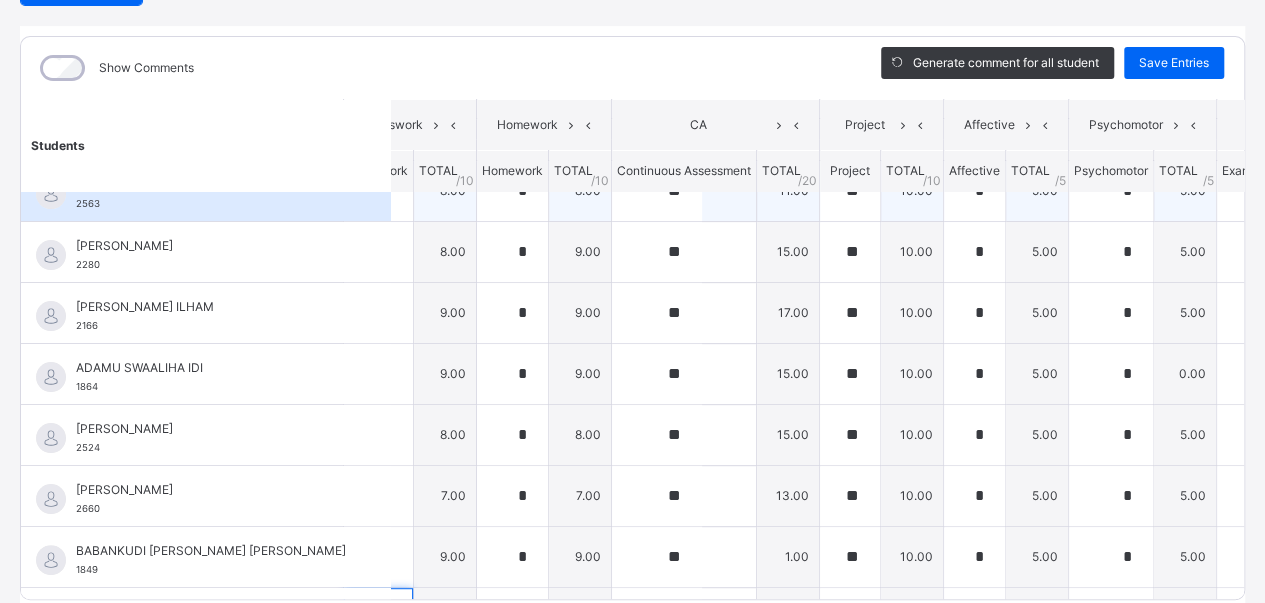 scroll, scrollTop: 304, scrollLeft: 48, axis: both 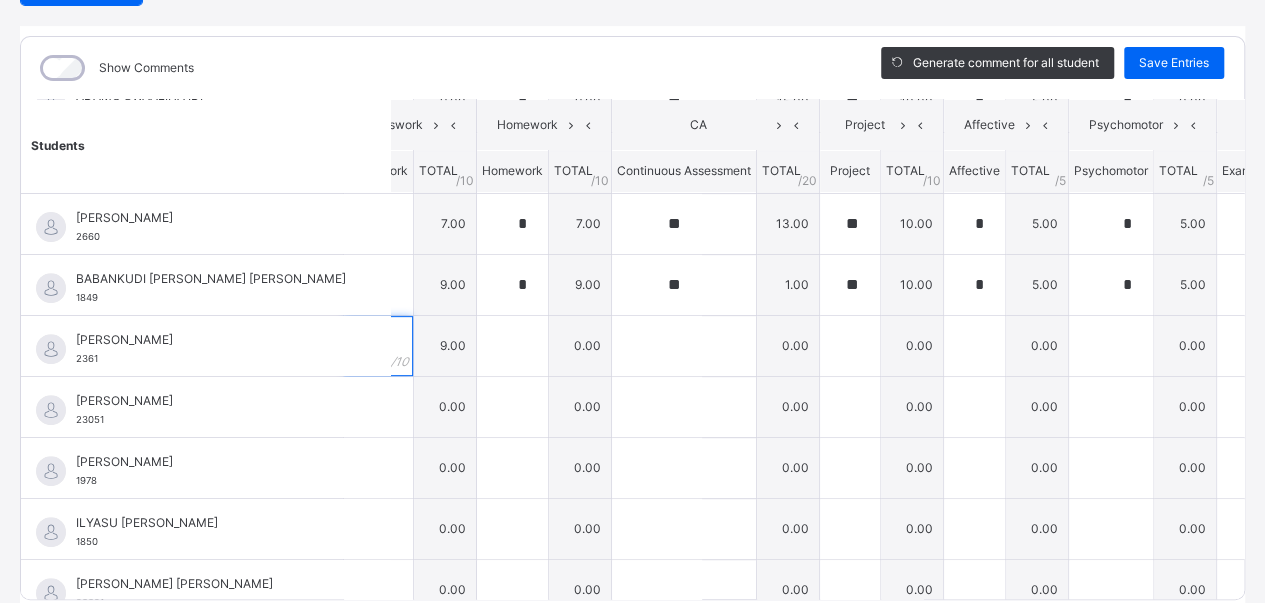type on "*" 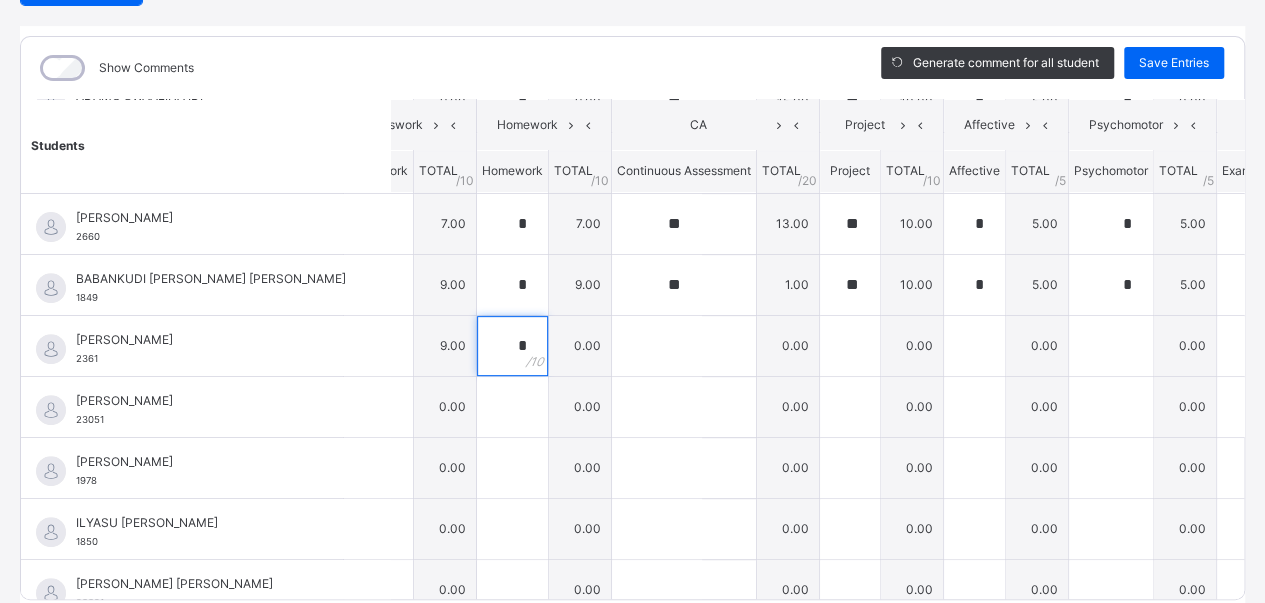 type on "*" 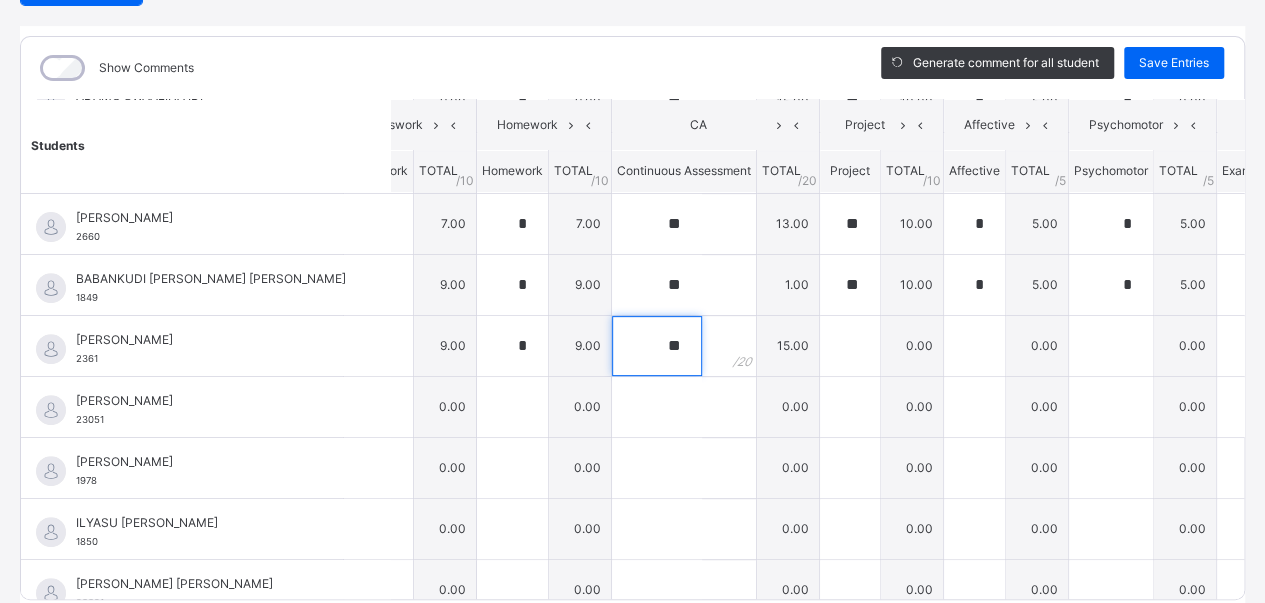 type on "**" 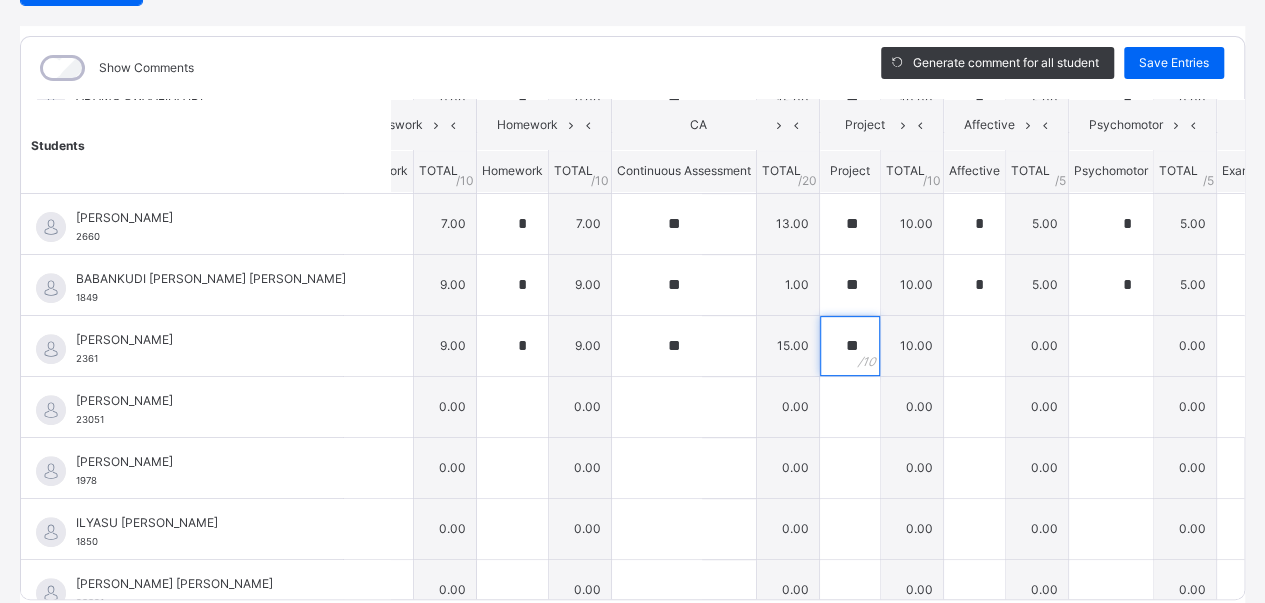 type on "**" 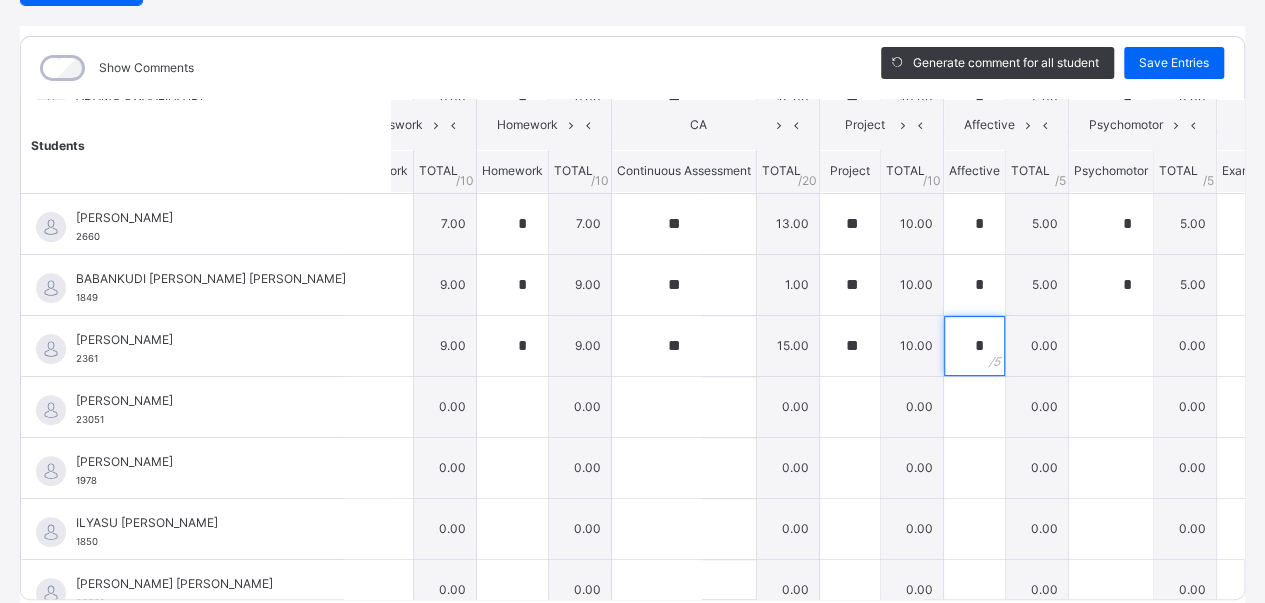 type on "*" 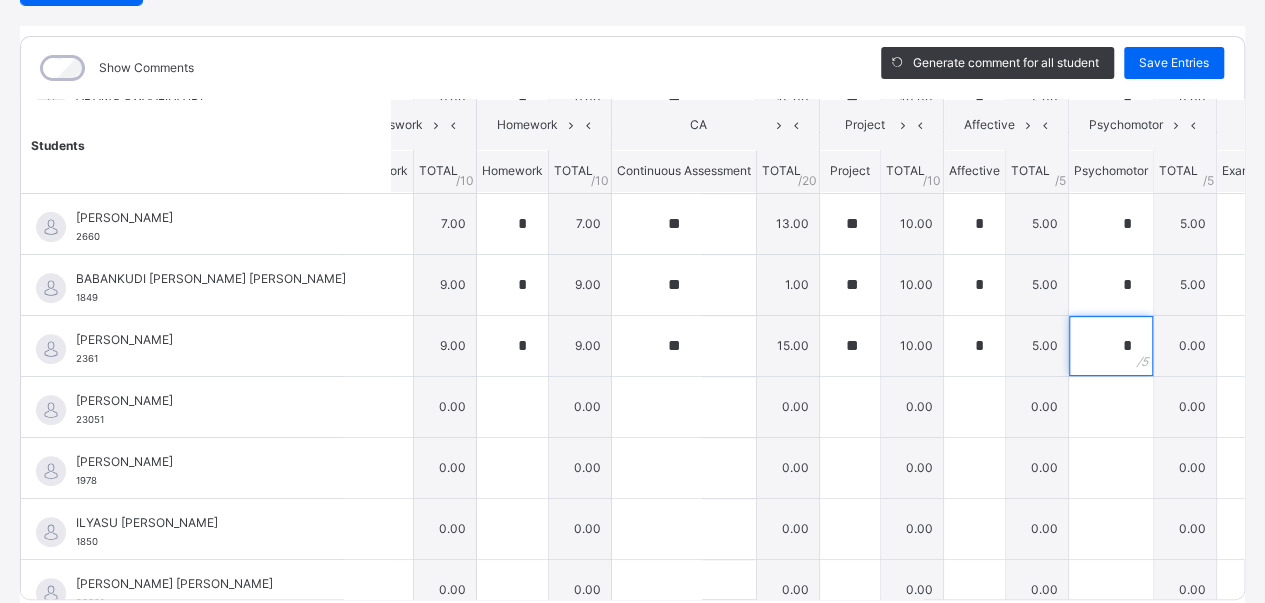 type on "*" 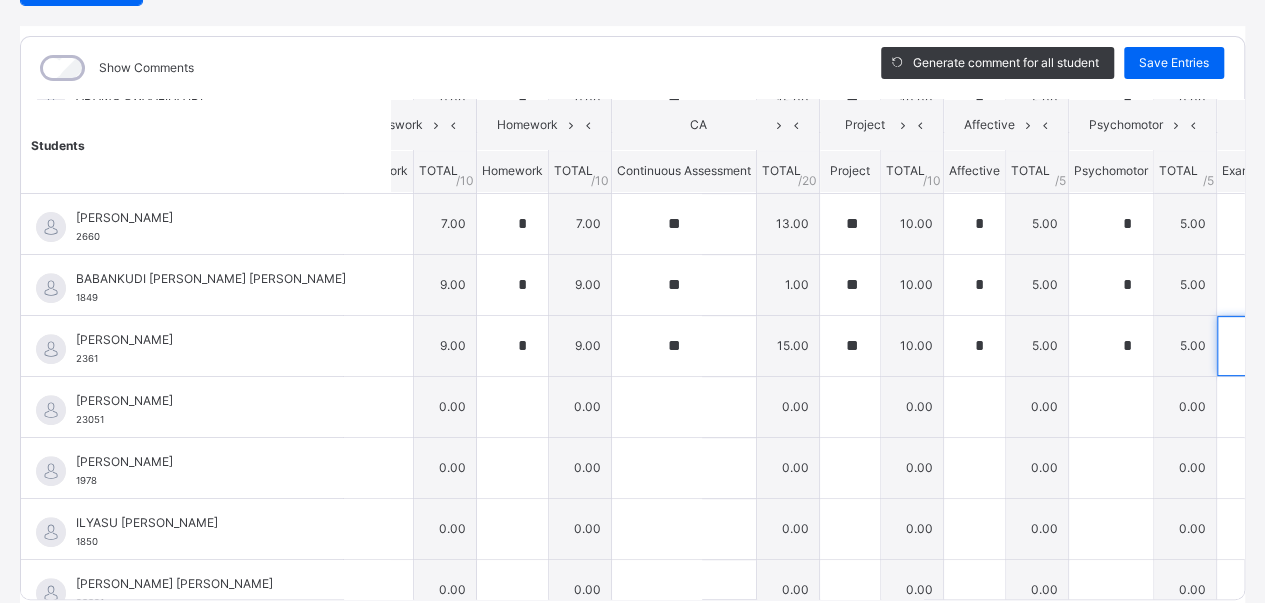 type on "**" 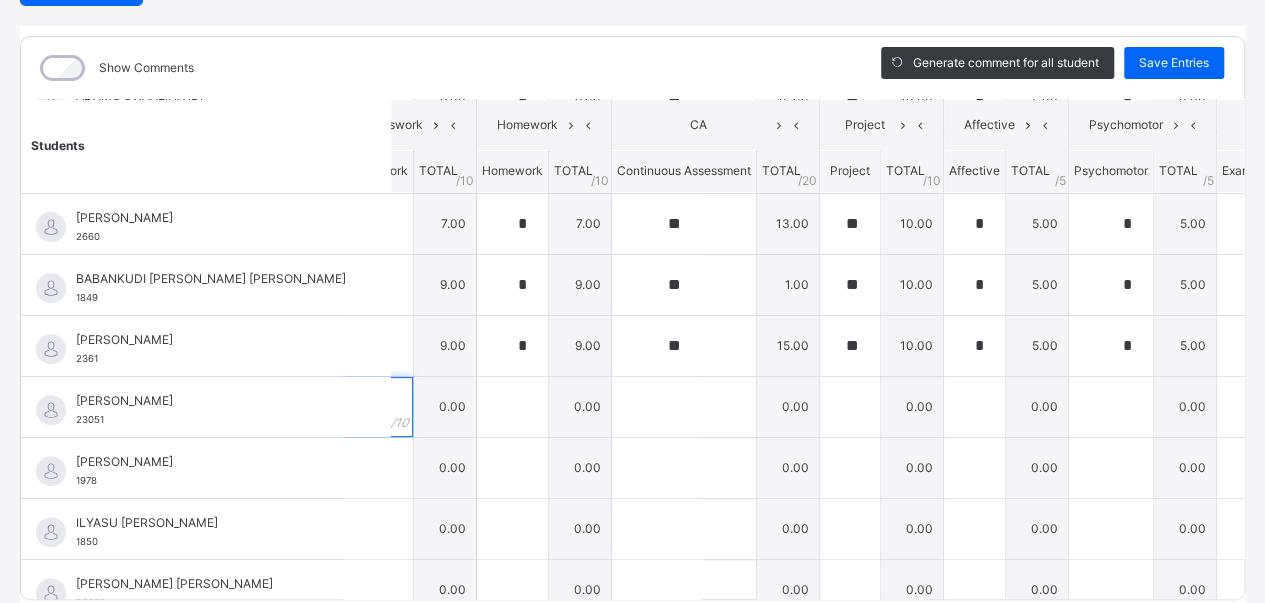 type on "*" 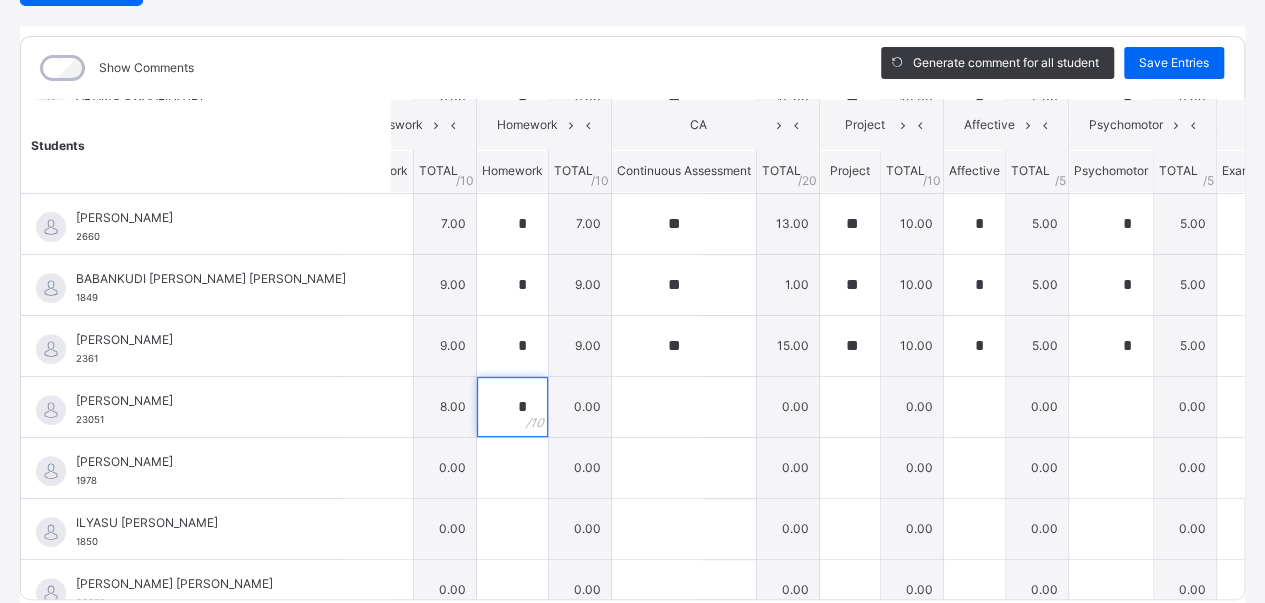 type on "*" 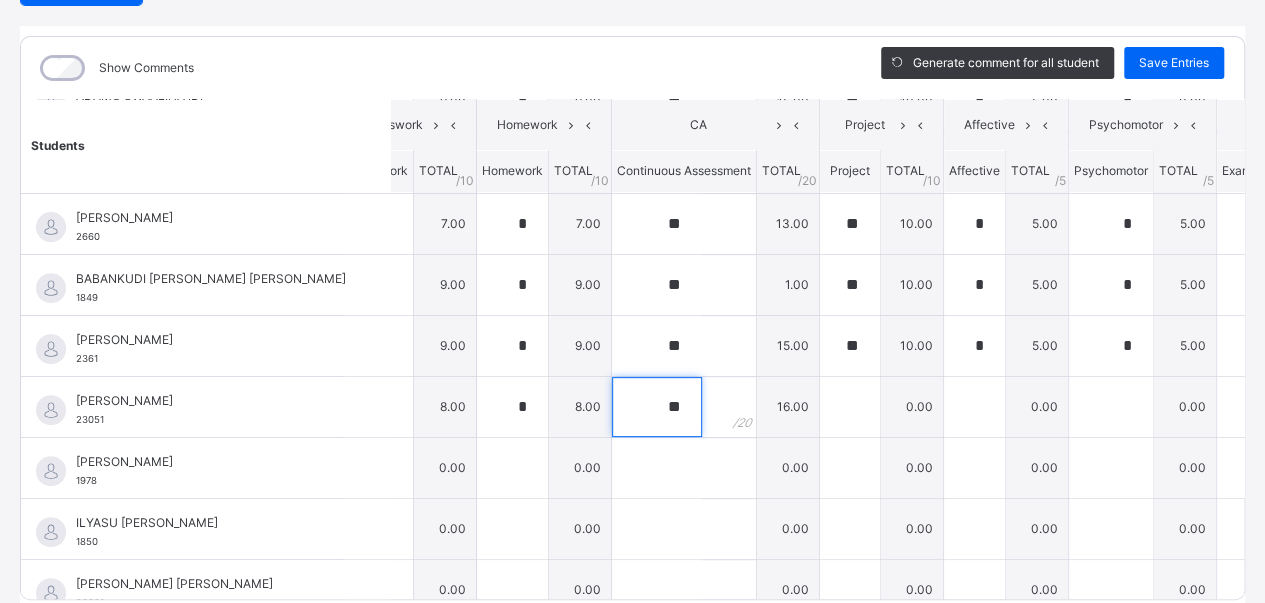 type on "**" 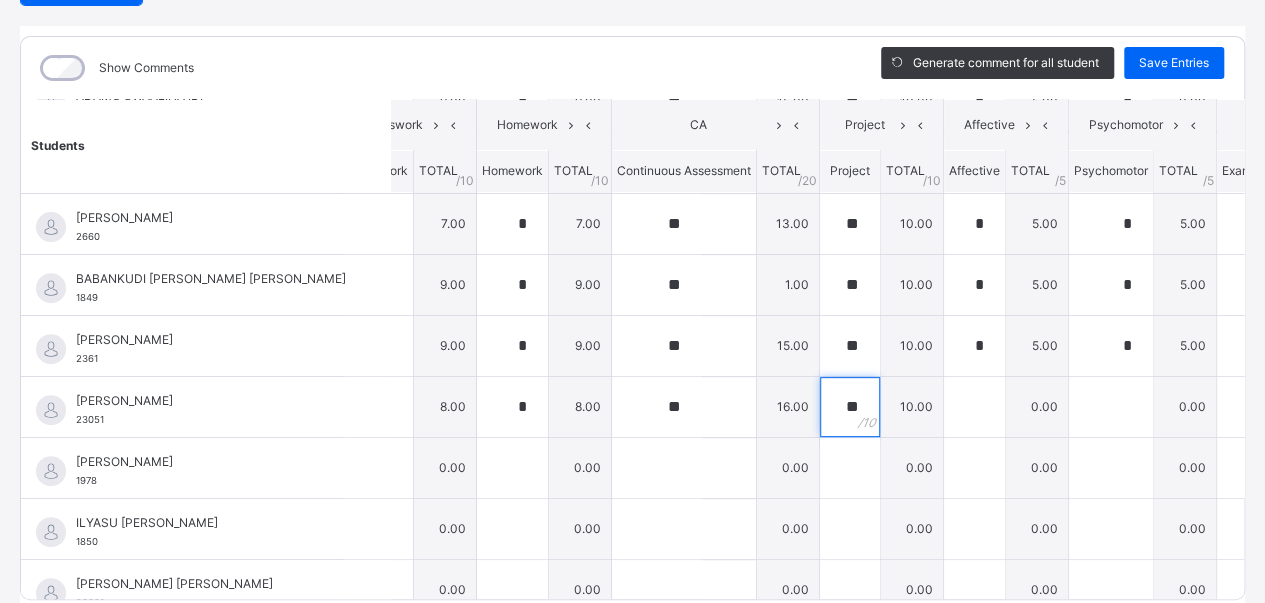 type on "**" 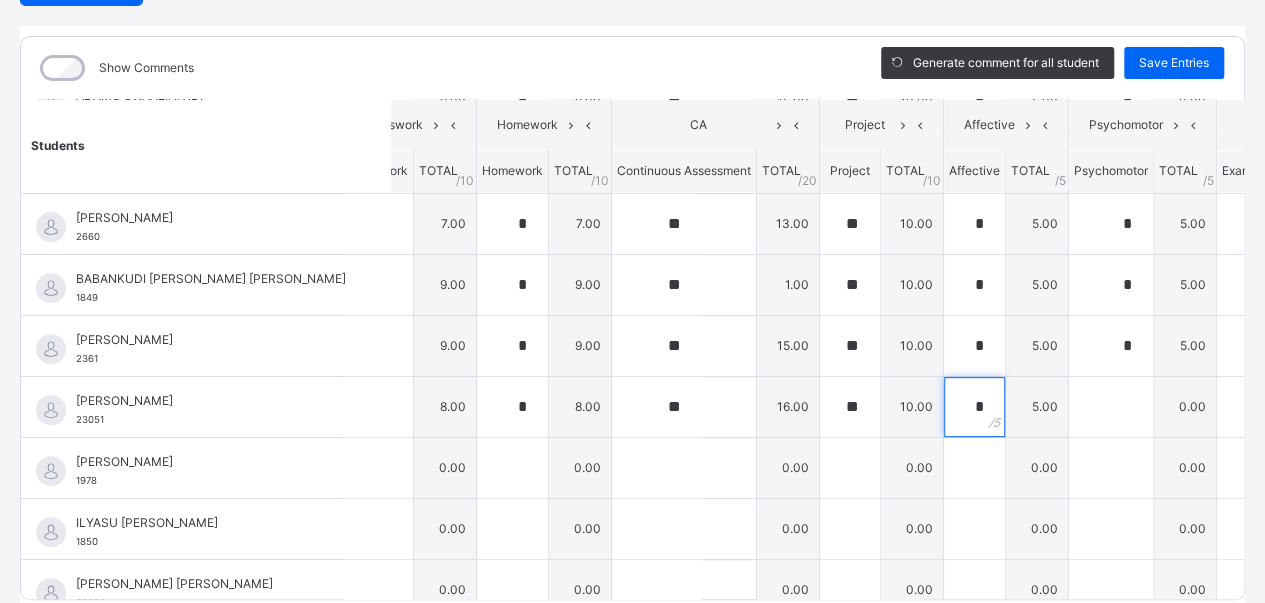 type on "*" 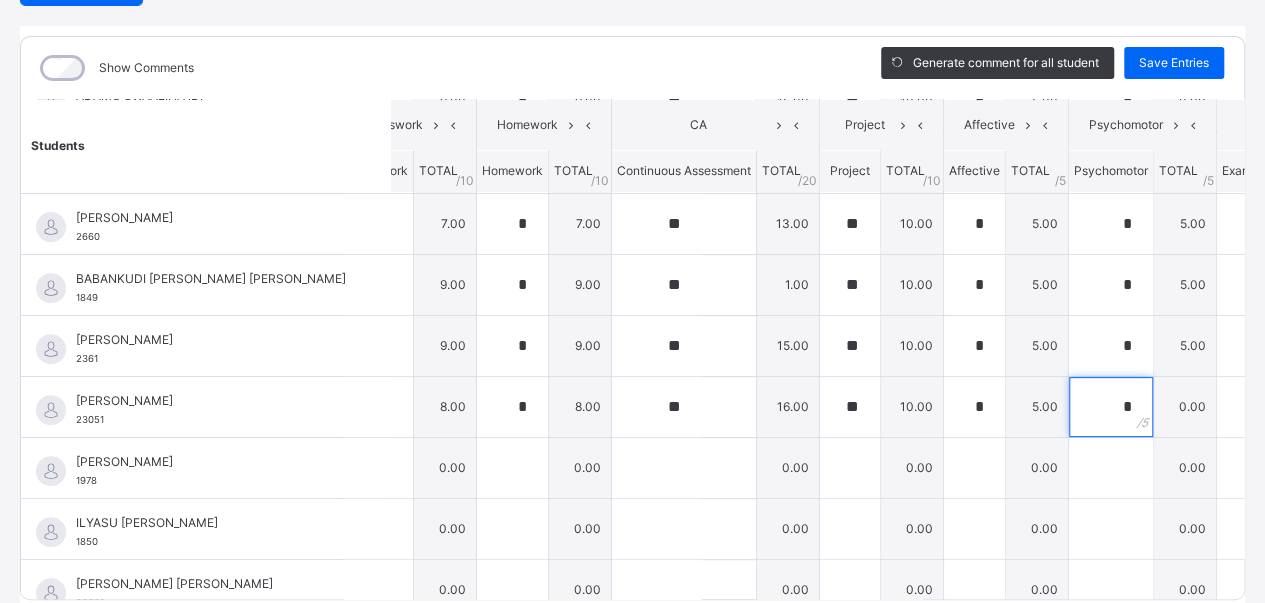 type on "*" 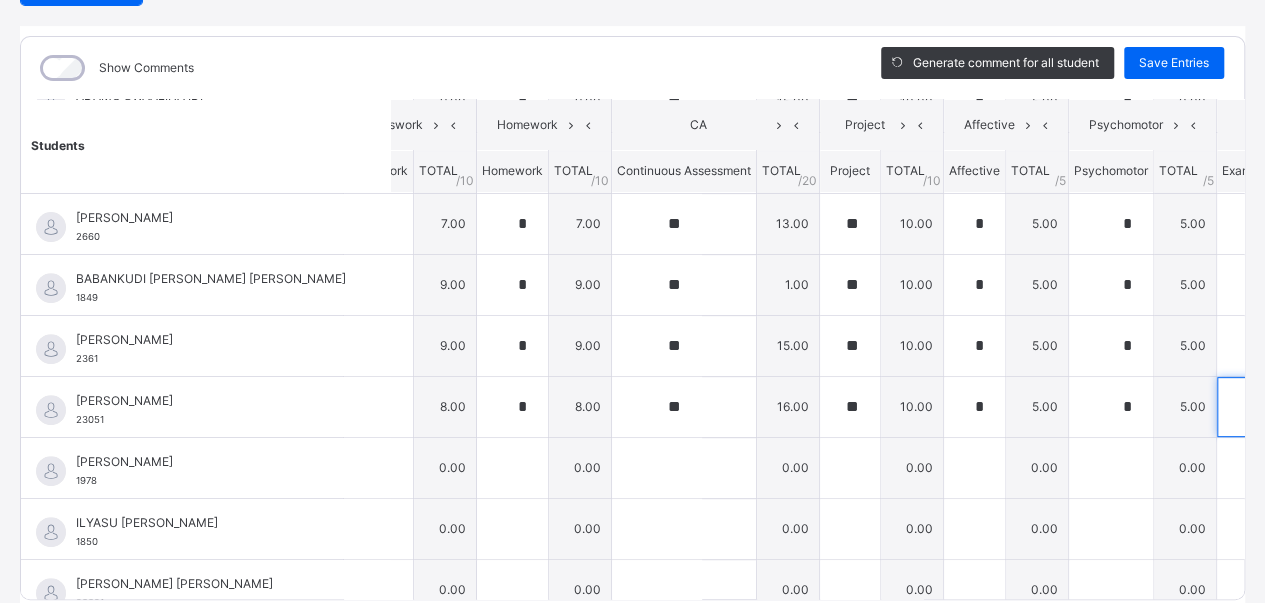 type on "**" 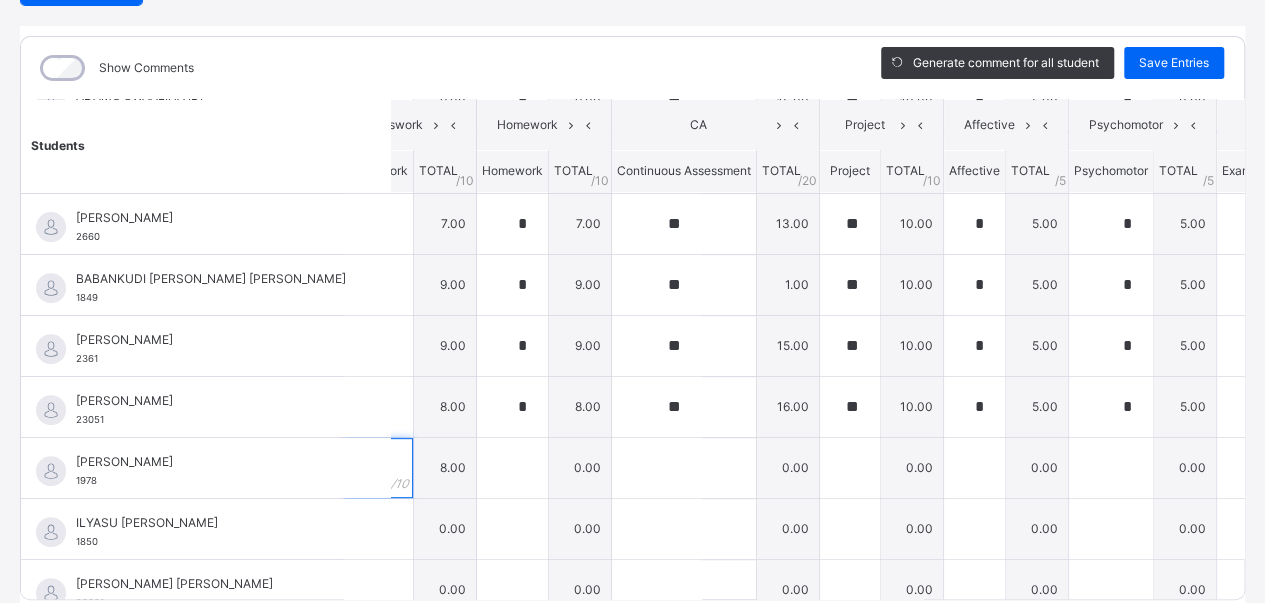 type on "*" 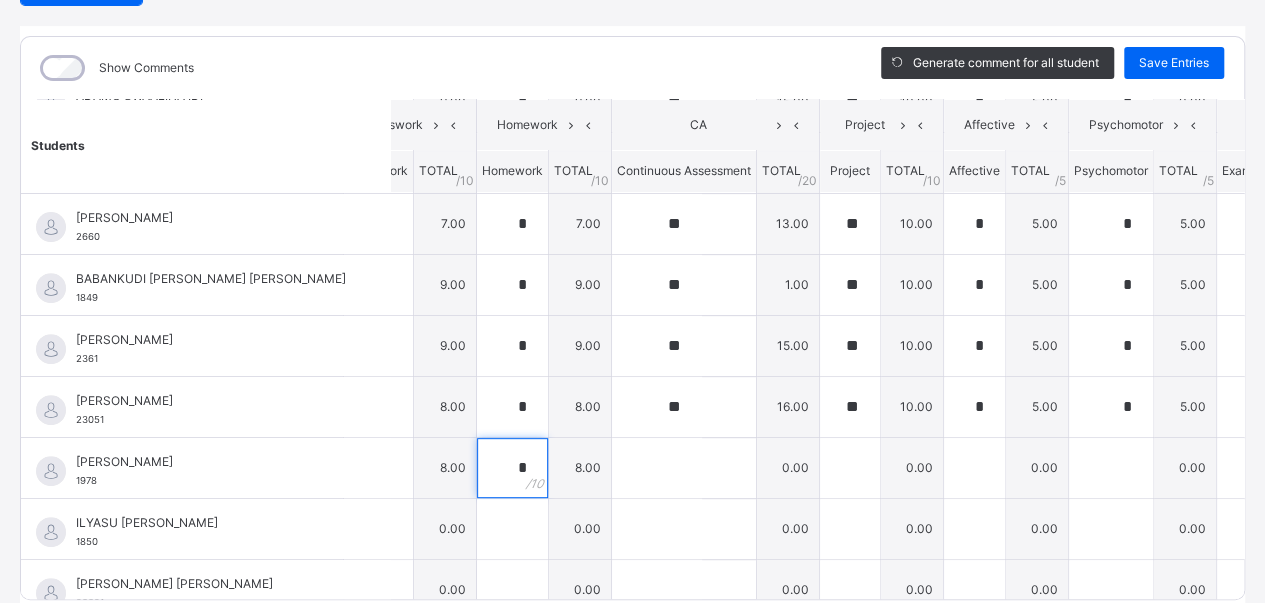 type on "*" 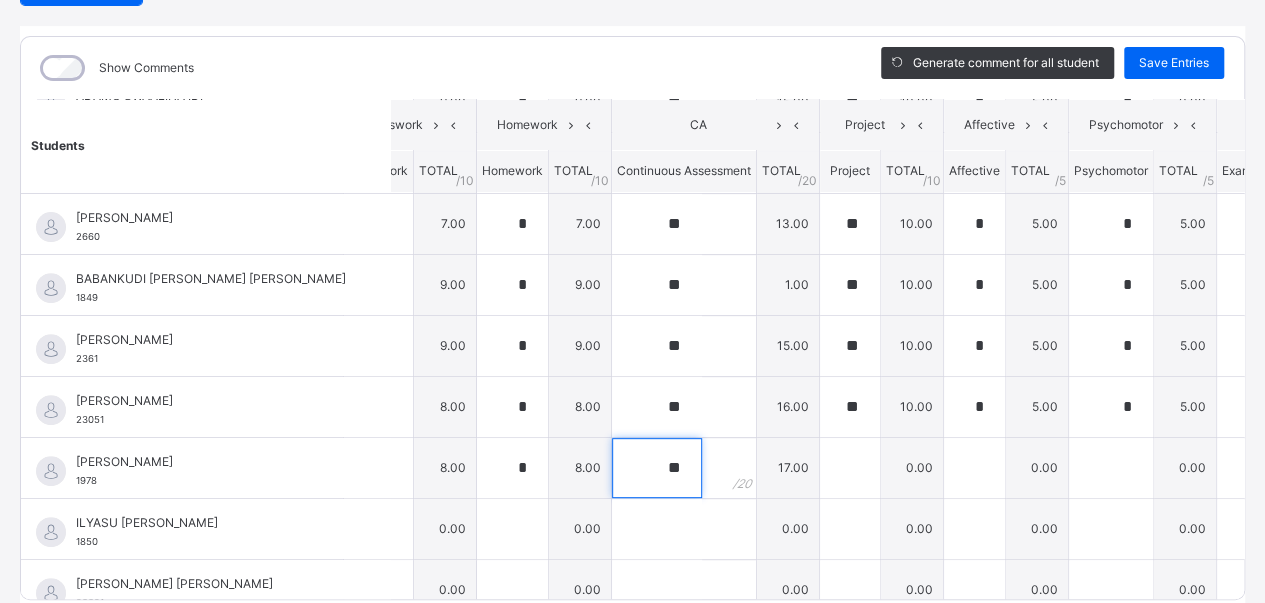 type on "**" 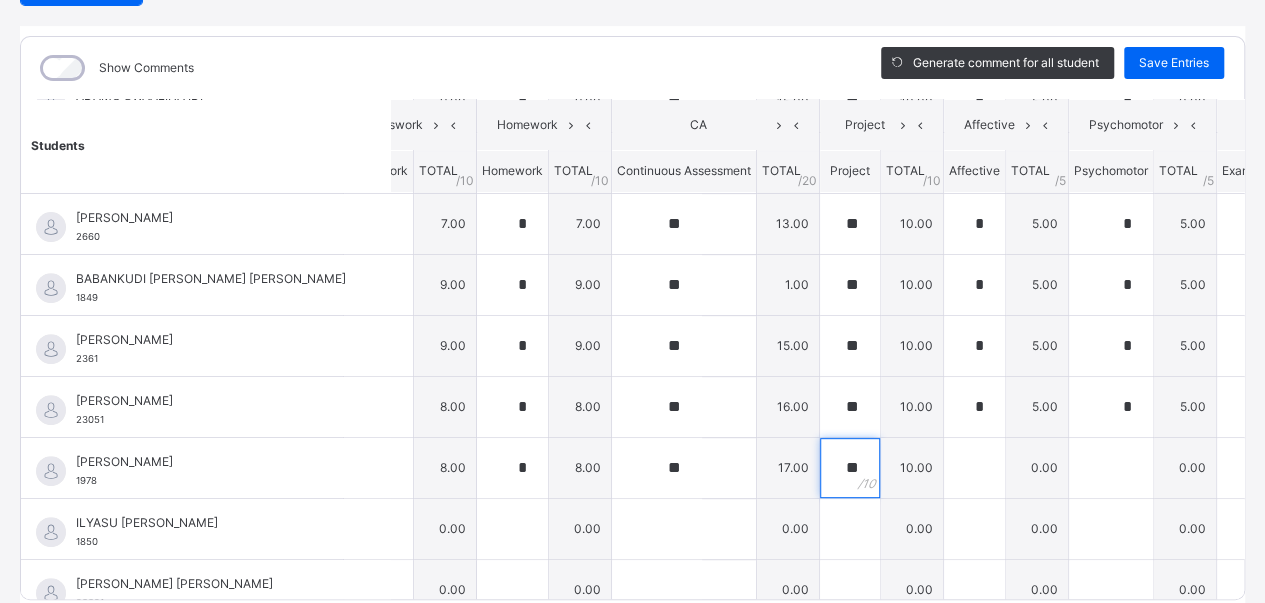 type on "**" 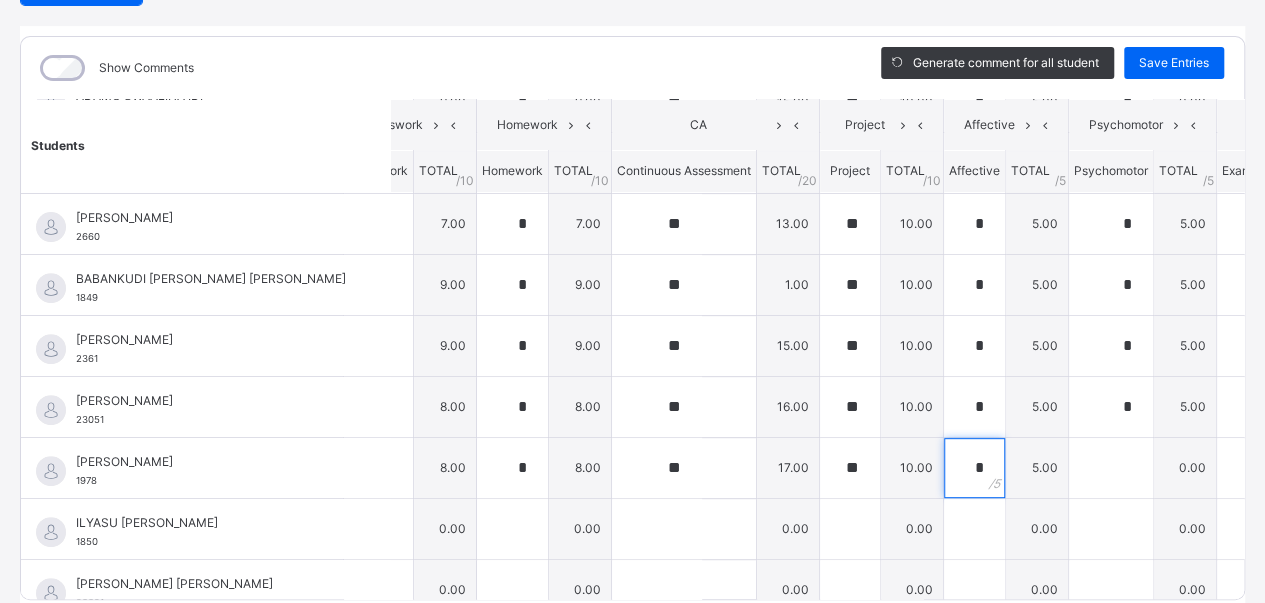 type on "*" 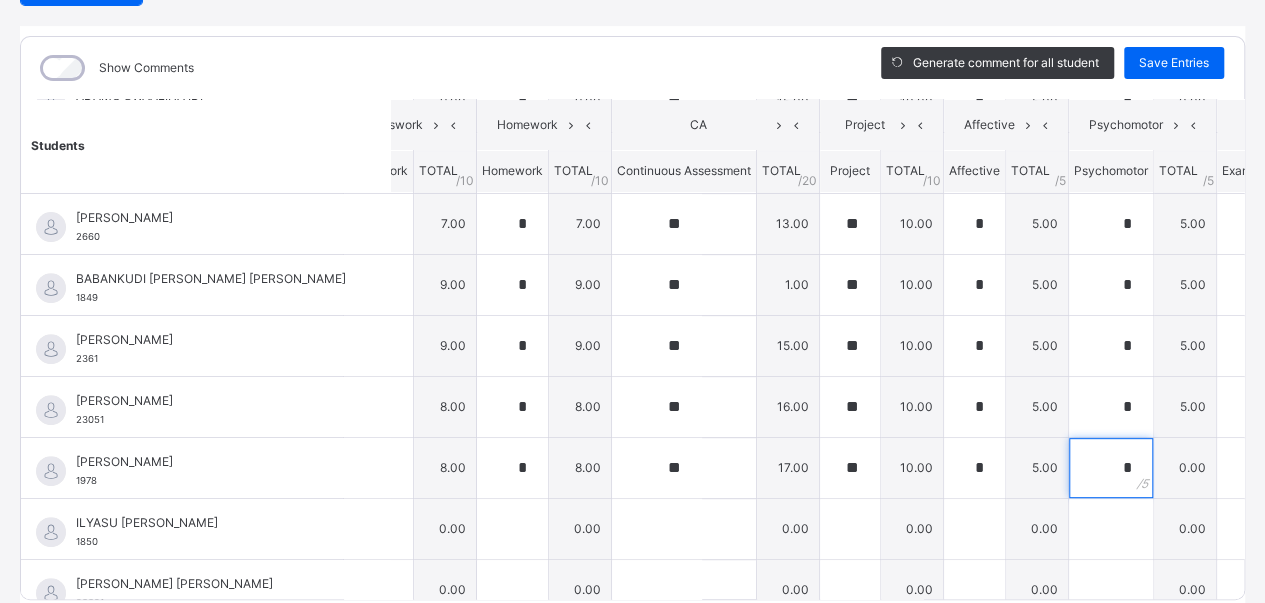 type on "*" 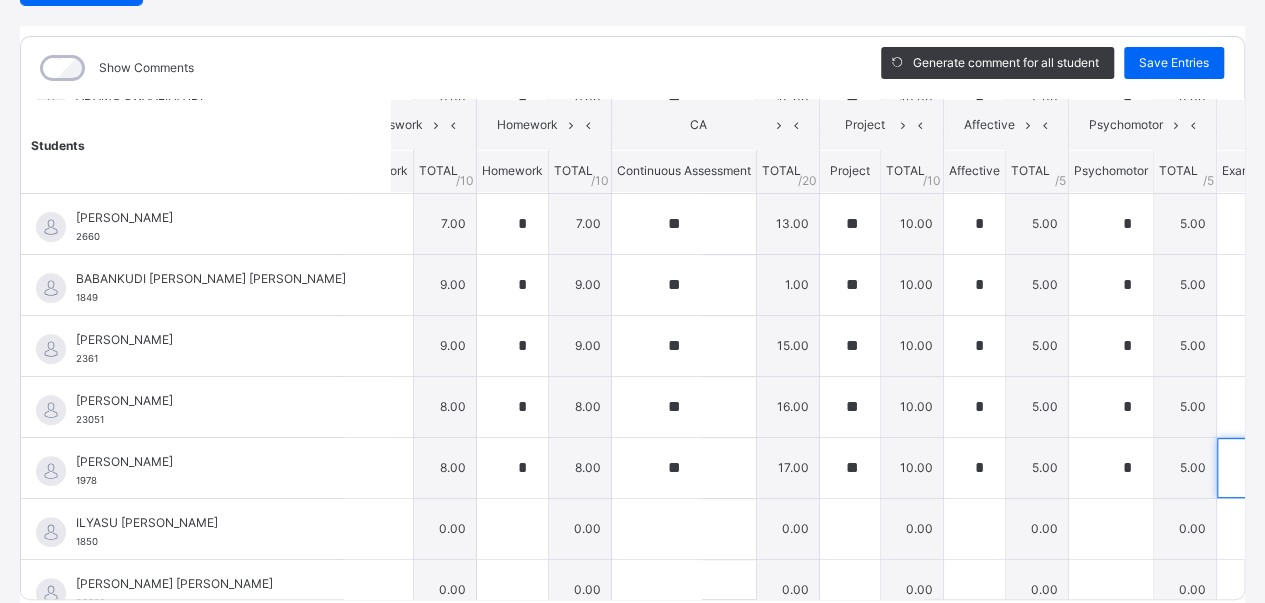 type on "**" 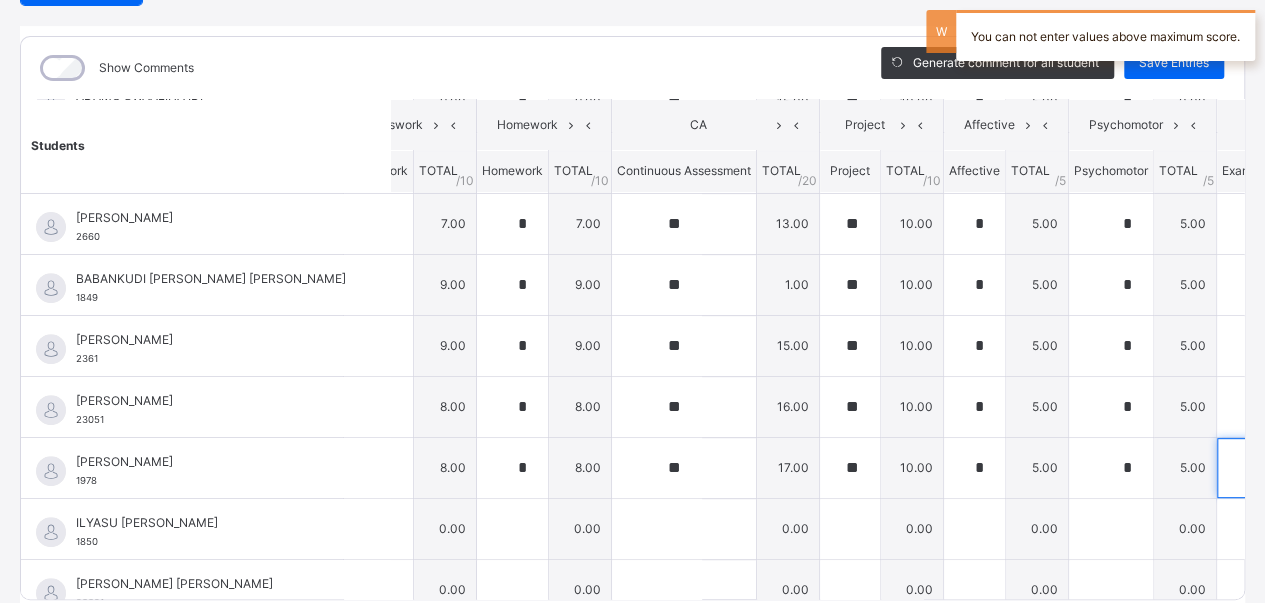 type on "**" 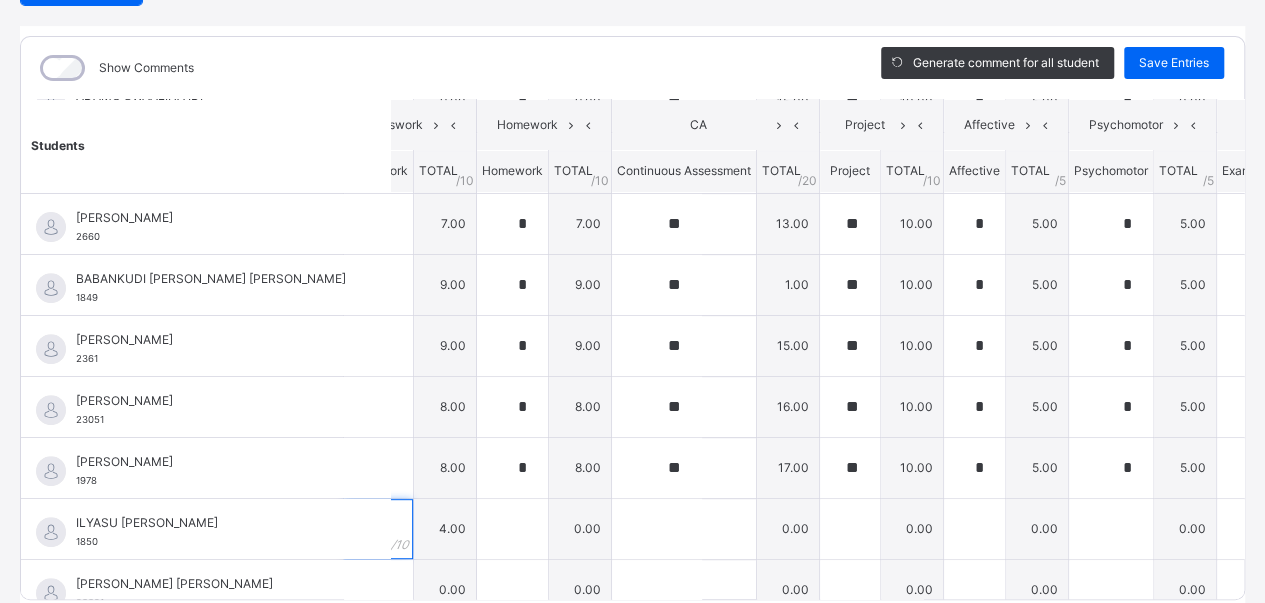 type on "*" 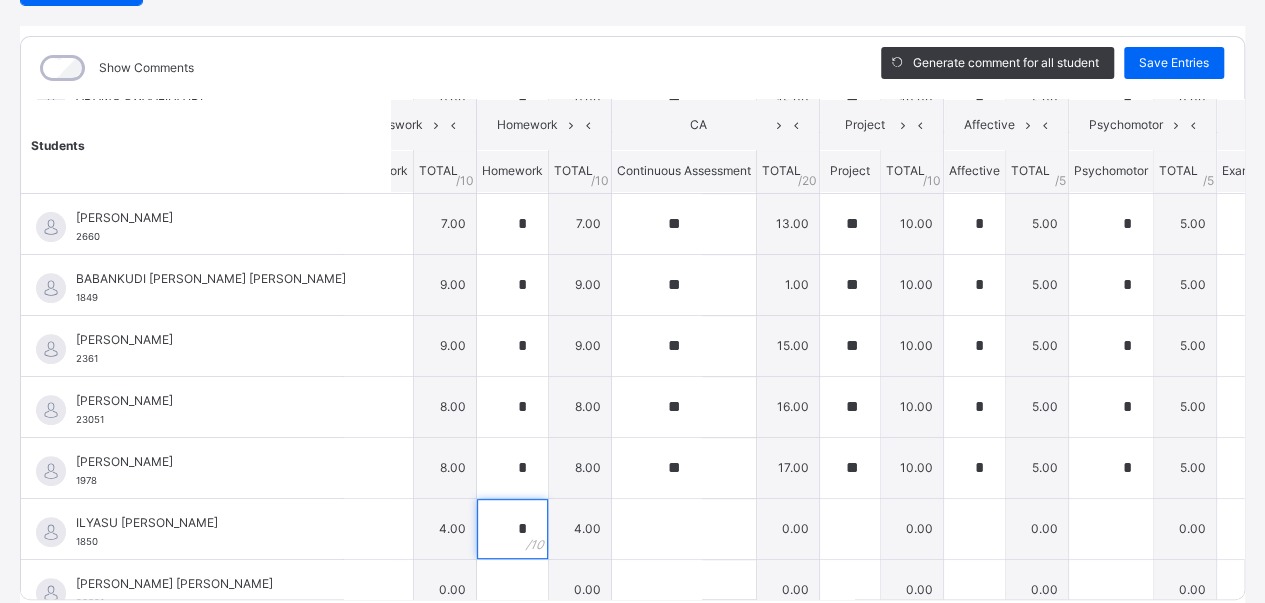 type on "*" 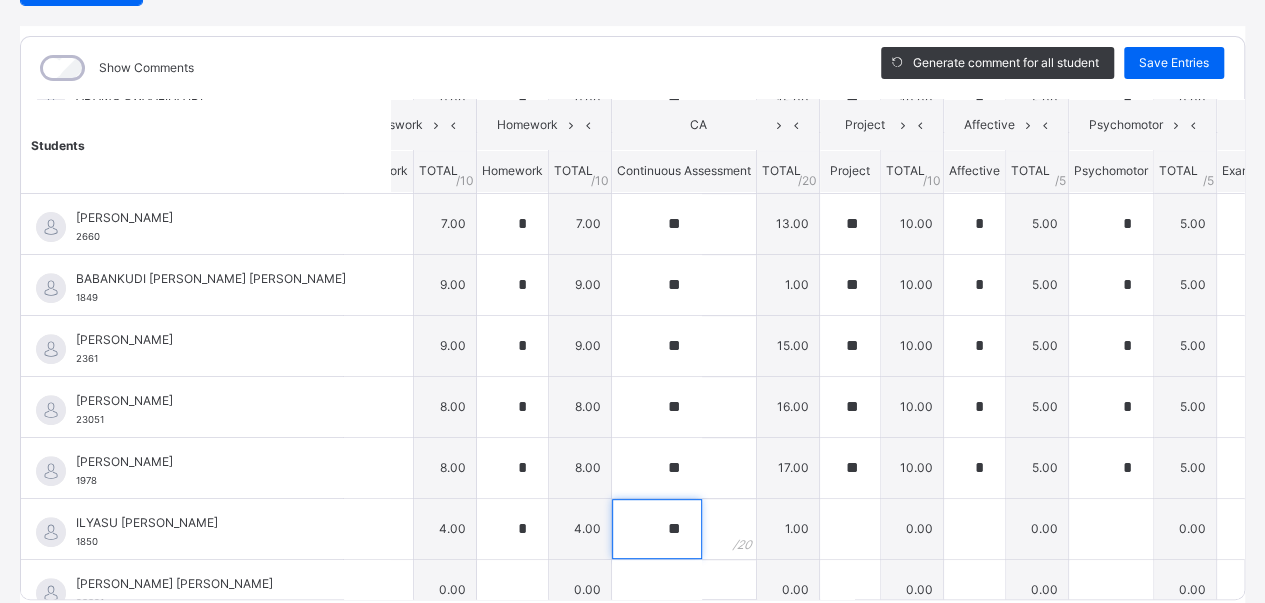 type on "**" 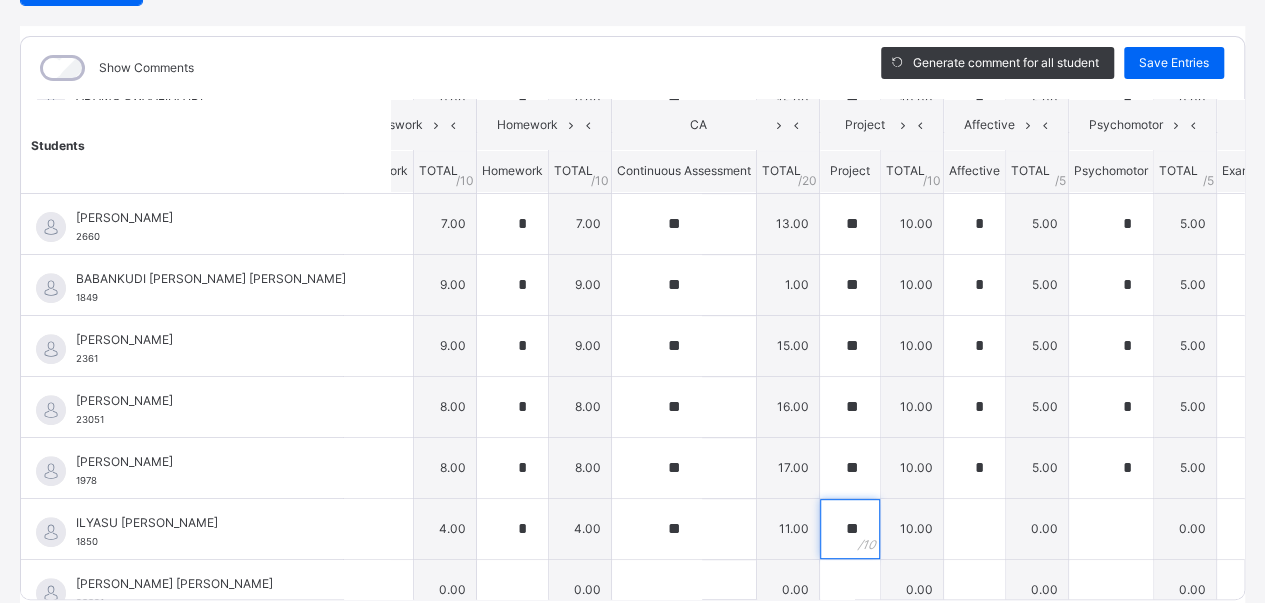 type on "**" 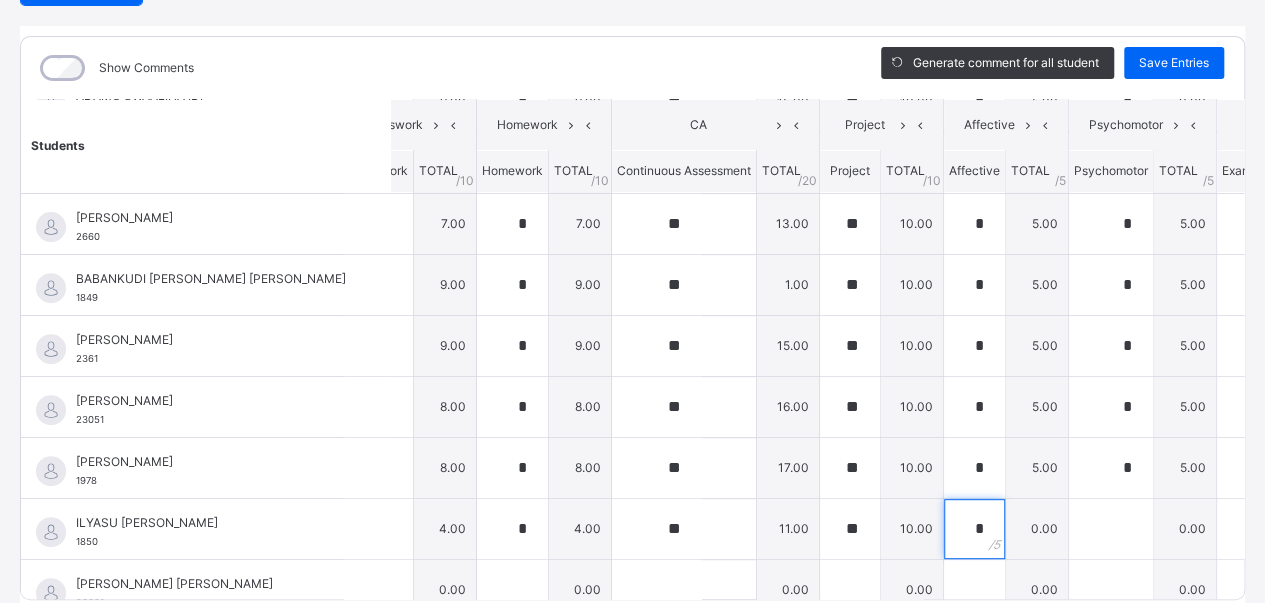 type on "*" 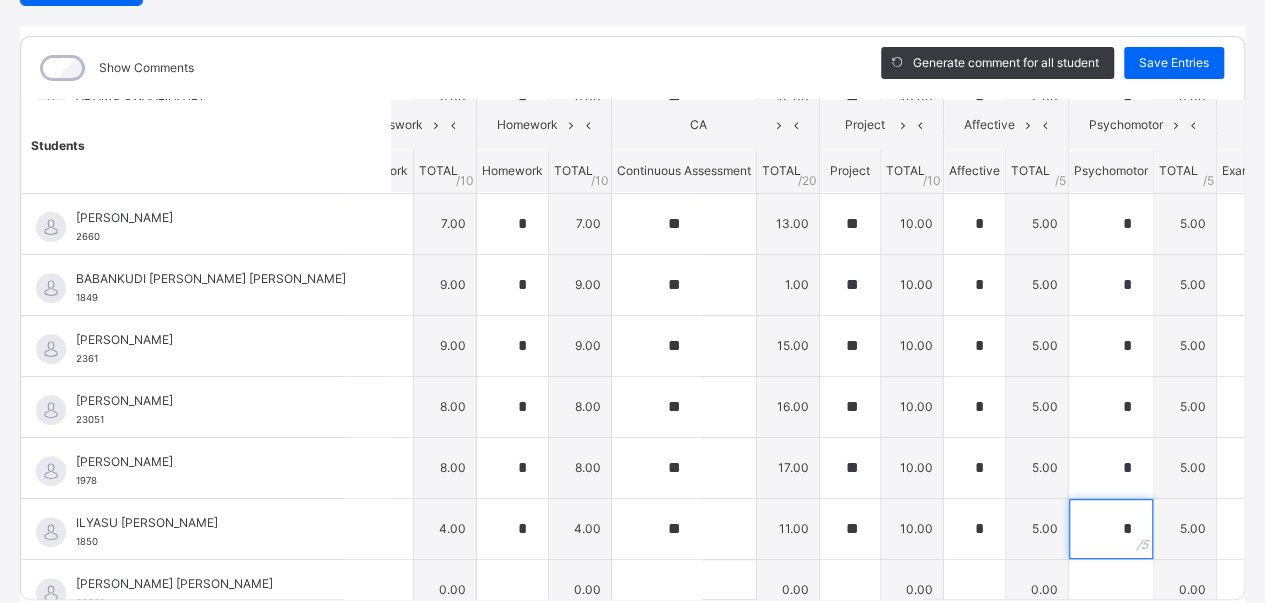type on "*" 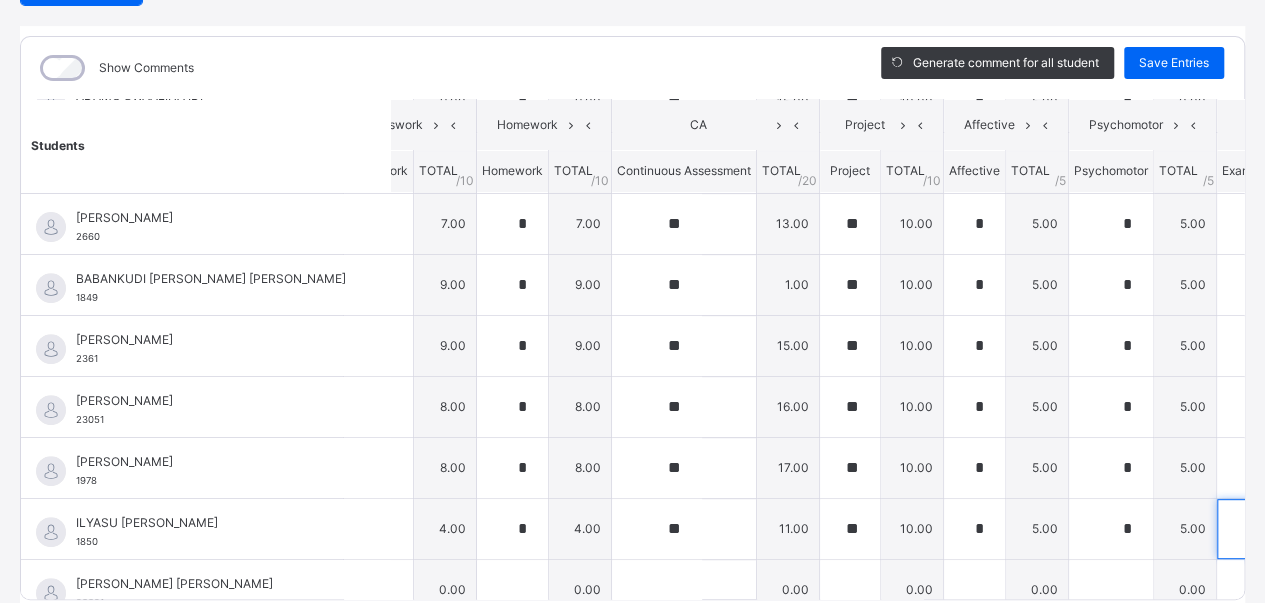 type on "**" 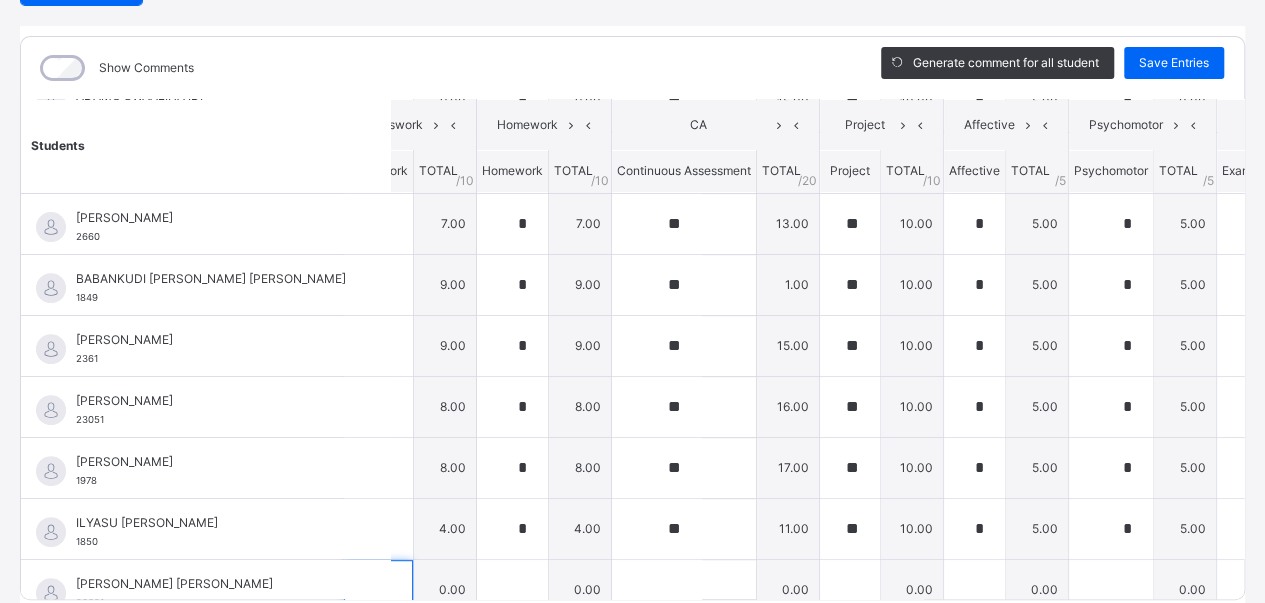 scroll, scrollTop: 335, scrollLeft: 48, axis: both 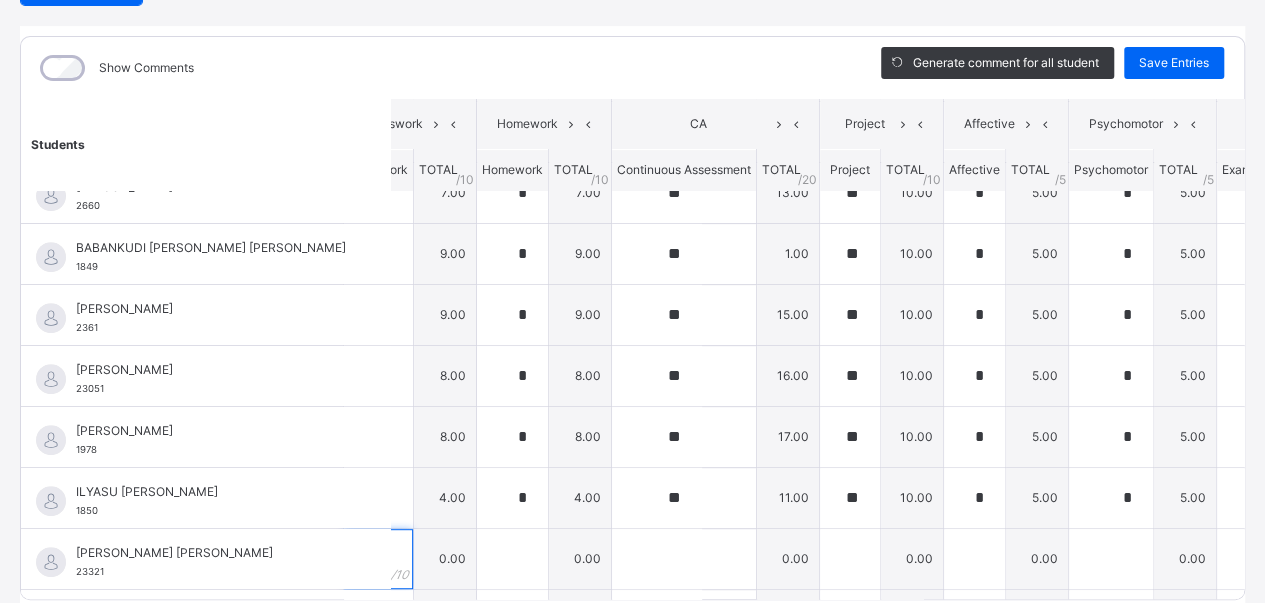 type on "*" 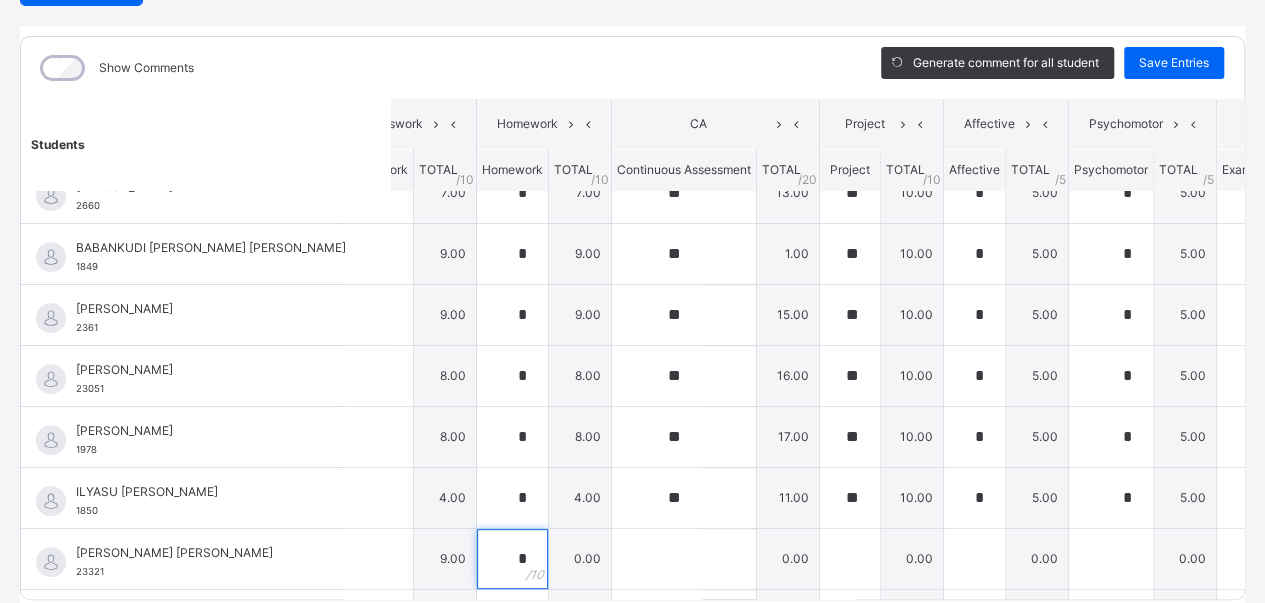 type on "*" 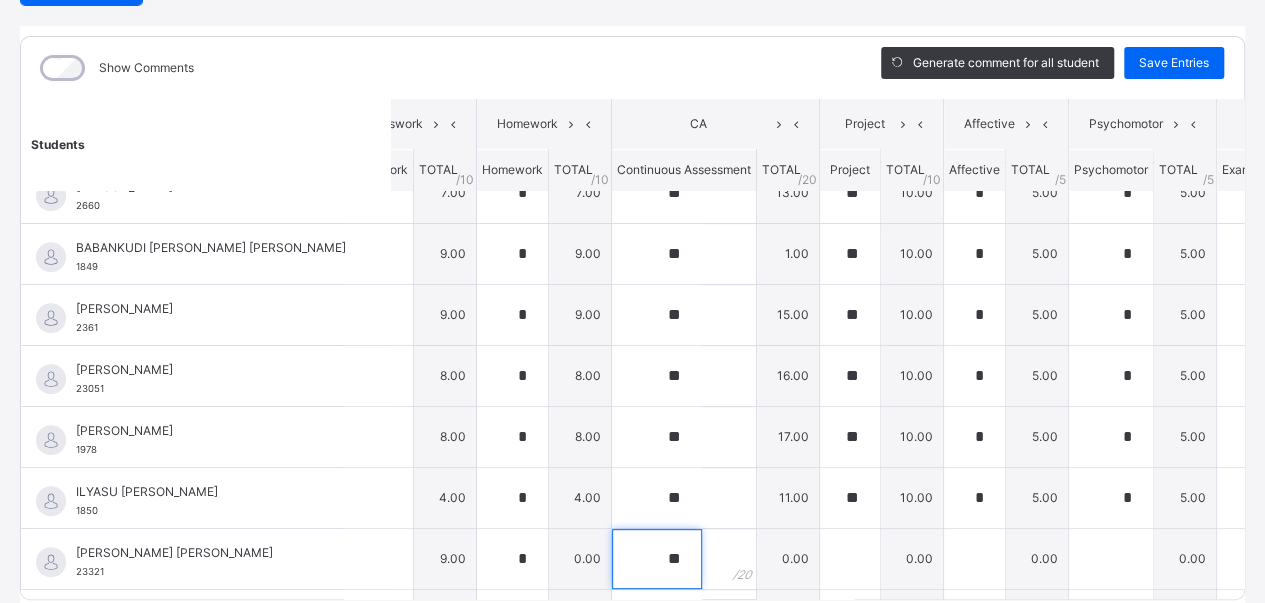 type on "**" 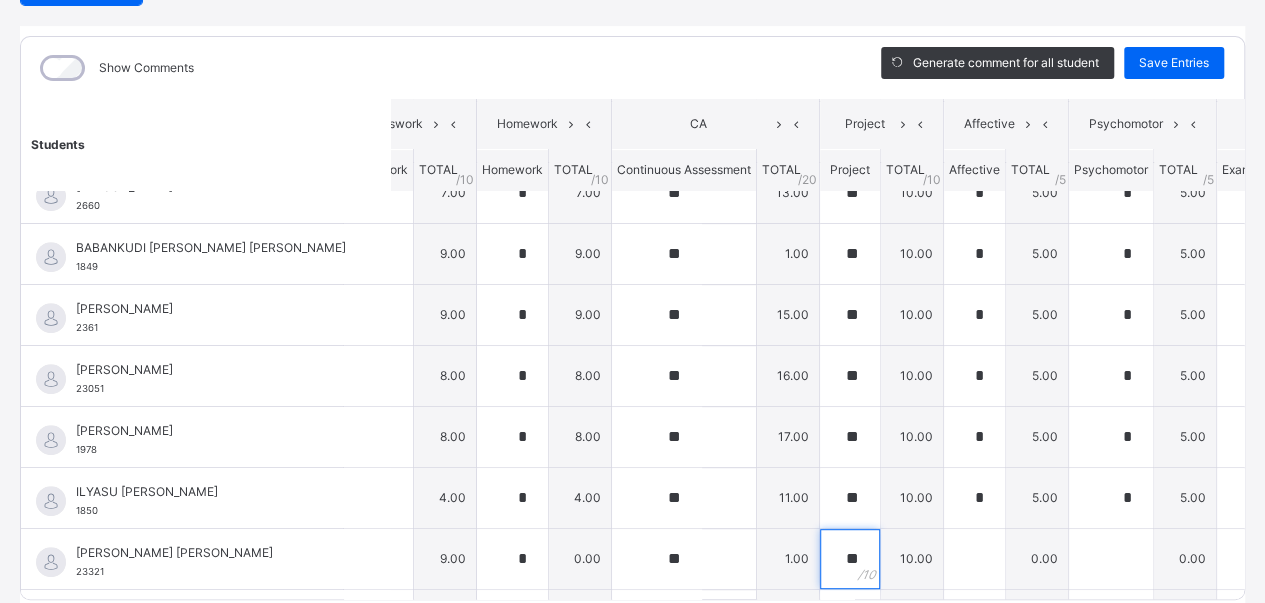 type on "**" 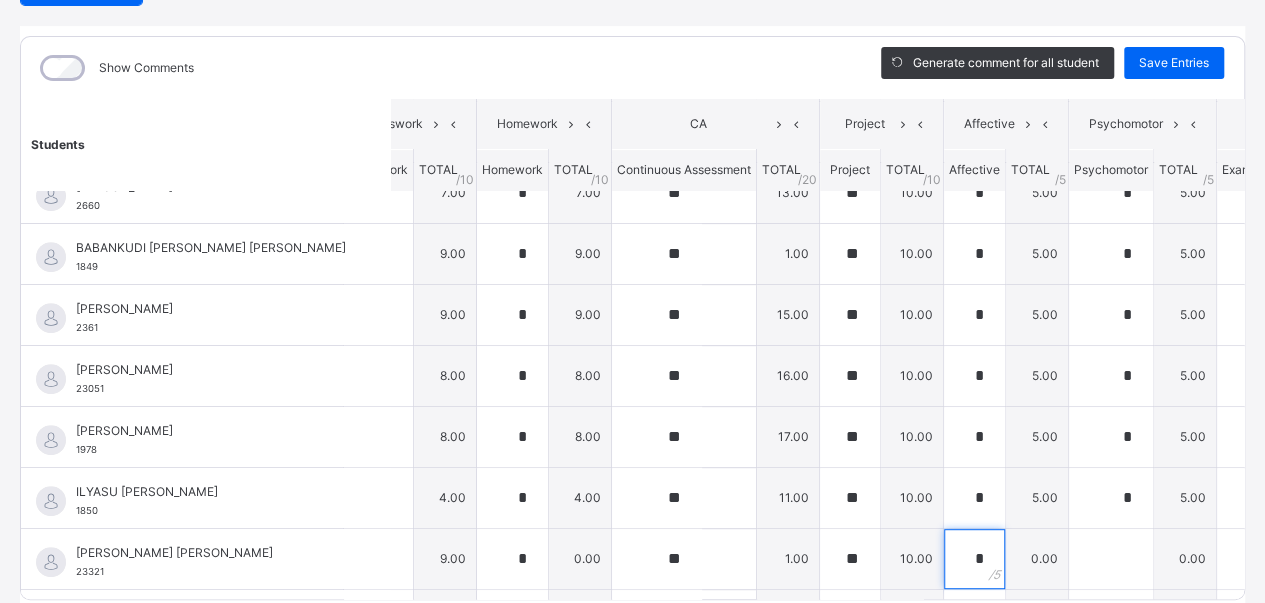 type on "*" 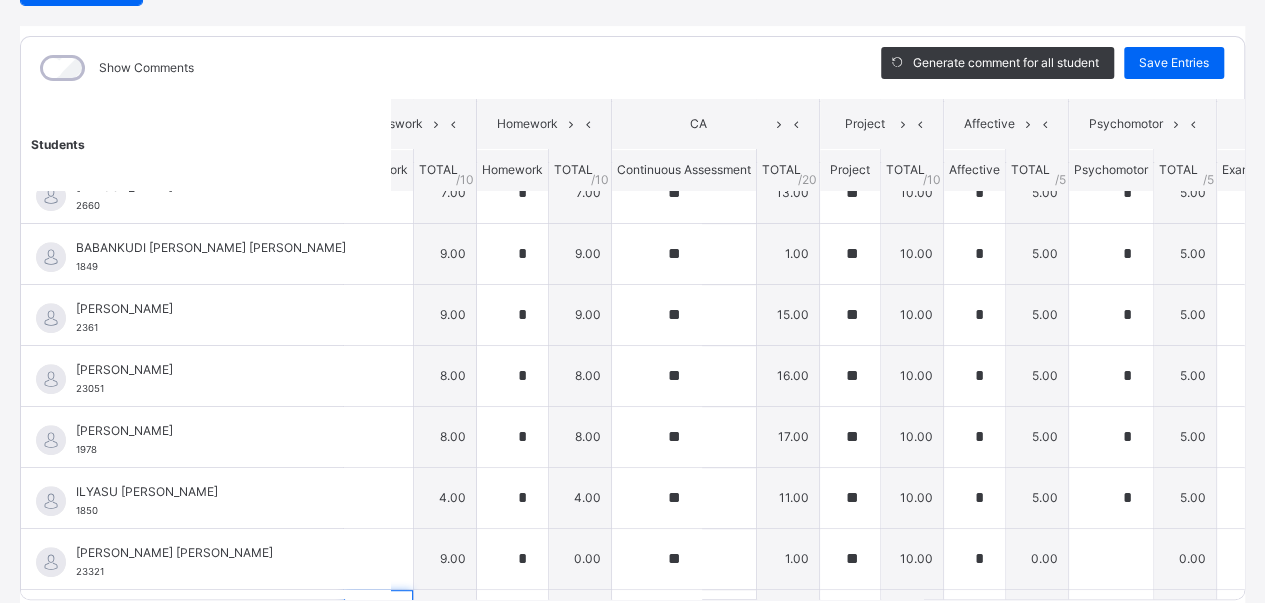 scroll, scrollTop: 608, scrollLeft: 48, axis: both 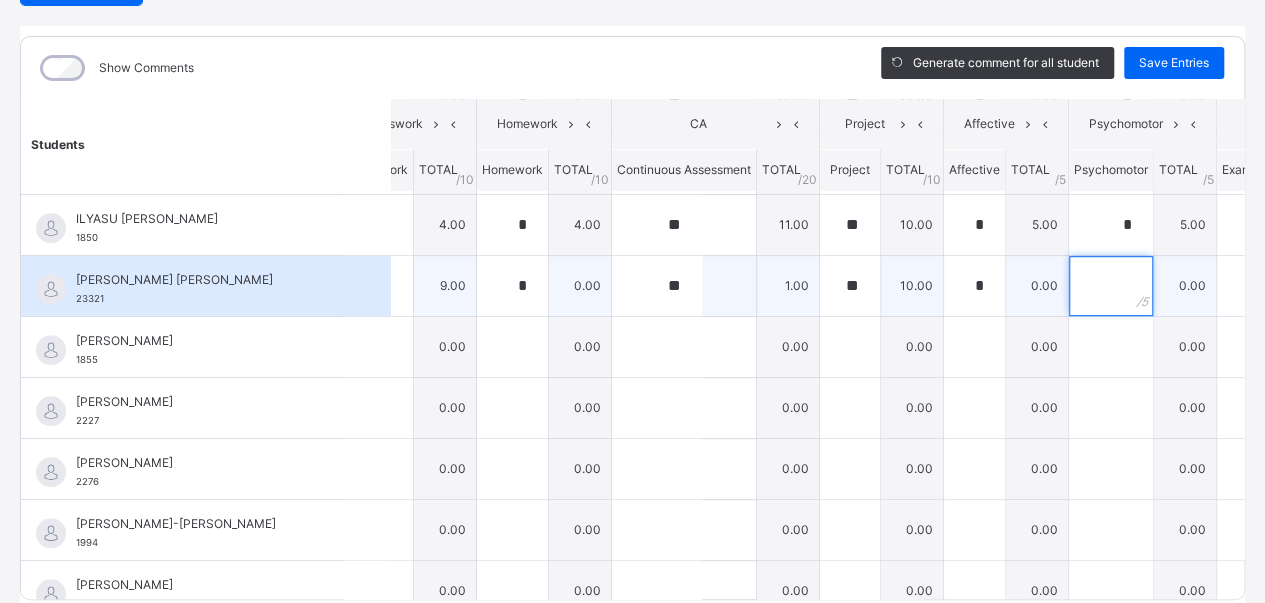 click at bounding box center (1111, 286) 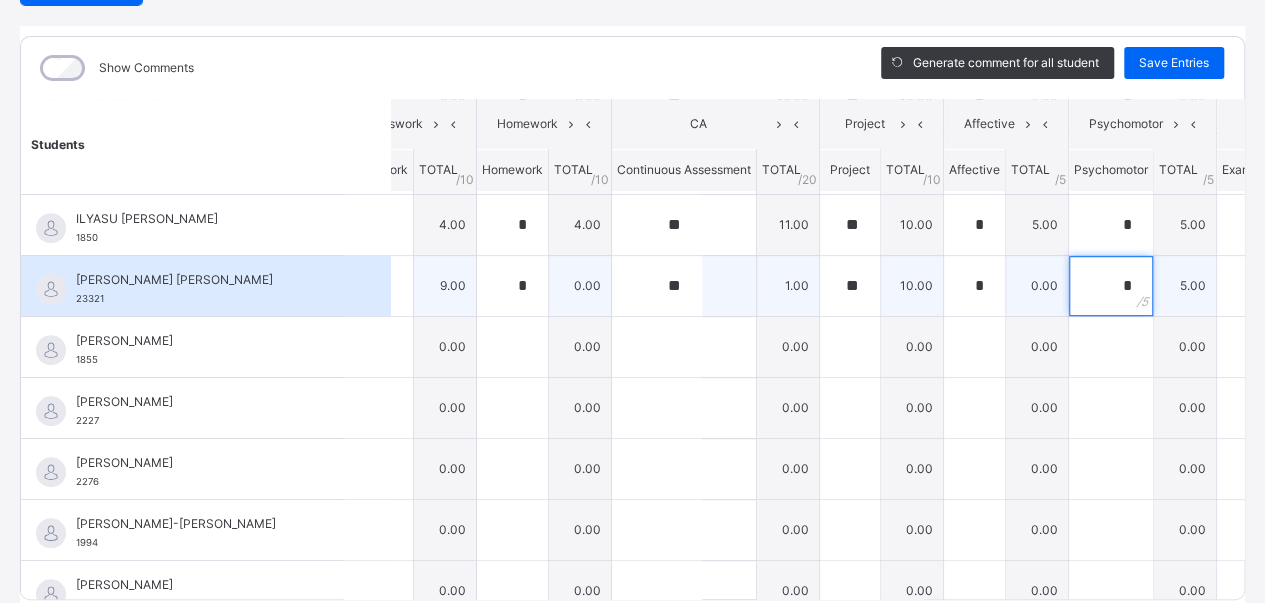 type on "*" 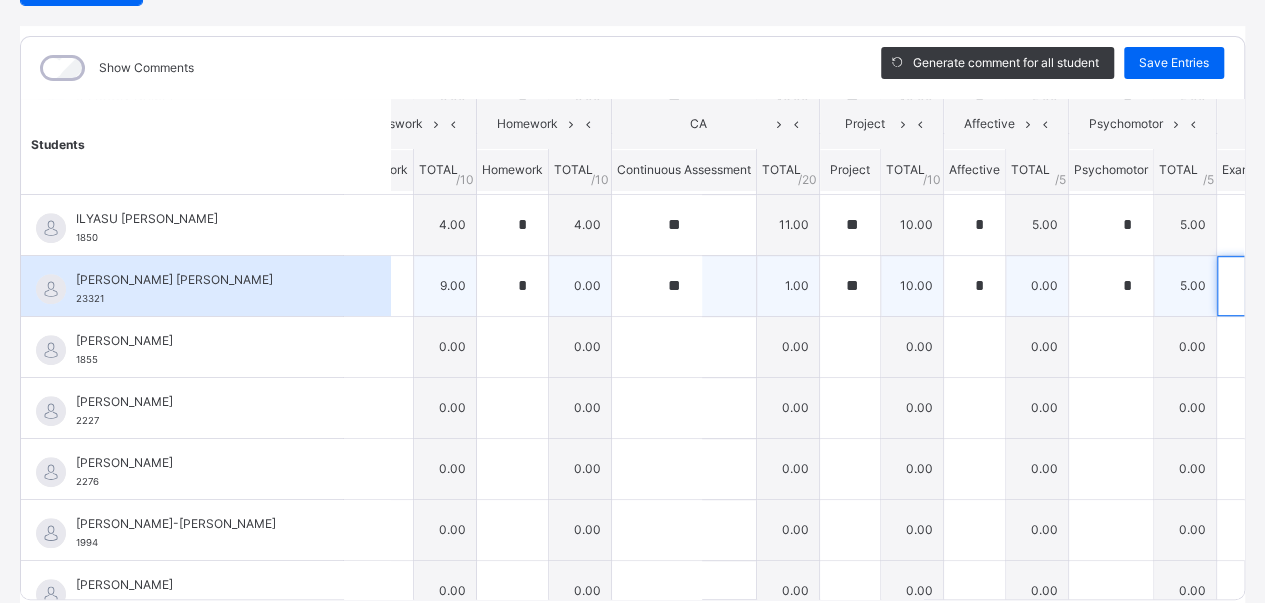 type on "**" 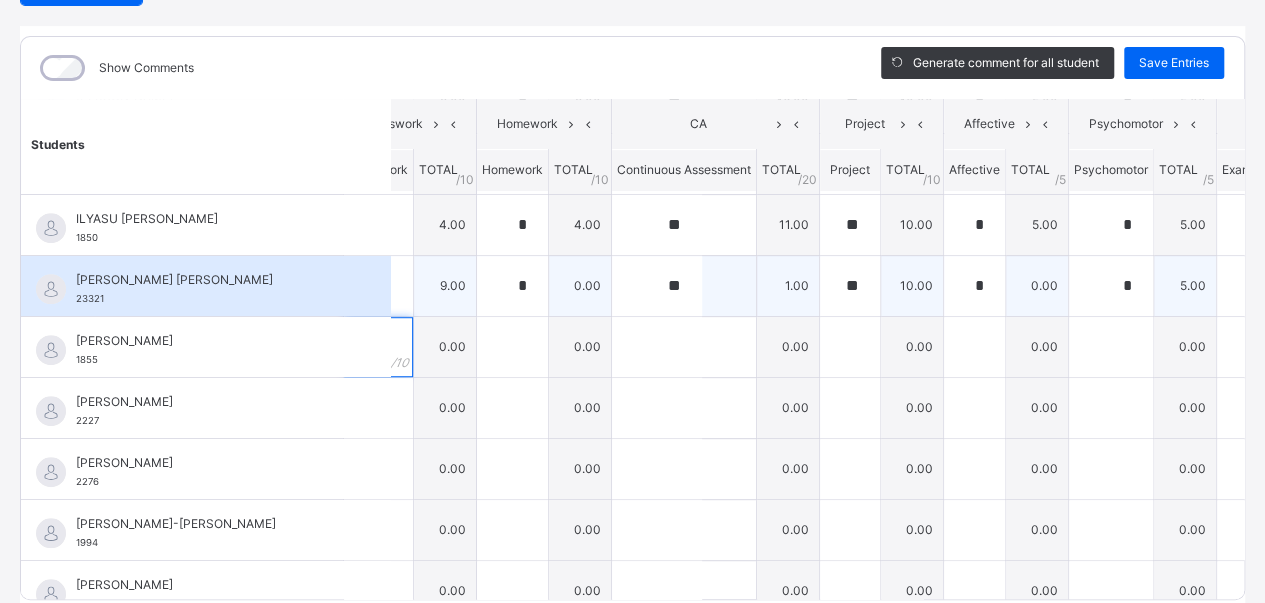 type on "*" 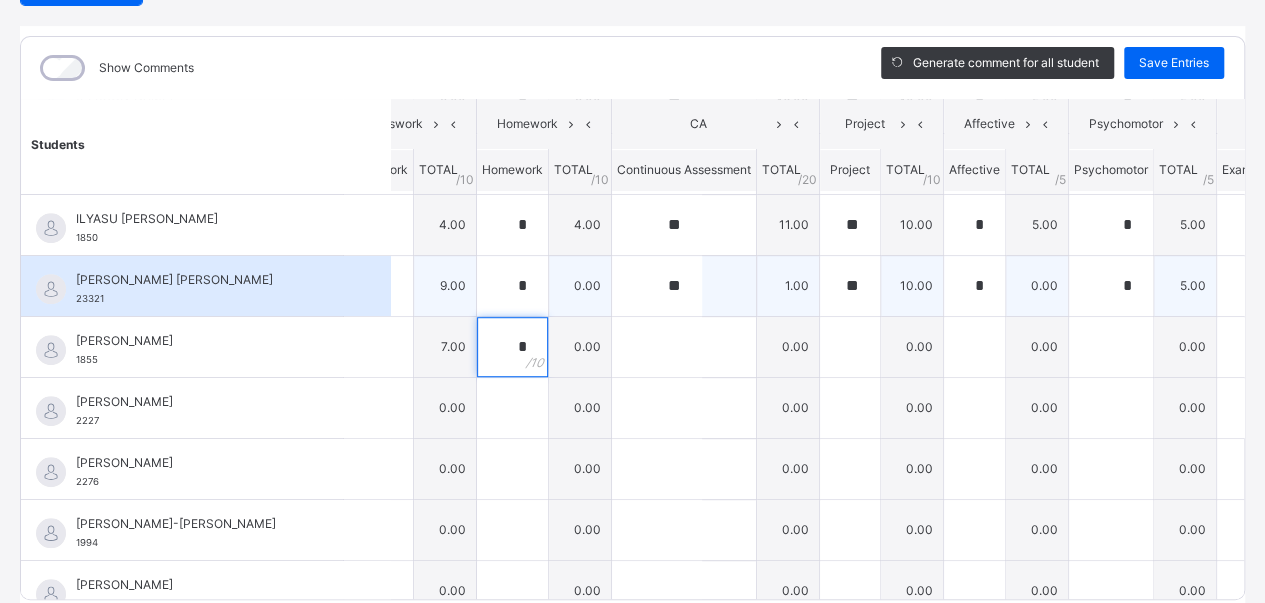 type on "*" 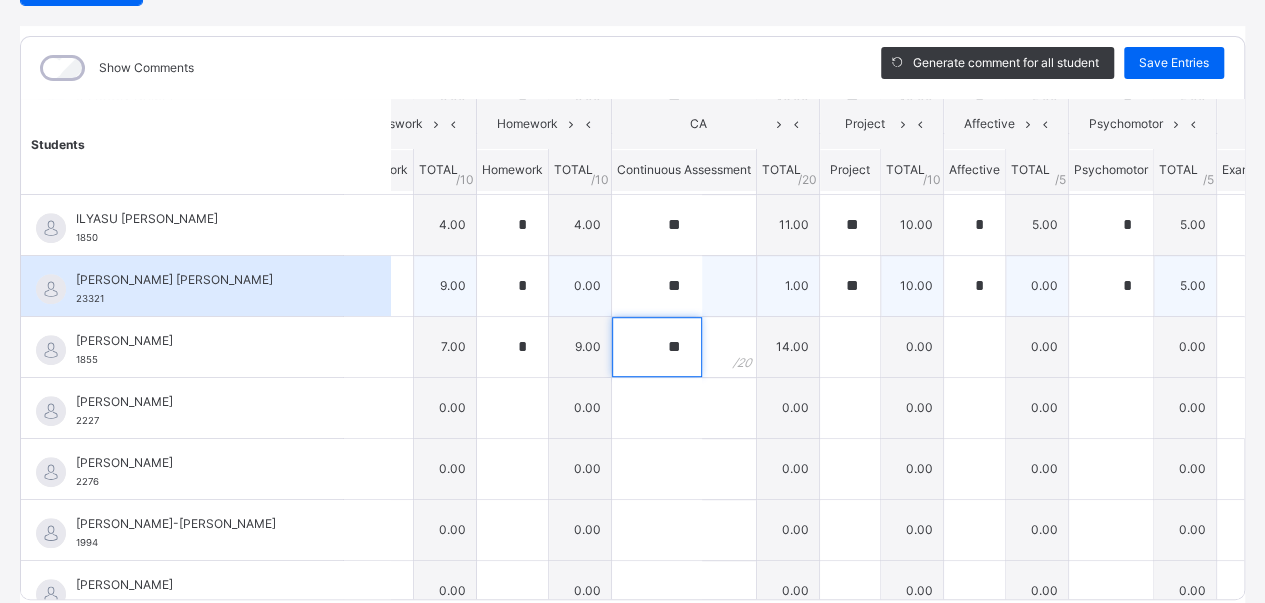 type on "**" 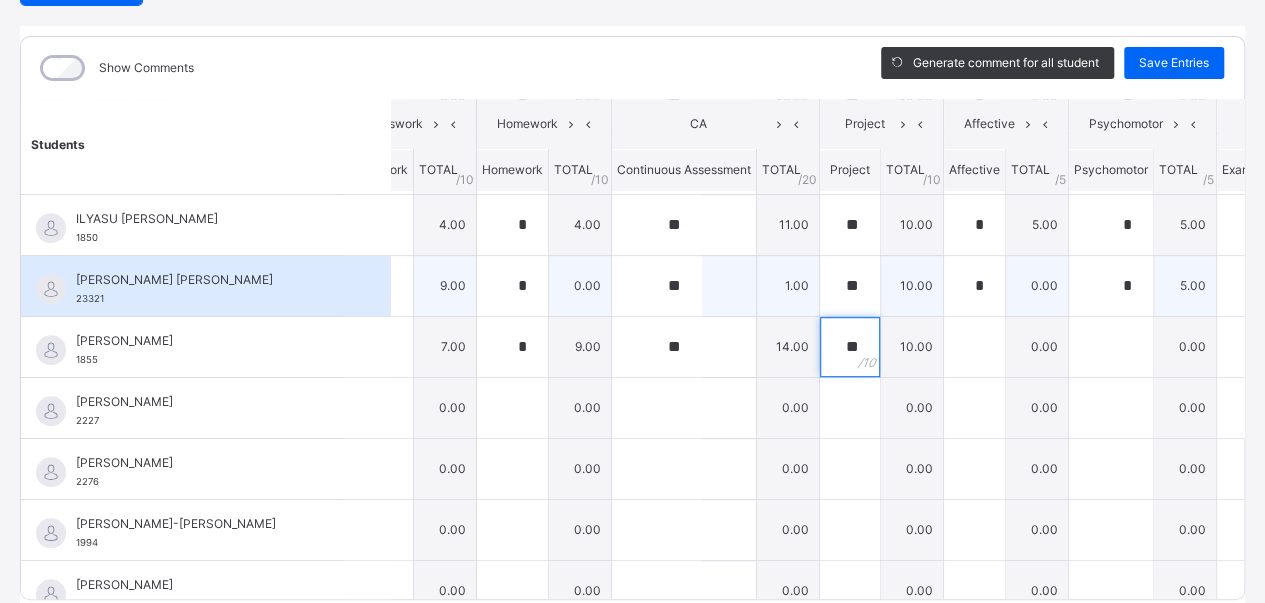 type on "**" 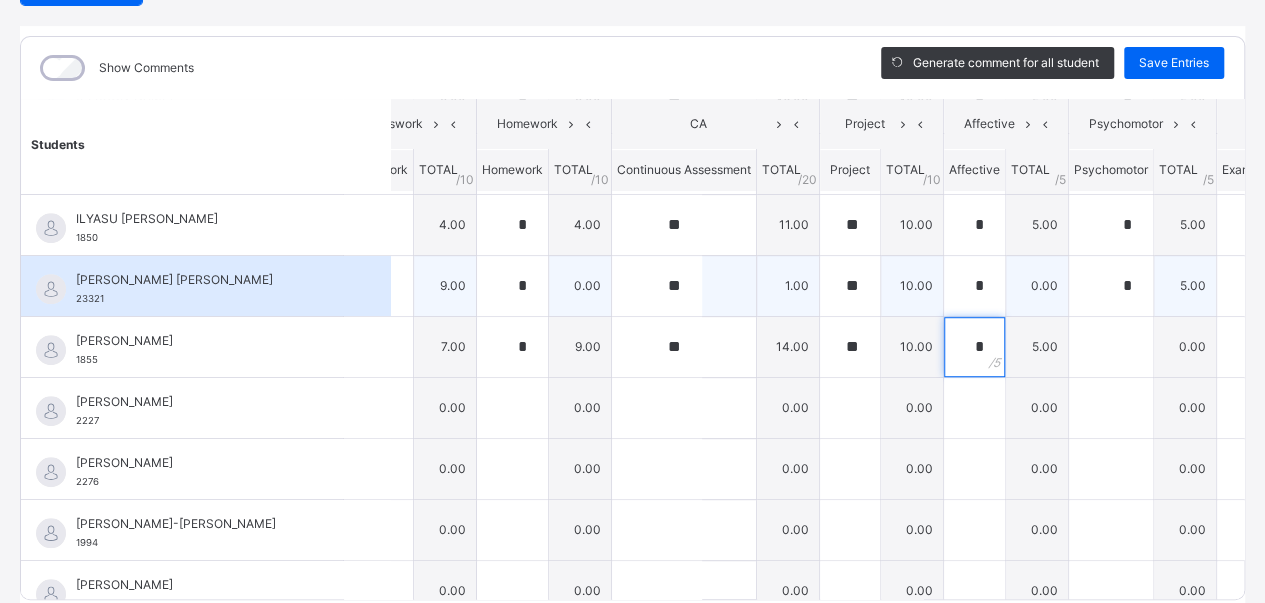 type on "*" 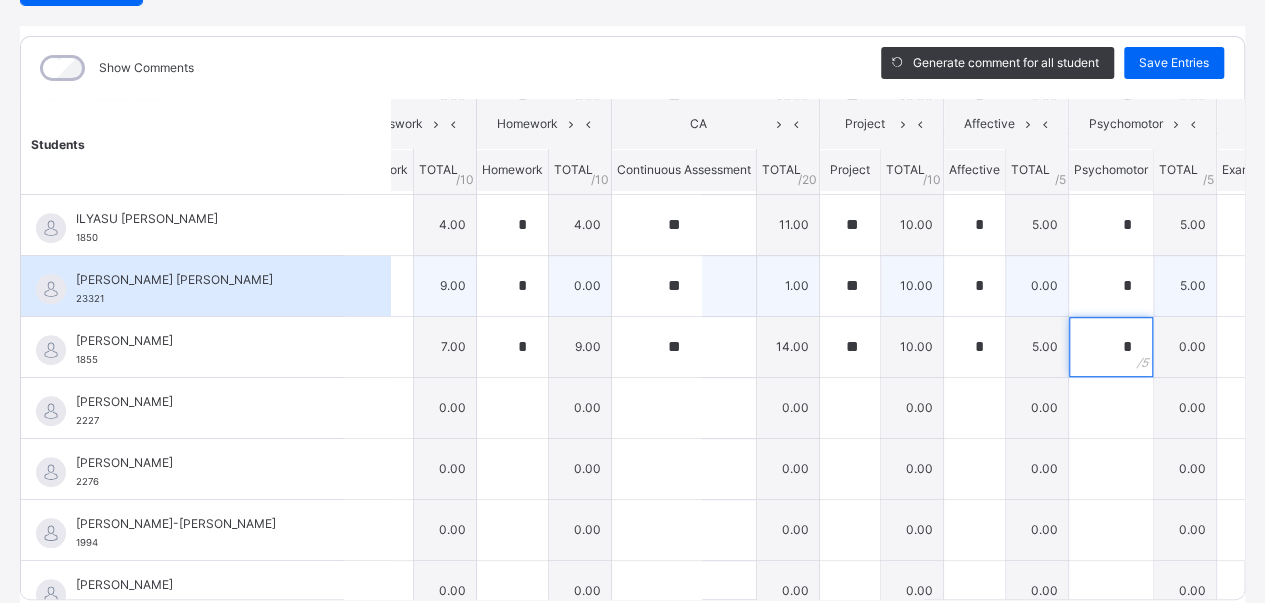 type on "*" 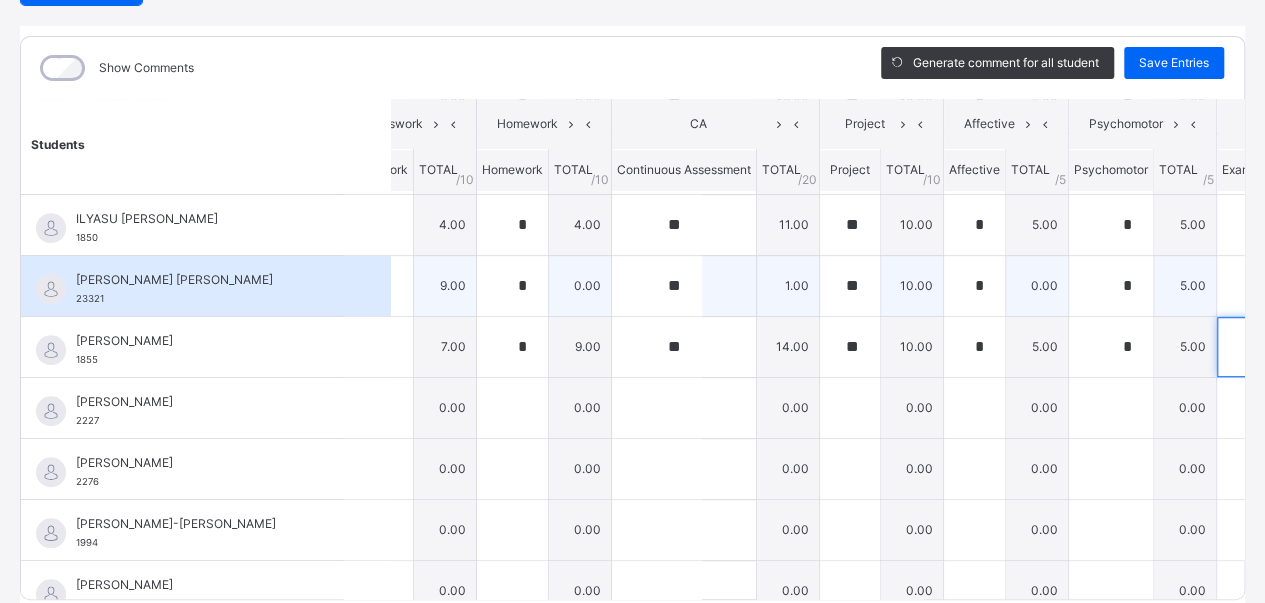 type on "**" 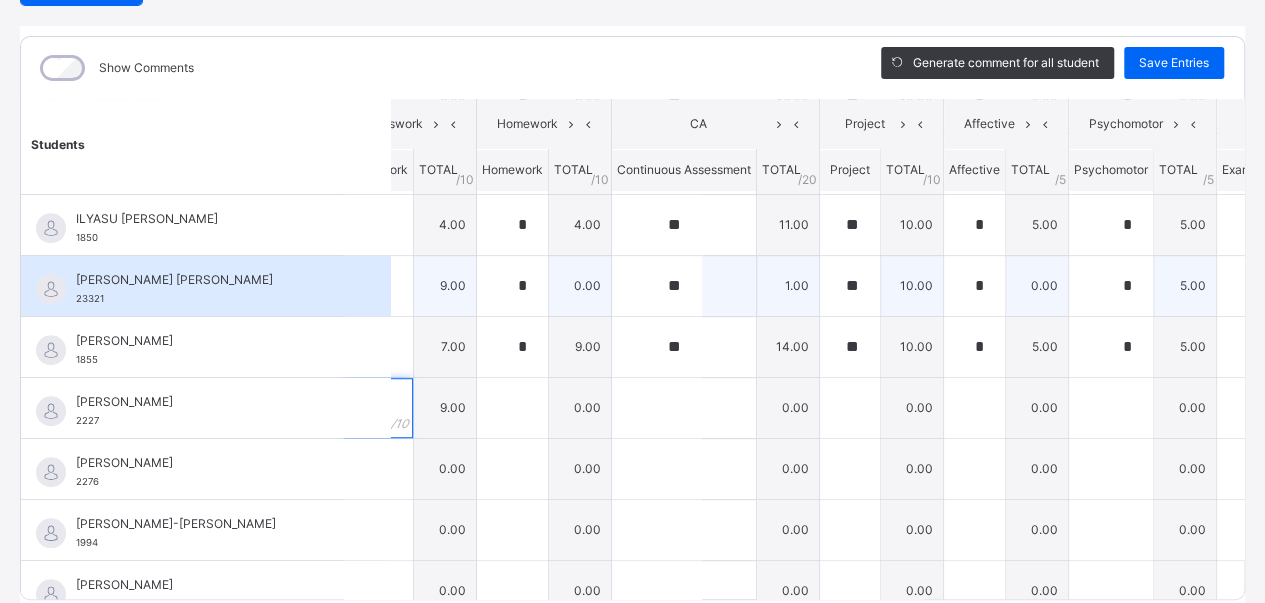 type on "*" 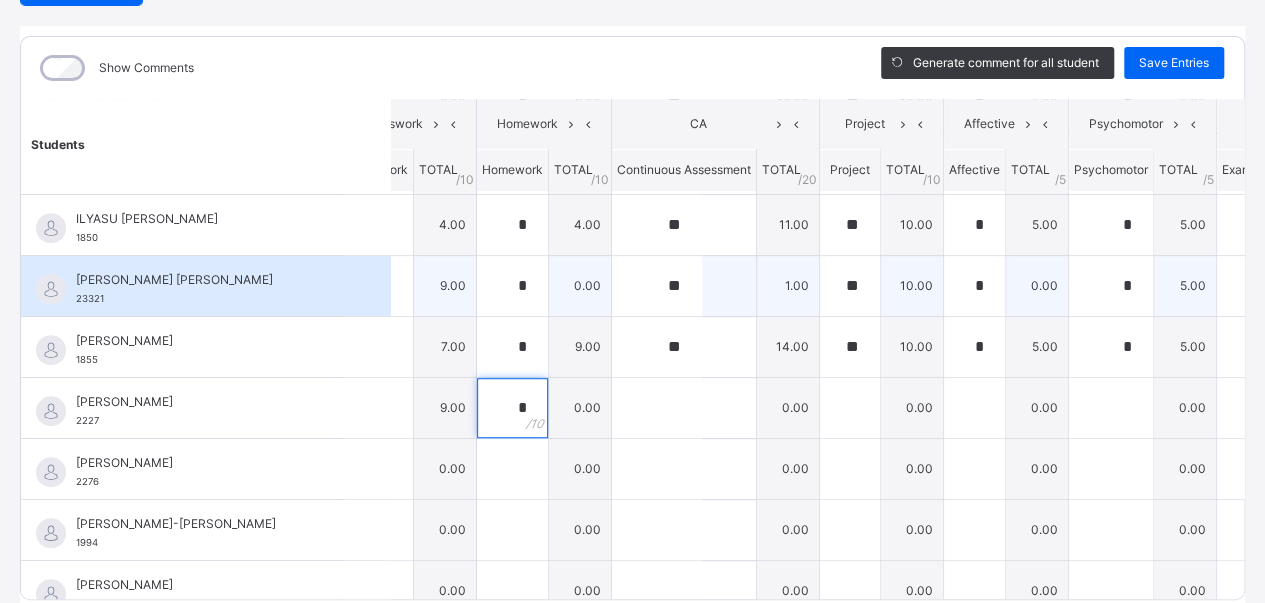 type on "*" 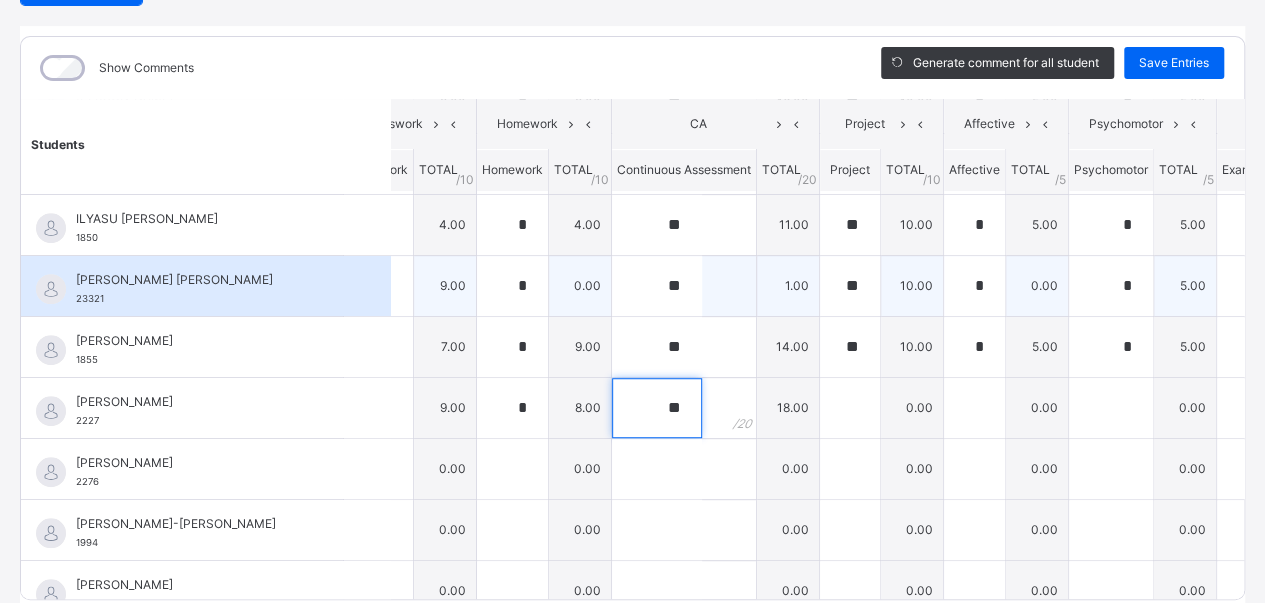 type on "**" 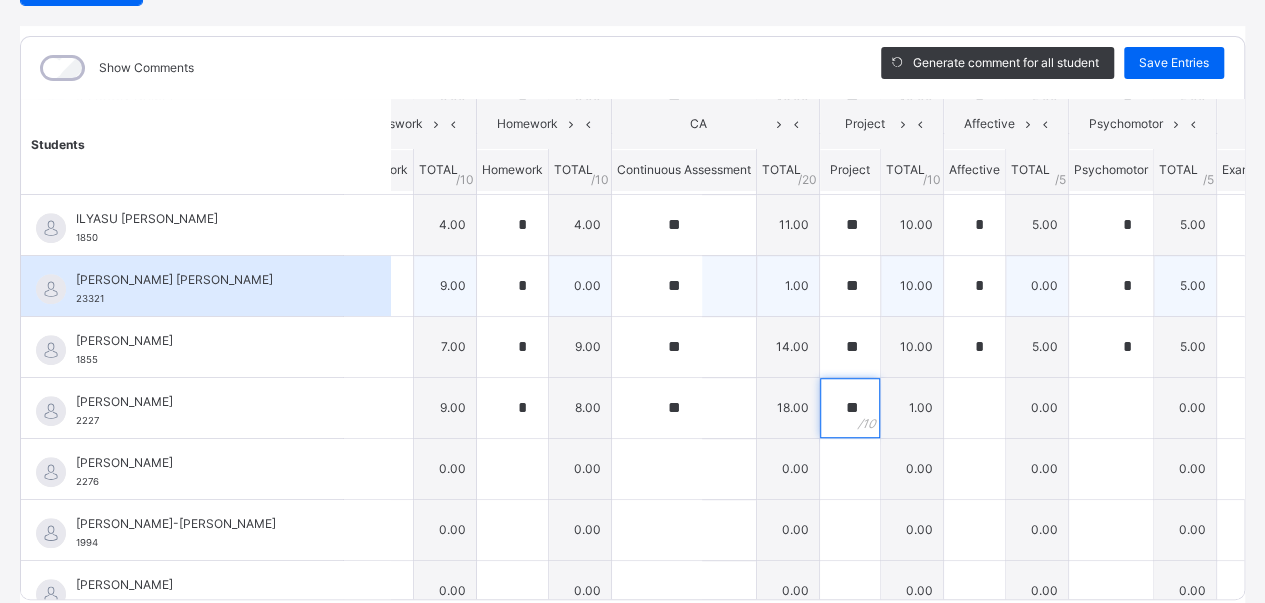 type on "**" 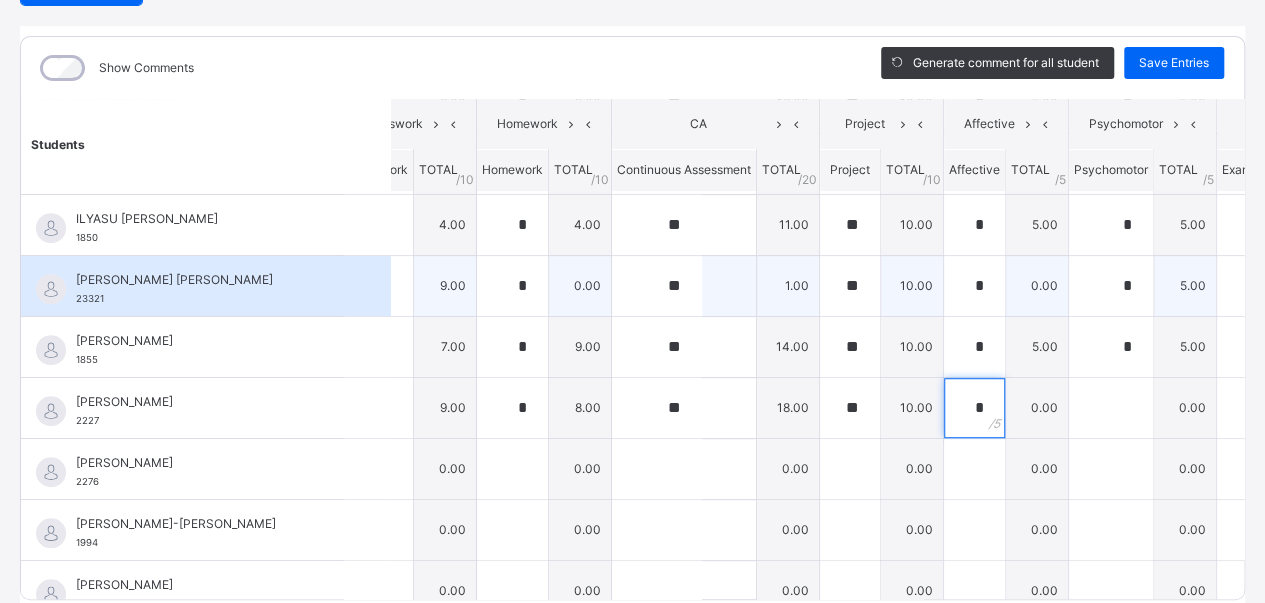 type on "*" 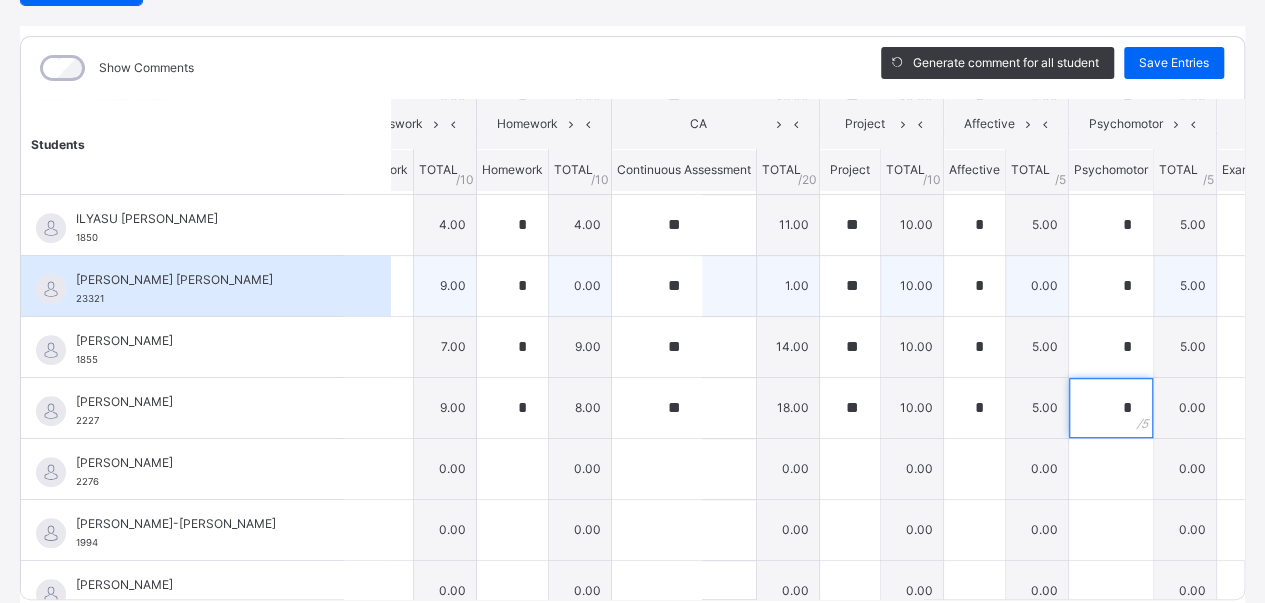 type on "*" 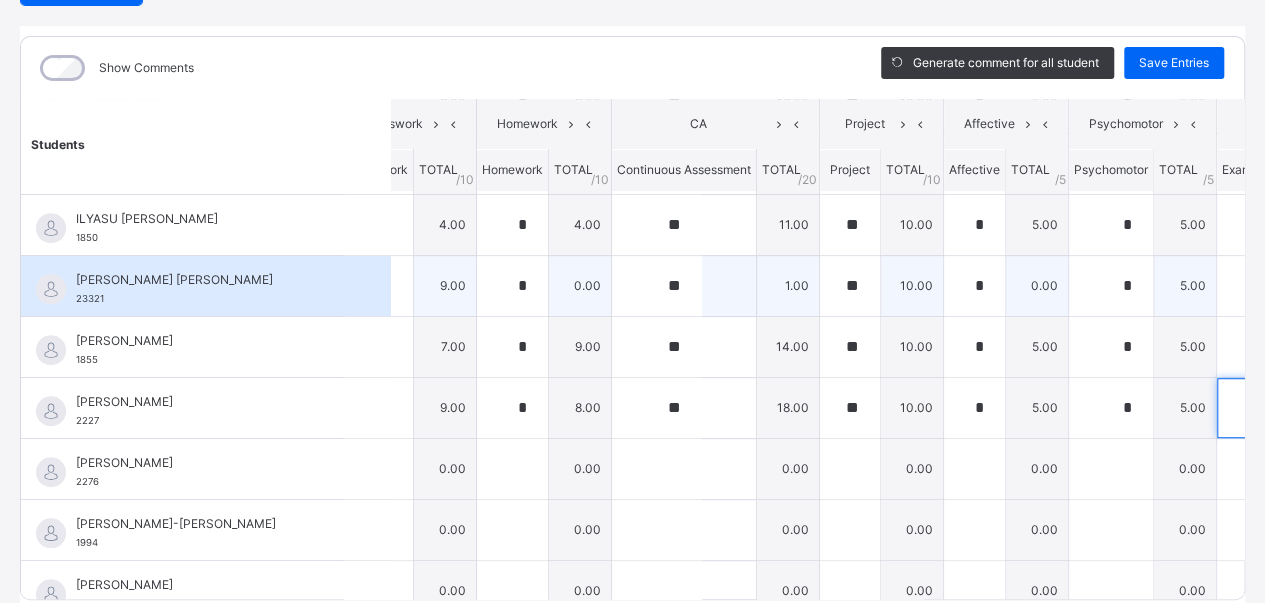 type on "**" 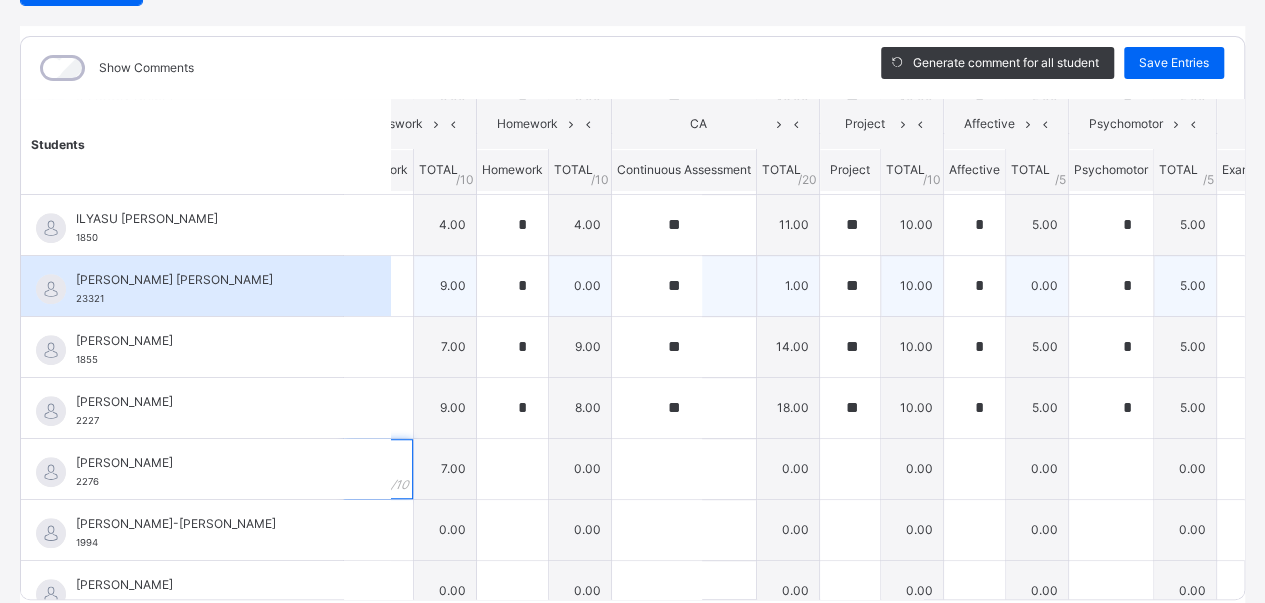 type on "*" 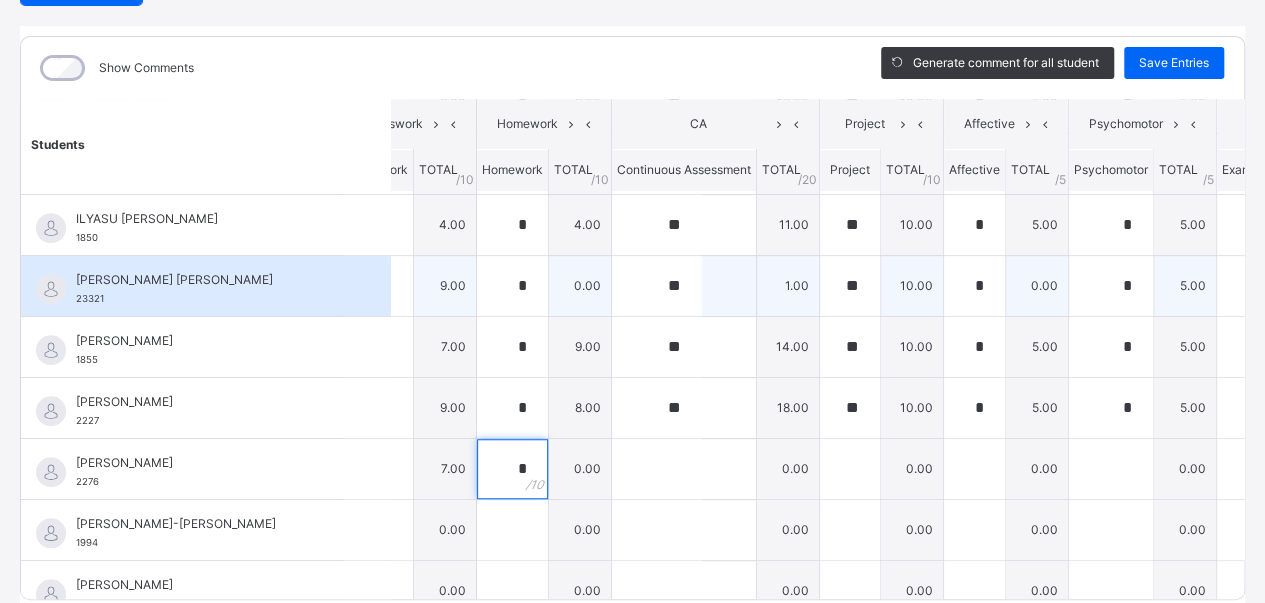 type on "*" 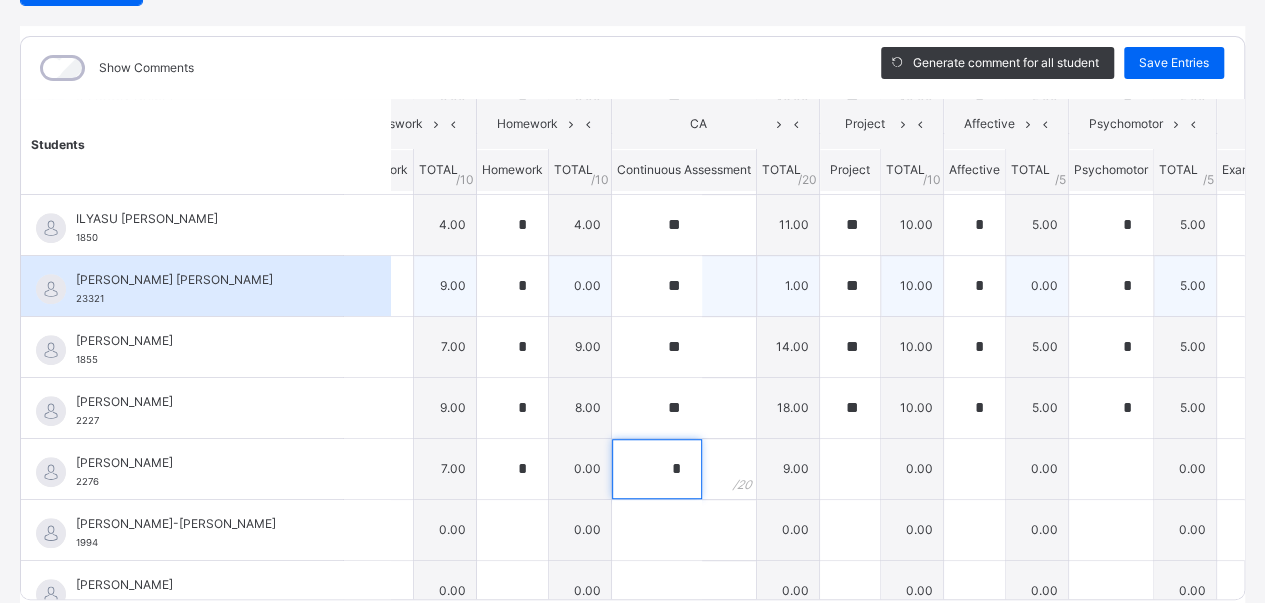 type on "*" 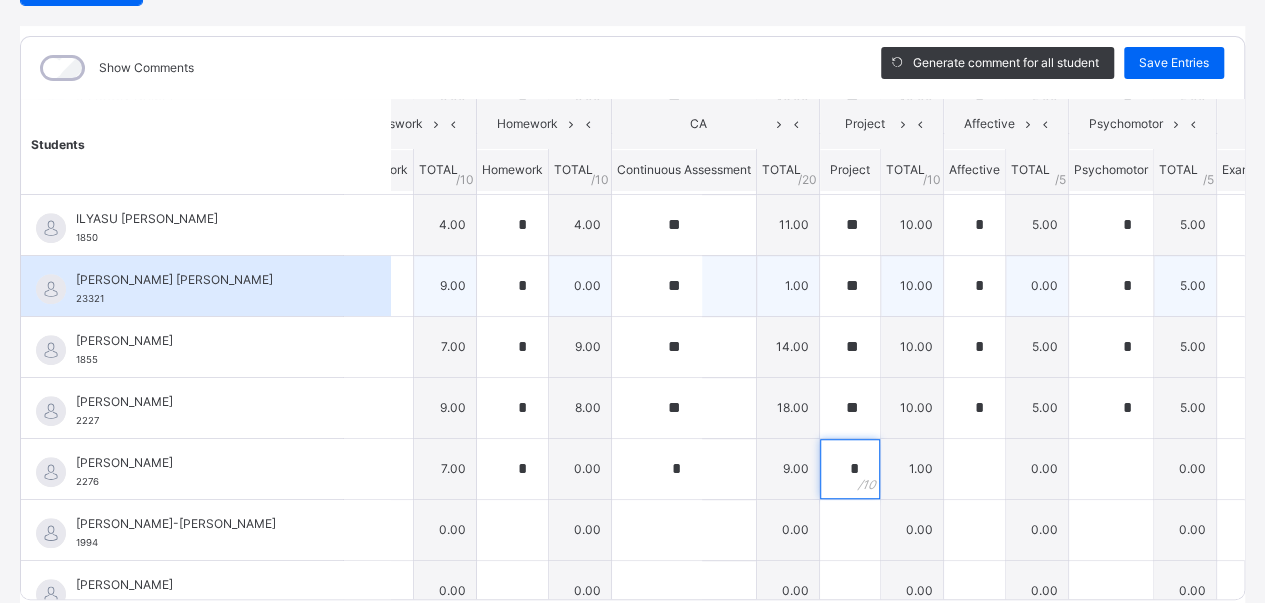 type on "**" 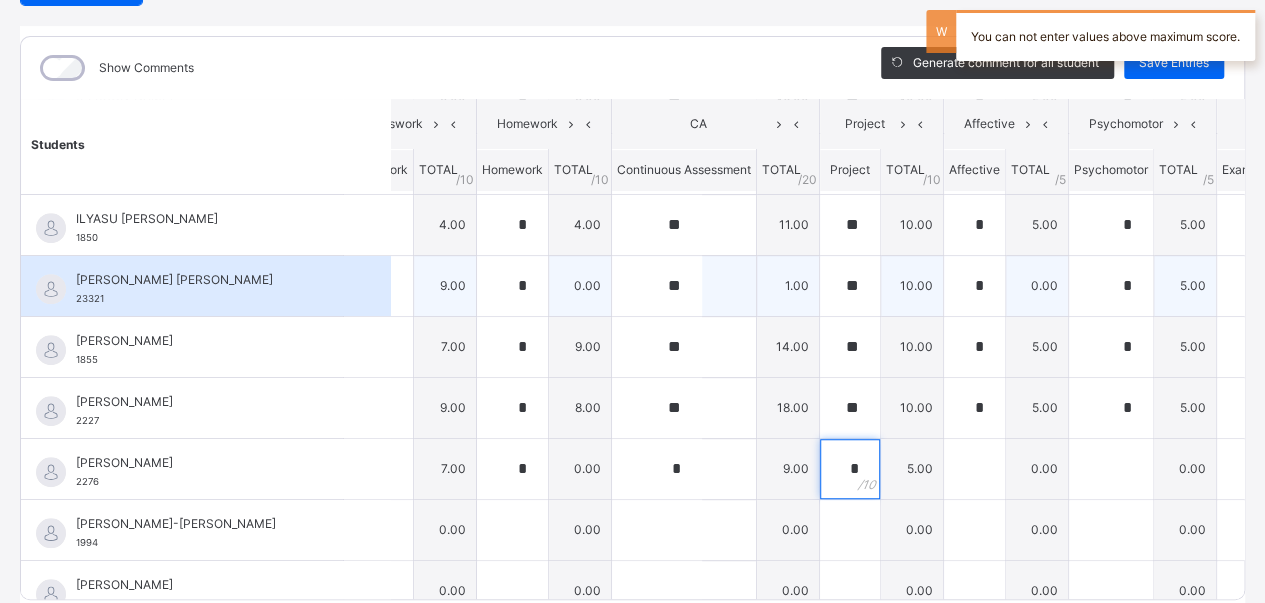 type on "*" 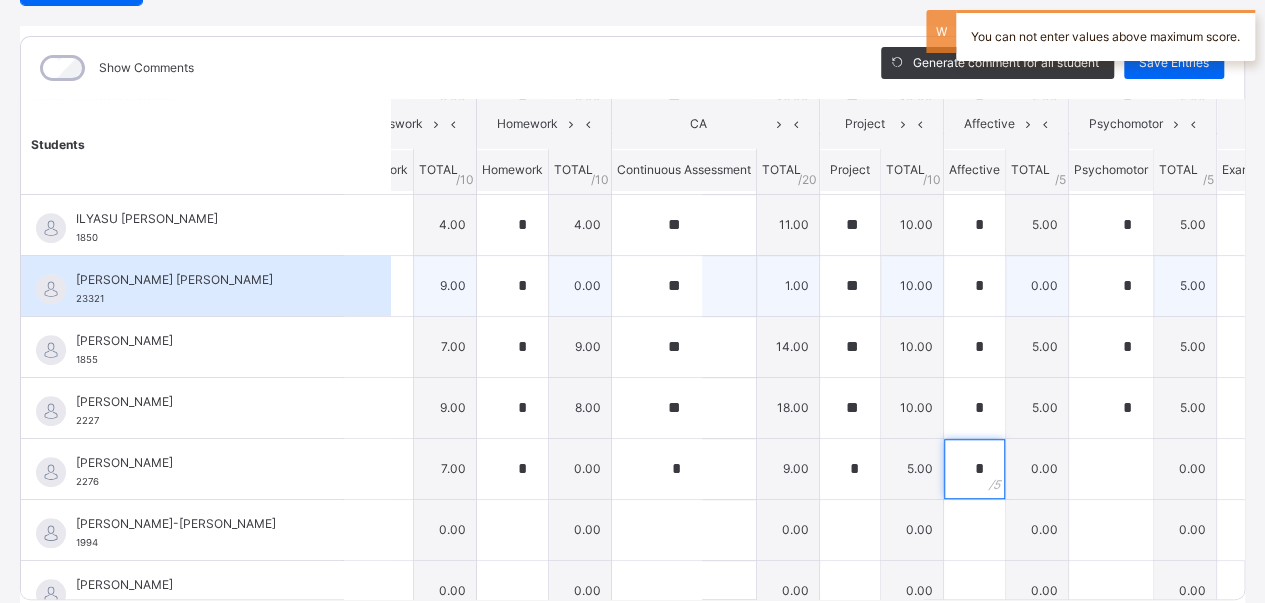 type on "*" 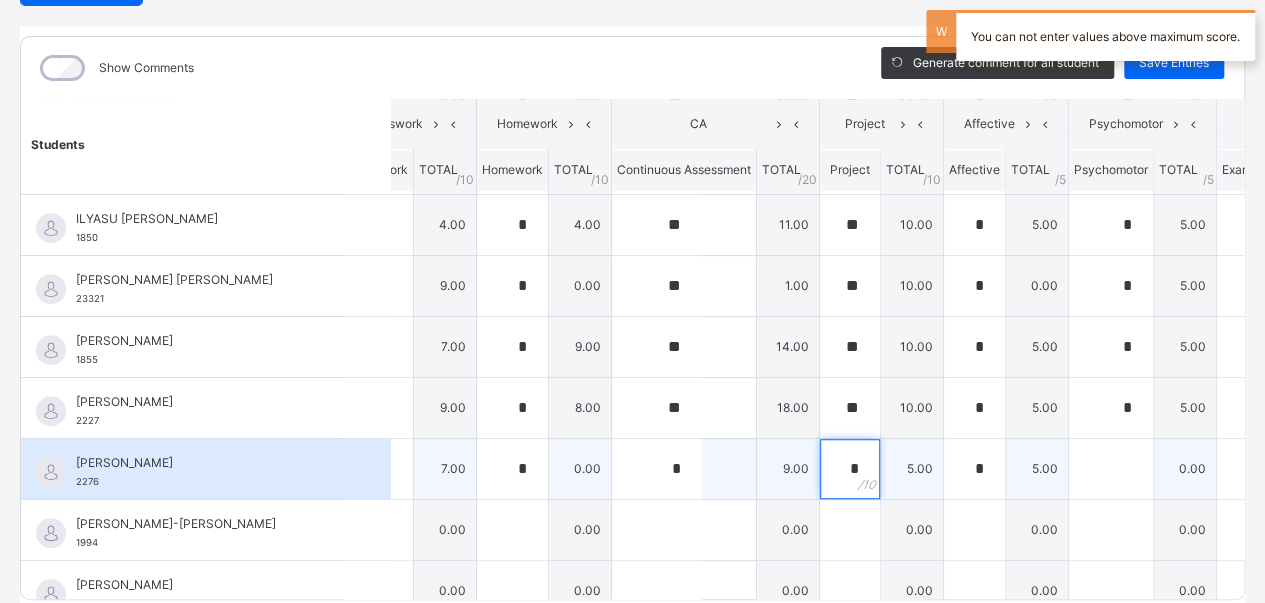click on "*" at bounding box center [850, 469] 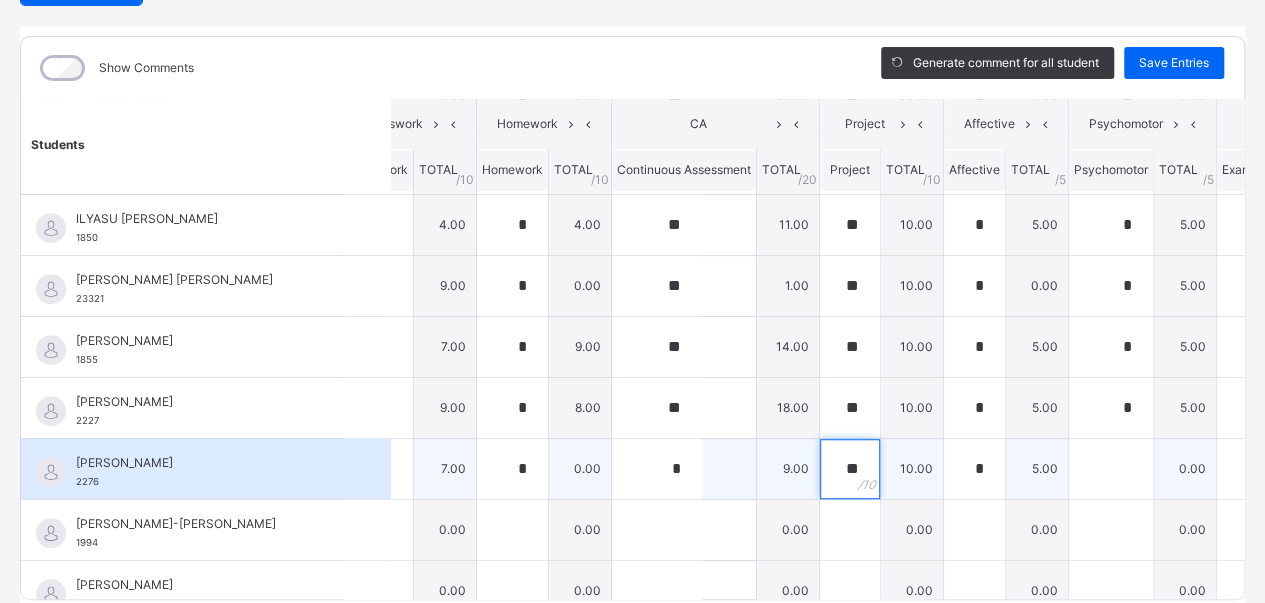 type on "**" 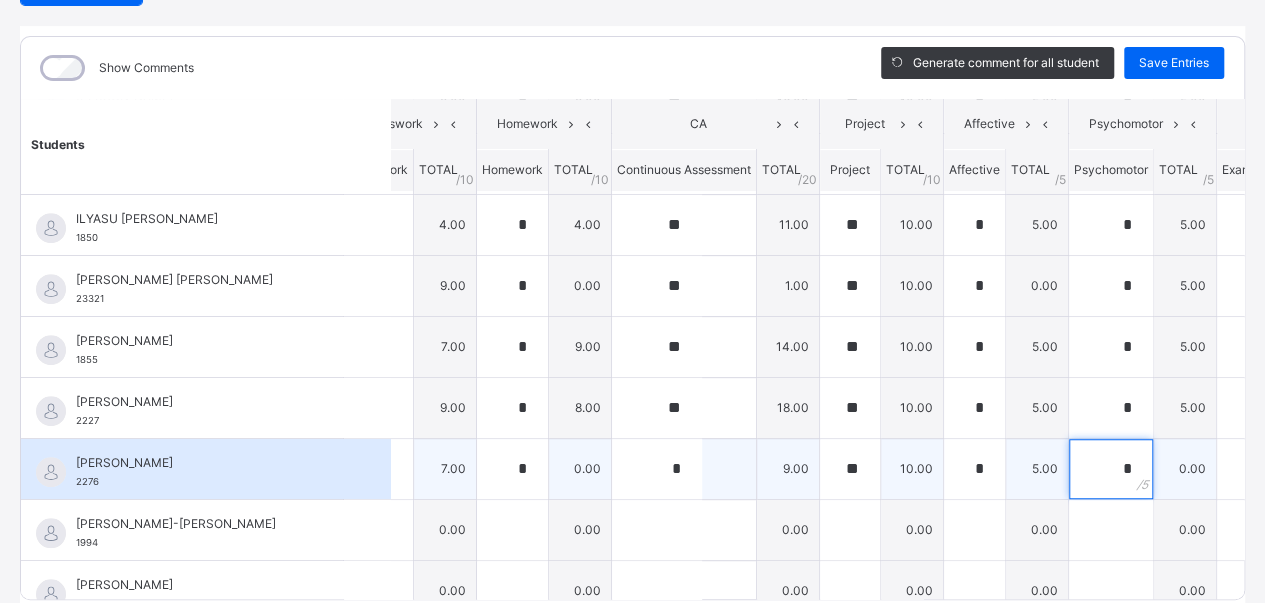 type on "*" 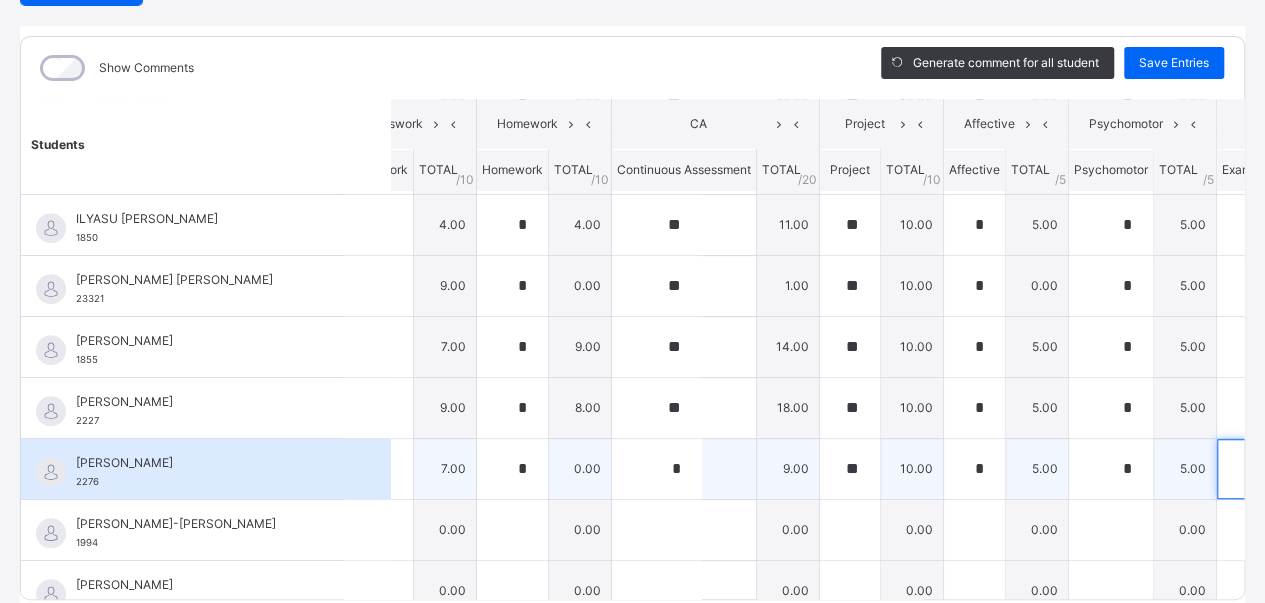 type on "**" 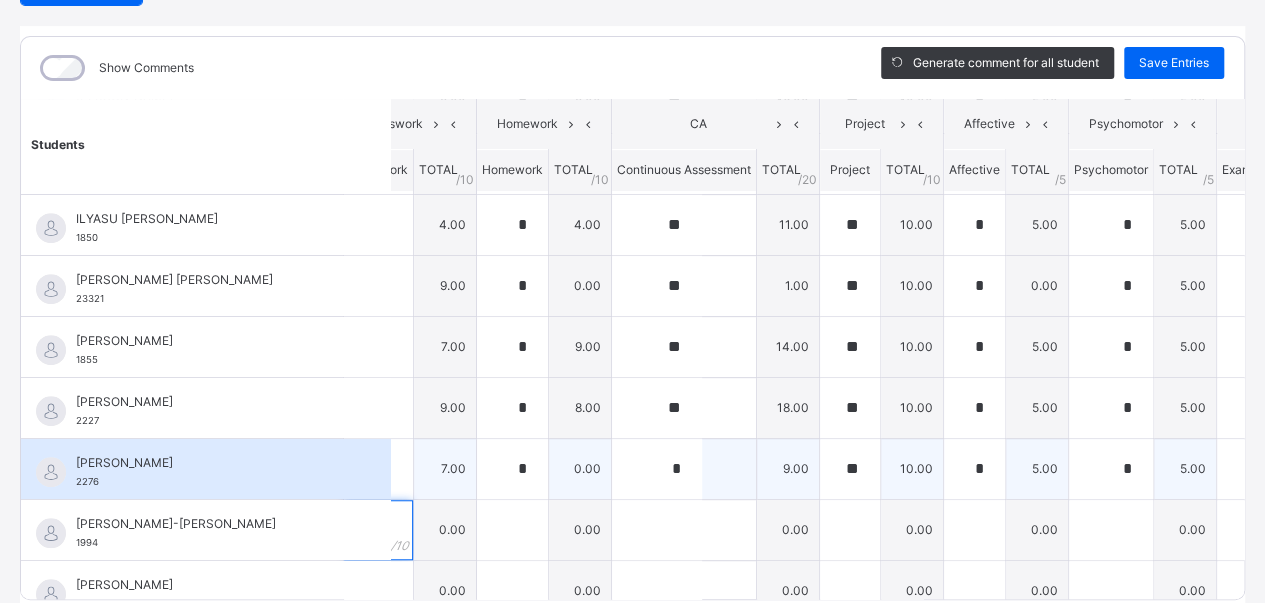 type on "*" 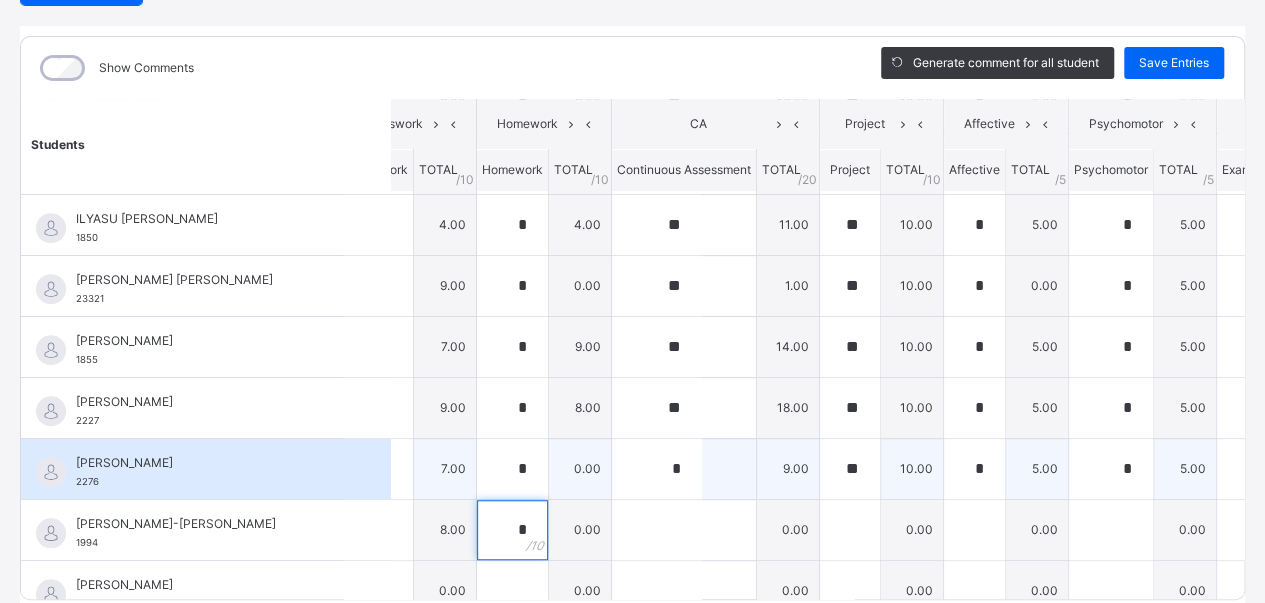 type on "*" 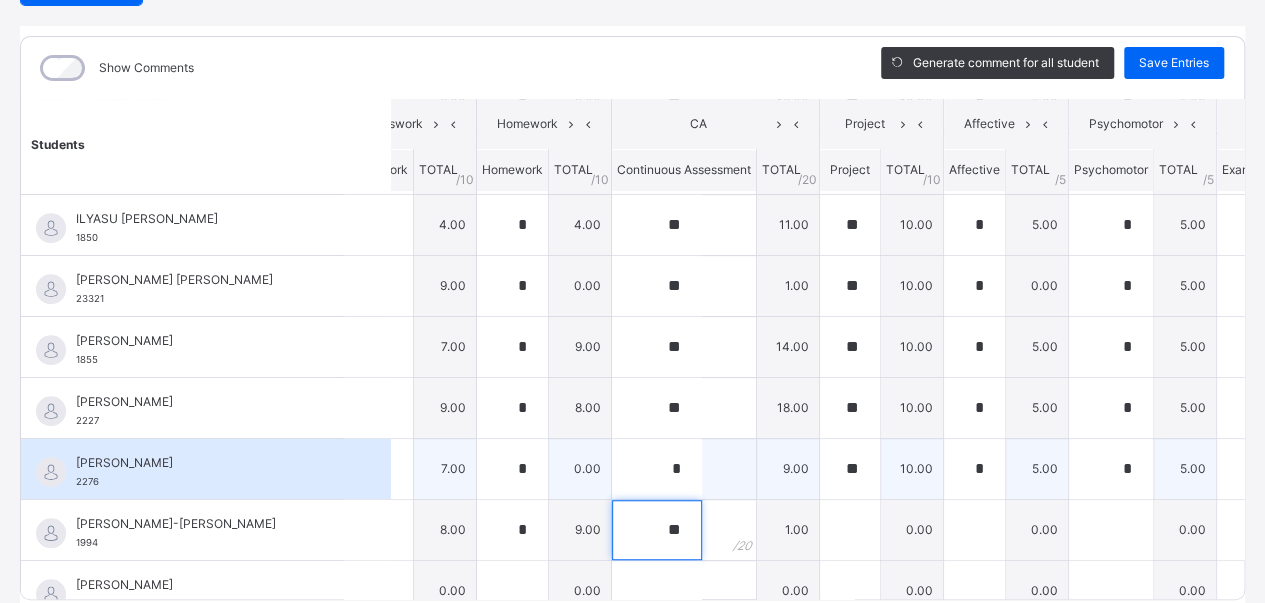 type on "**" 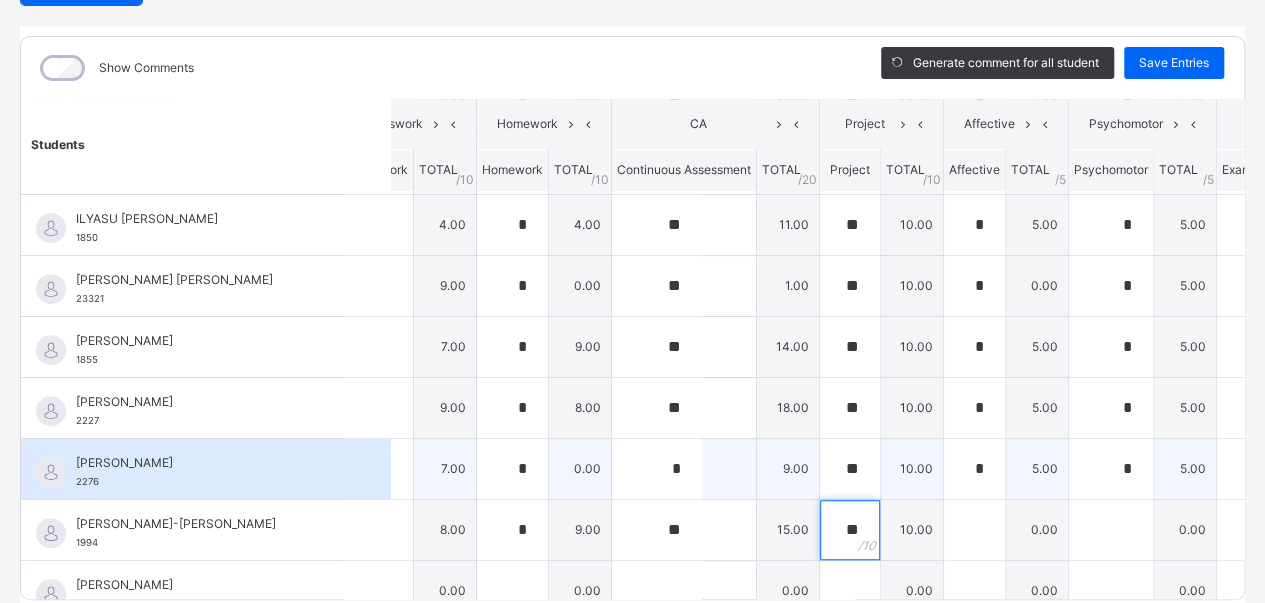 type on "**" 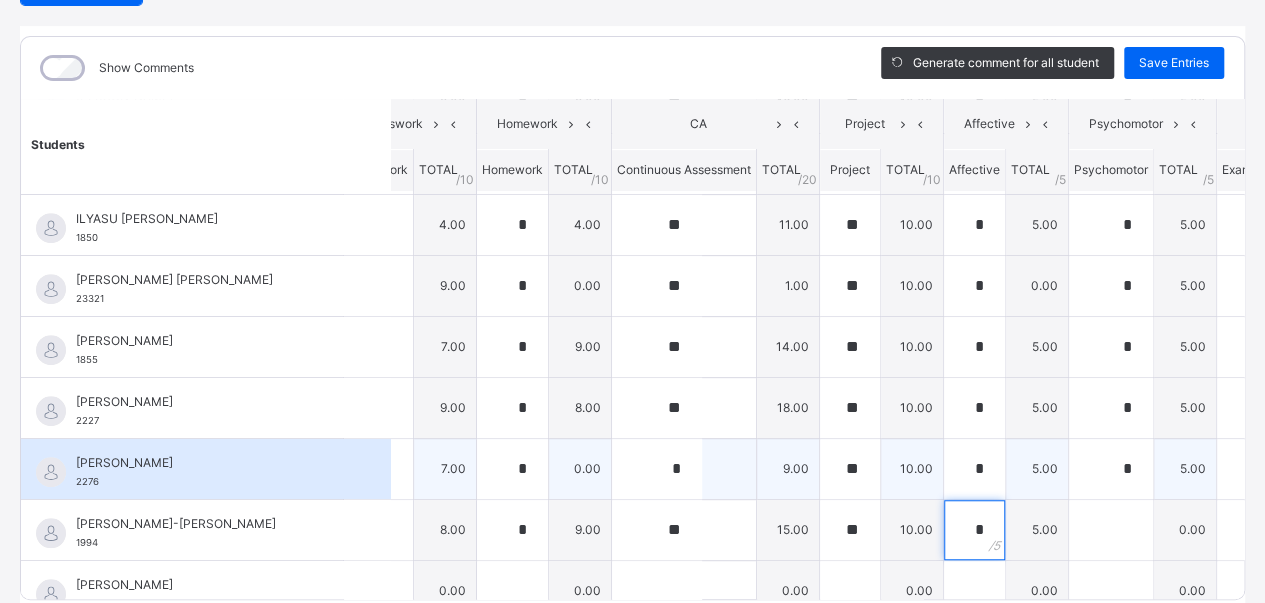 type on "*" 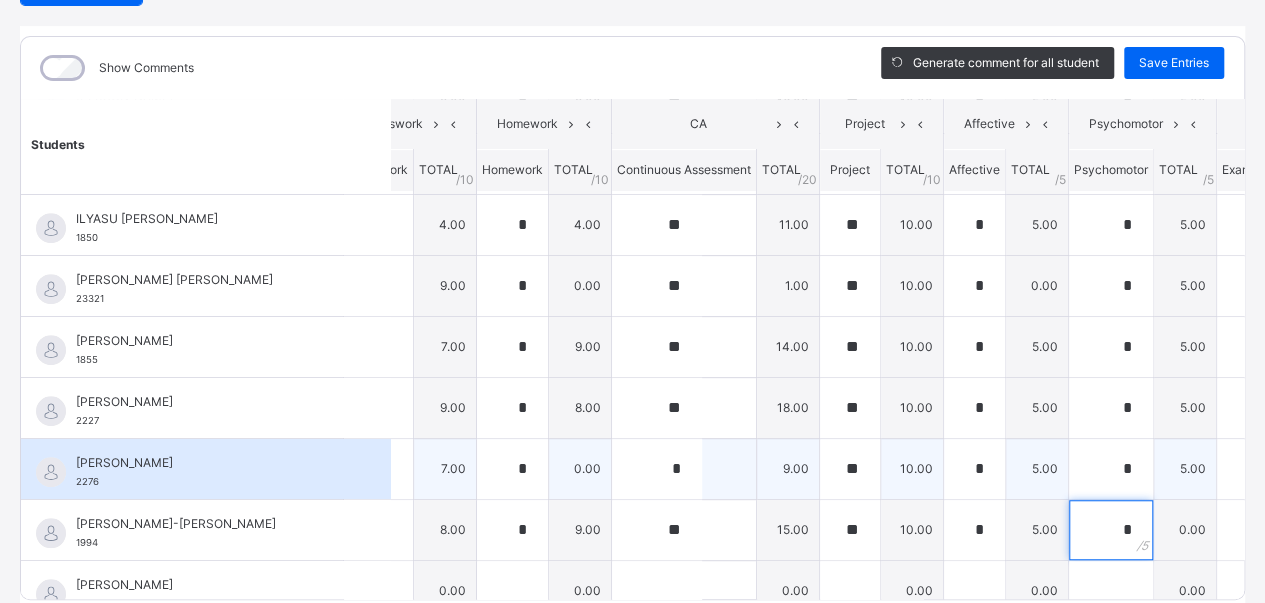 type on "*" 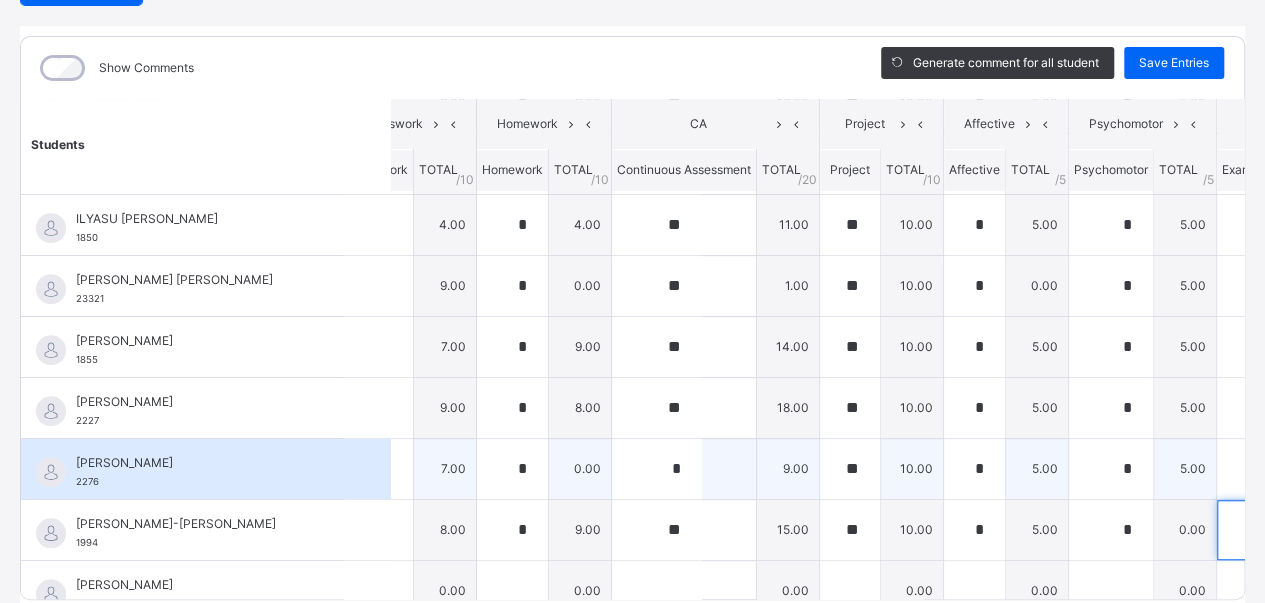 type on "**" 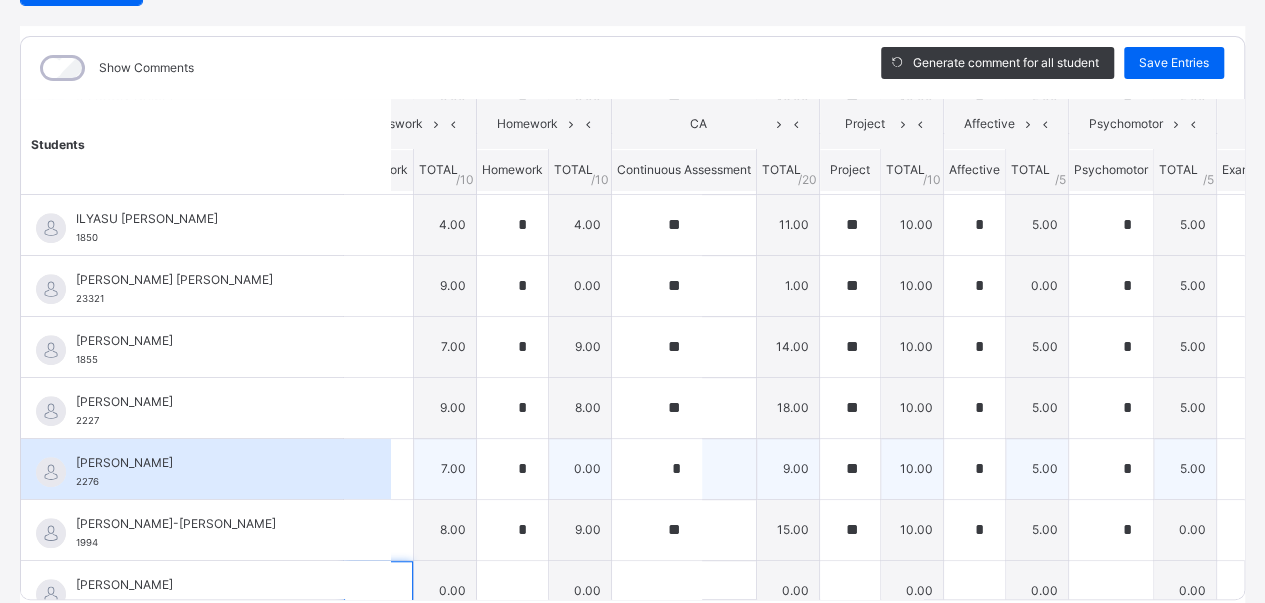 scroll, scrollTop: 638, scrollLeft: 48, axis: both 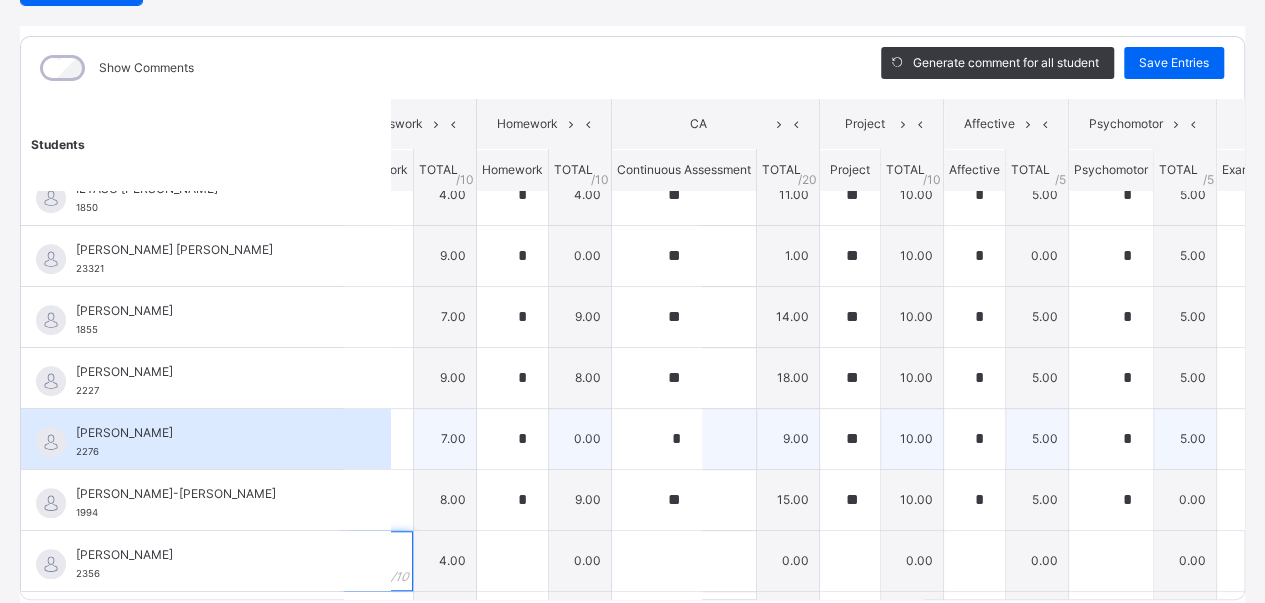 type on "*" 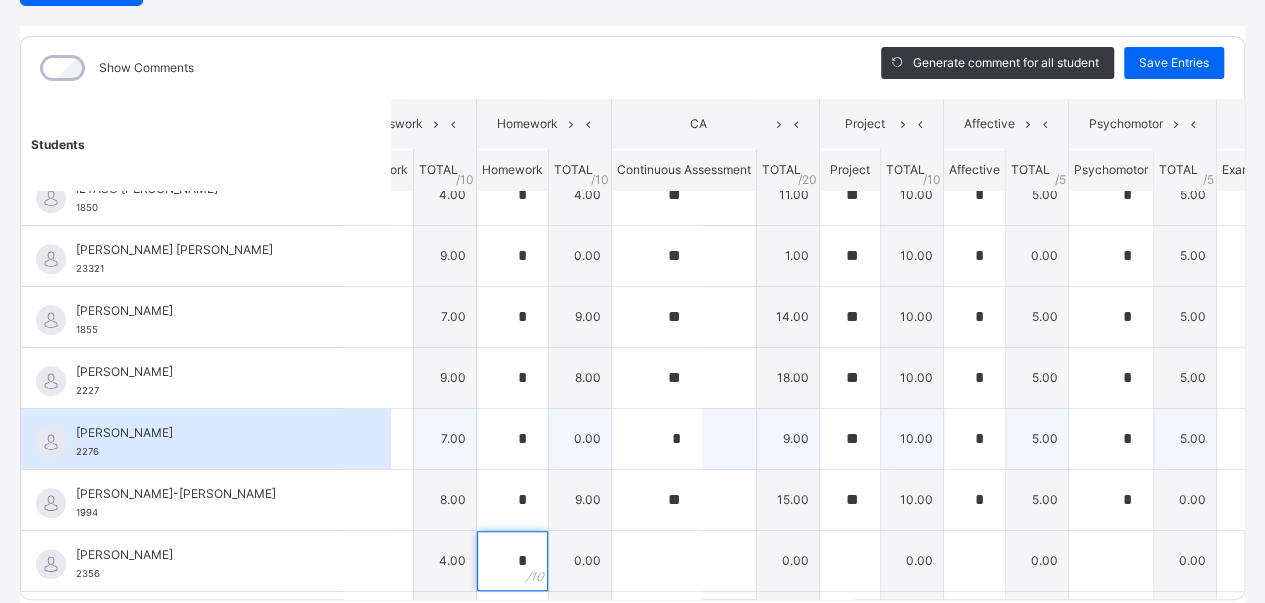 type on "*" 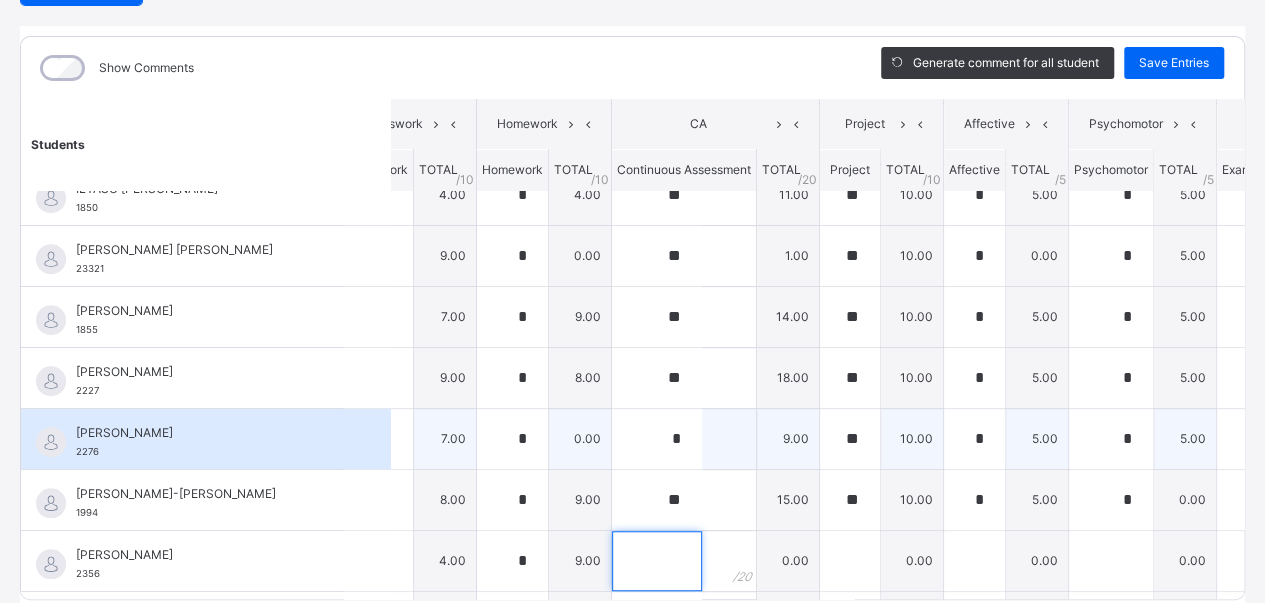 type on "*" 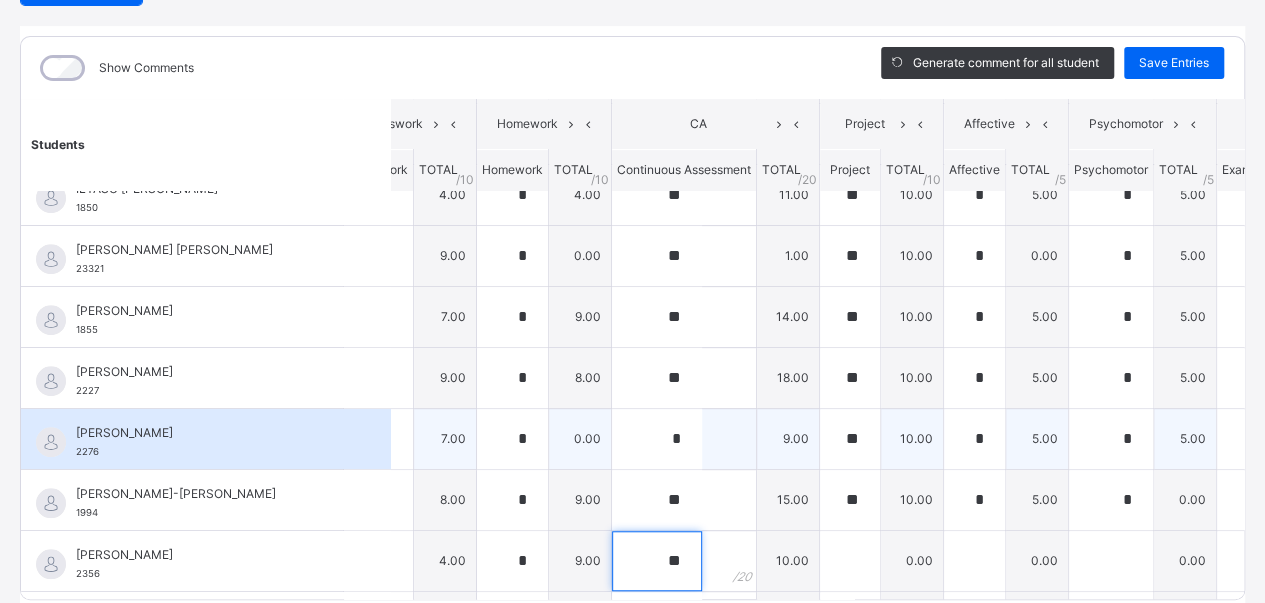 type on "**" 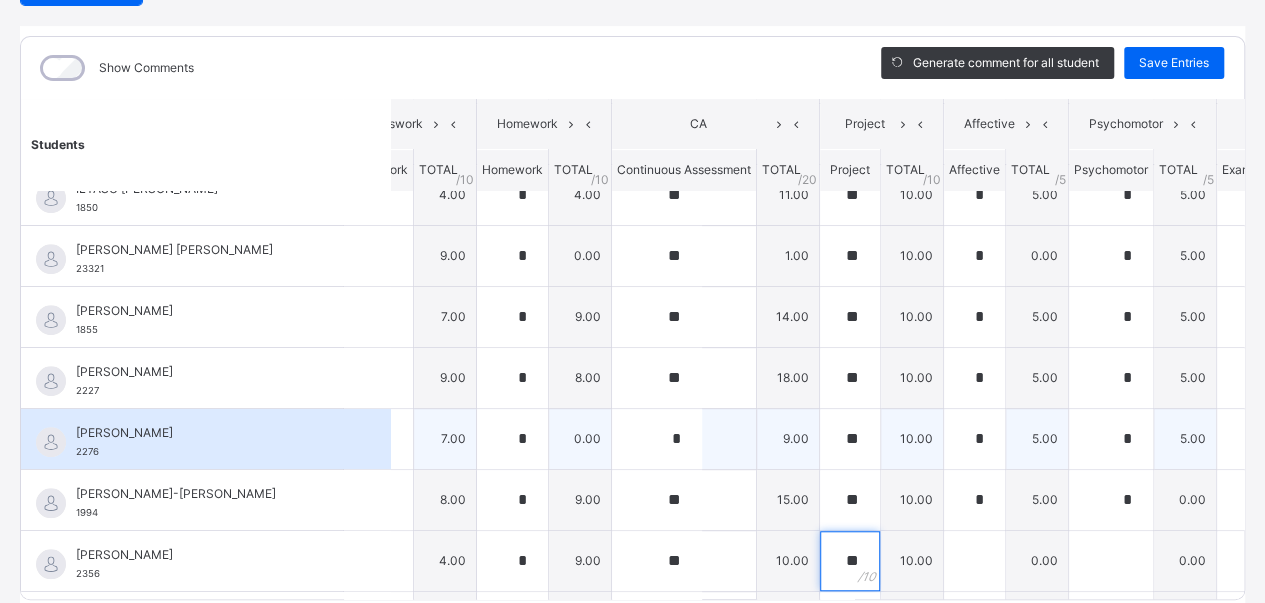 type on "**" 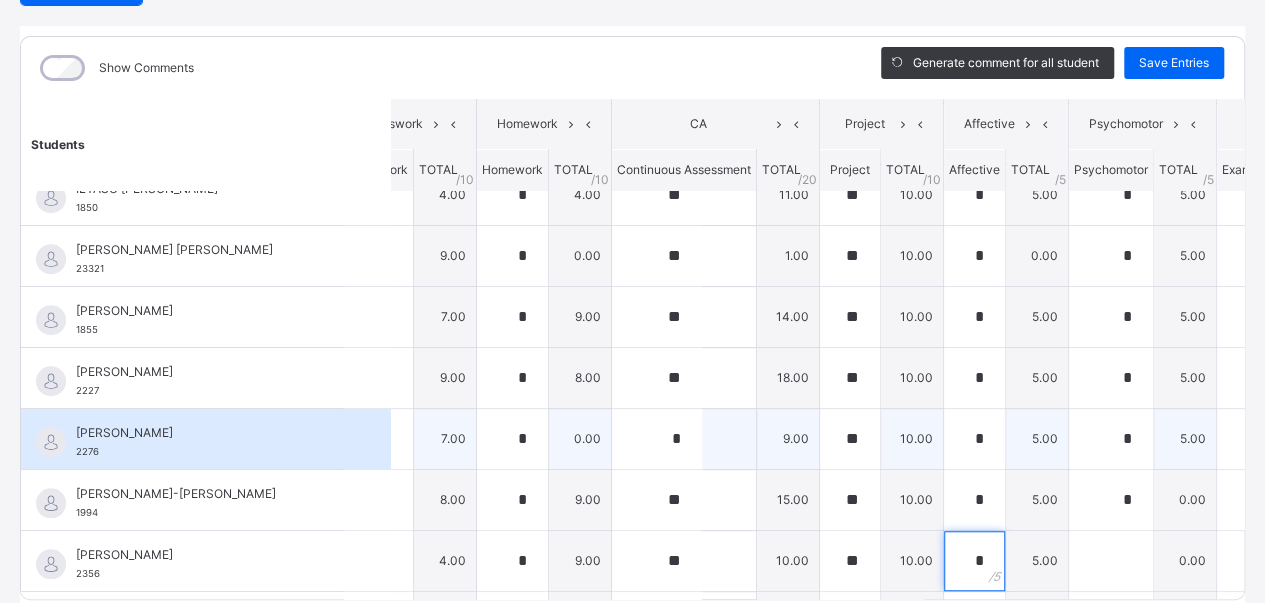 type on "*" 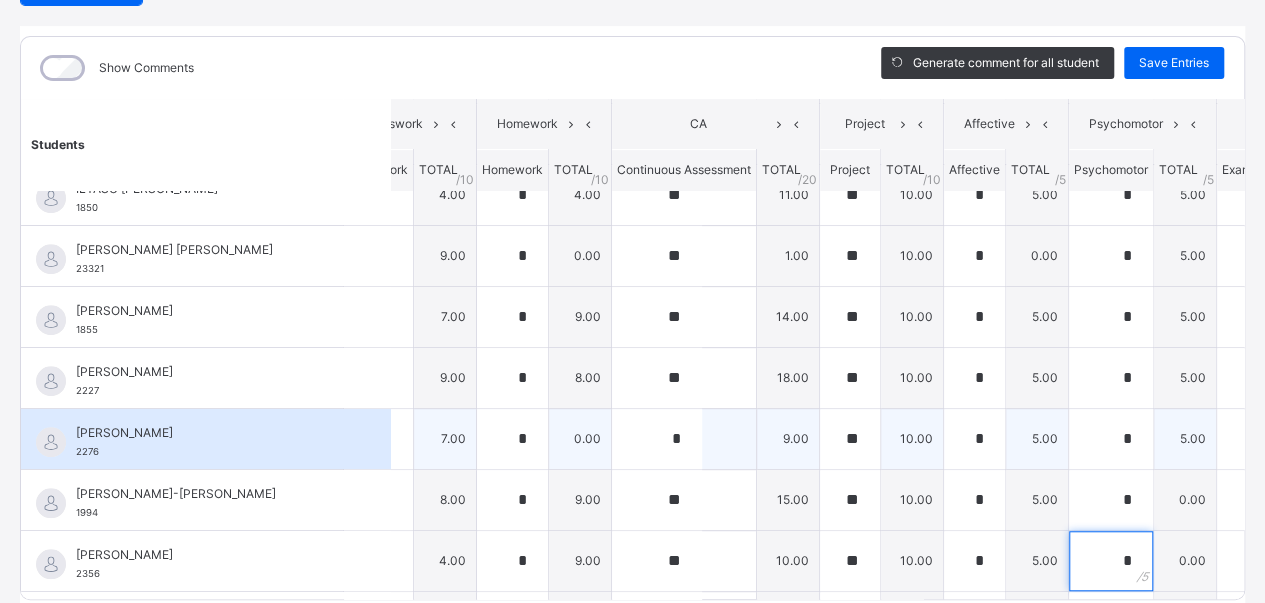 type on "*" 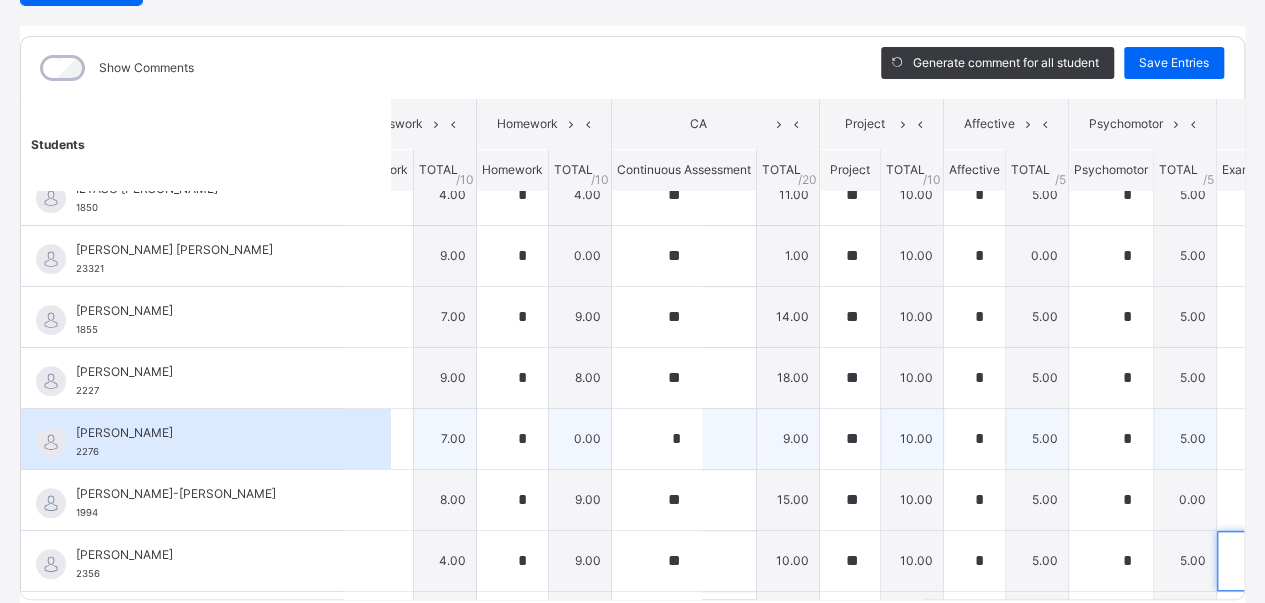 type on "**" 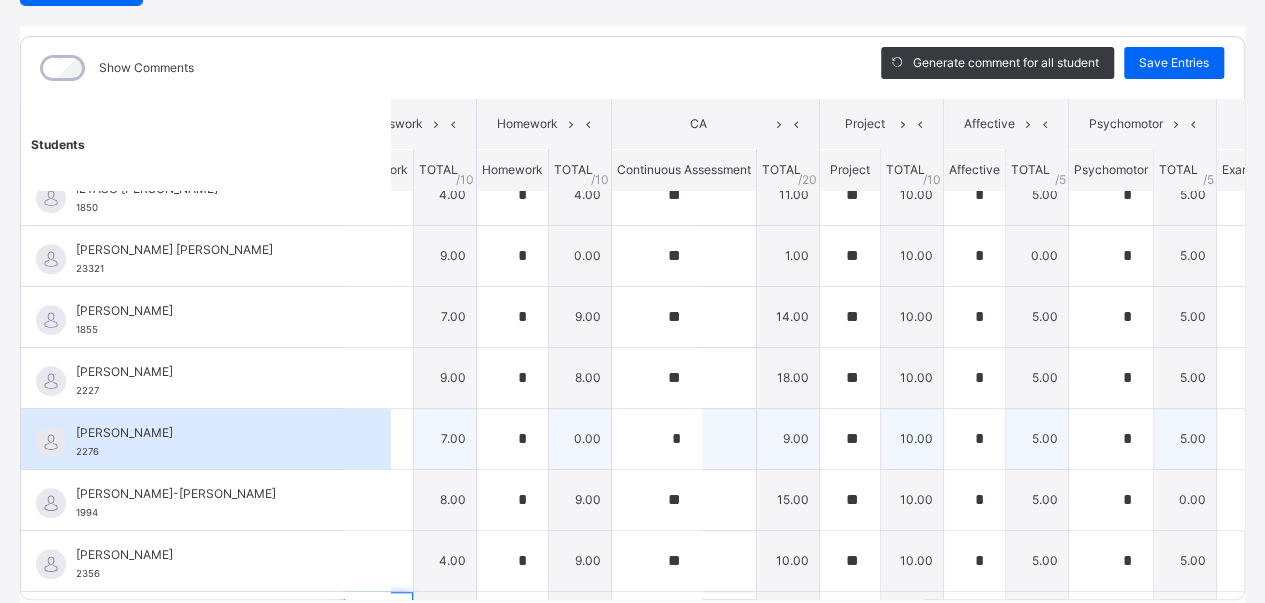 scroll, scrollTop: 821, scrollLeft: 48, axis: both 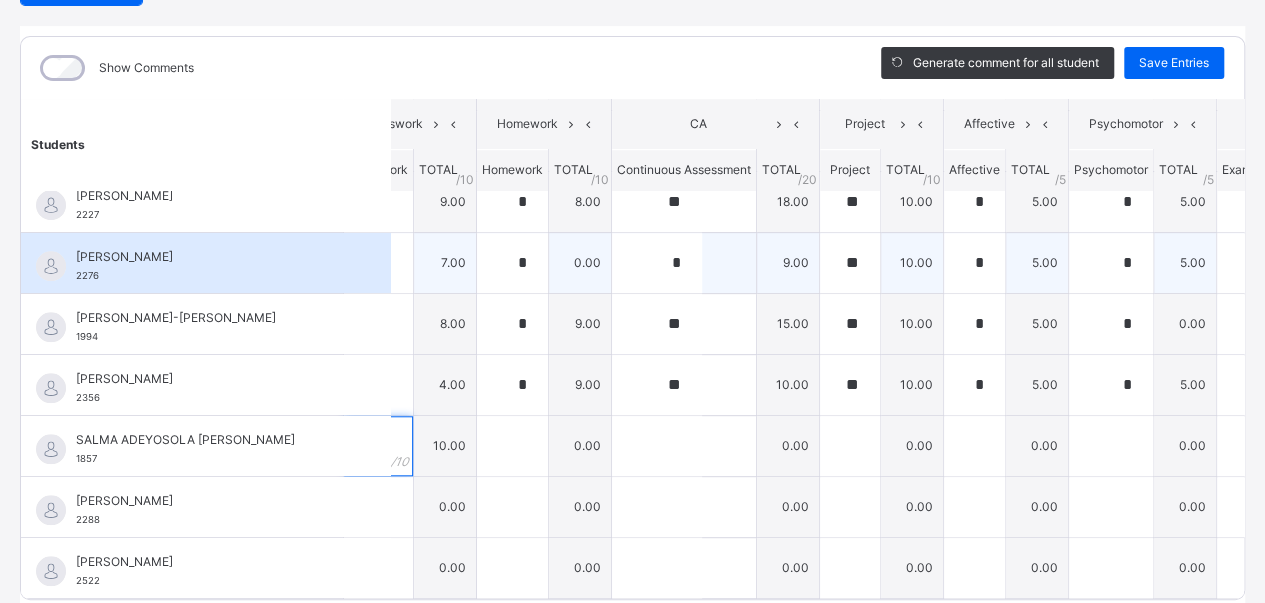 type on "**" 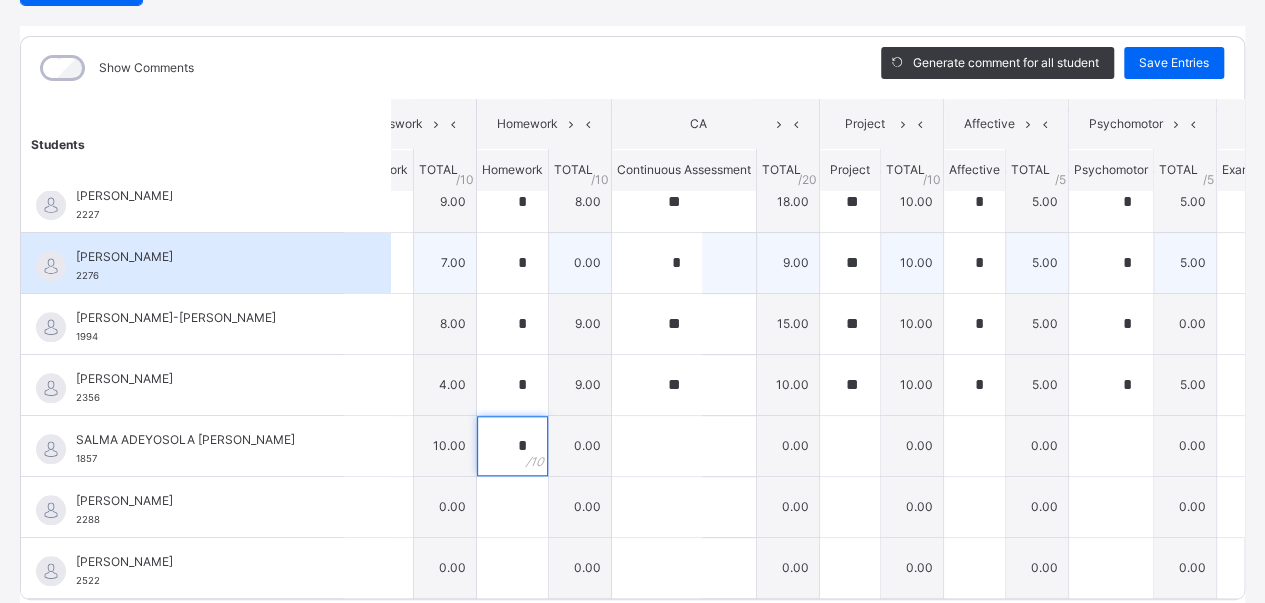 type on "*" 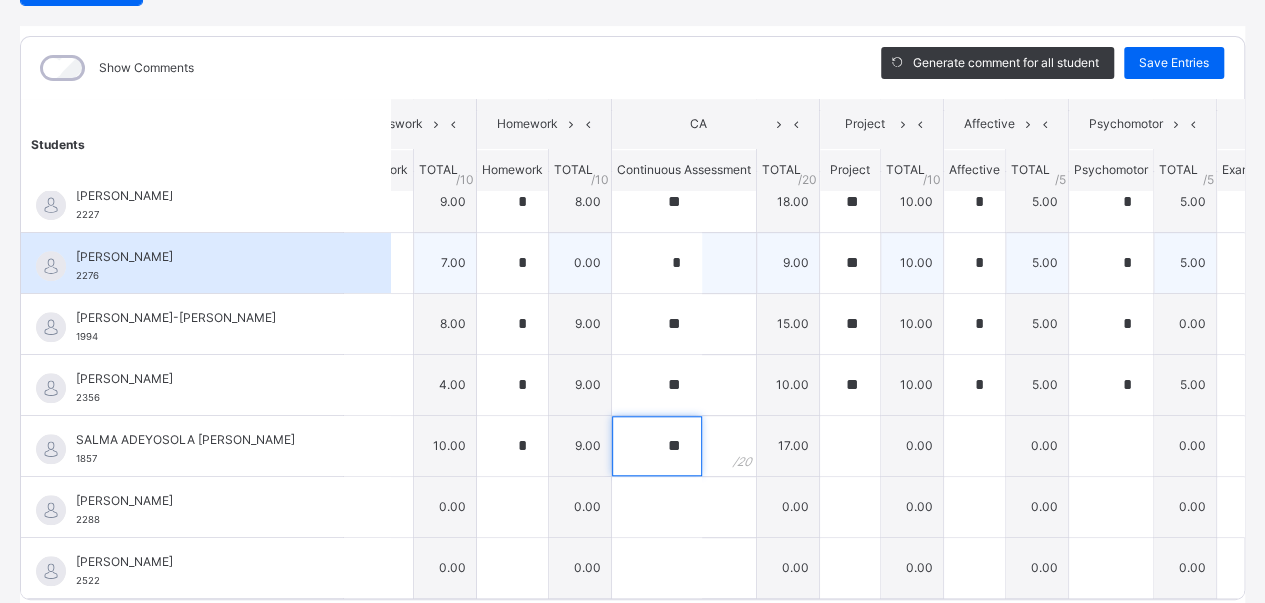 type on "**" 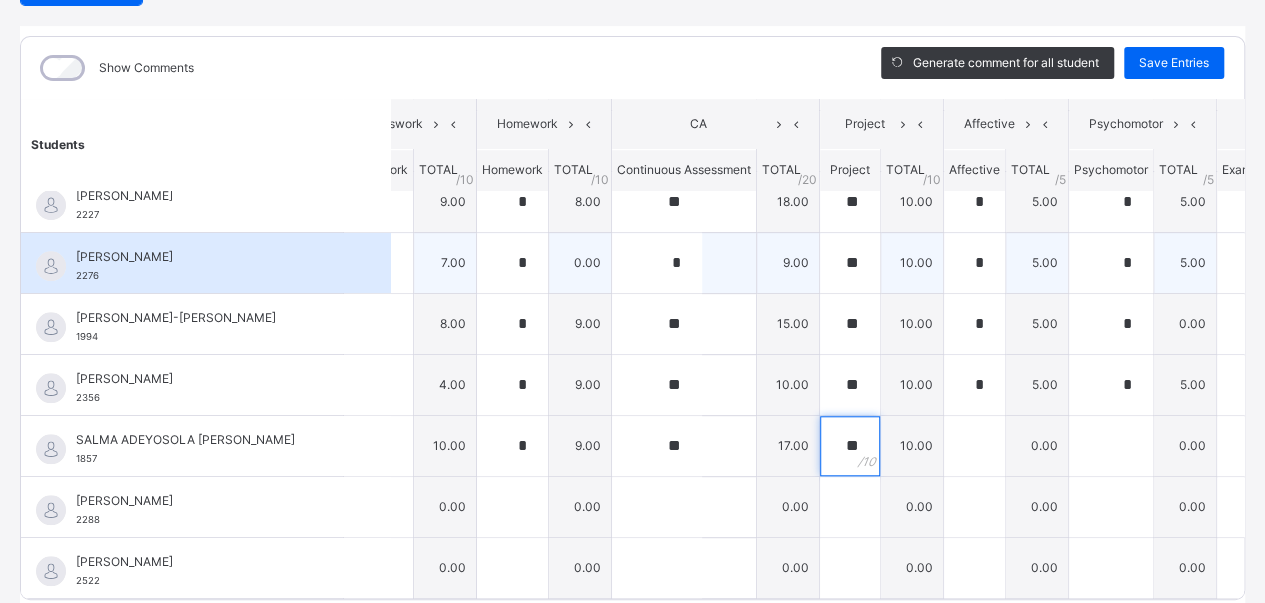 type on "**" 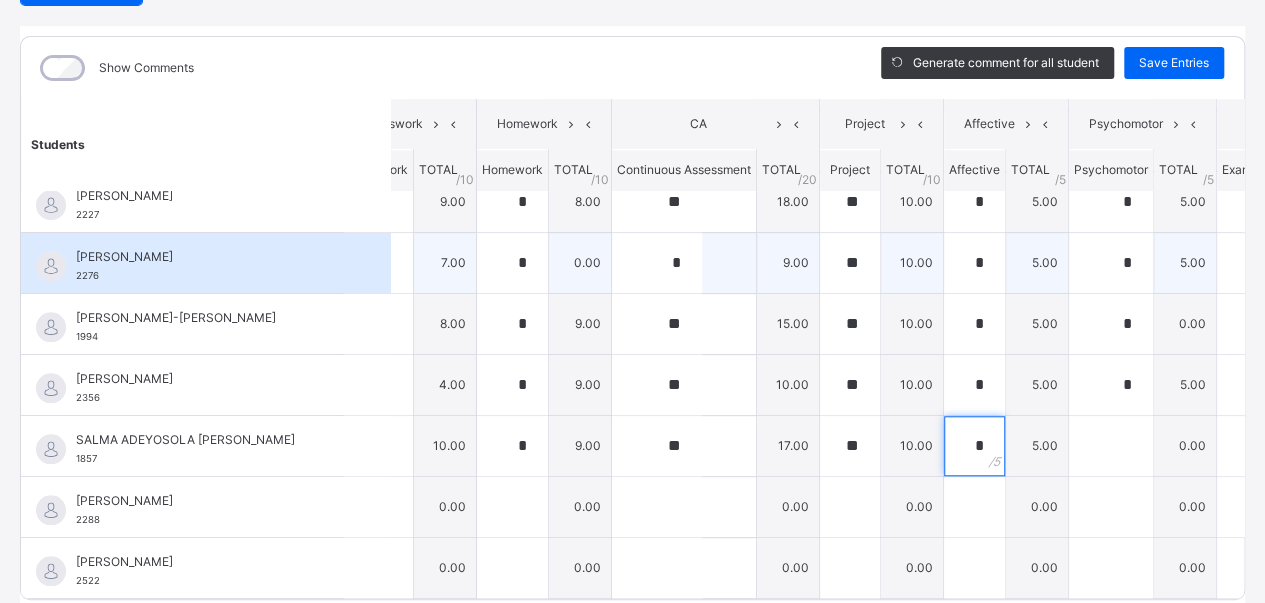 type on "*" 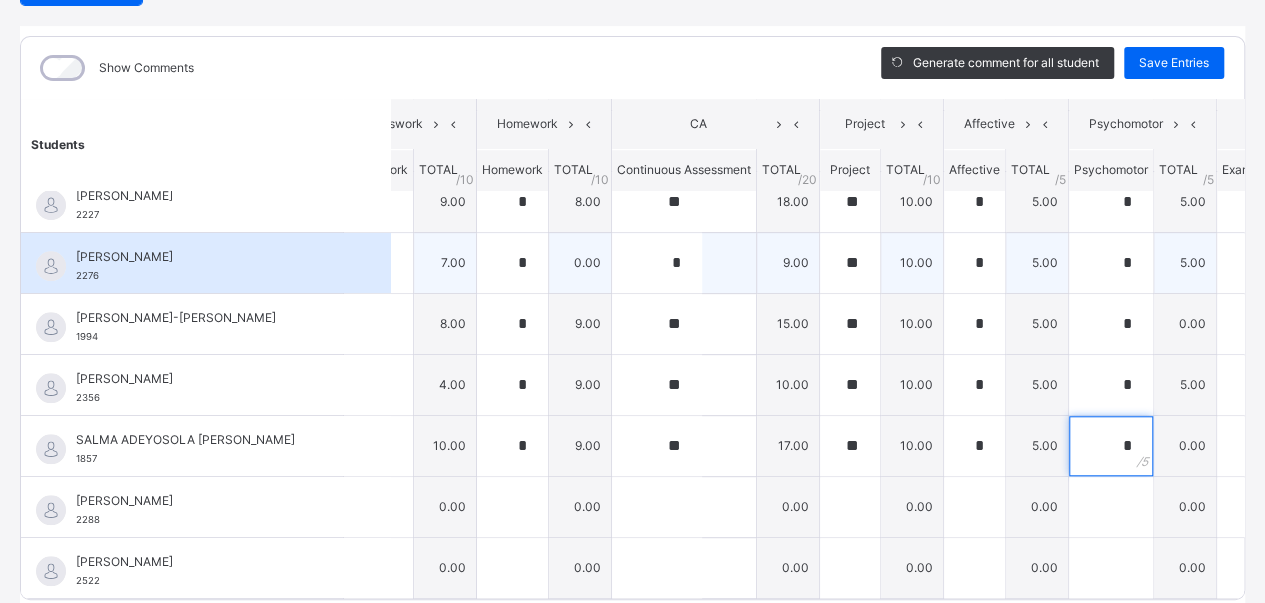 type on "*" 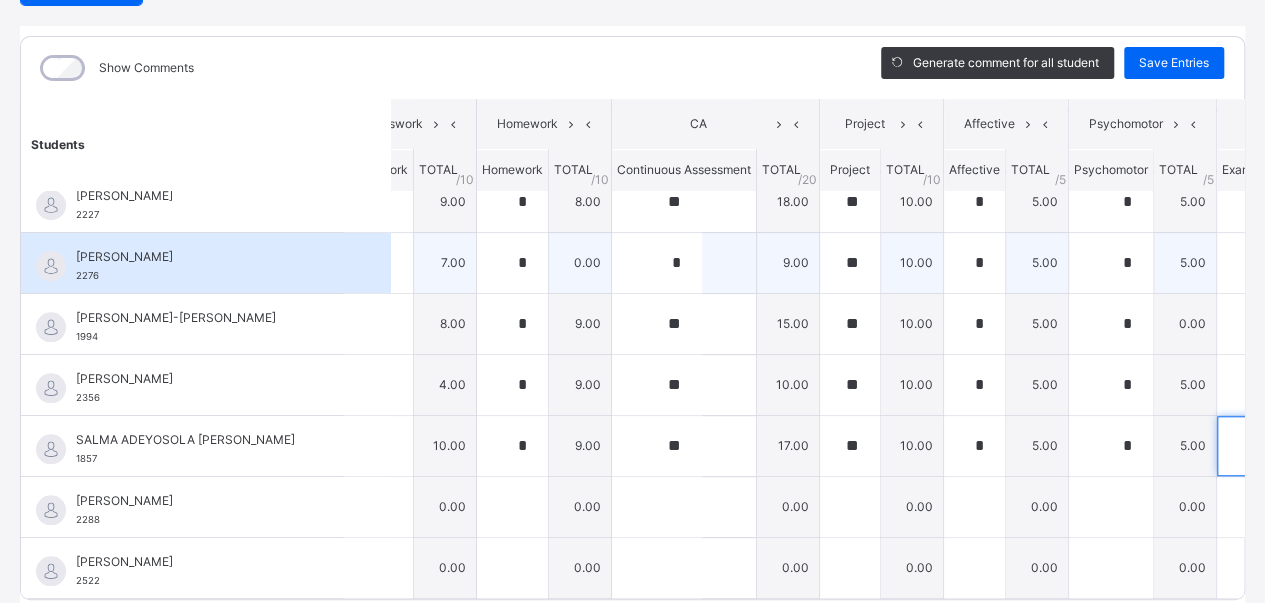 type on "**" 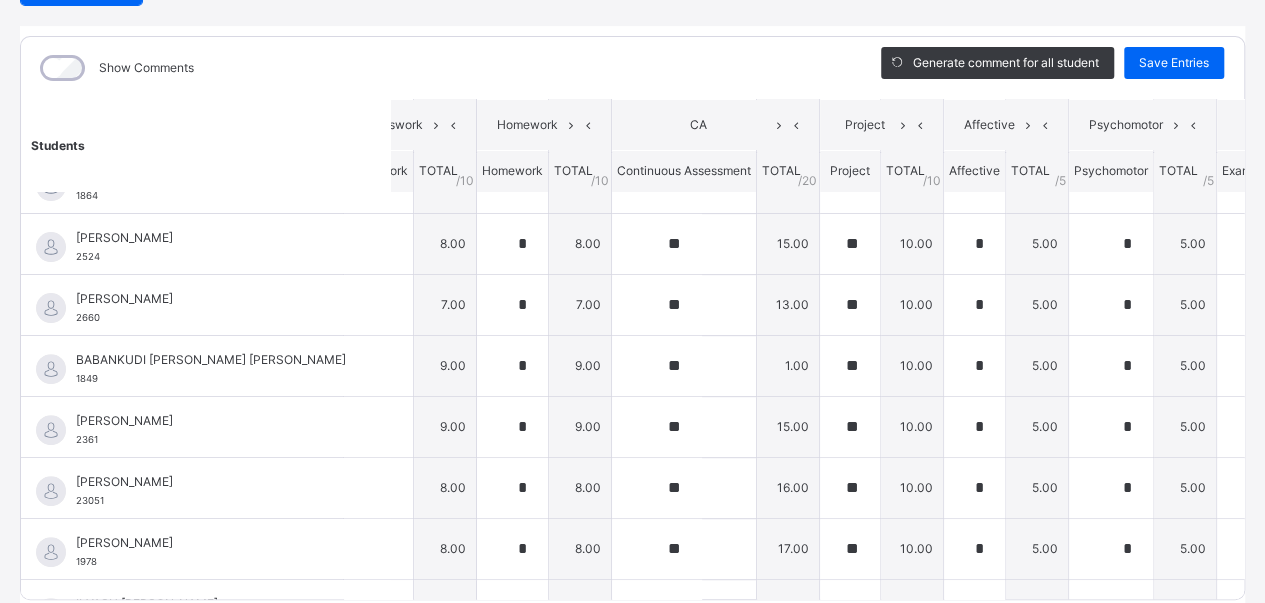 scroll, scrollTop: 0, scrollLeft: 48, axis: horizontal 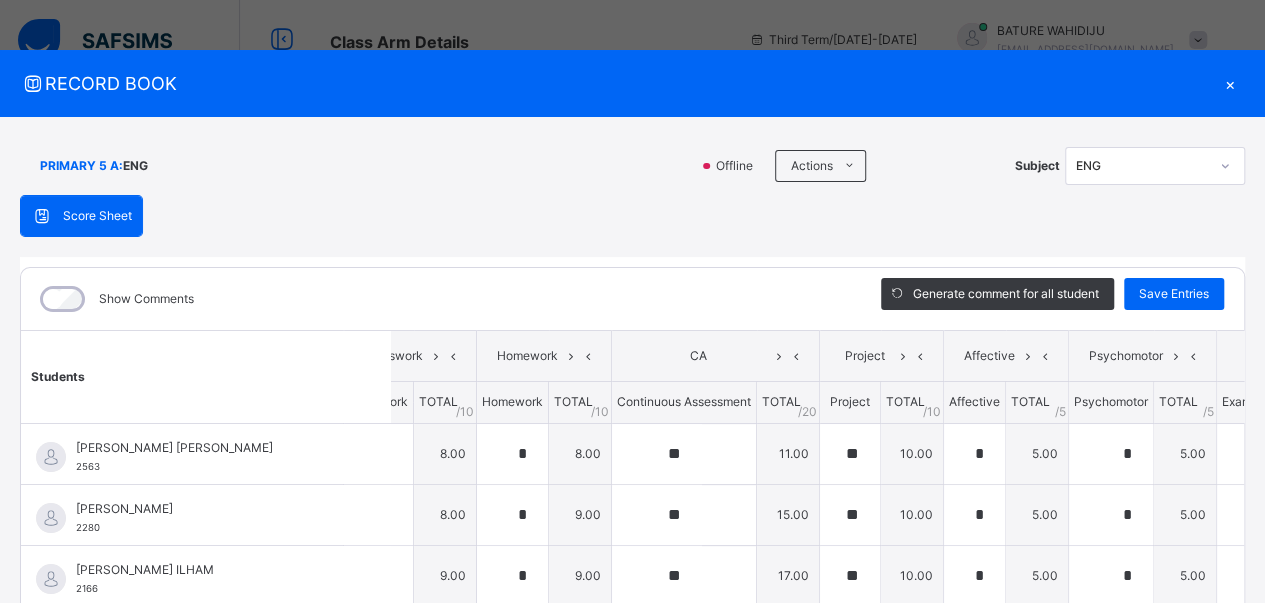click on "×" at bounding box center [1230, 83] 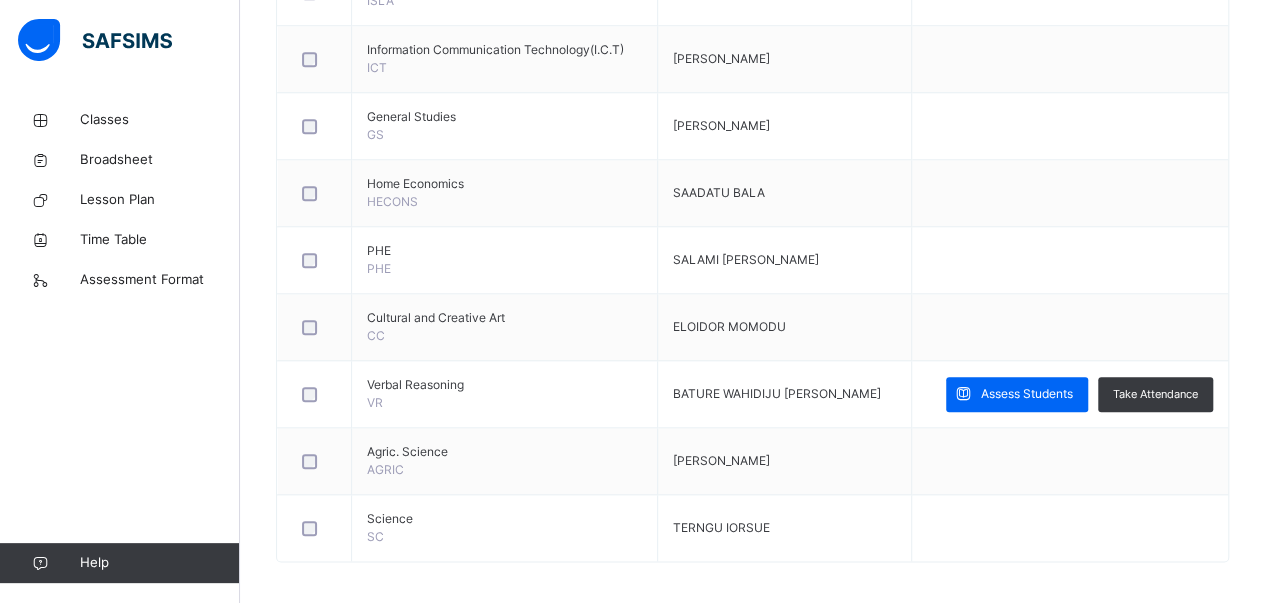 scroll, scrollTop: 885, scrollLeft: 0, axis: vertical 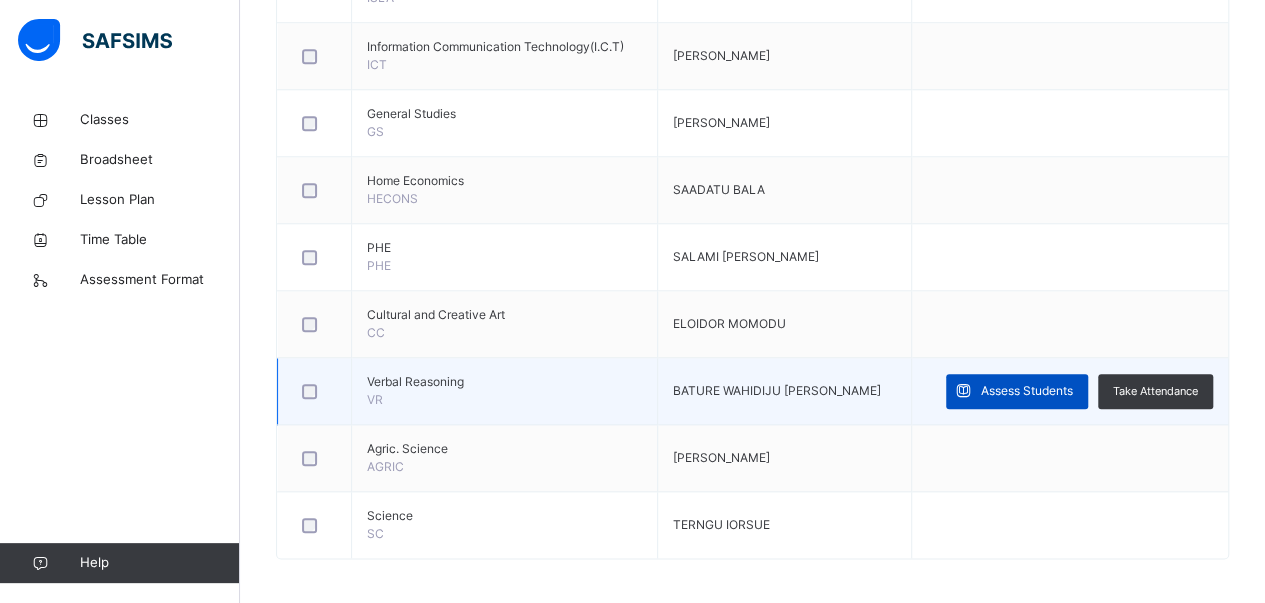 click on "Assess Students" at bounding box center [1027, 391] 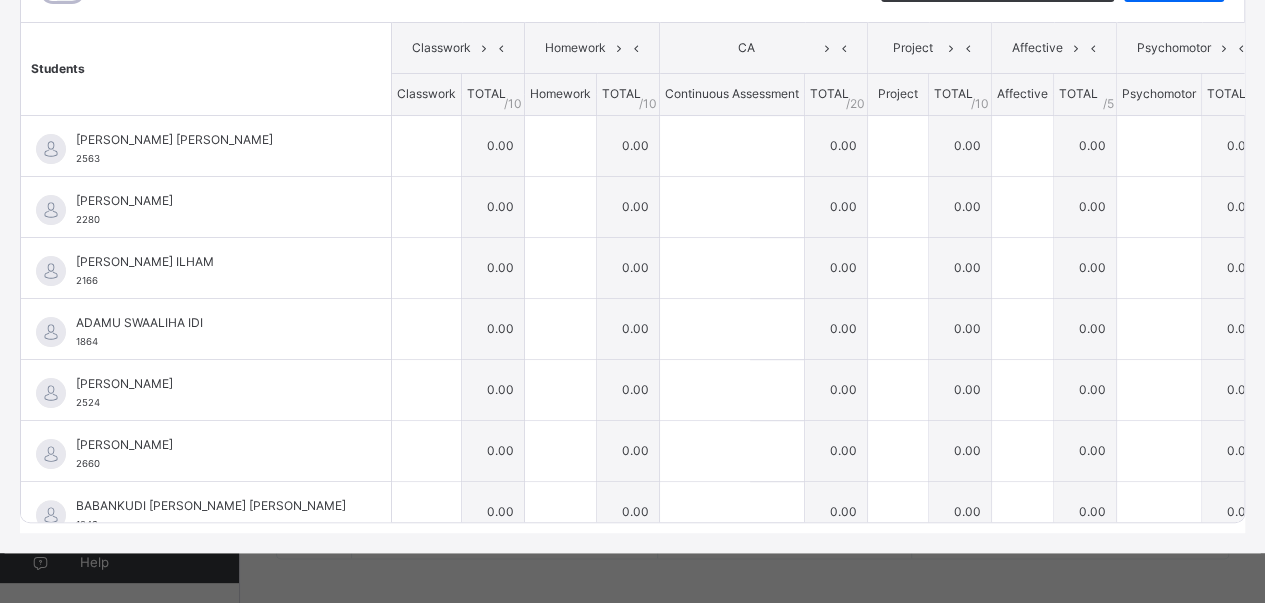 scroll, scrollTop: 119, scrollLeft: 0, axis: vertical 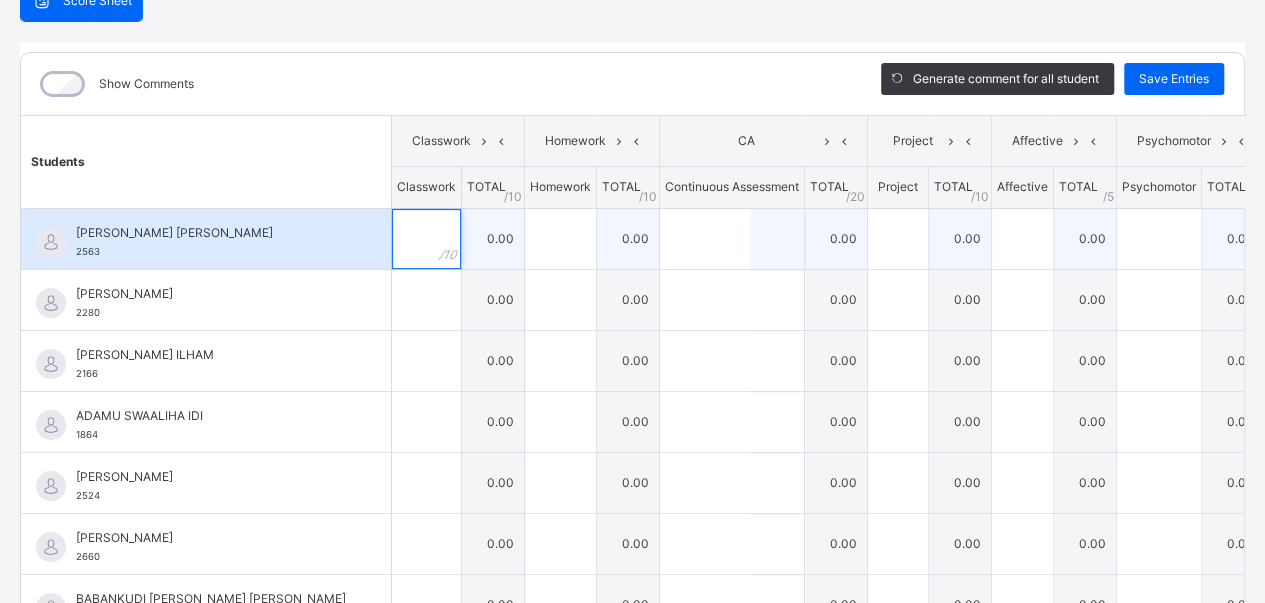 click at bounding box center (426, 239) 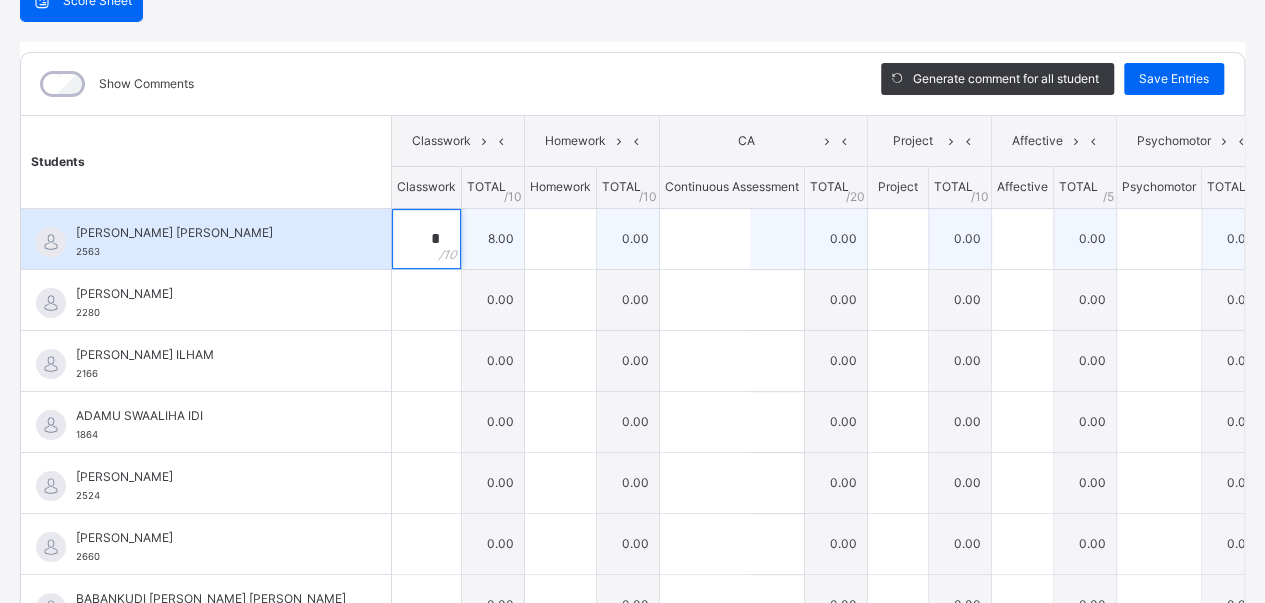type on "*" 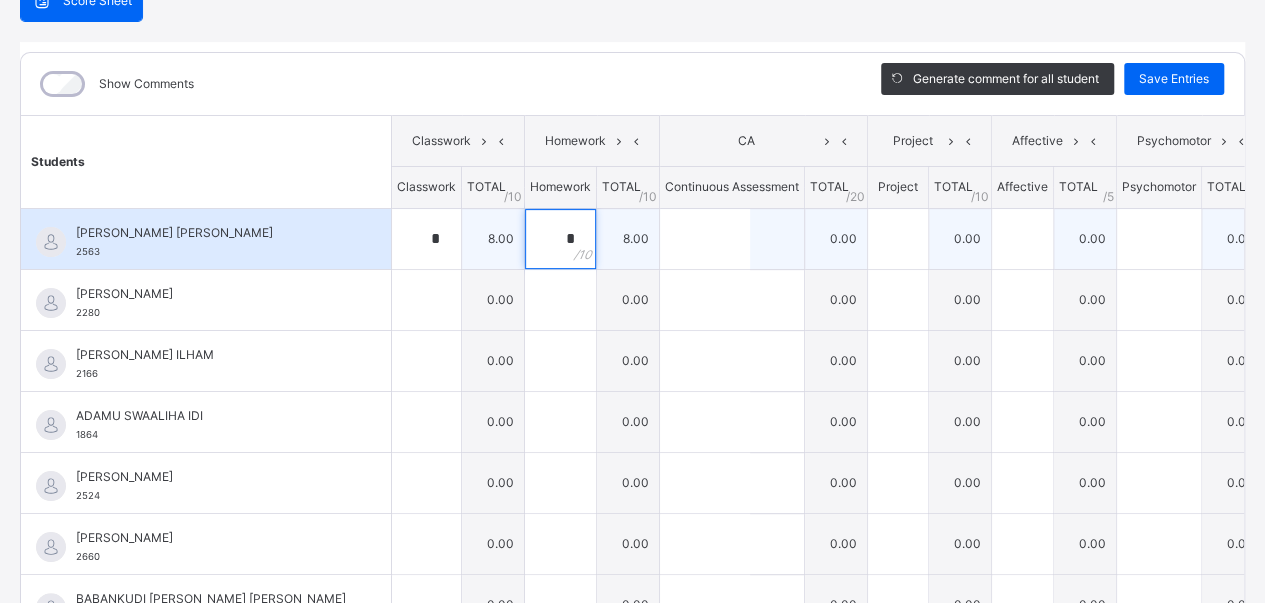 type on "*" 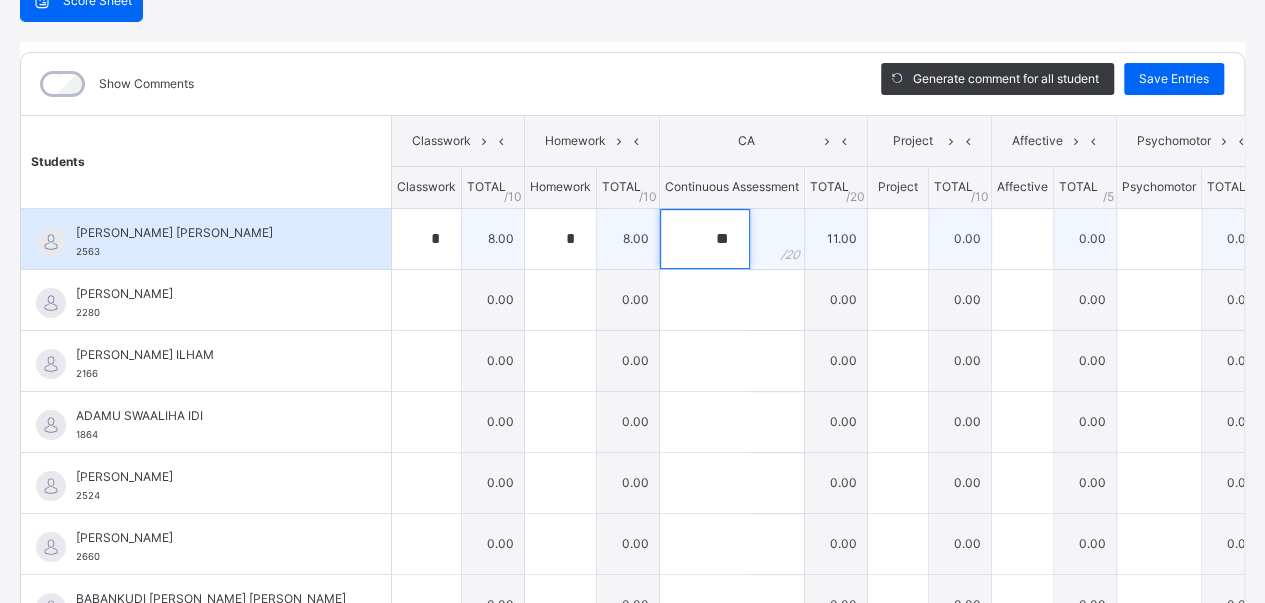 type on "**" 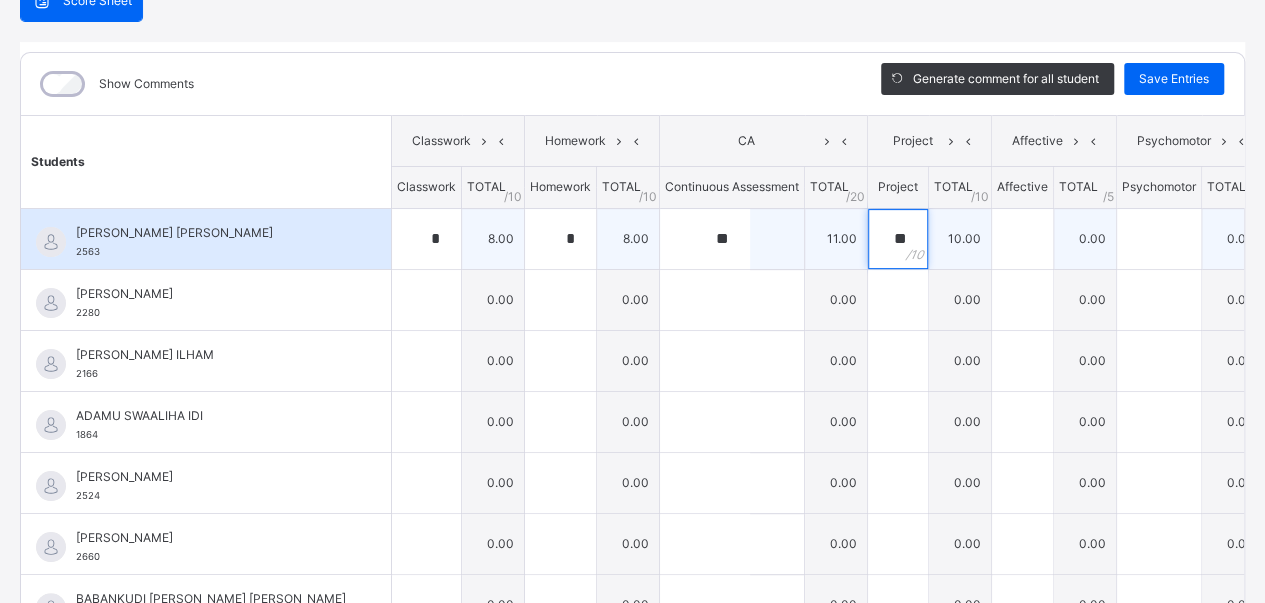 type on "**" 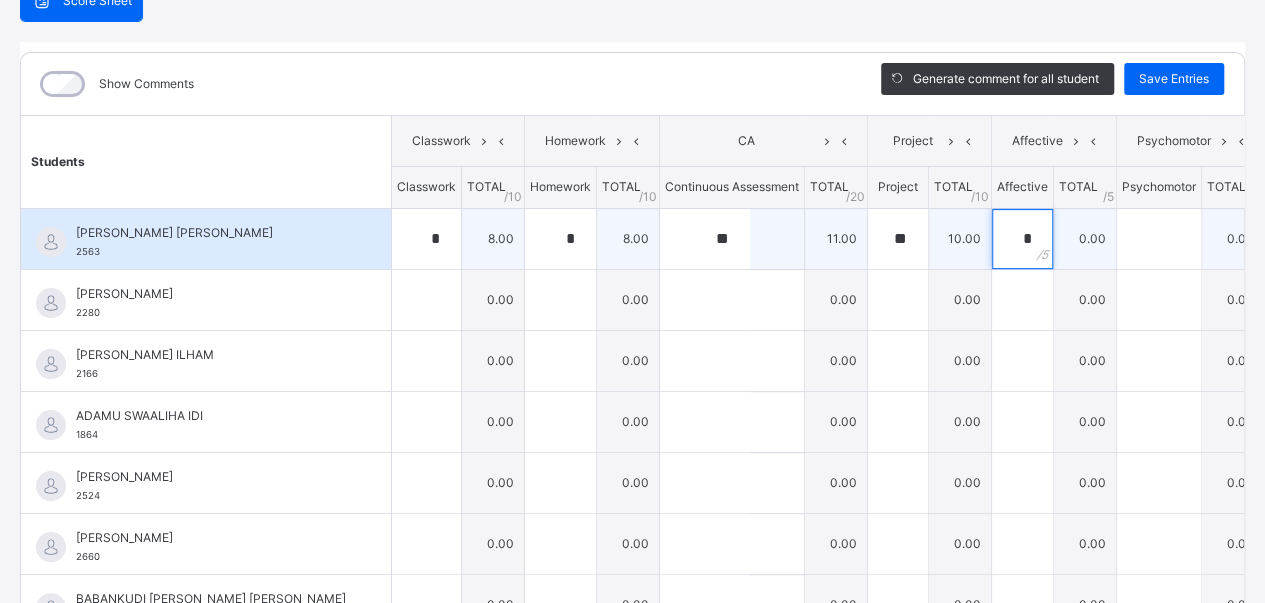 type on "*" 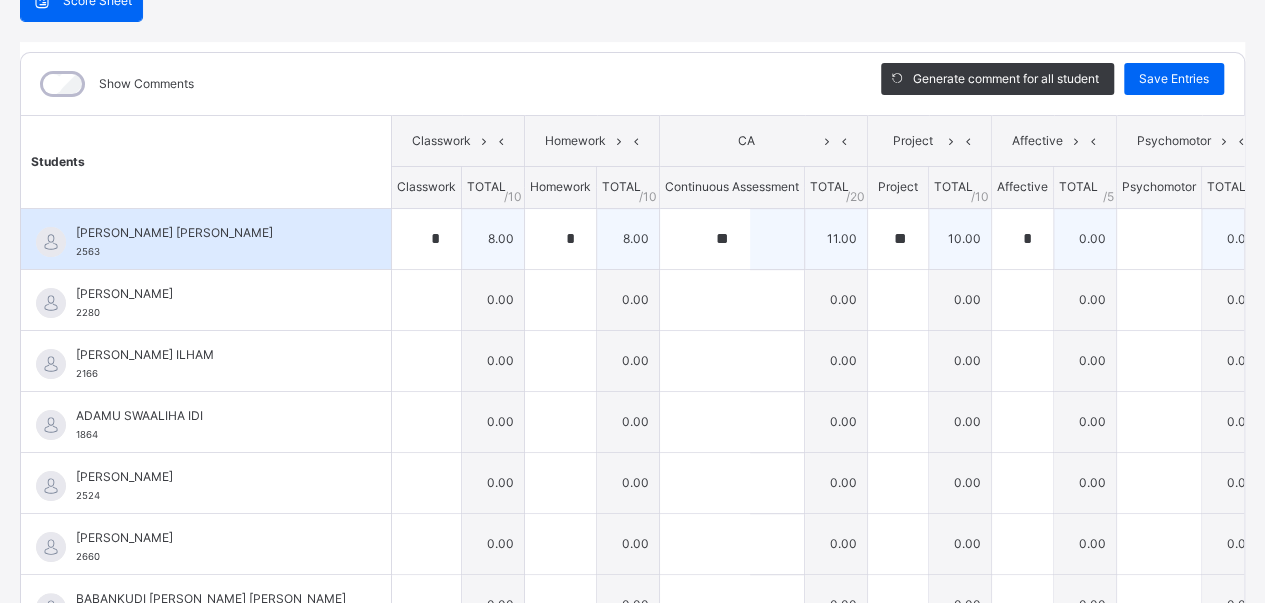 scroll, scrollTop: 0, scrollLeft: 48, axis: horizontal 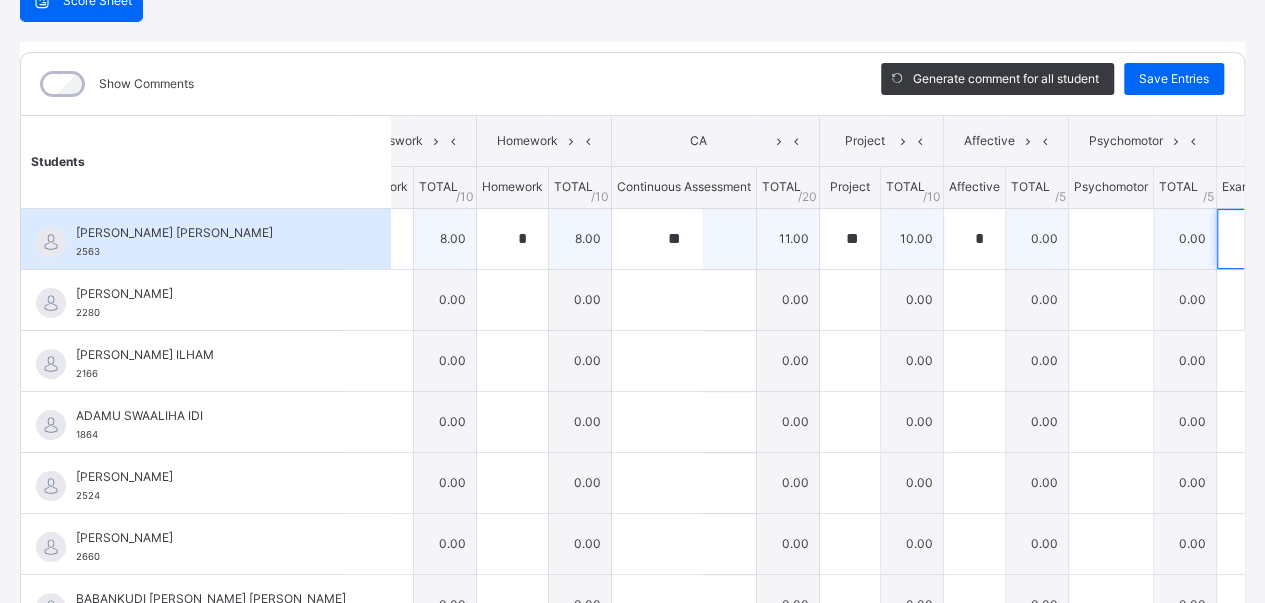 type on "**" 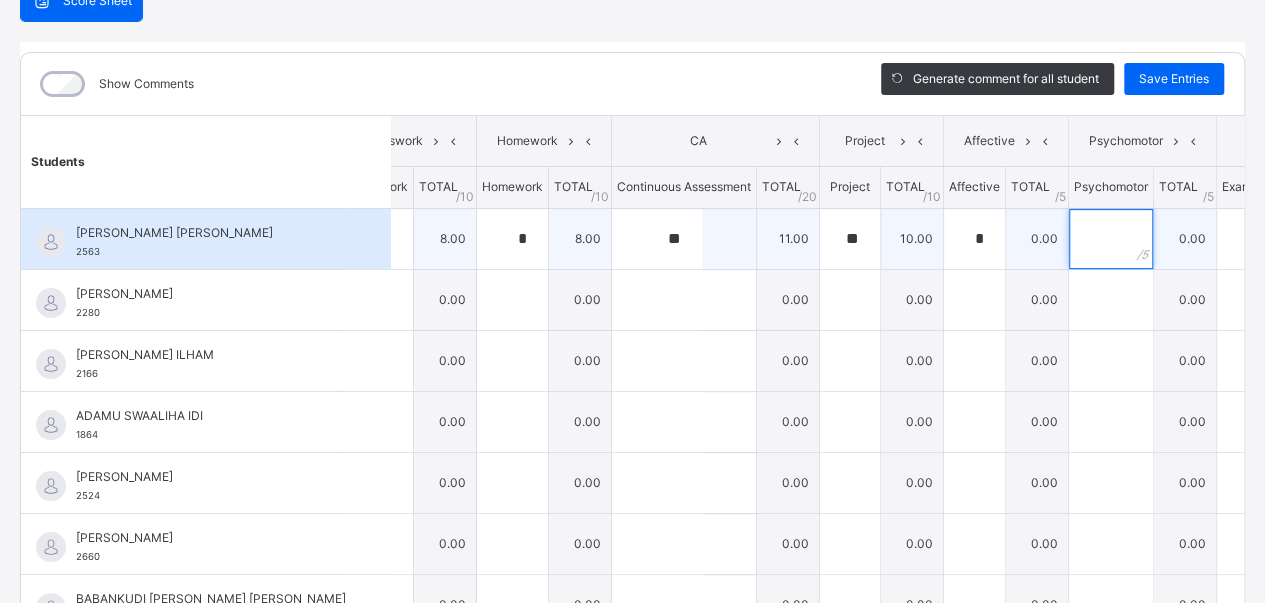 click at bounding box center [1111, 239] 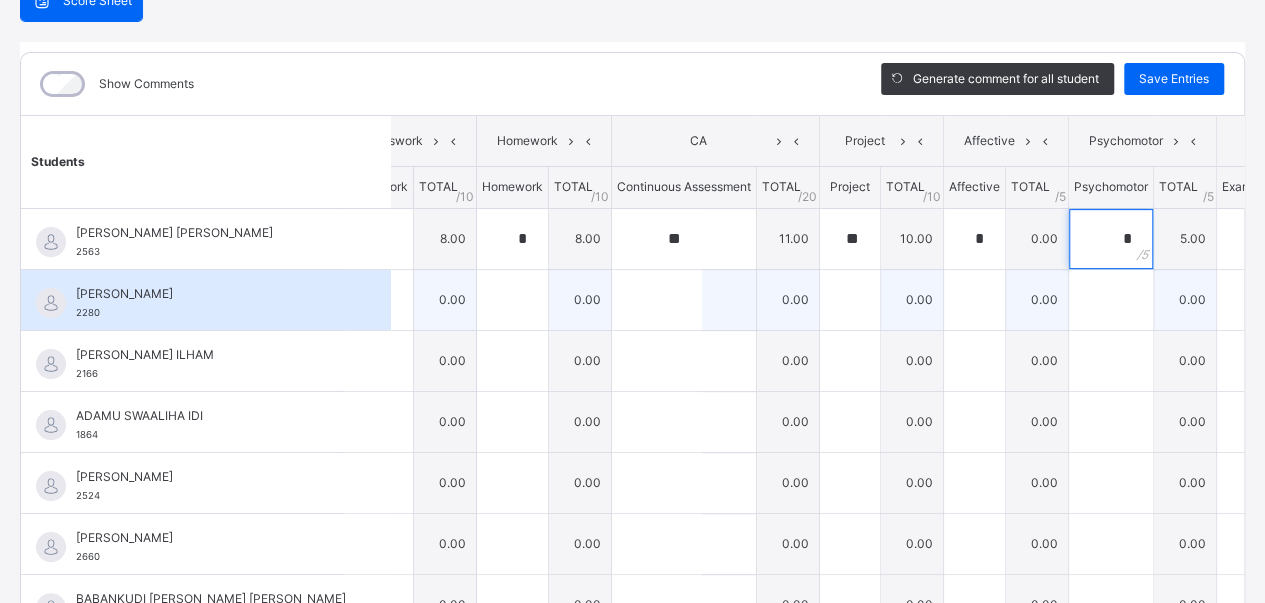 type on "*" 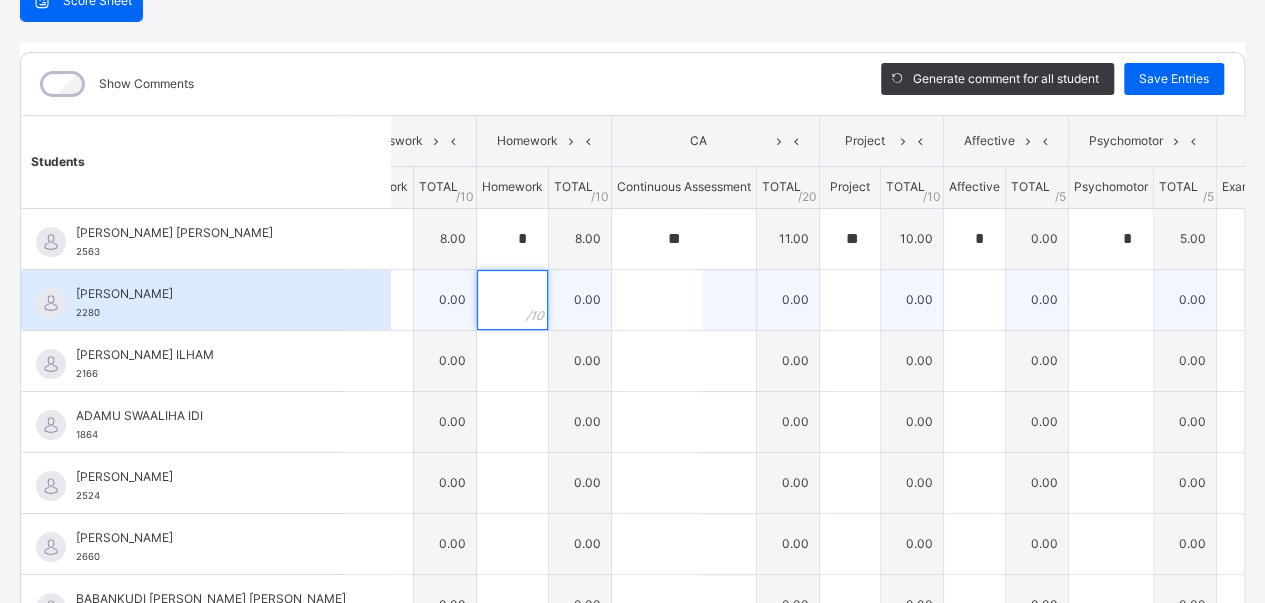 click at bounding box center (512, 300) 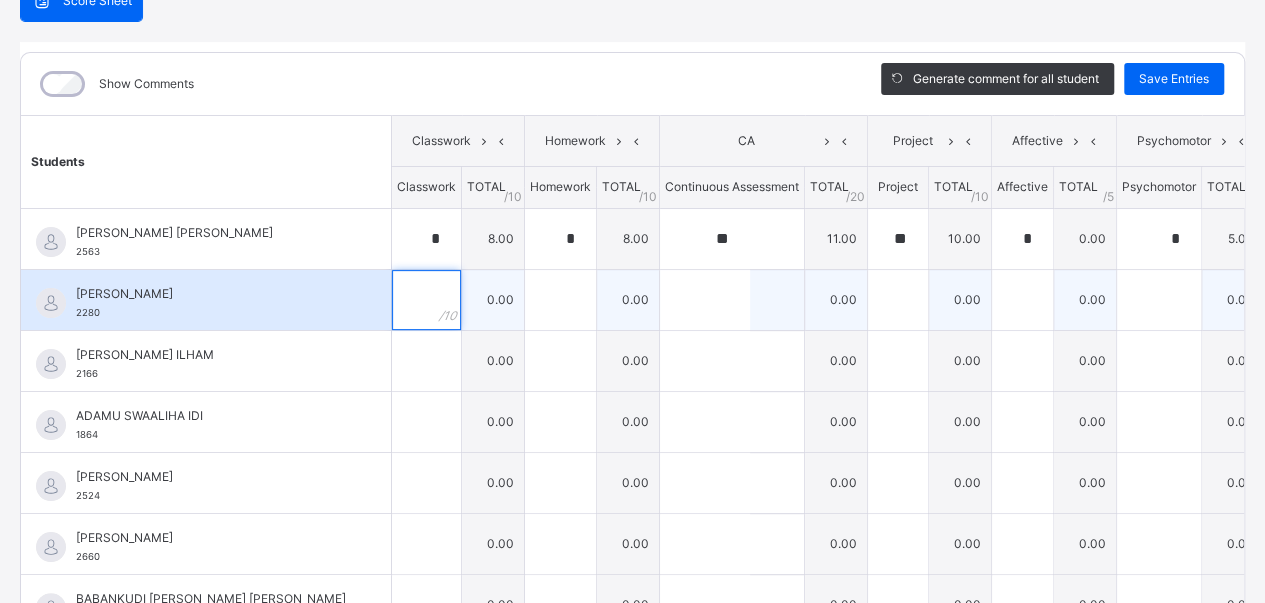 click at bounding box center [426, 300] 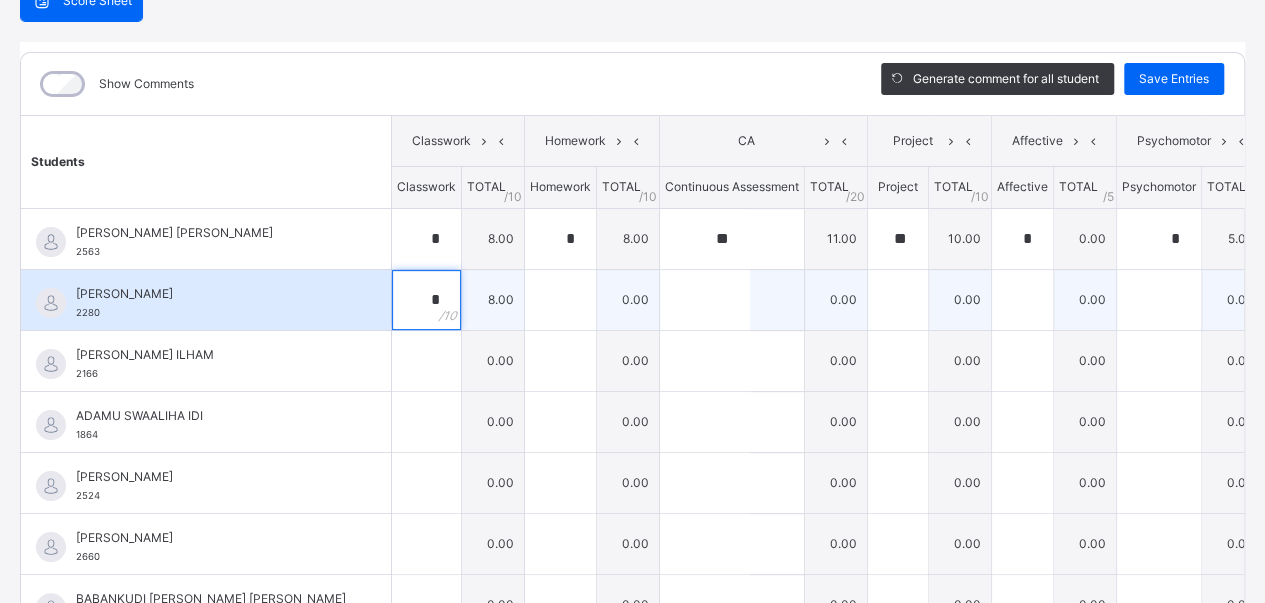 type on "*" 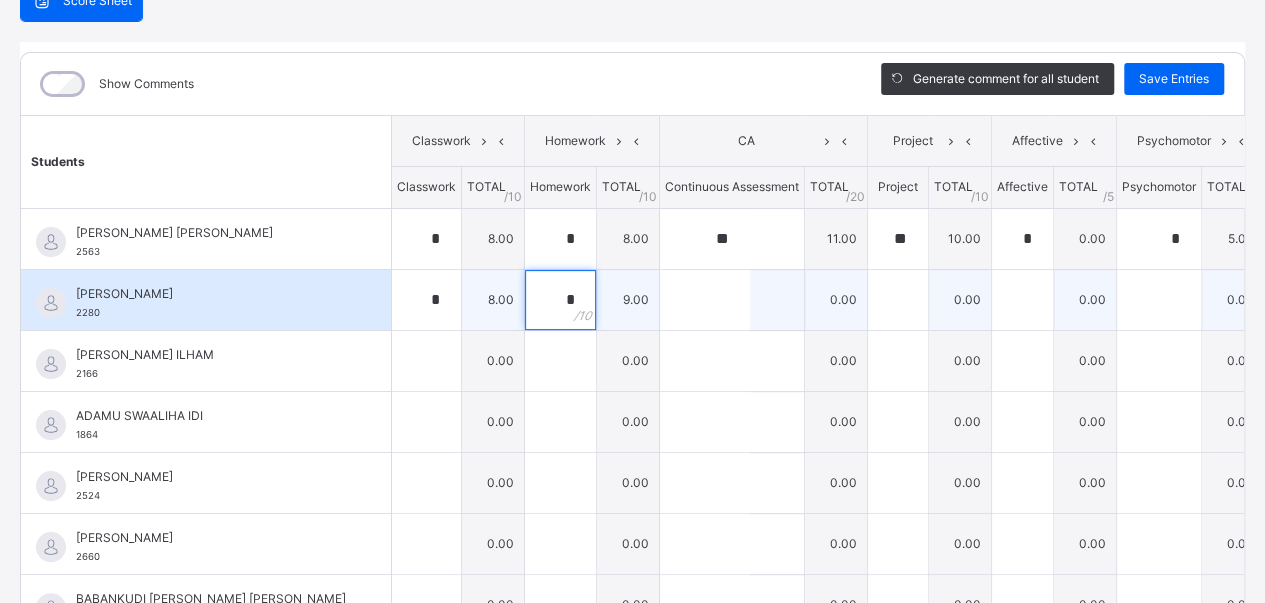 type on "*" 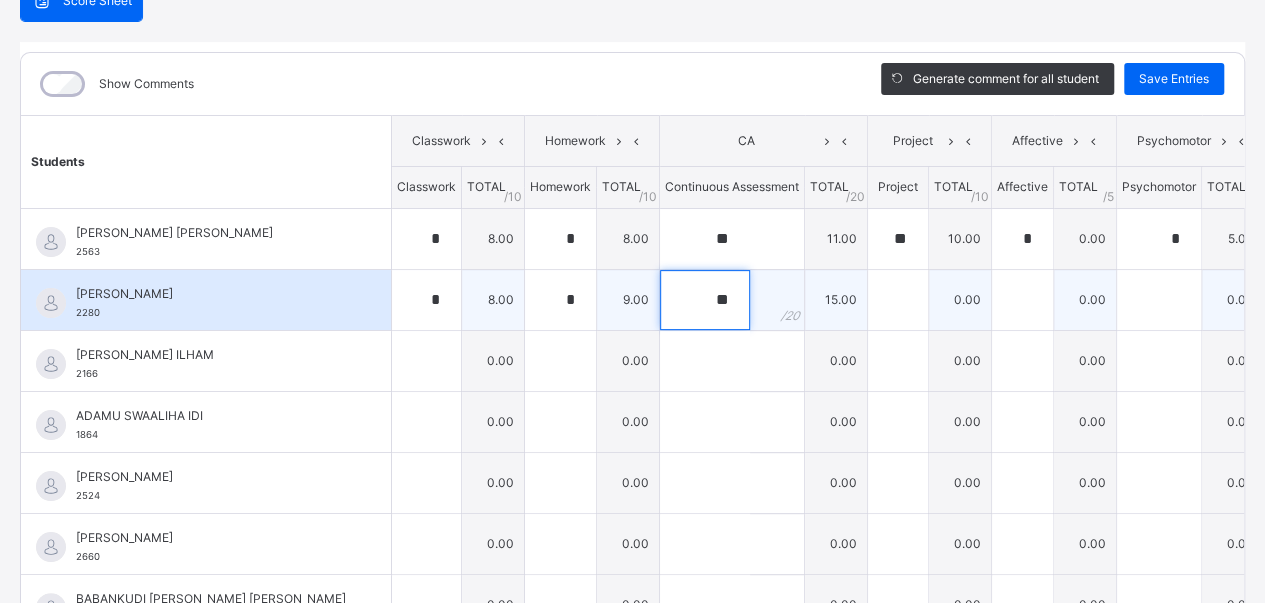 type on "**" 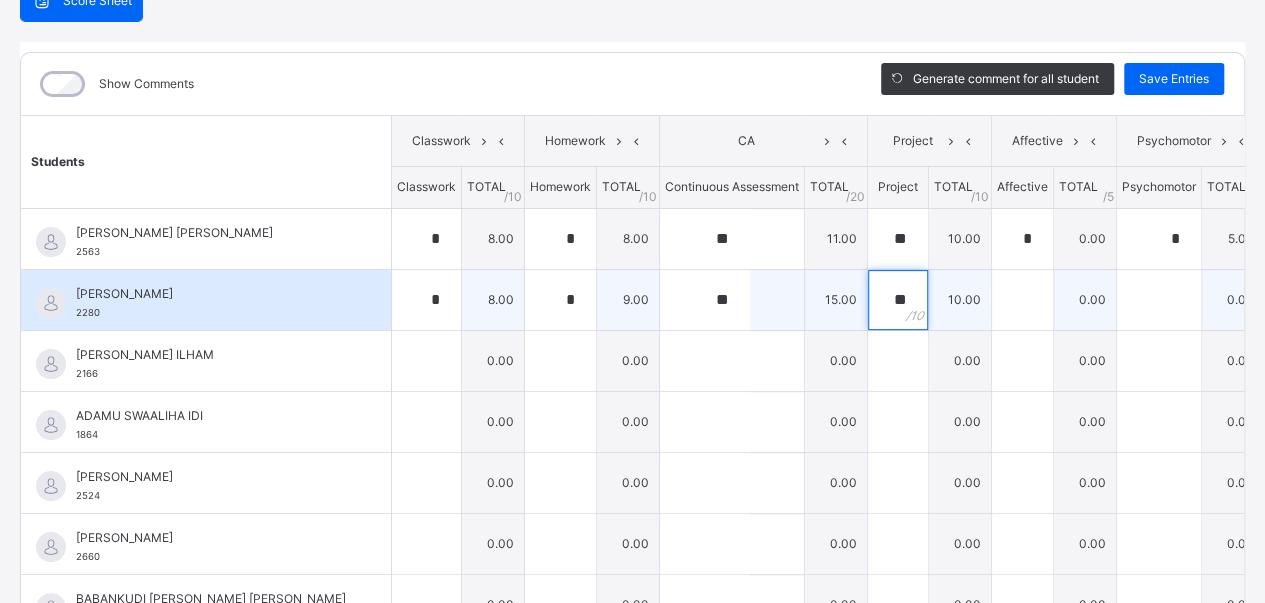 type on "**" 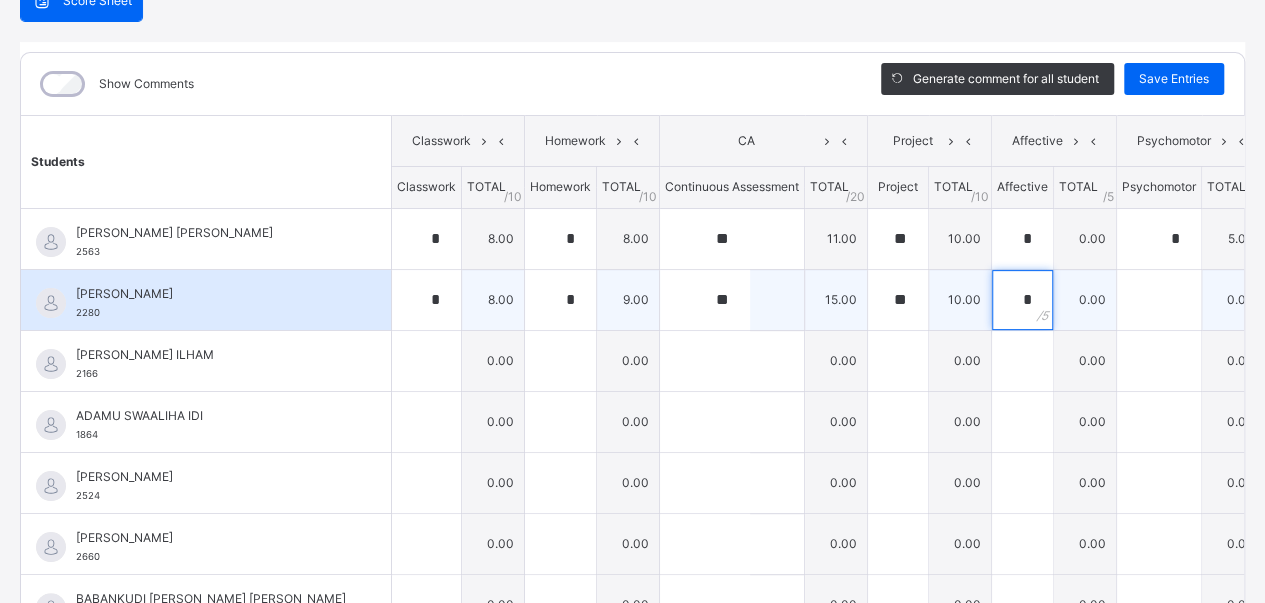 type on "*" 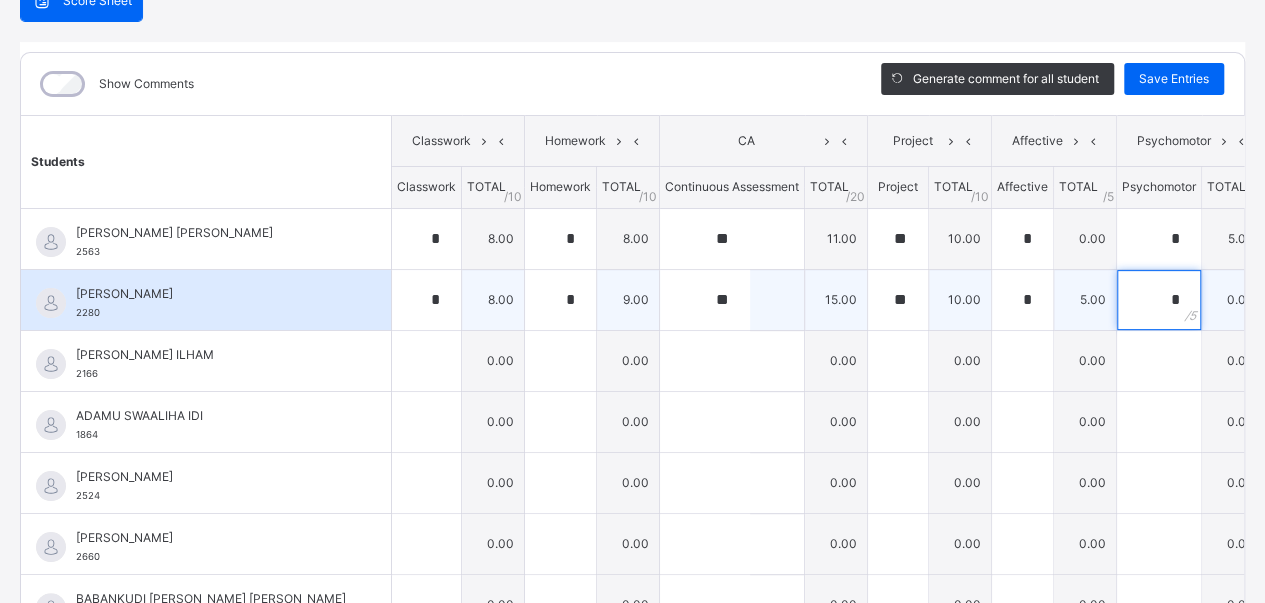 type on "*" 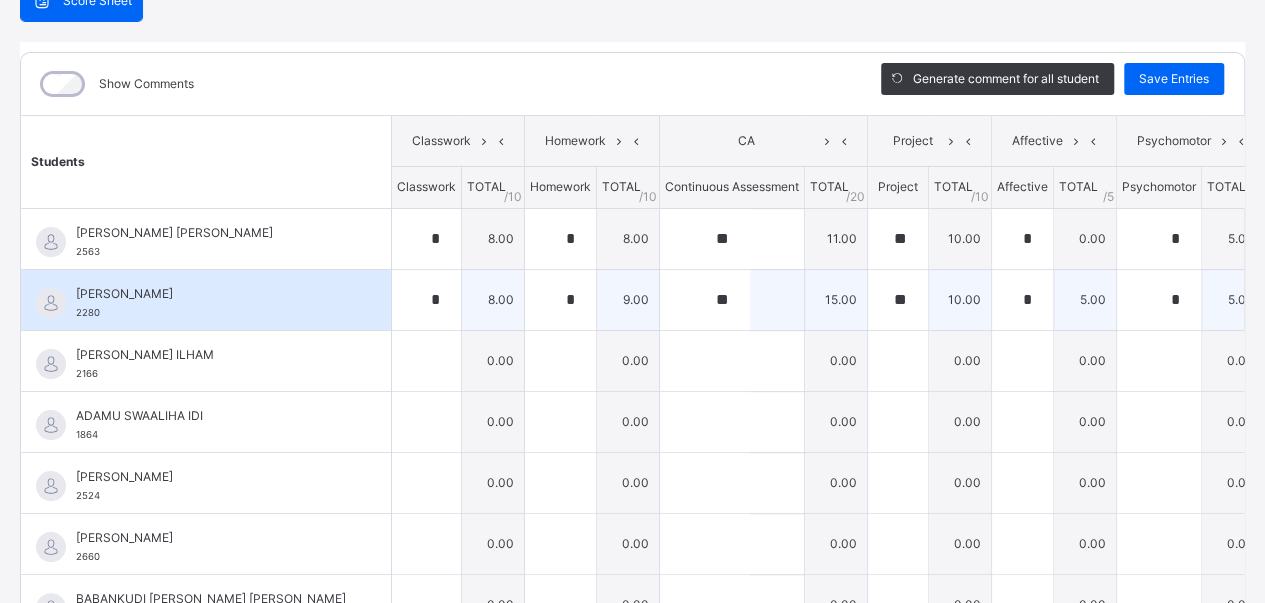scroll, scrollTop: 0, scrollLeft: 48, axis: horizontal 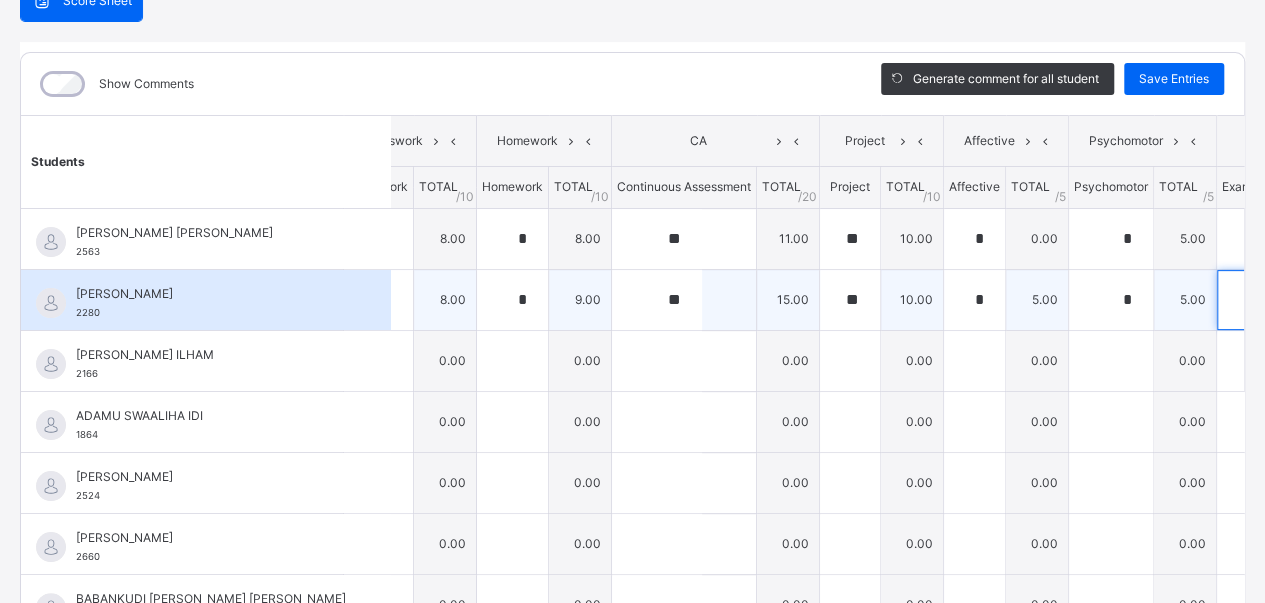 type on "**" 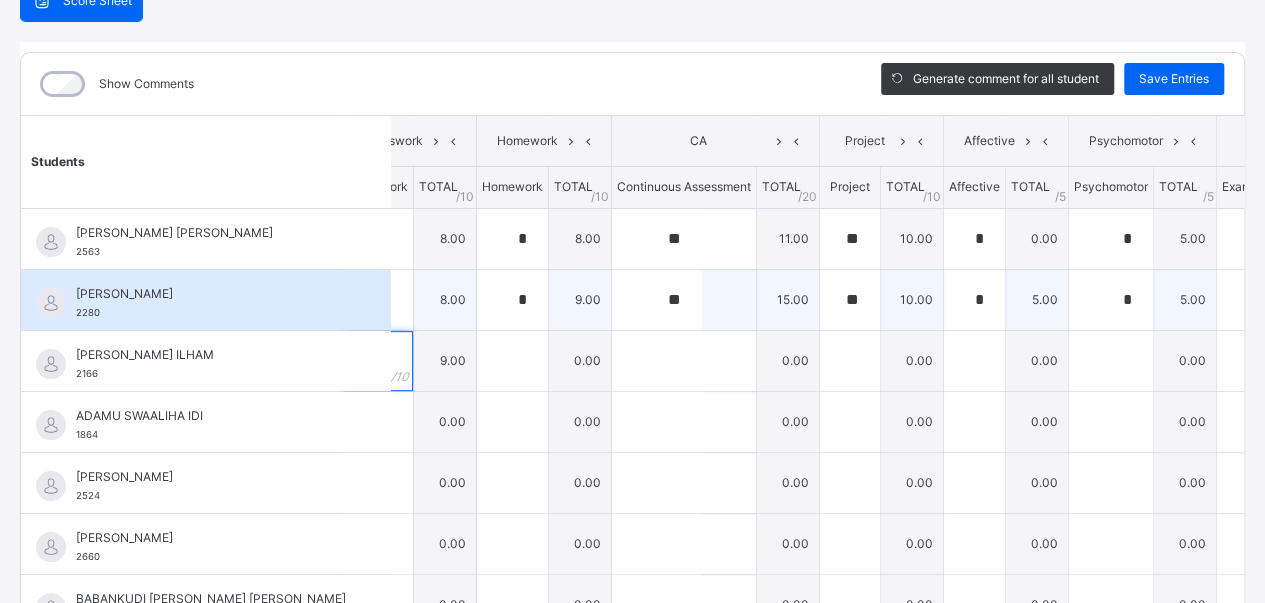 type on "*" 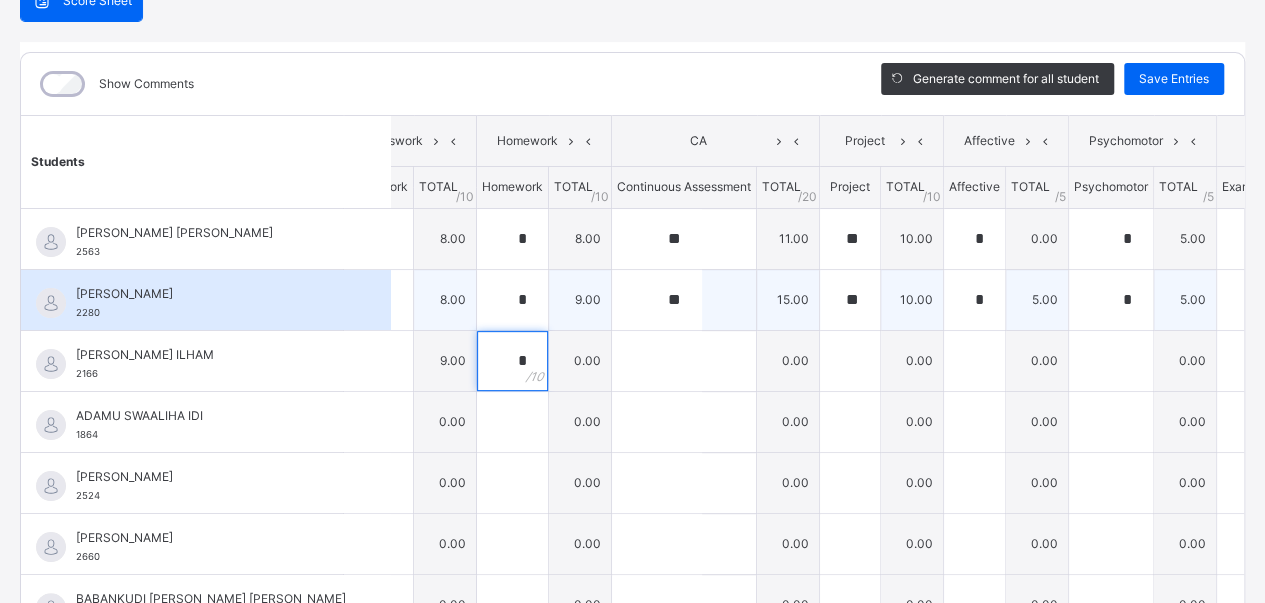 type on "*" 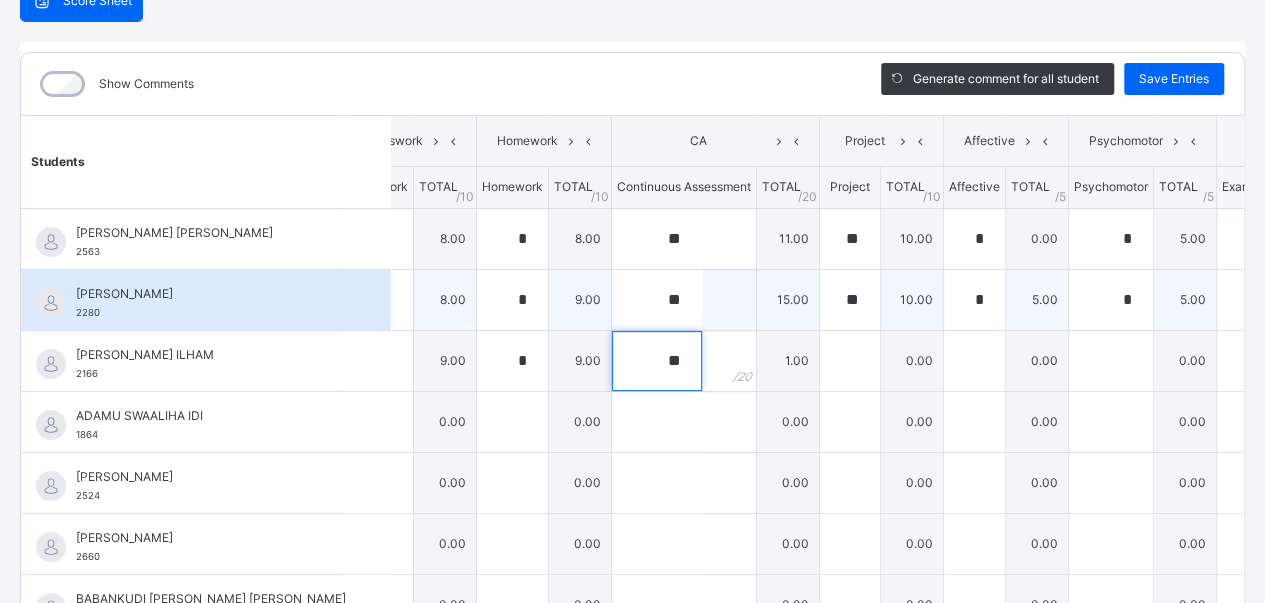 type on "**" 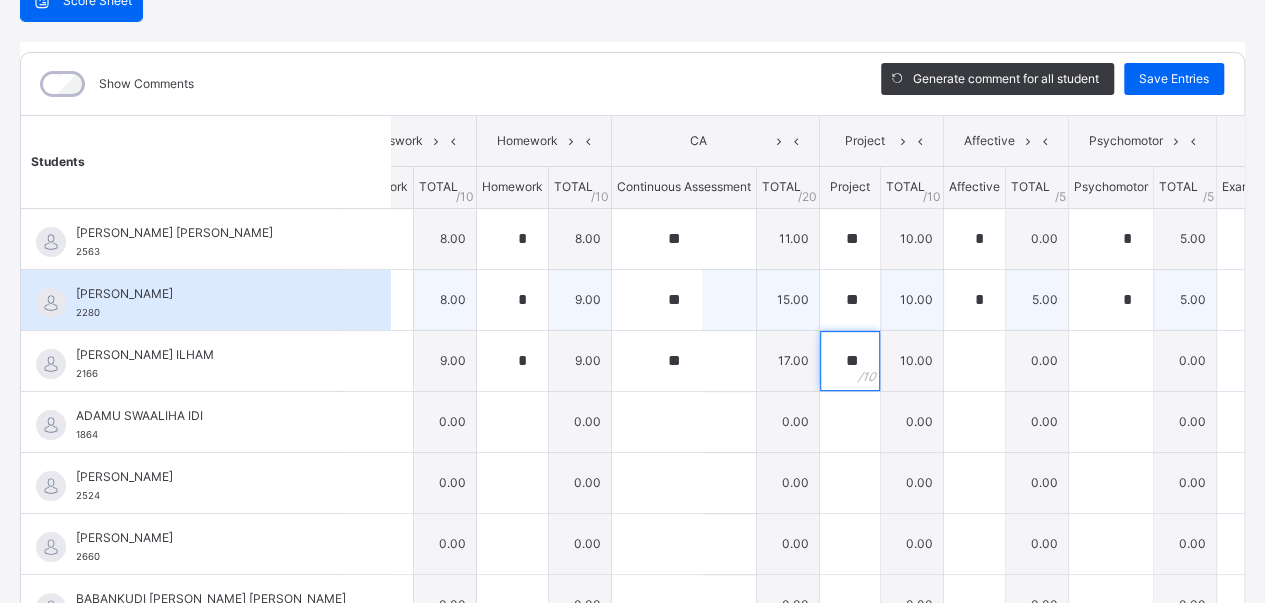 type on "**" 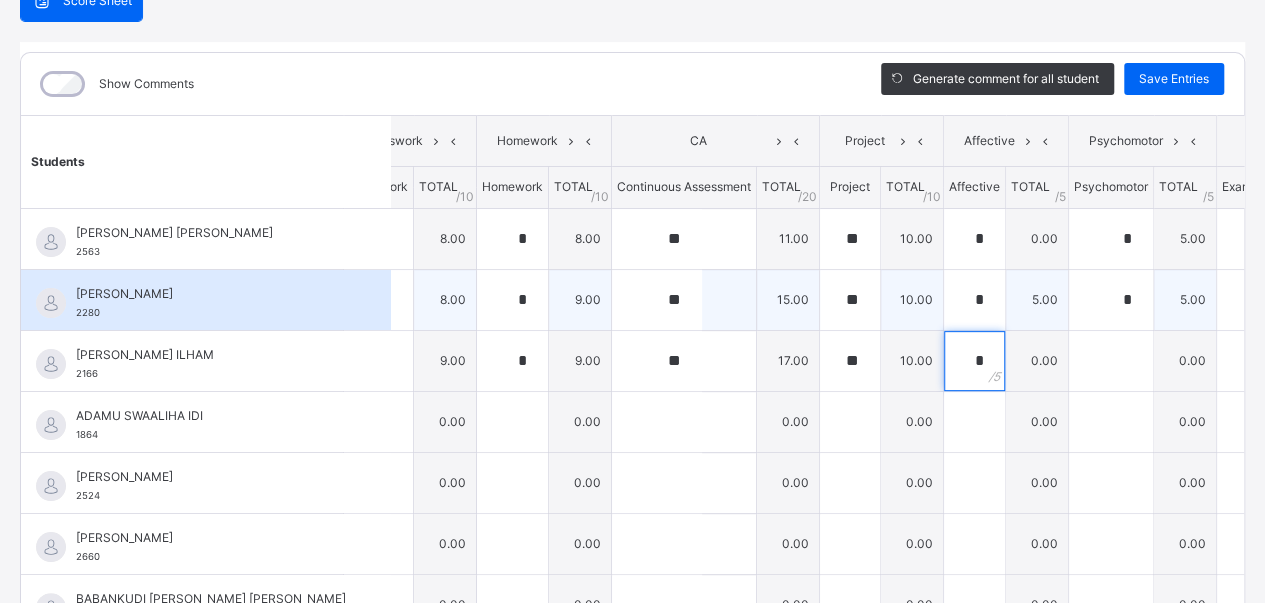 type on "*" 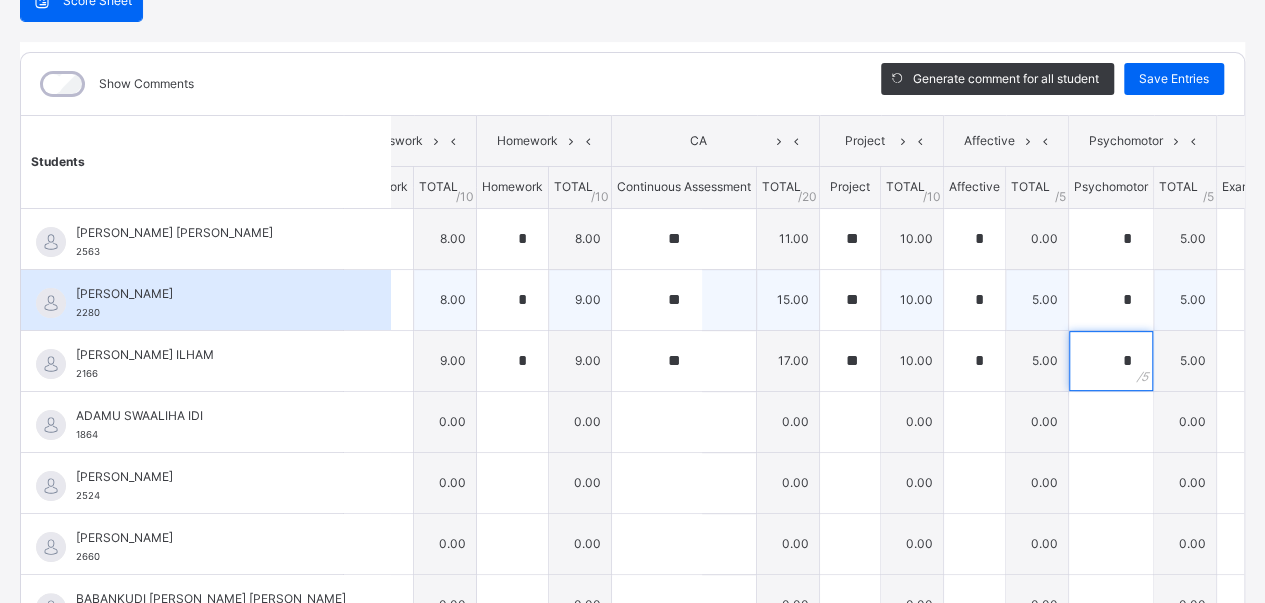type on "*" 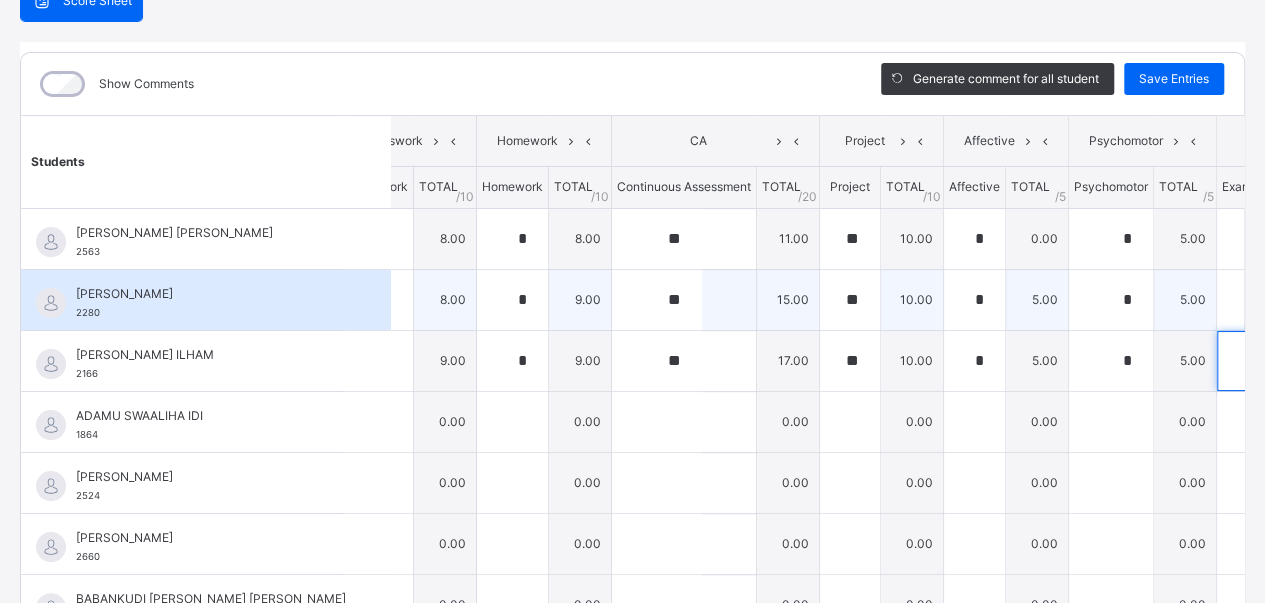 type on "**" 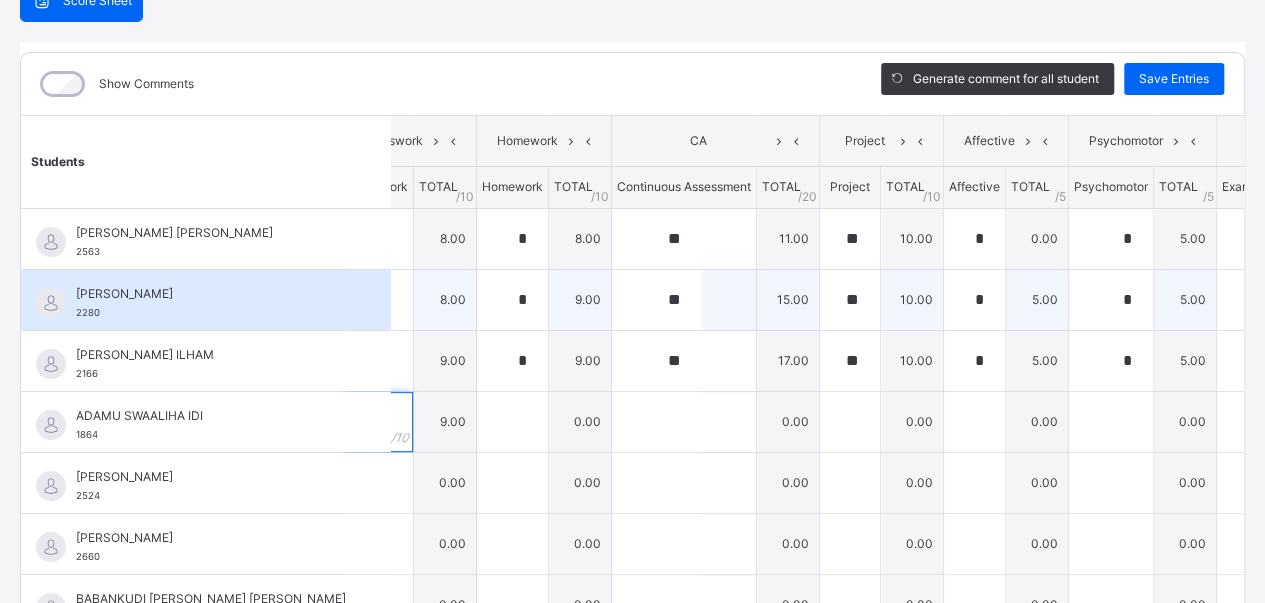 type on "*" 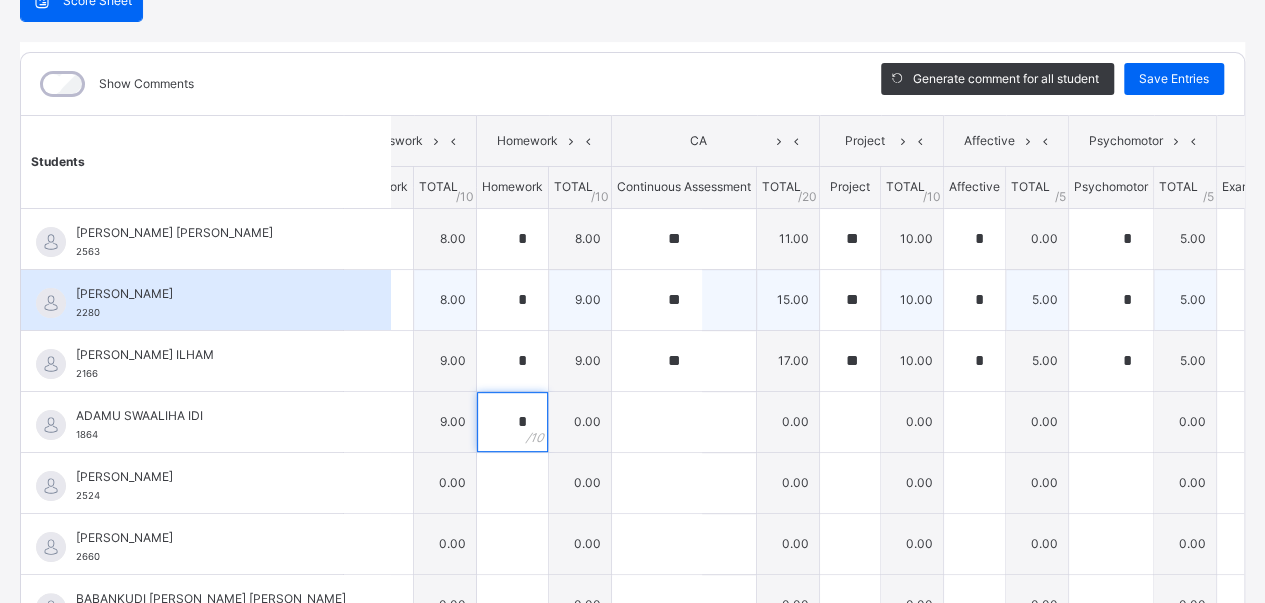 type on "*" 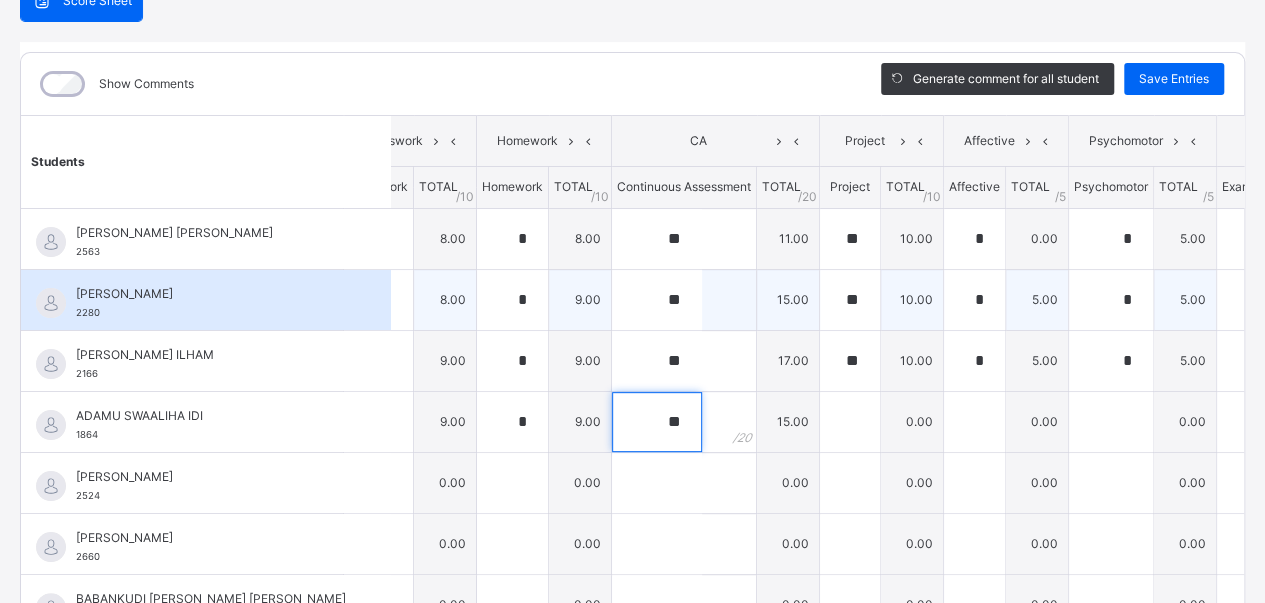 type on "**" 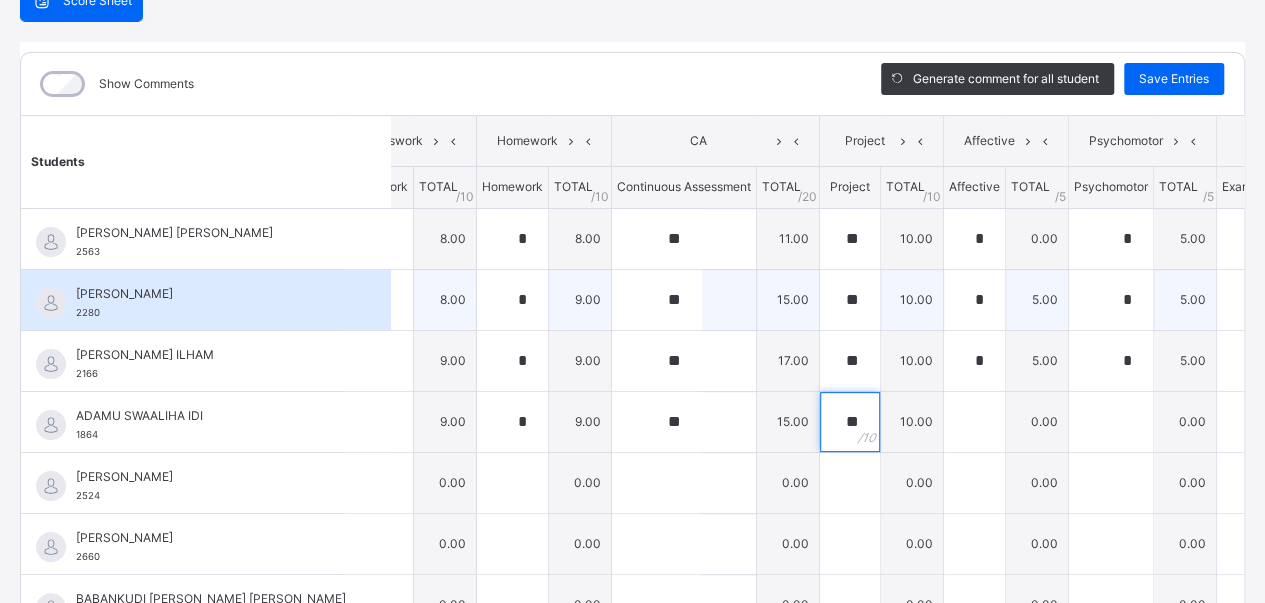 type on "**" 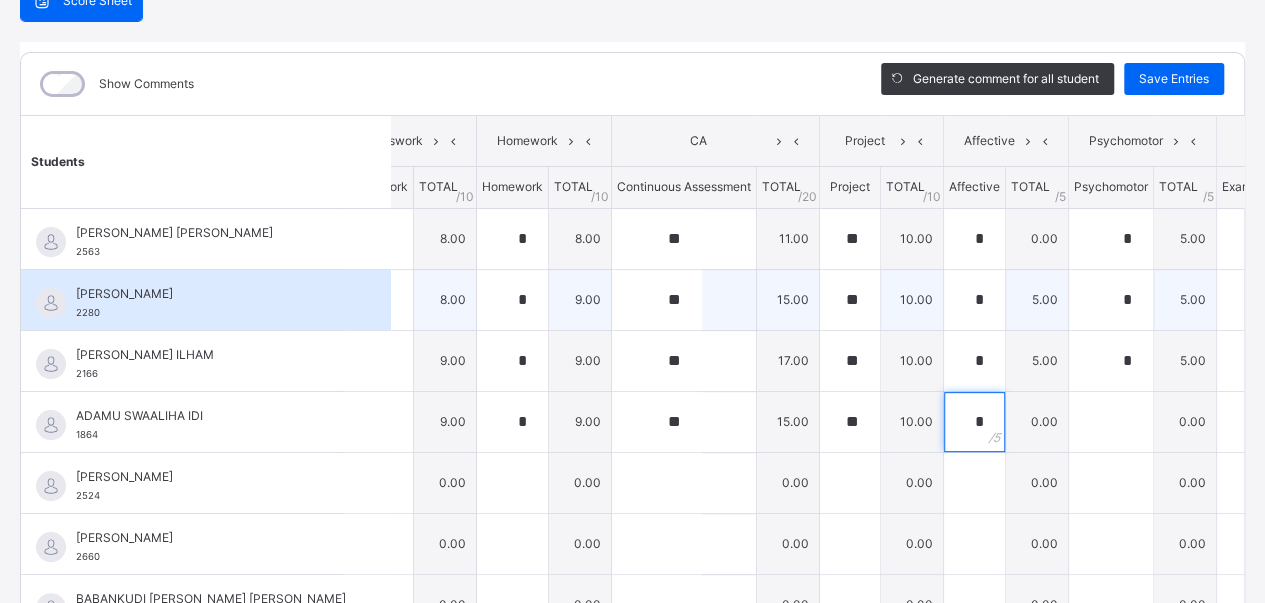 type on "*" 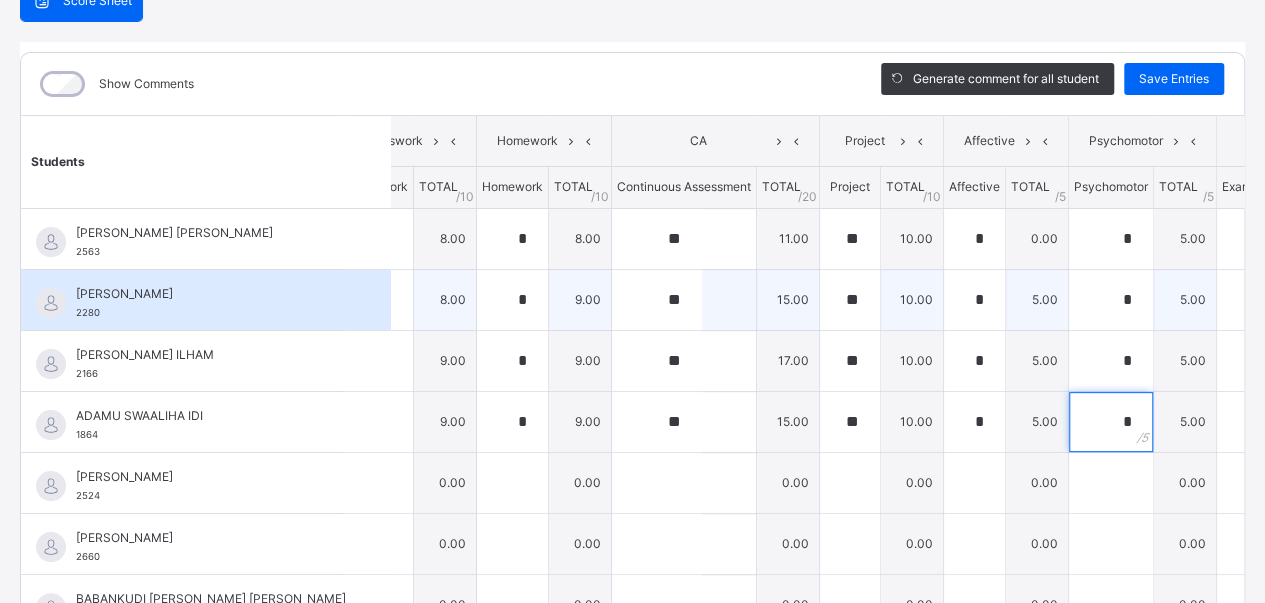 type on "*" 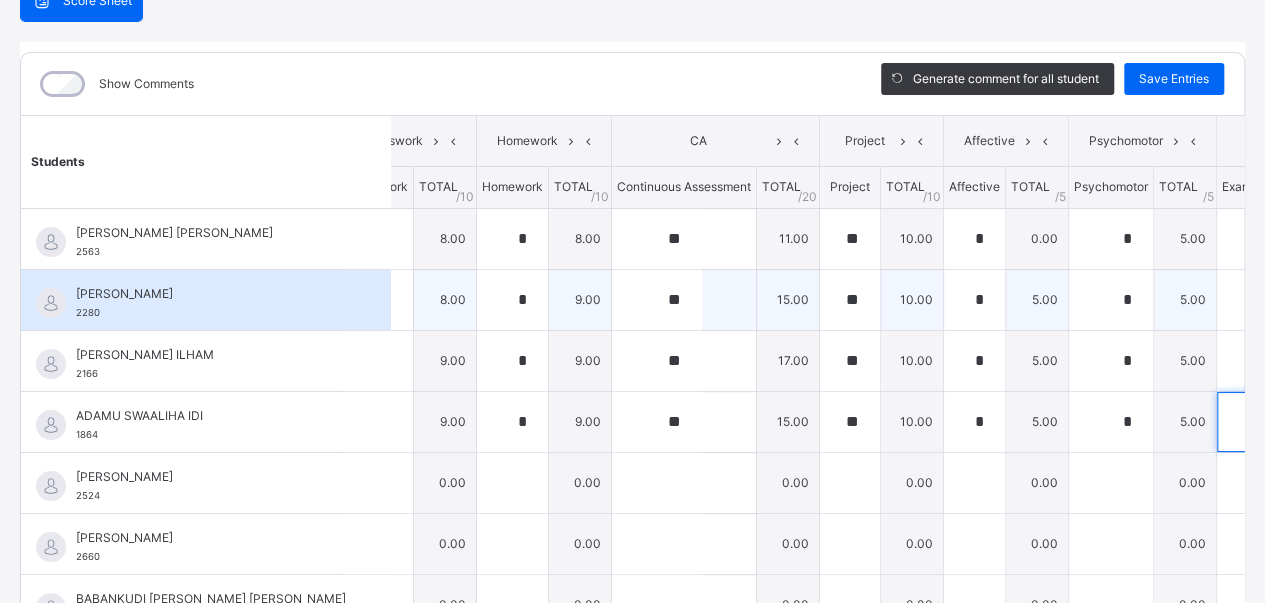 type on "**" 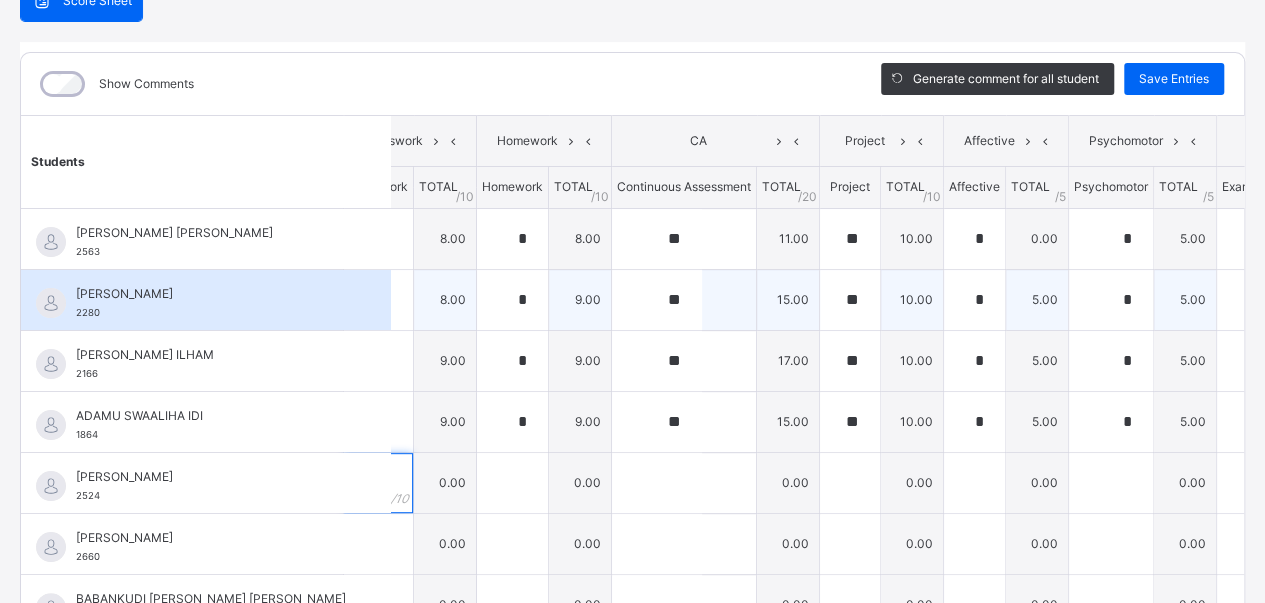 type on "*" 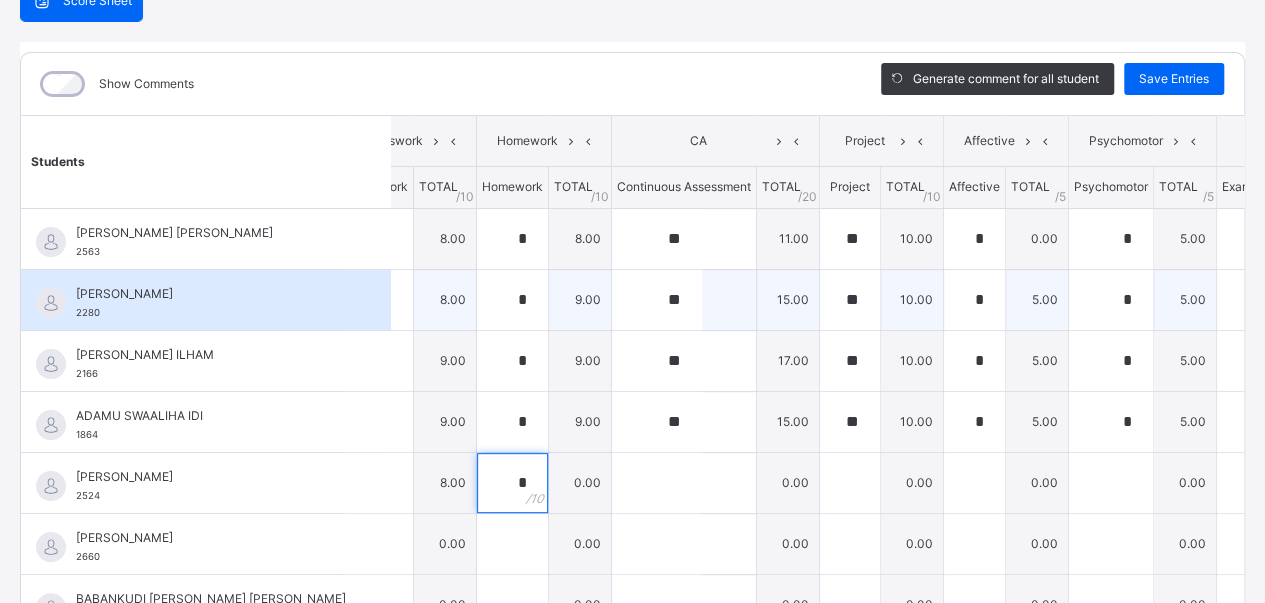 type on "*" 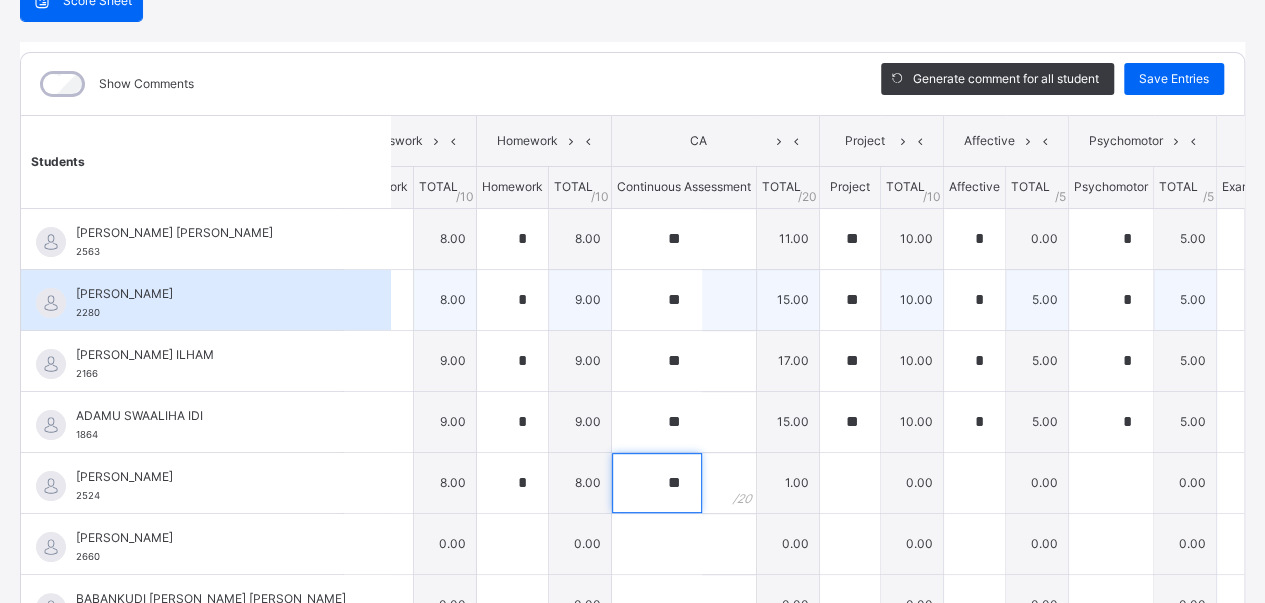 type on "**" 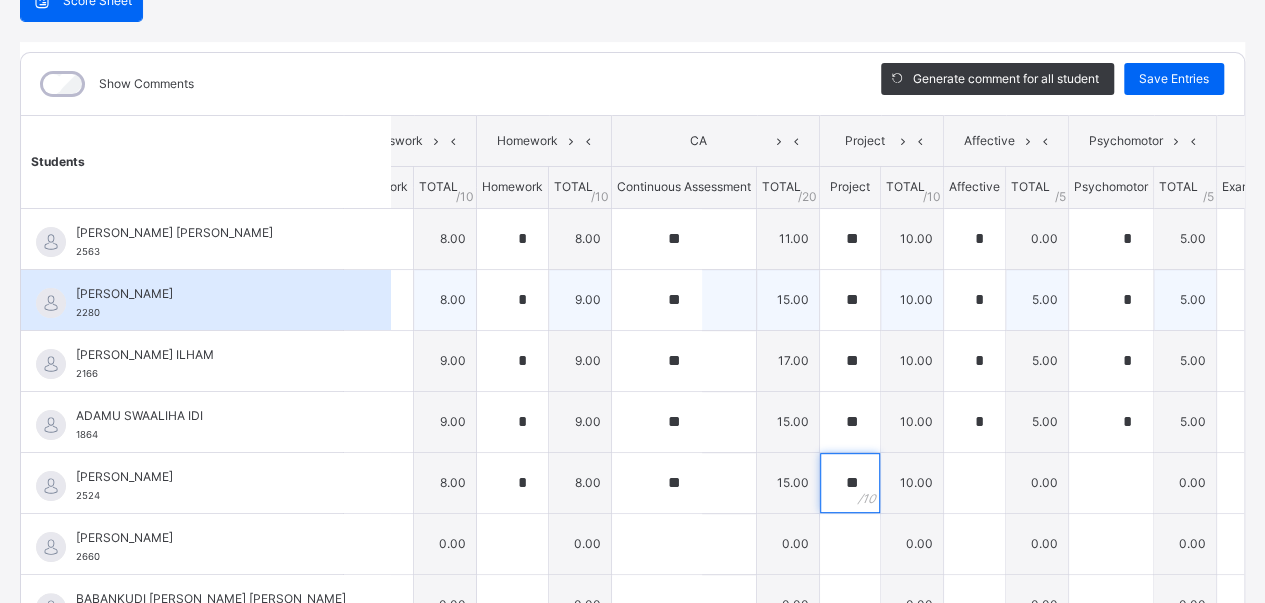 type on "**" 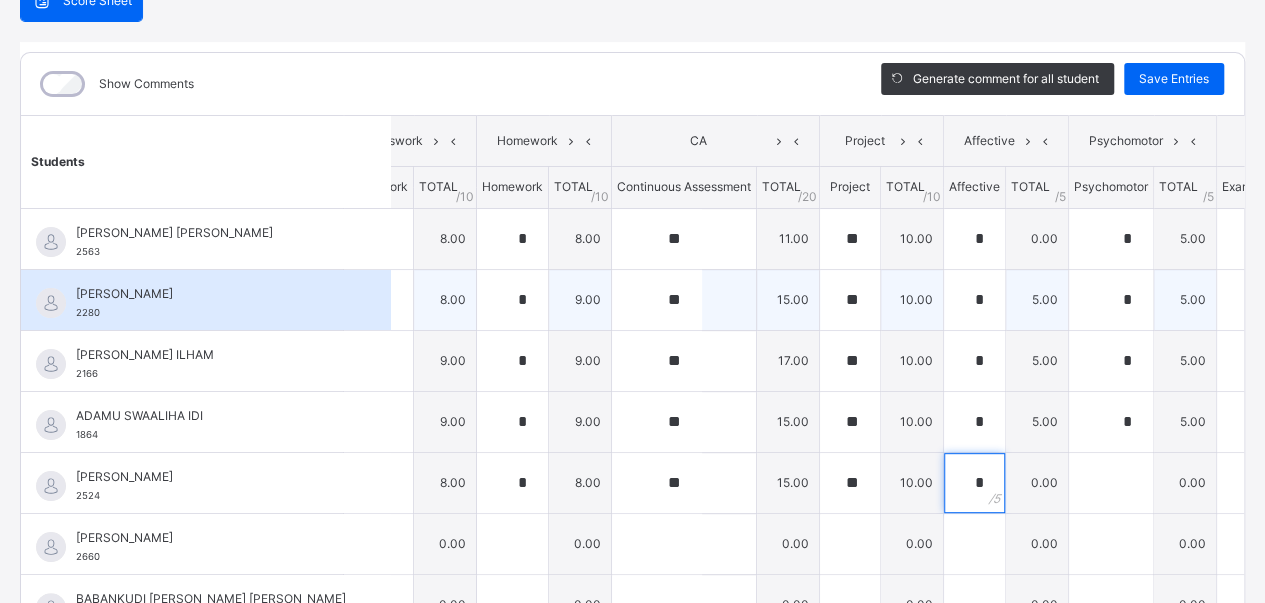 type on "*" 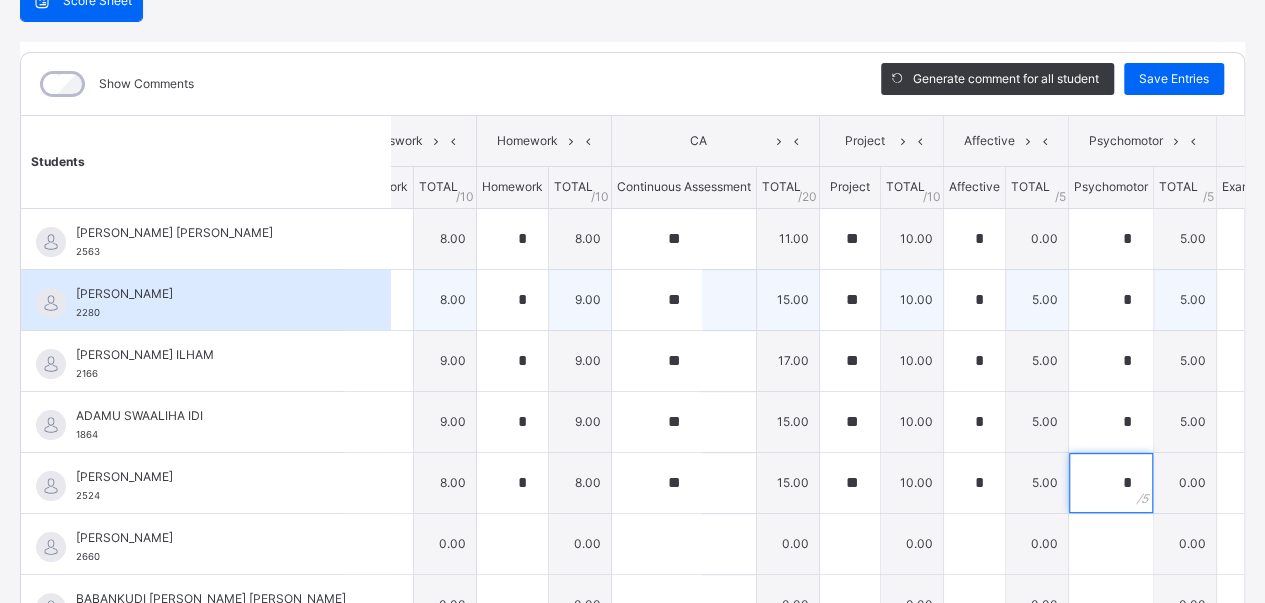 type on "*" 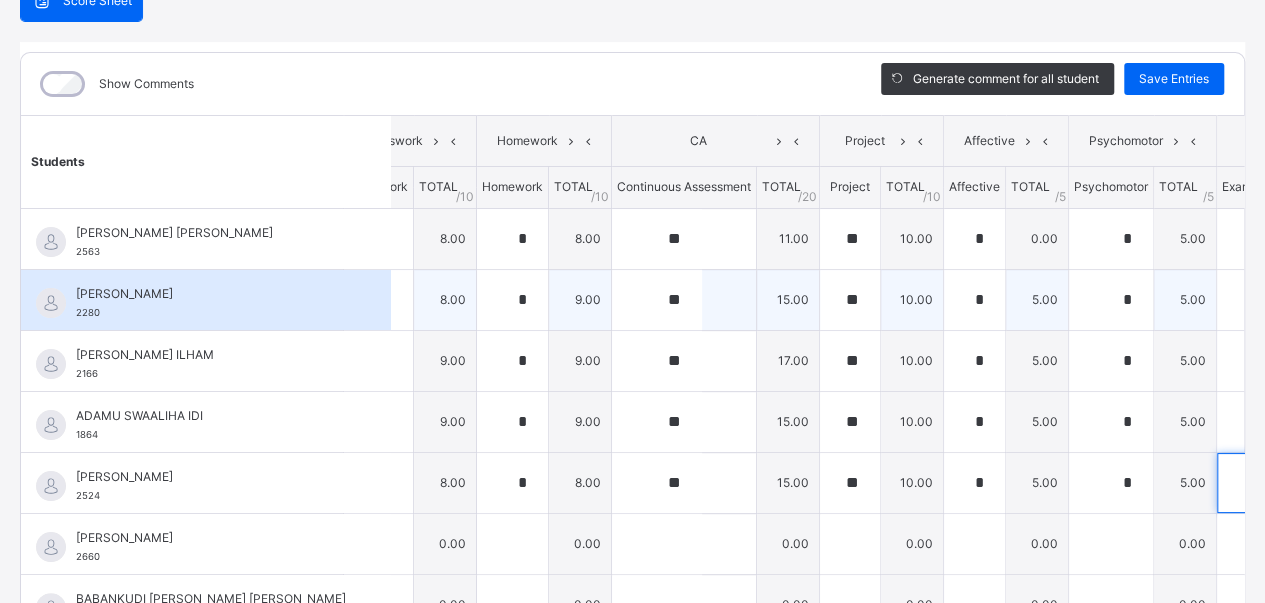 type on "**" 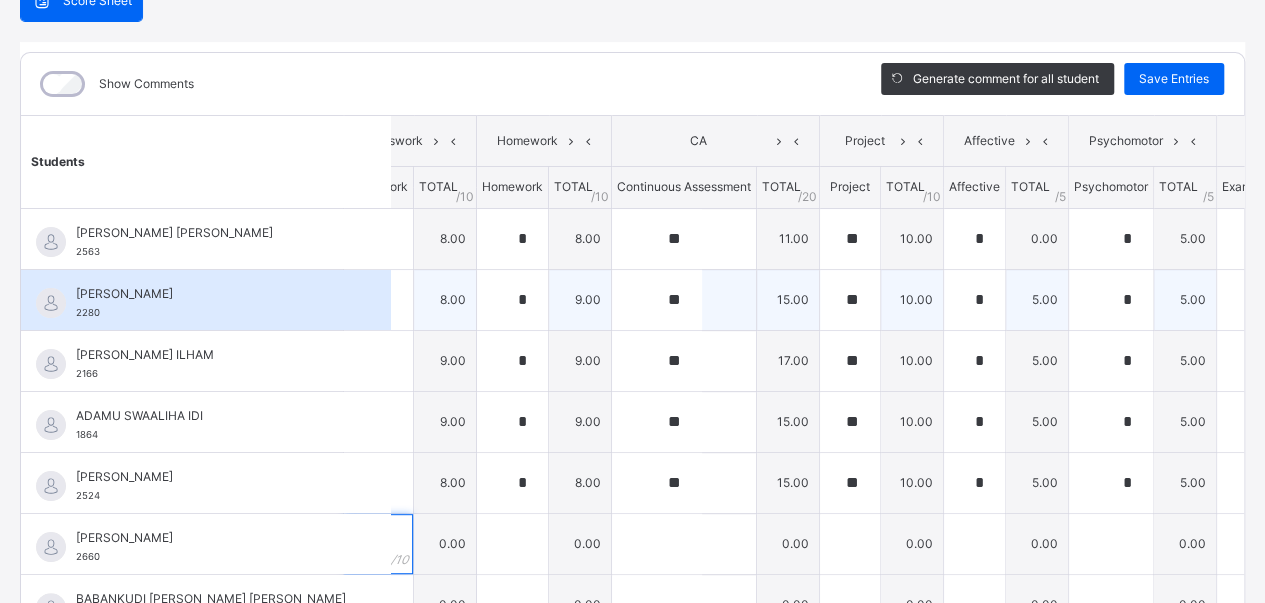 type on "*" 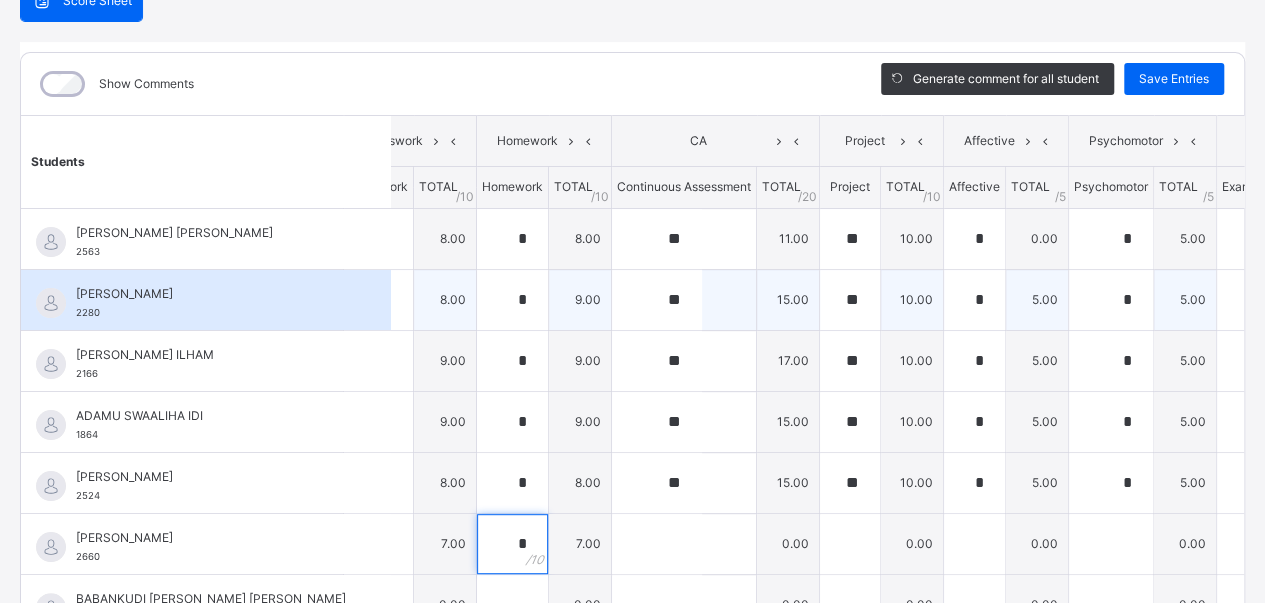 type on "*" 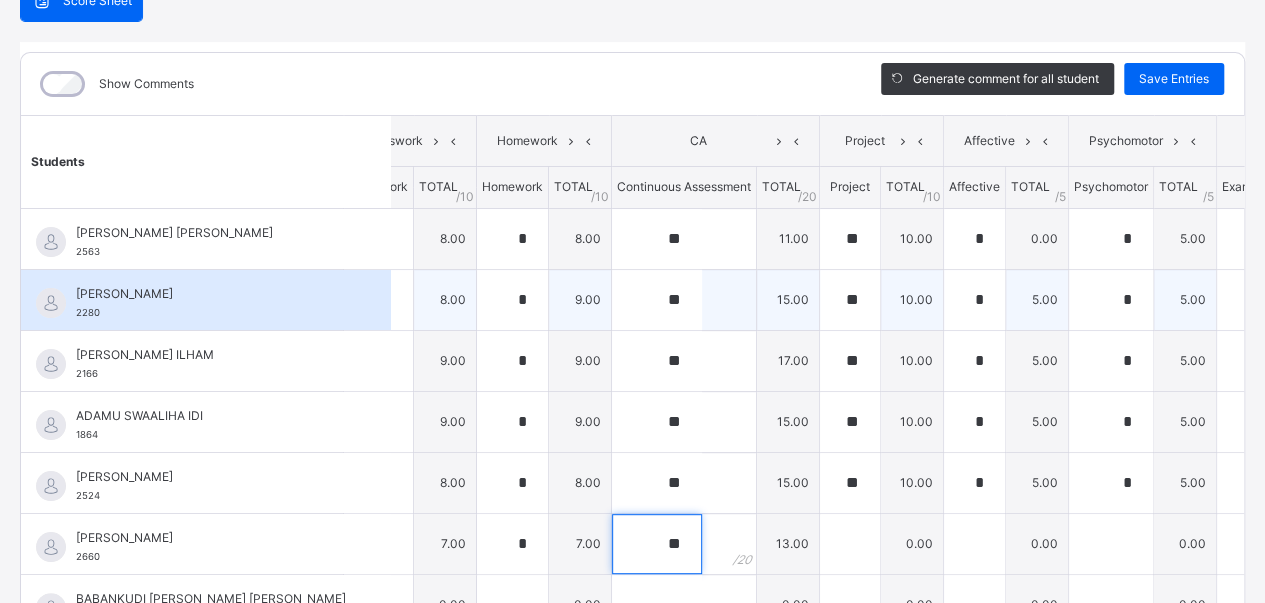type on "**" 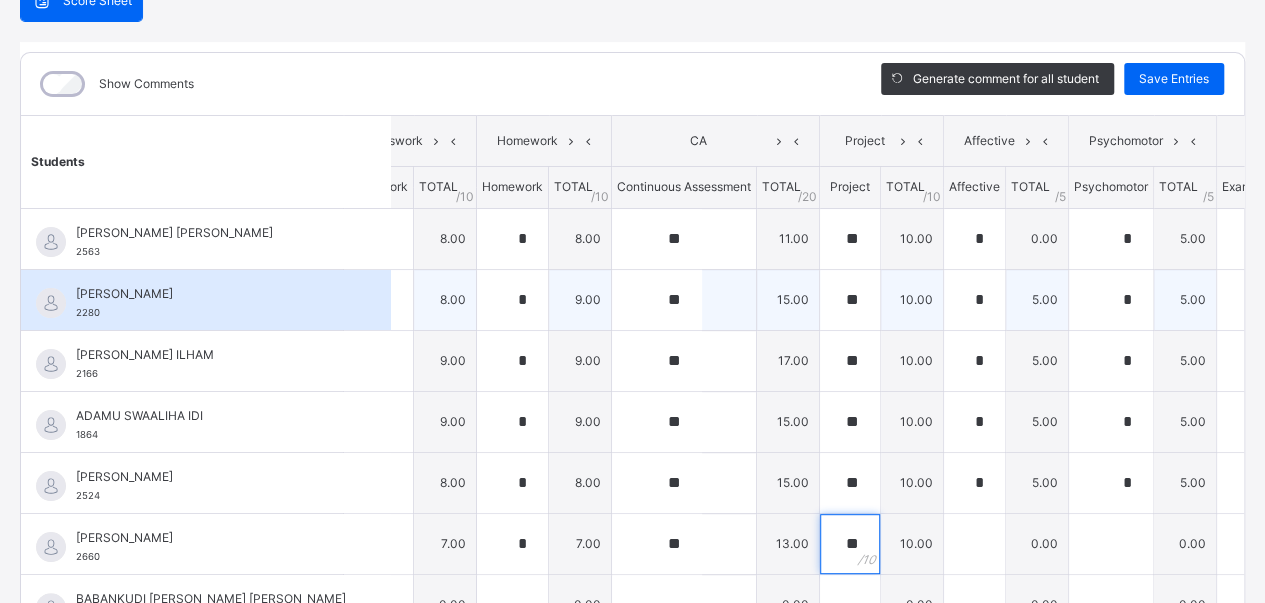 type on "**" 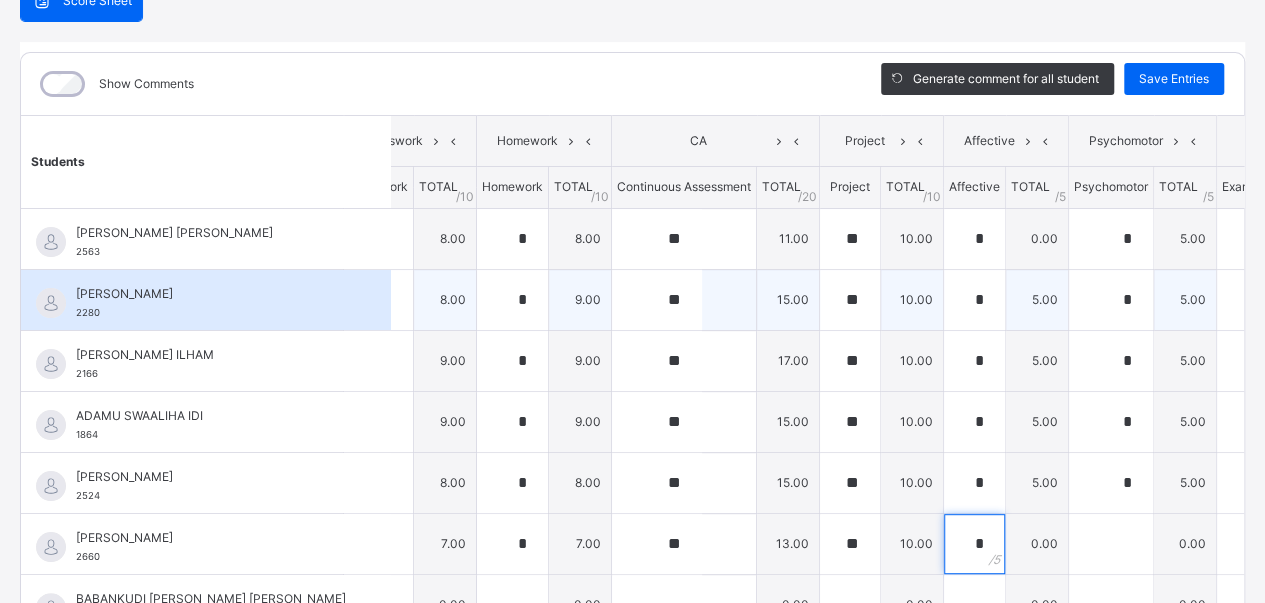 type on "*" 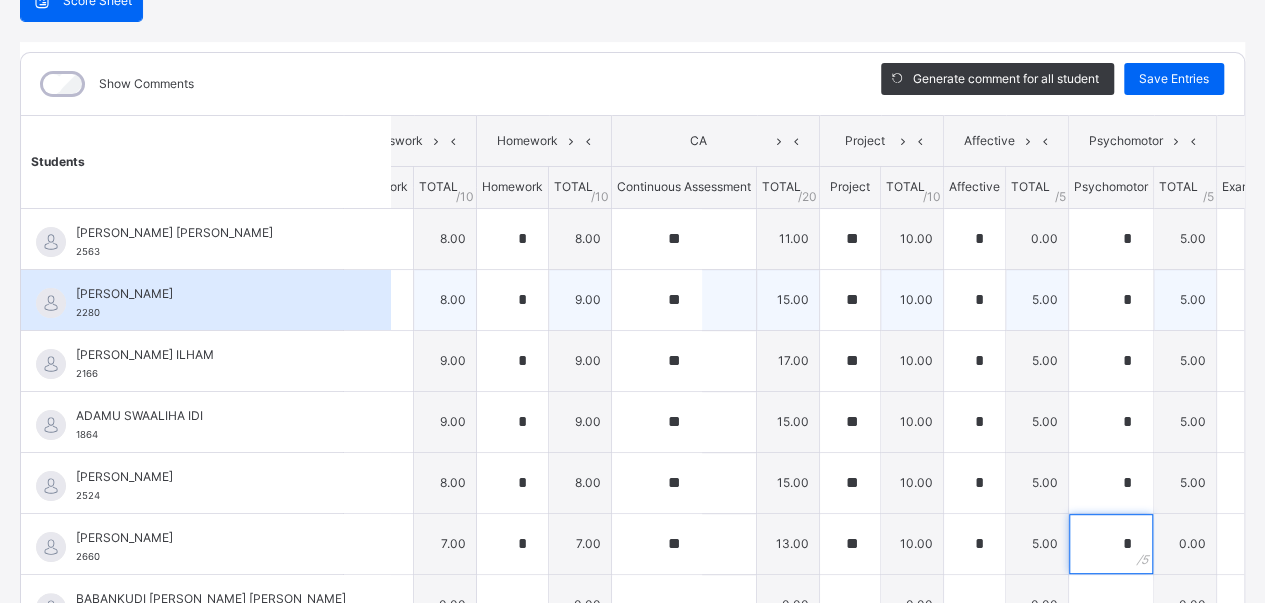 type on "*" 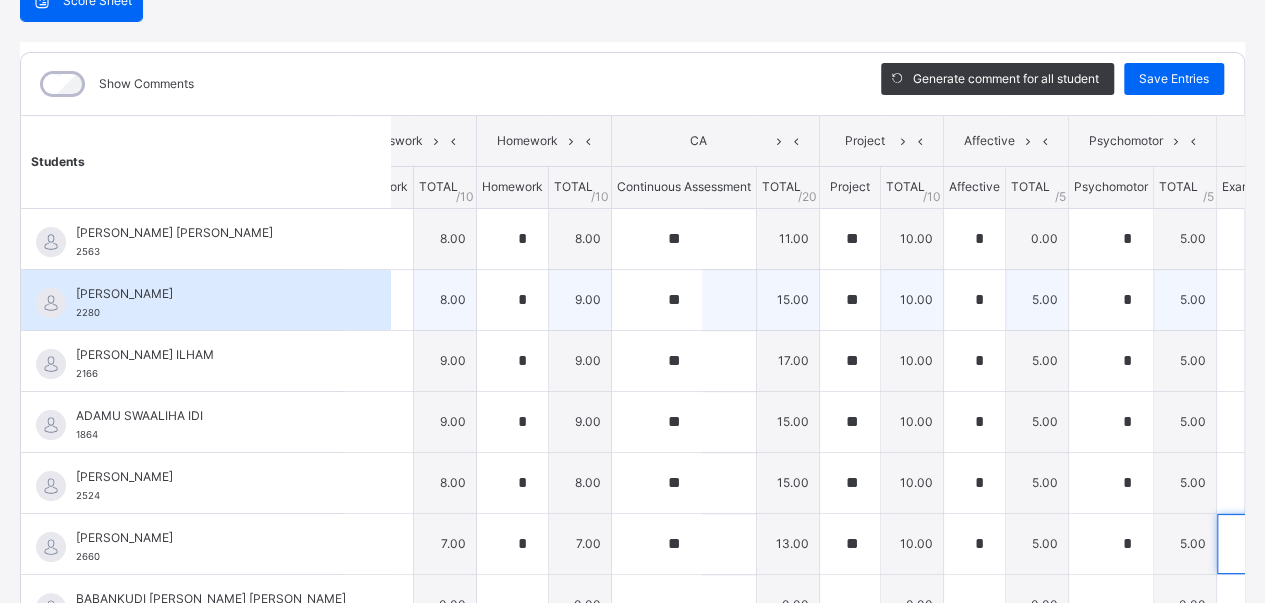 type on "**" 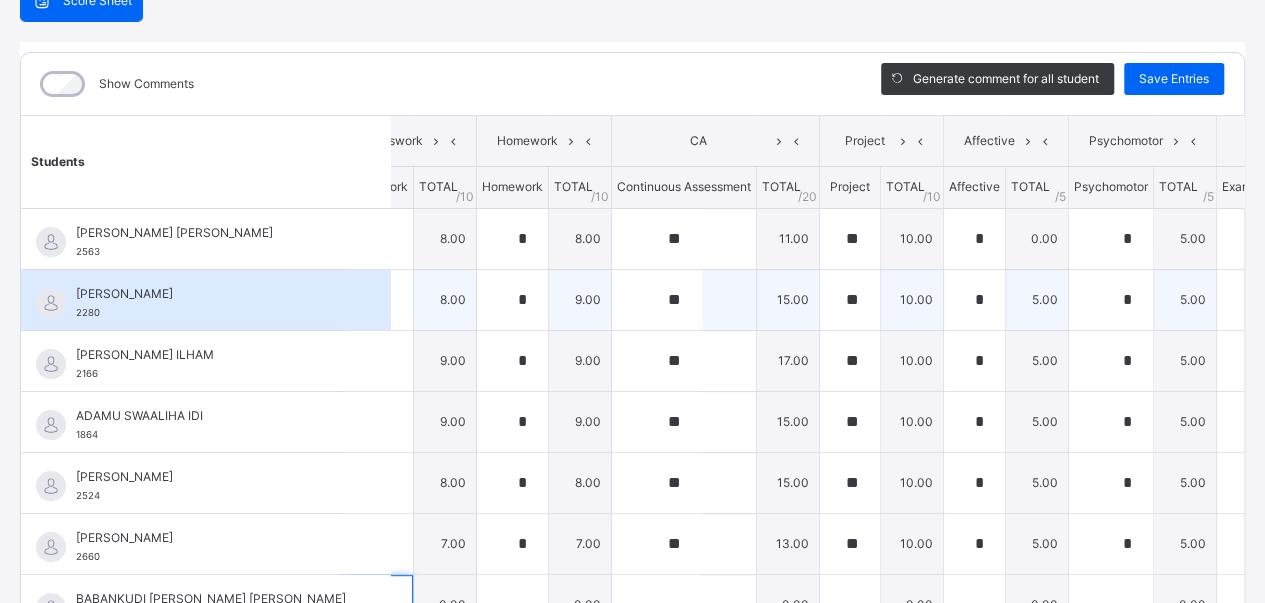 scroll, scrollTop: 32, scrollLeft: 48, axis: both 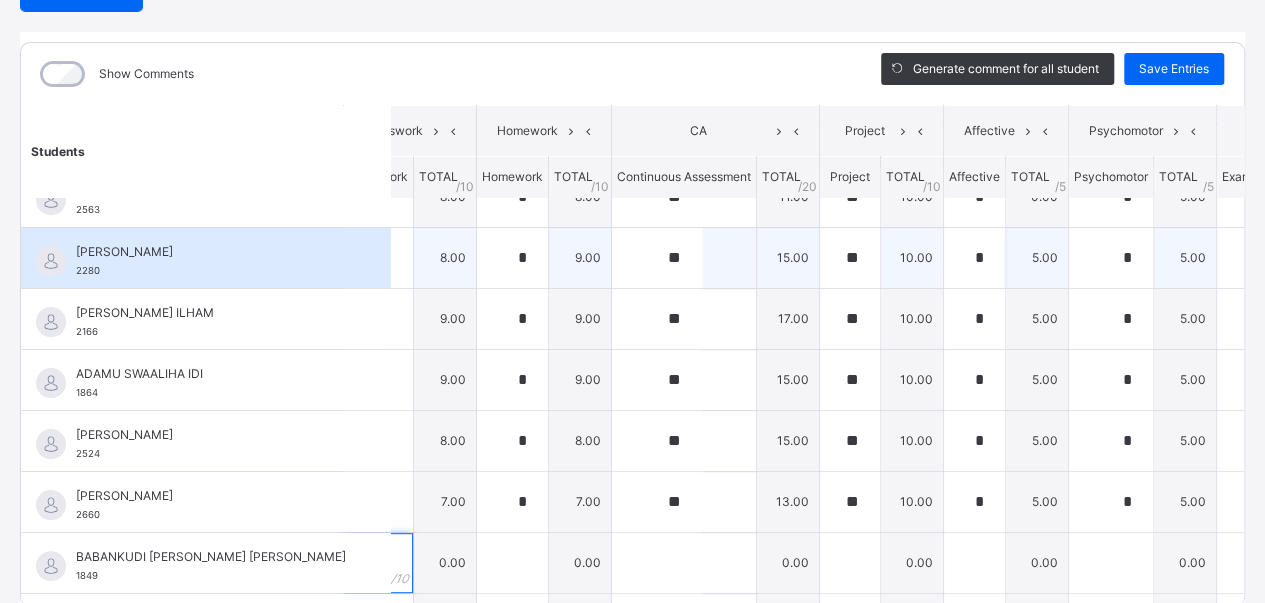 type on "*" 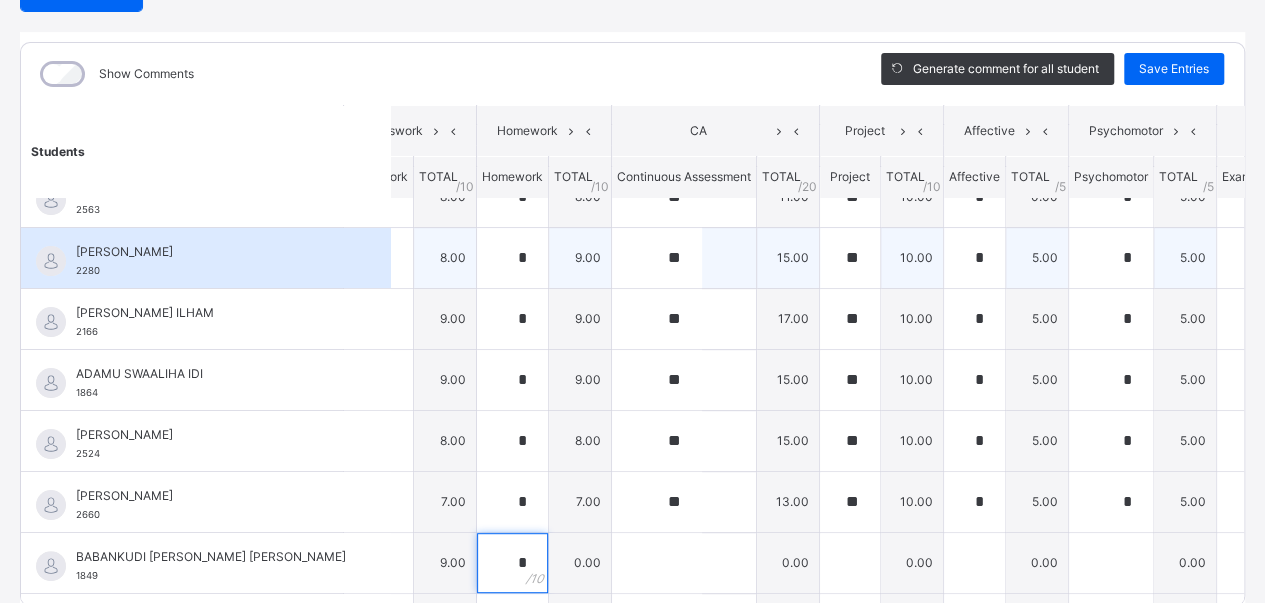 type on "*" 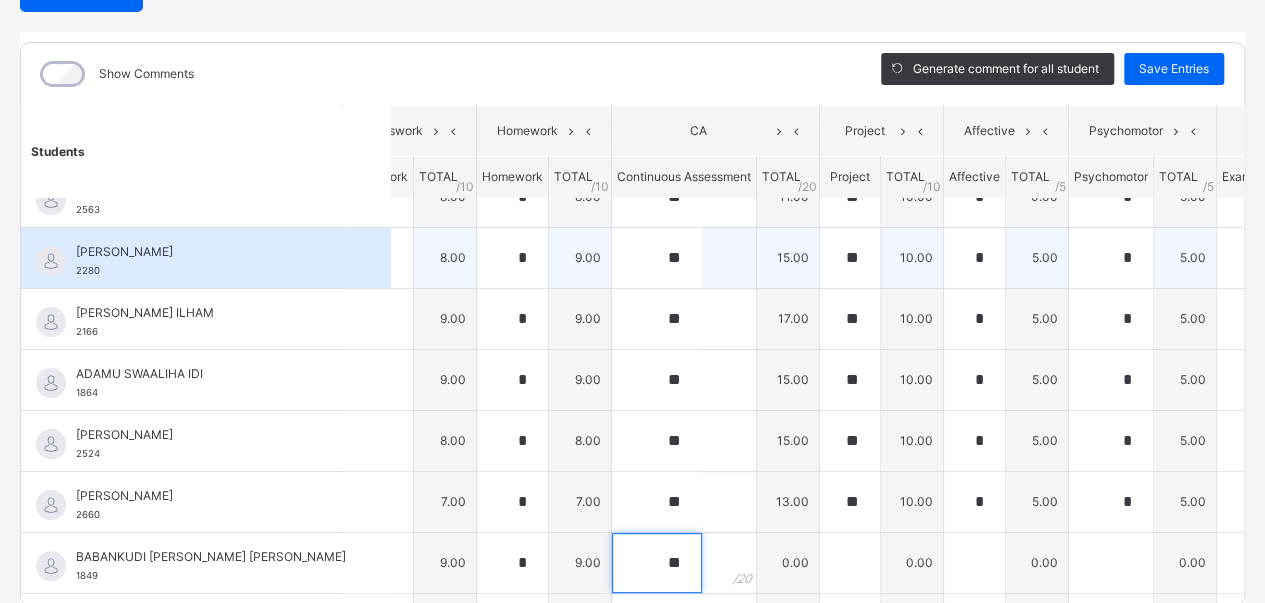 type on "**" 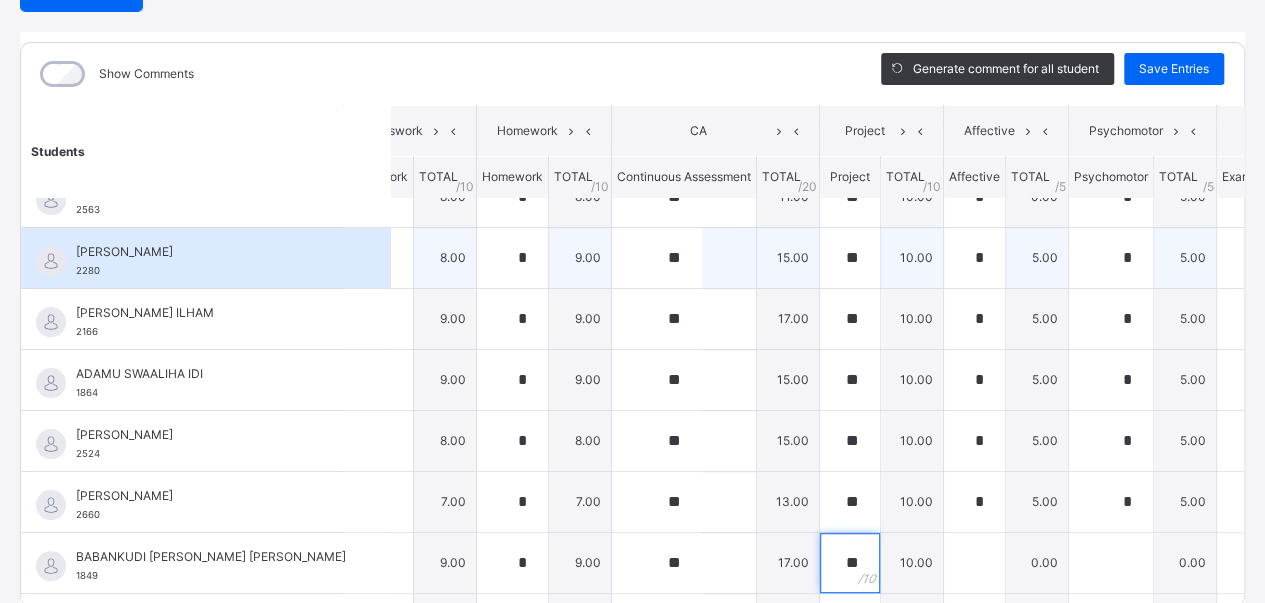 type on "**" 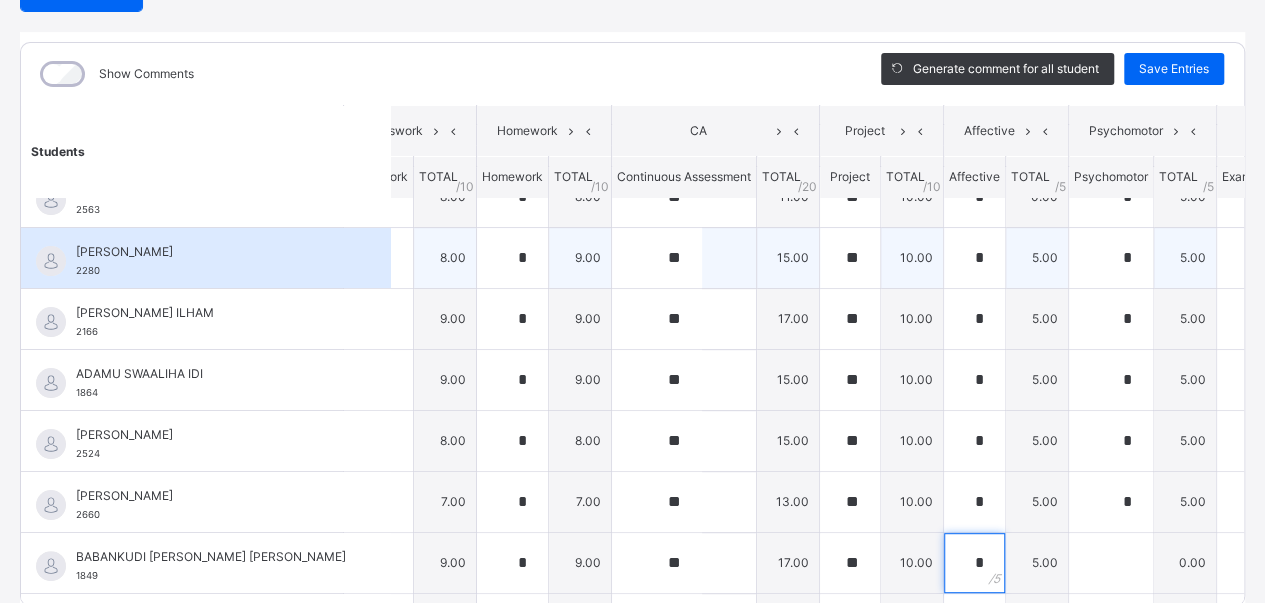 type on "*" 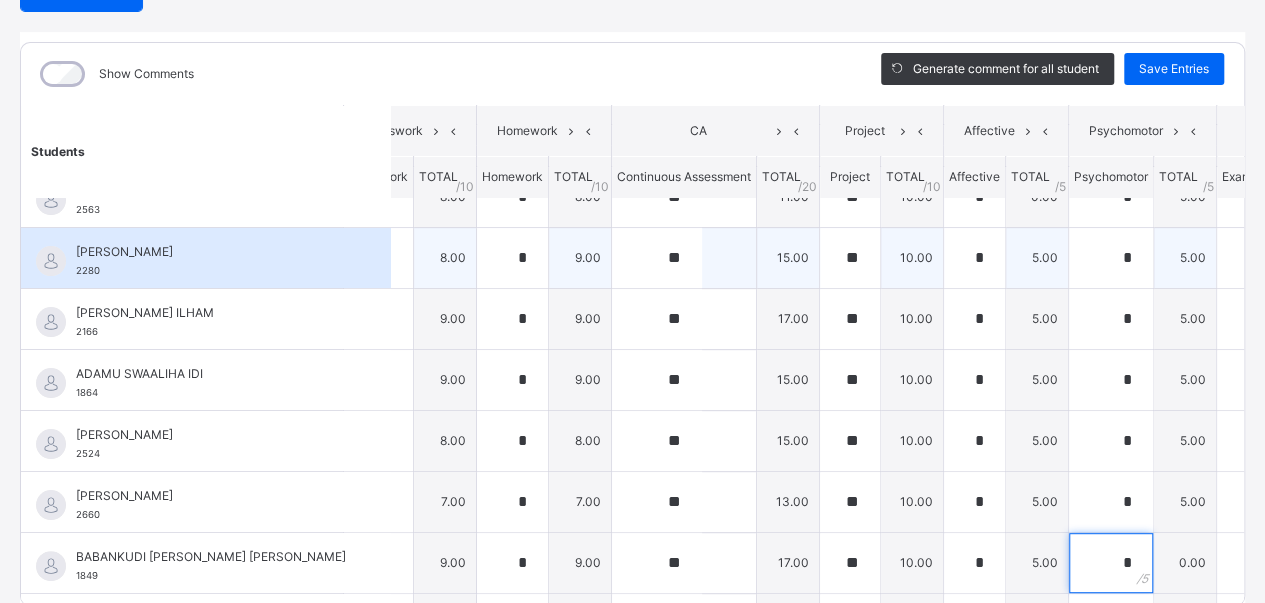 type on "*" 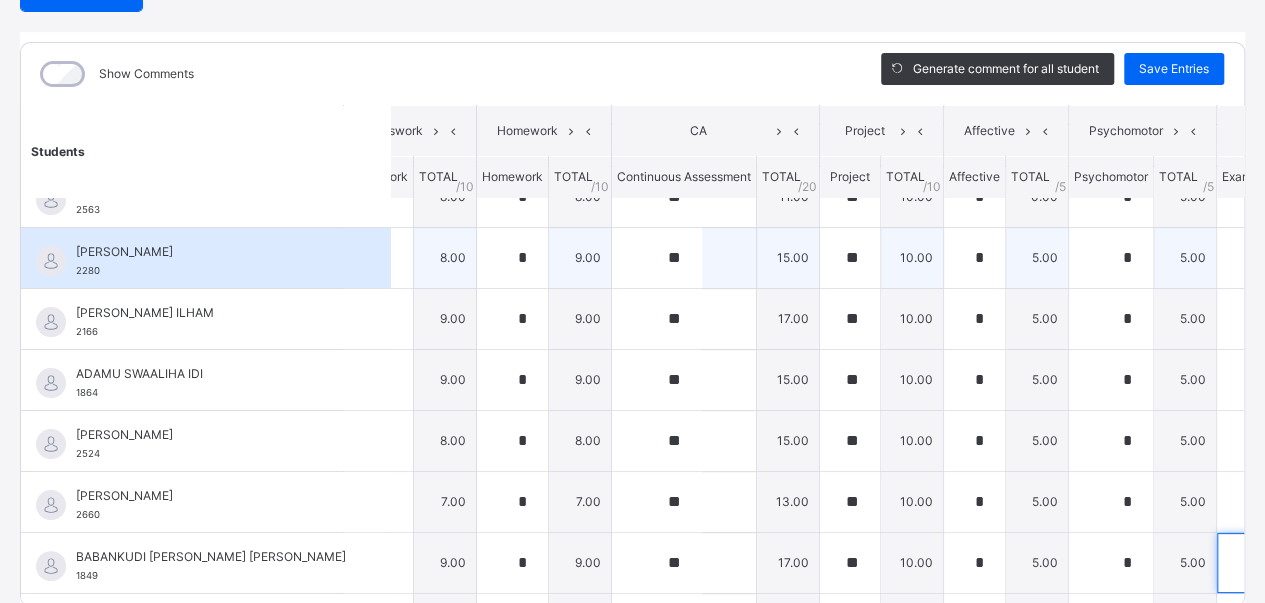 type on "**" 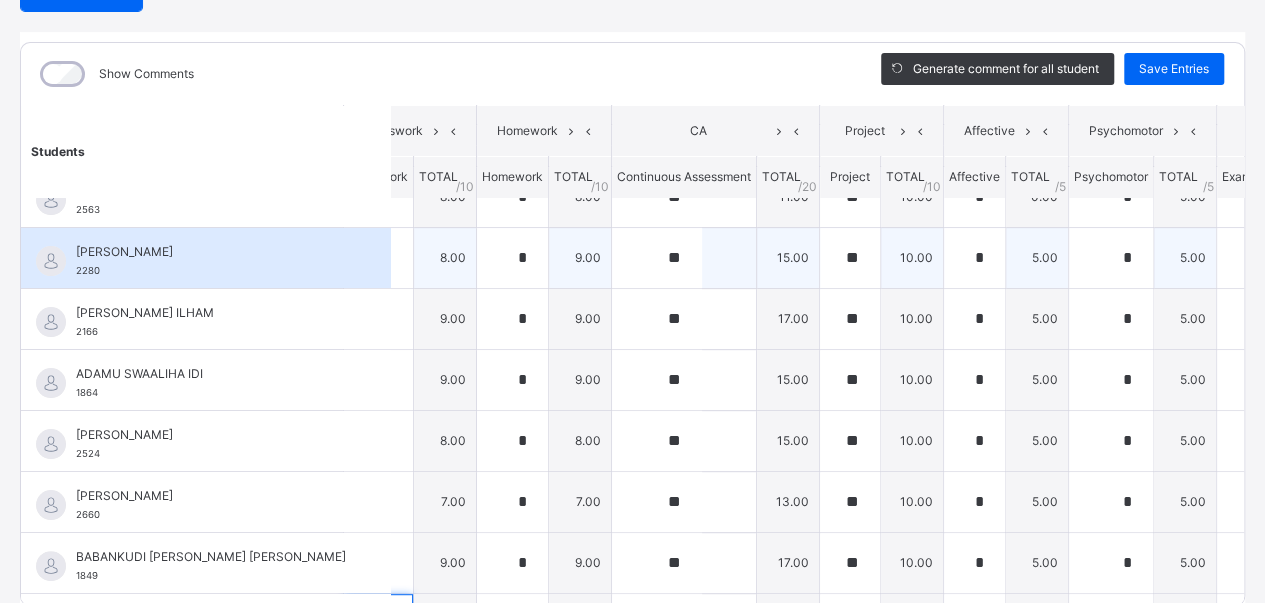 scroll, scrollTop: 304, scrollLeft: 48, axis: both 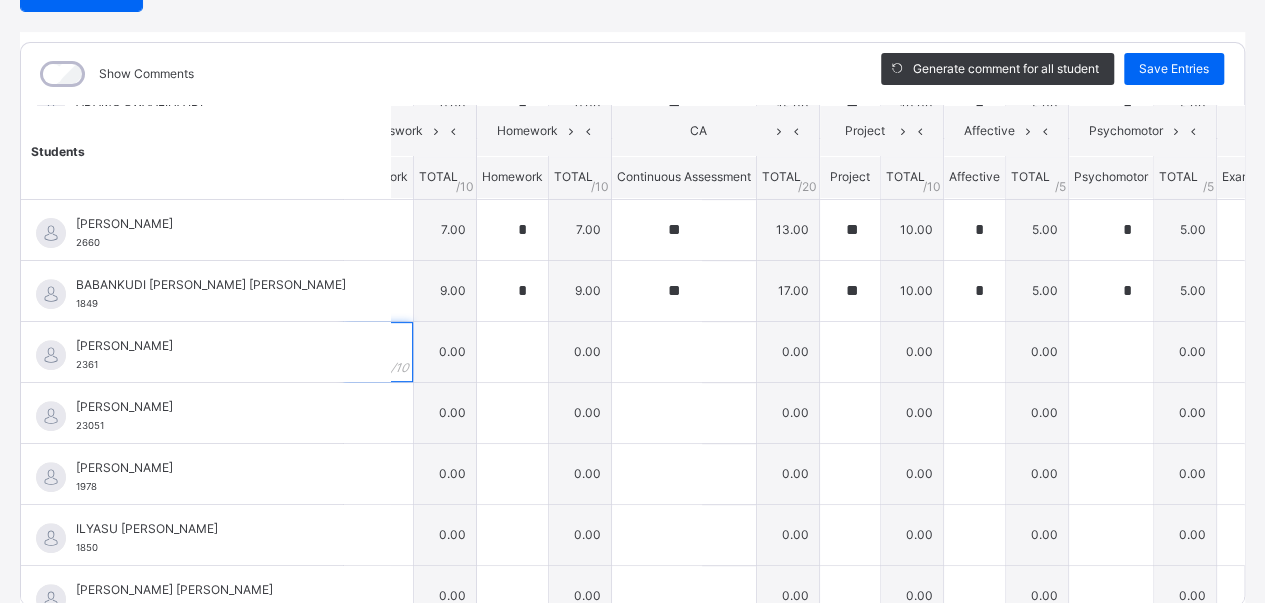 type on "*" 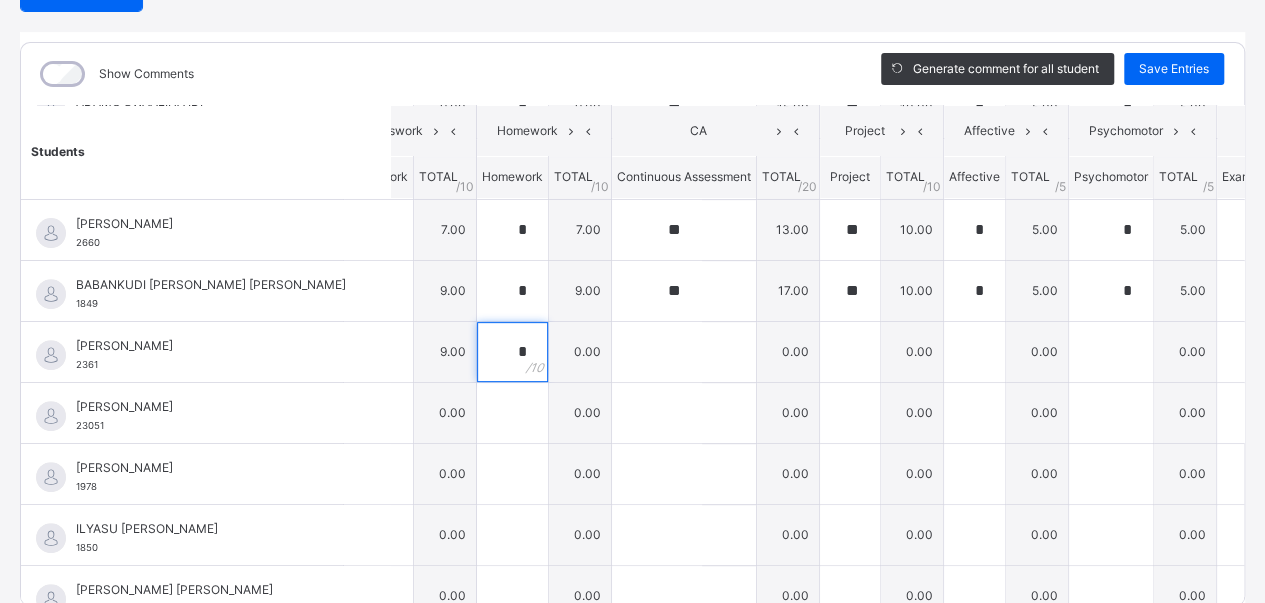 type on "*" 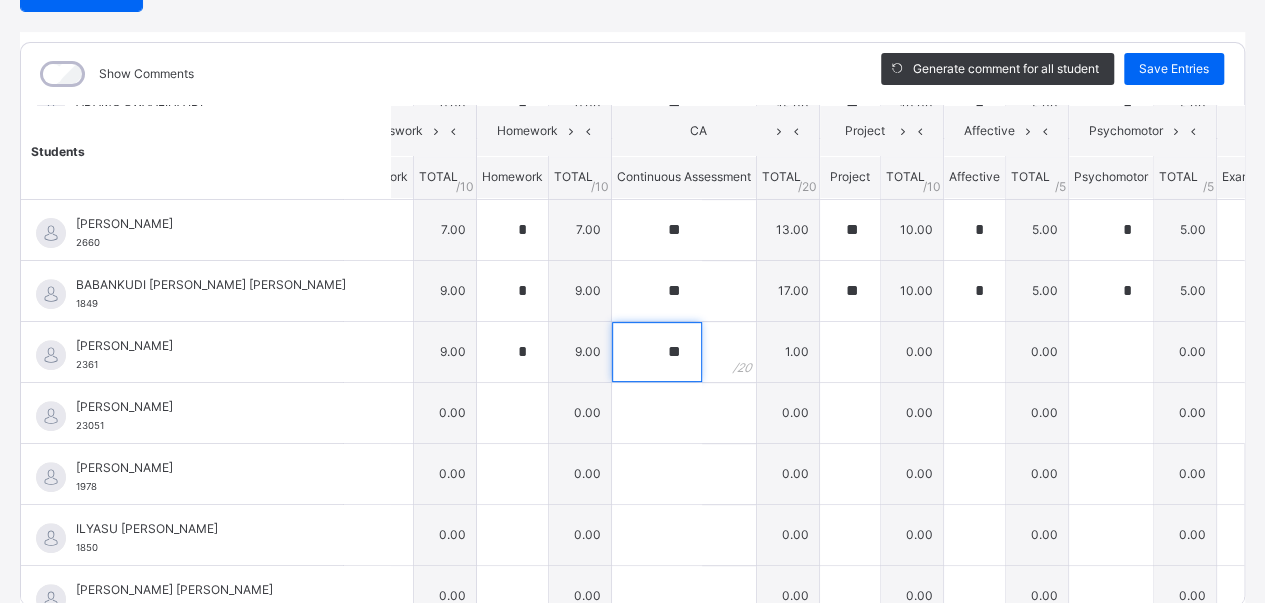 type on "**" 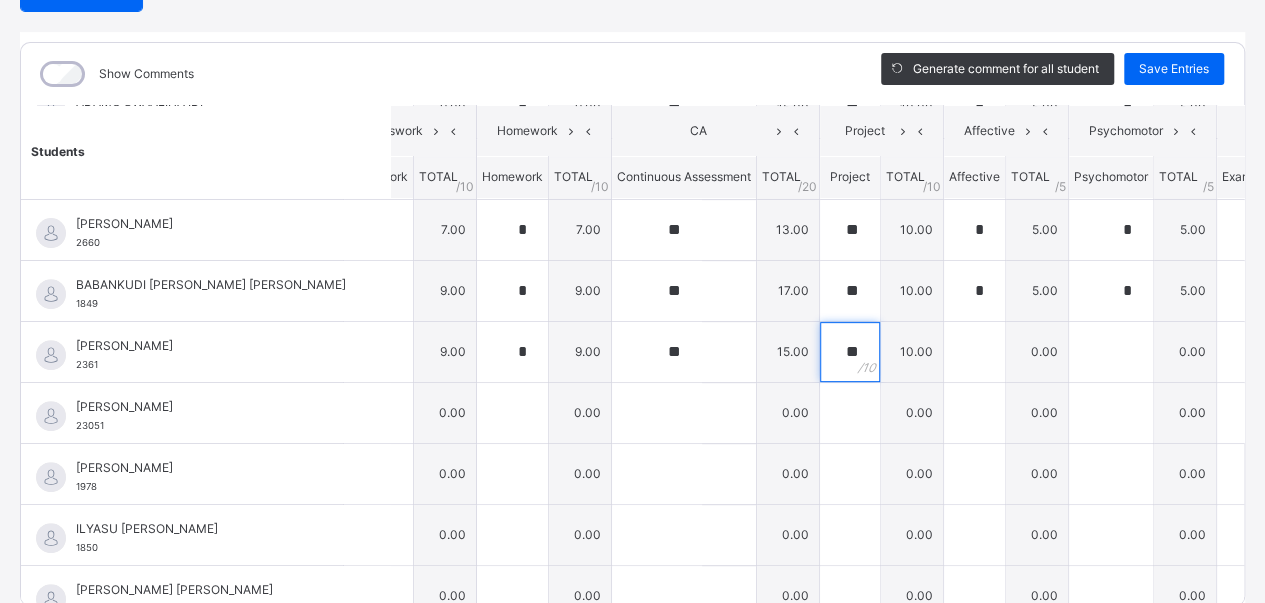 type on "**" 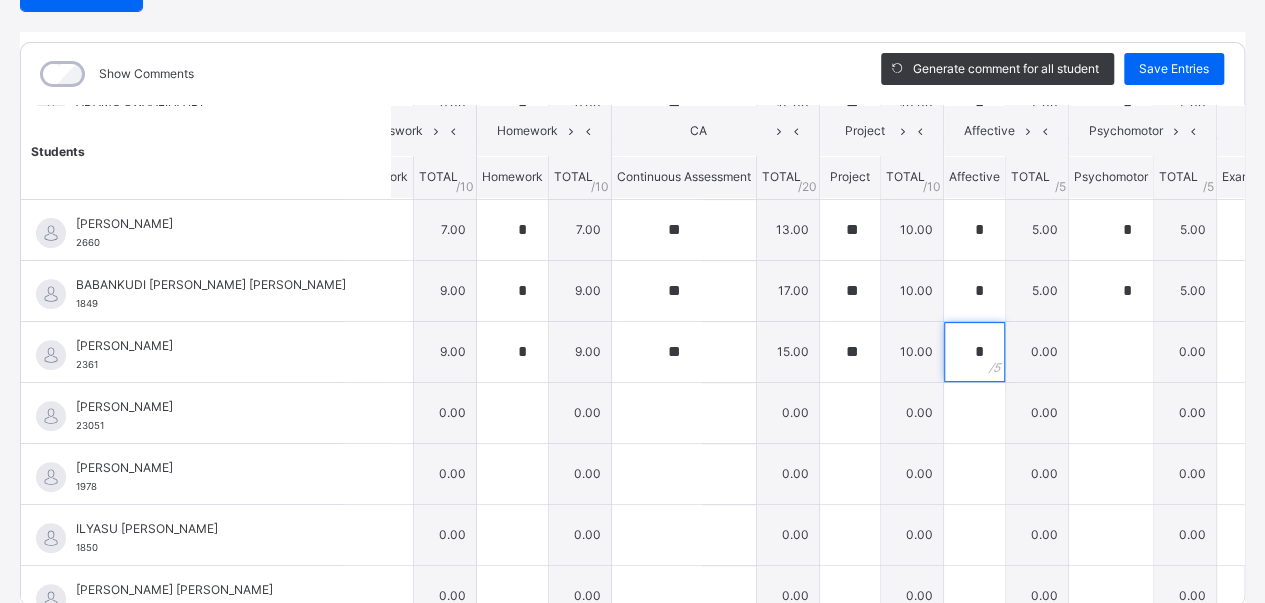 type on "*" 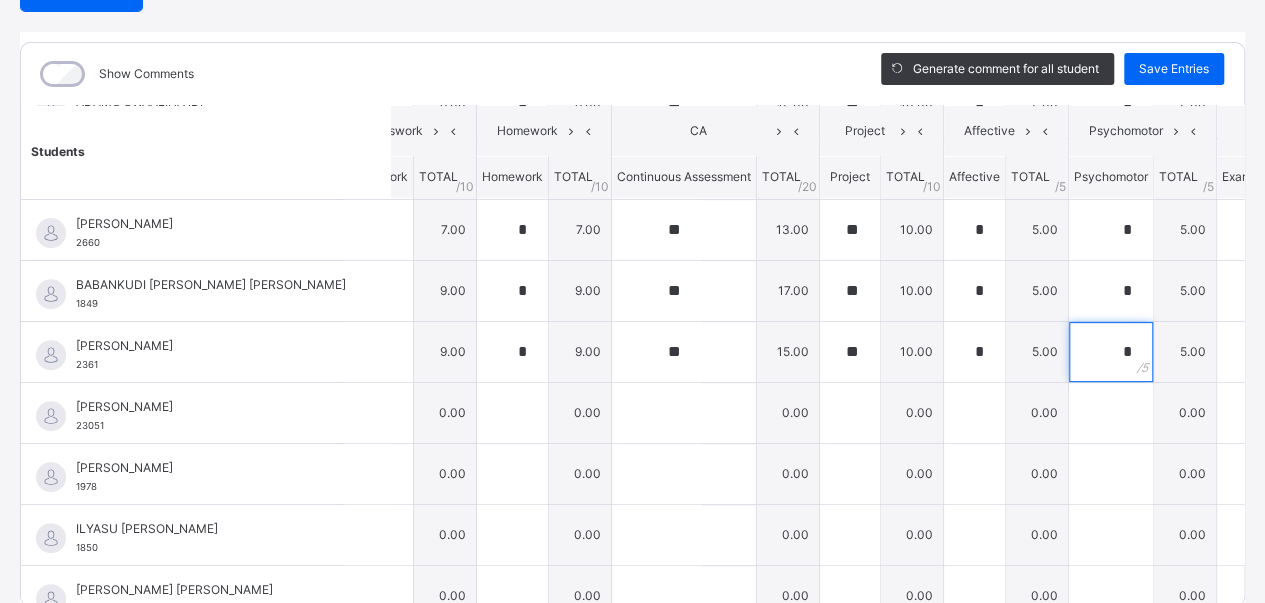 type on "*" 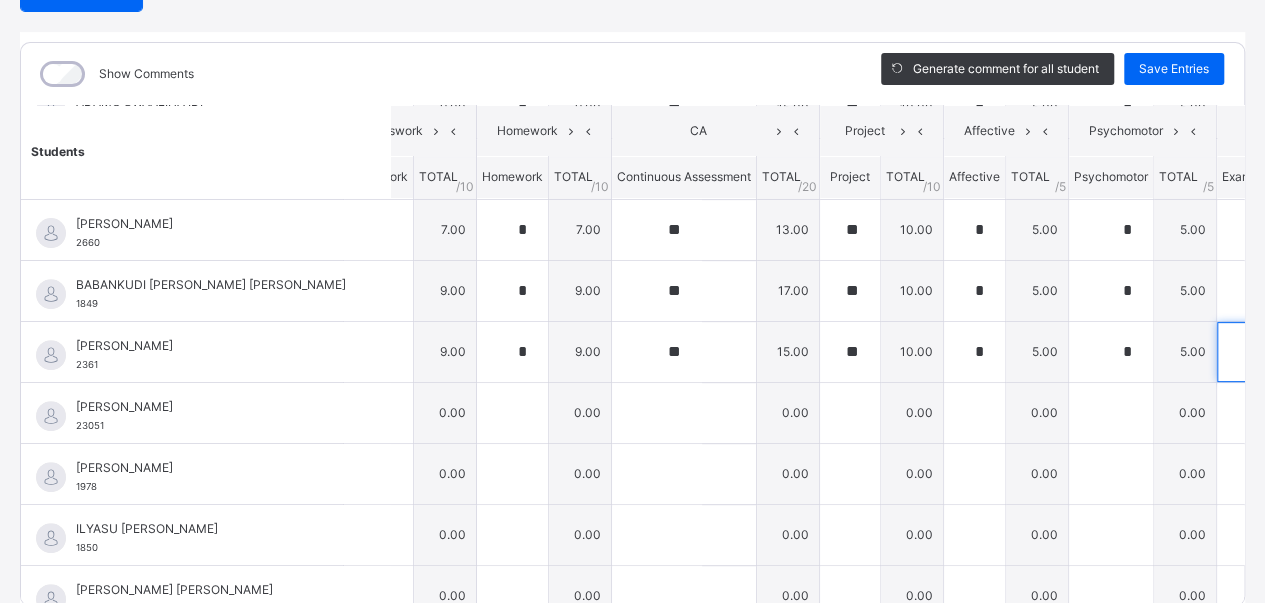 type on "**" 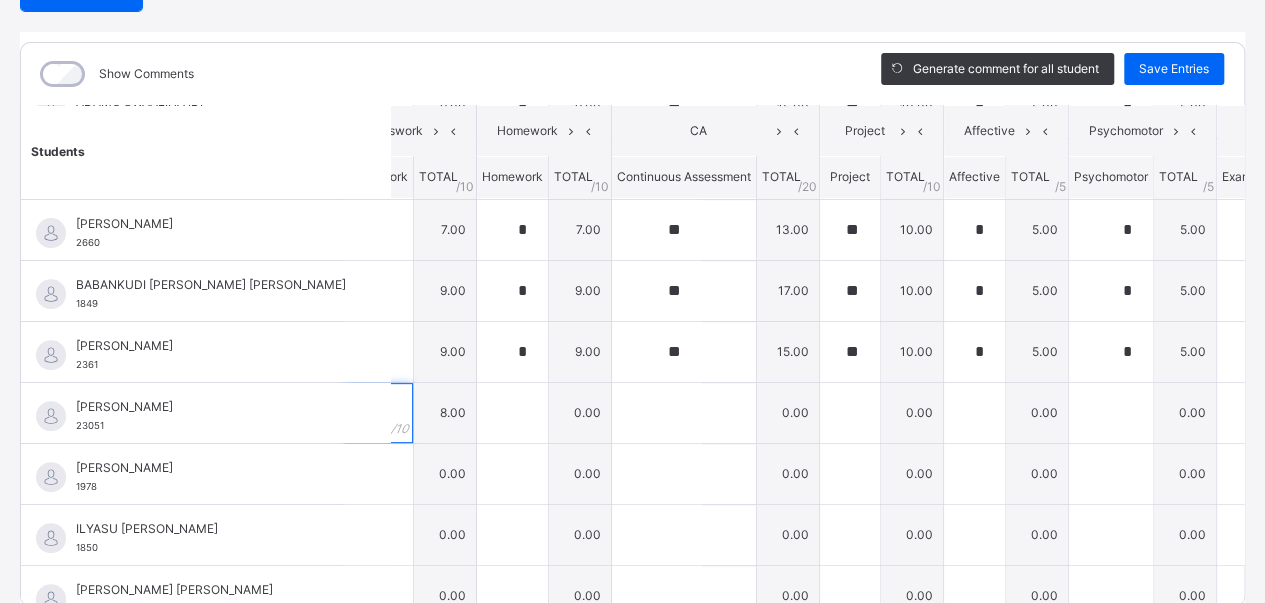 type on "*" 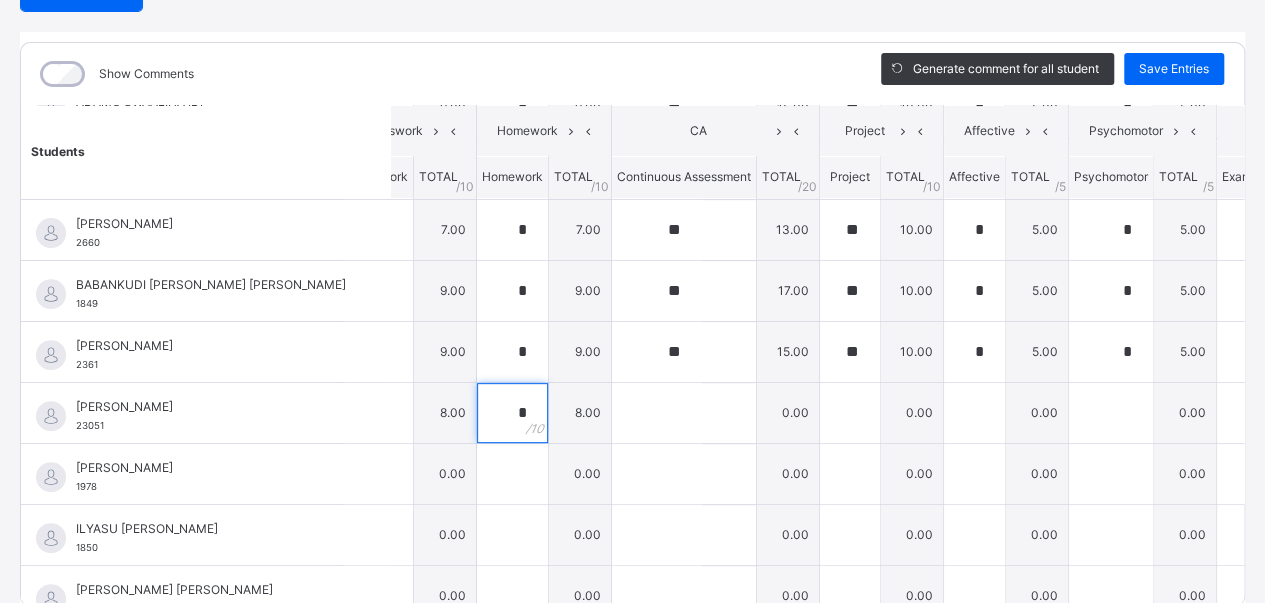 type on "*" 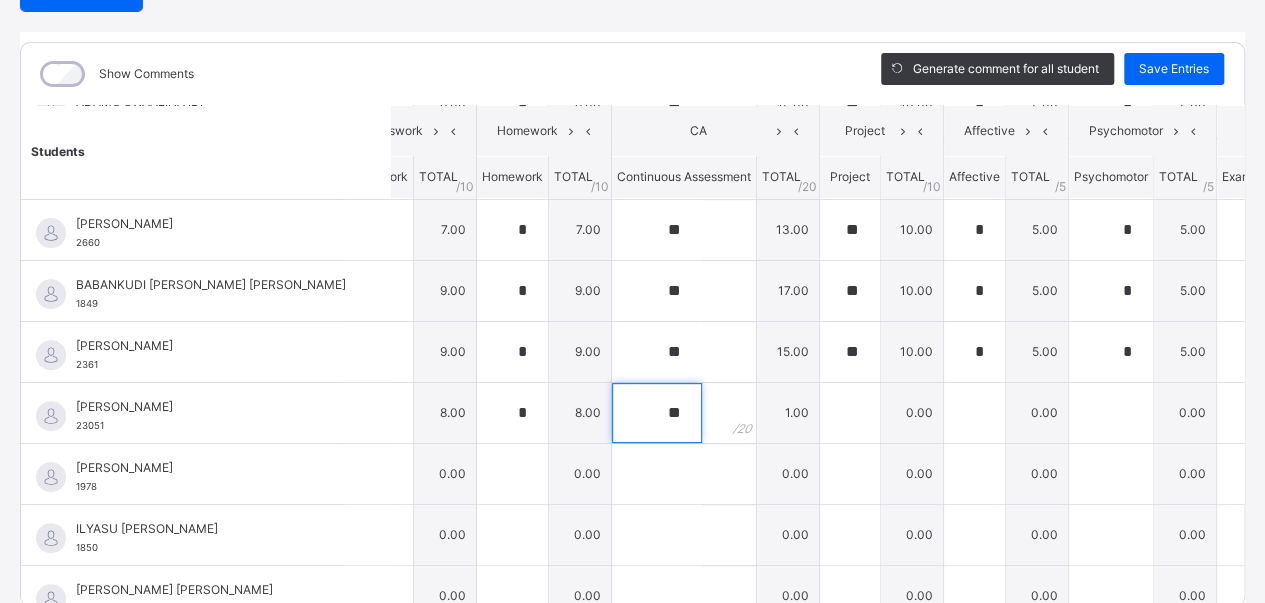 type on "**" 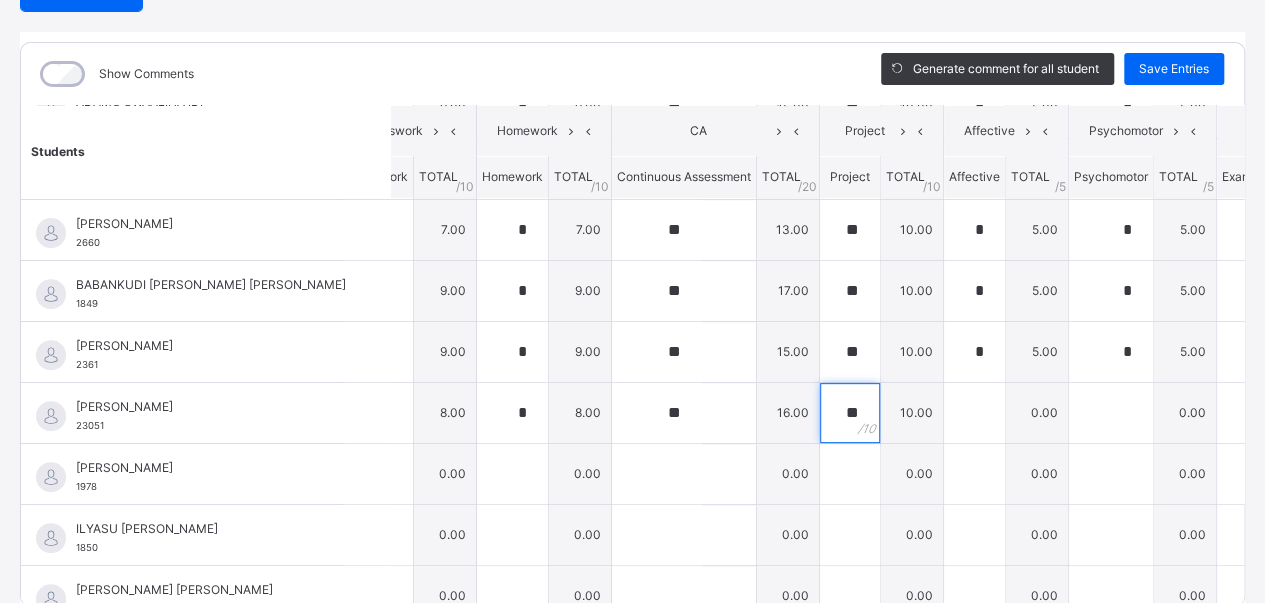 type on "**" 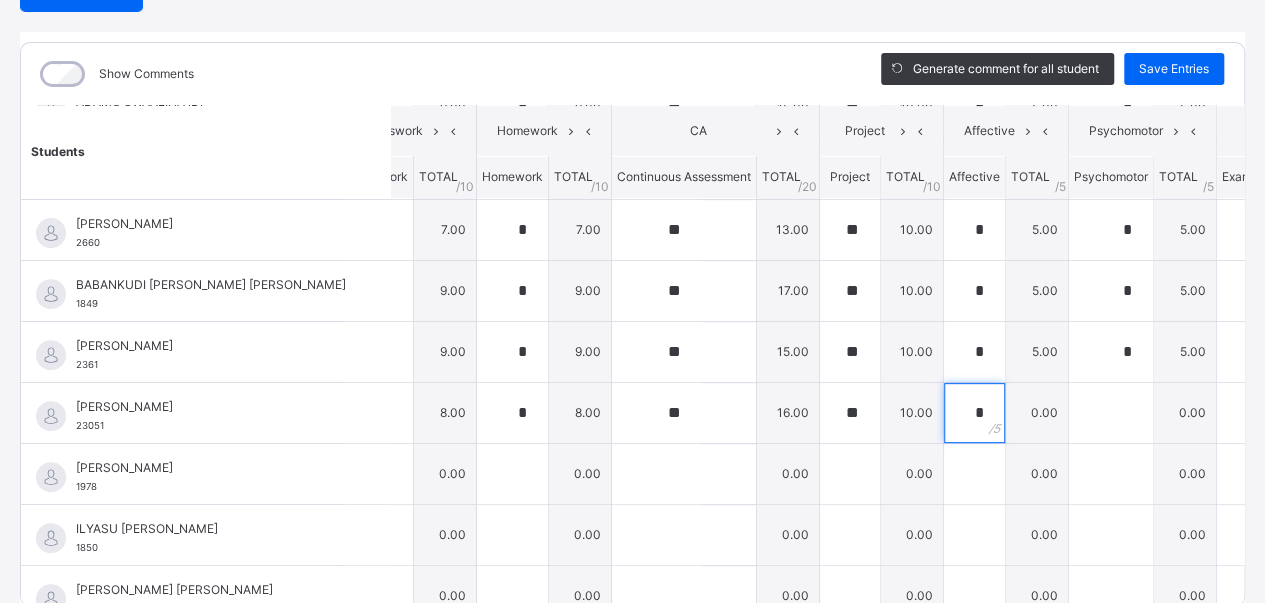 type on "*" 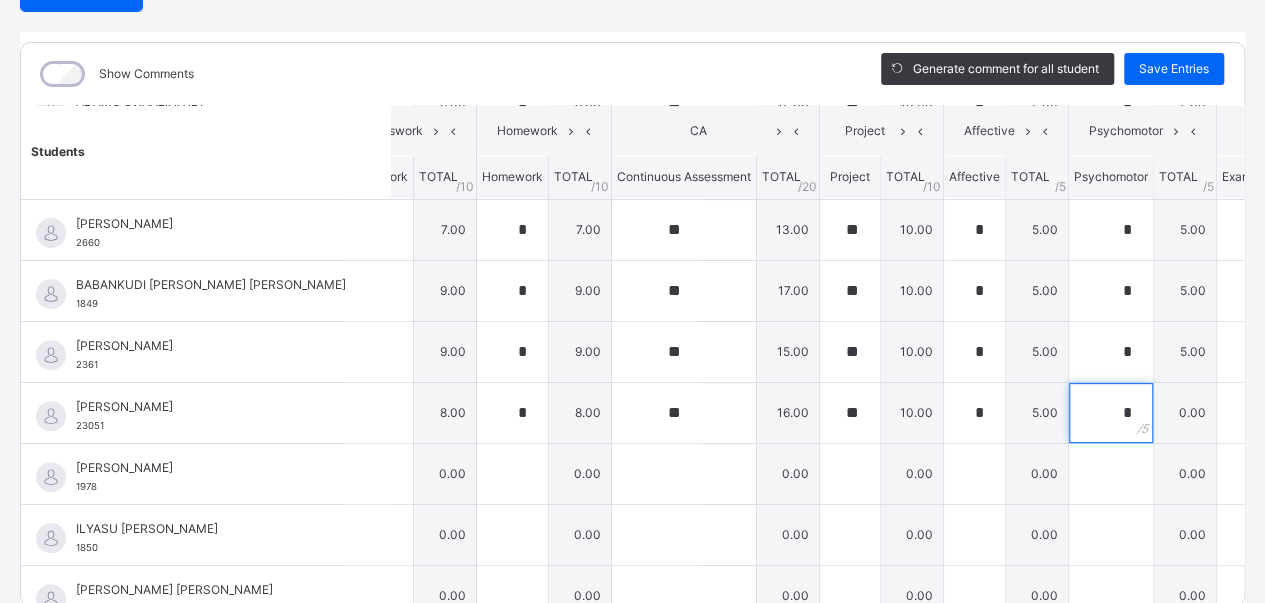 type on "*" 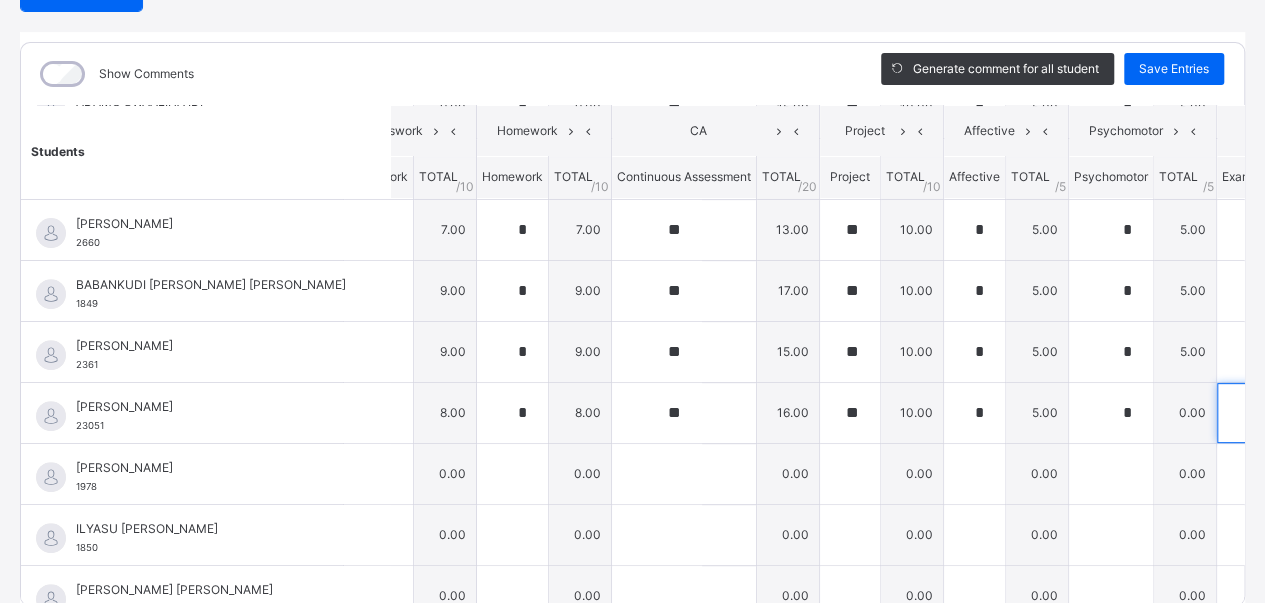 type on "**" 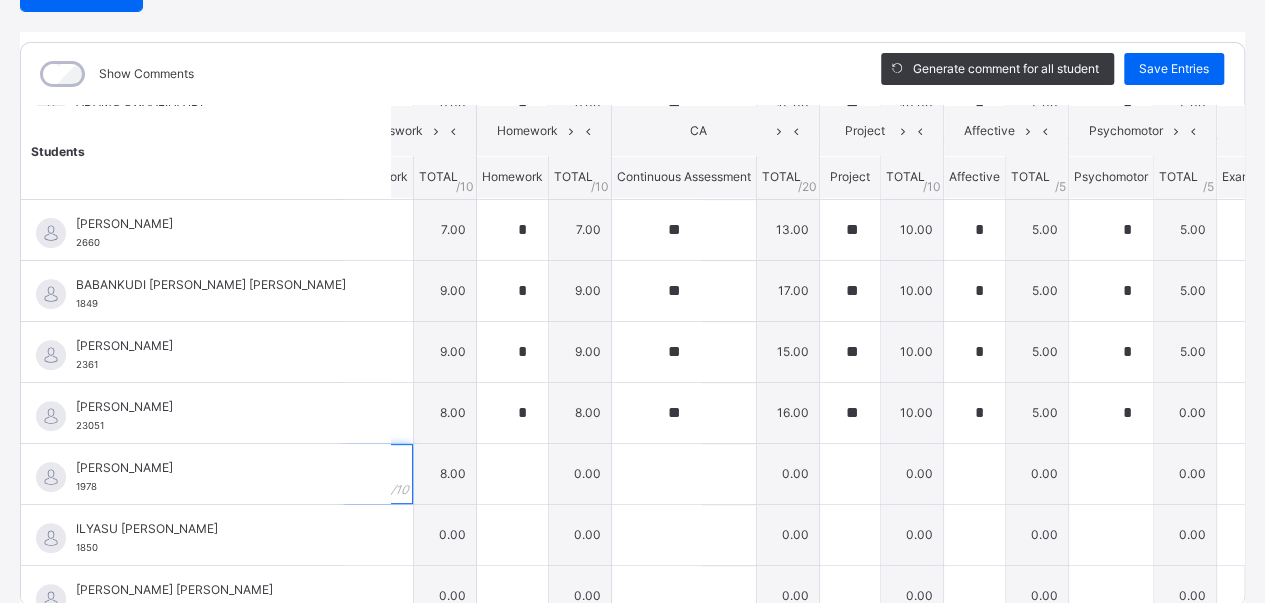 type on "*" 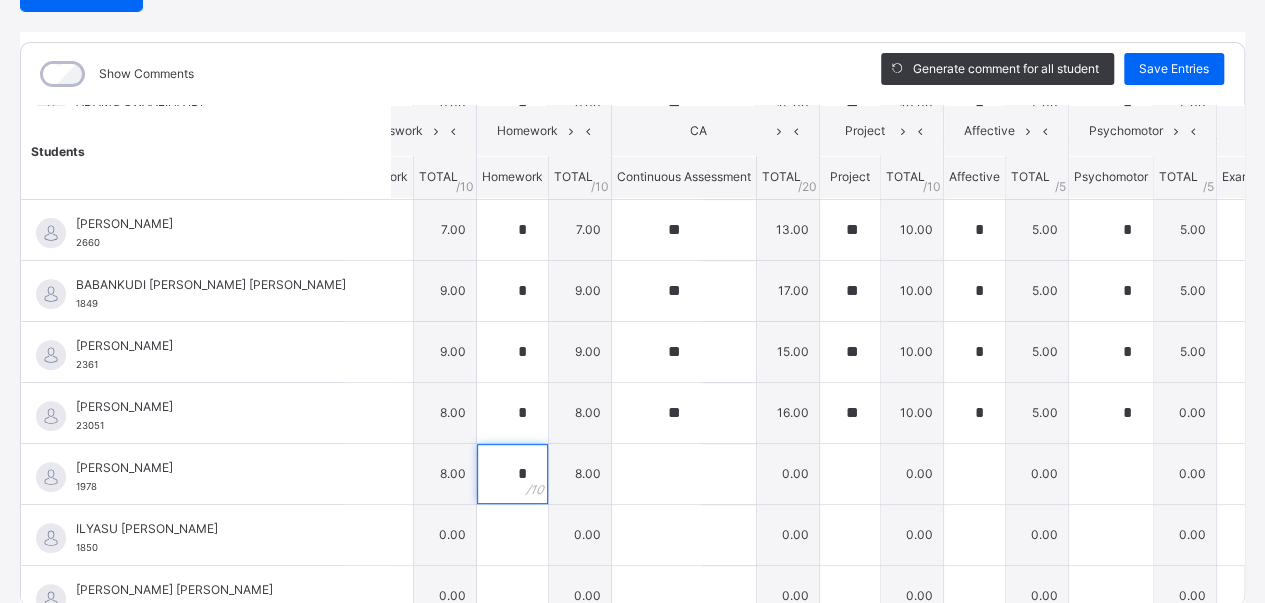 type on "*" 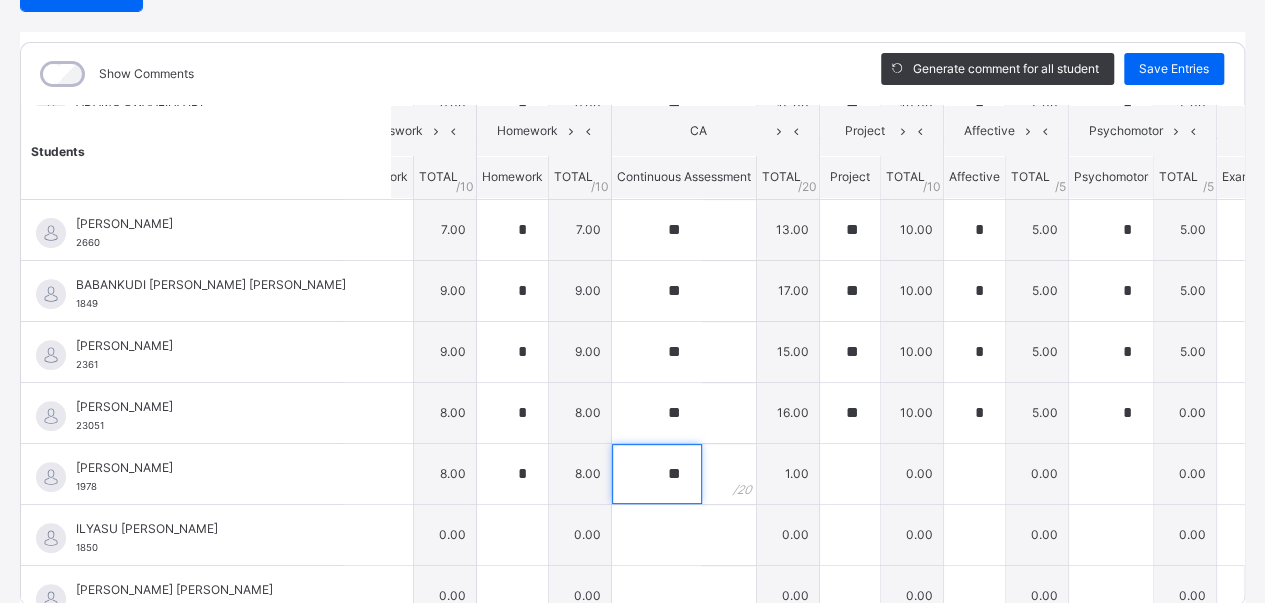 type on "**" 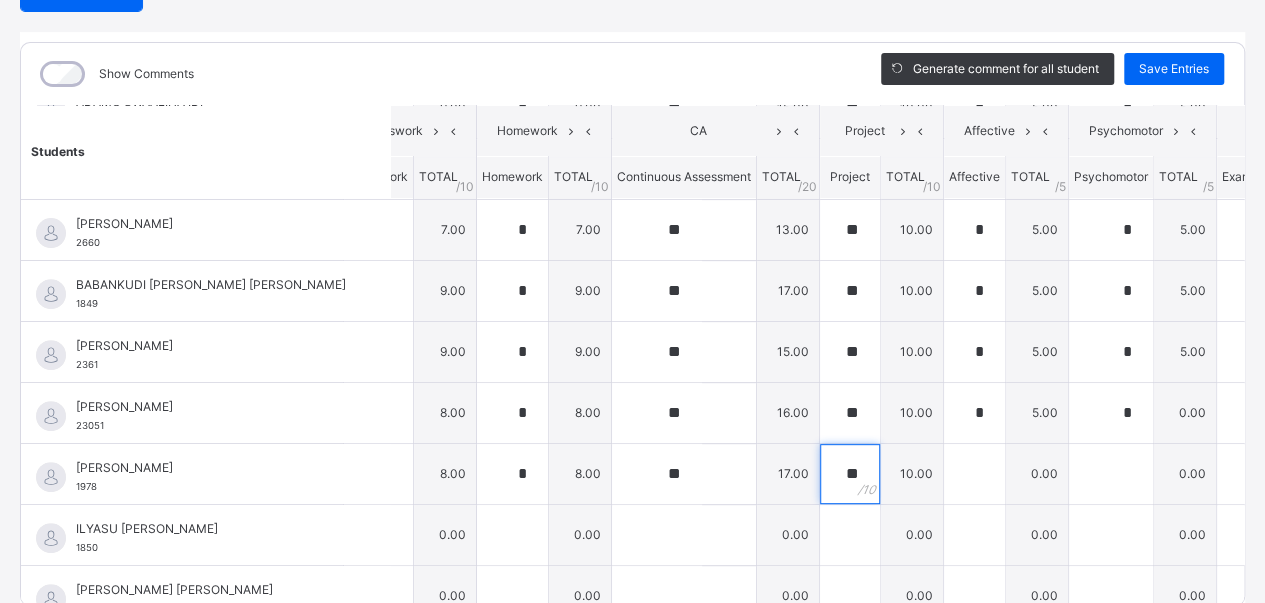 type on "**" 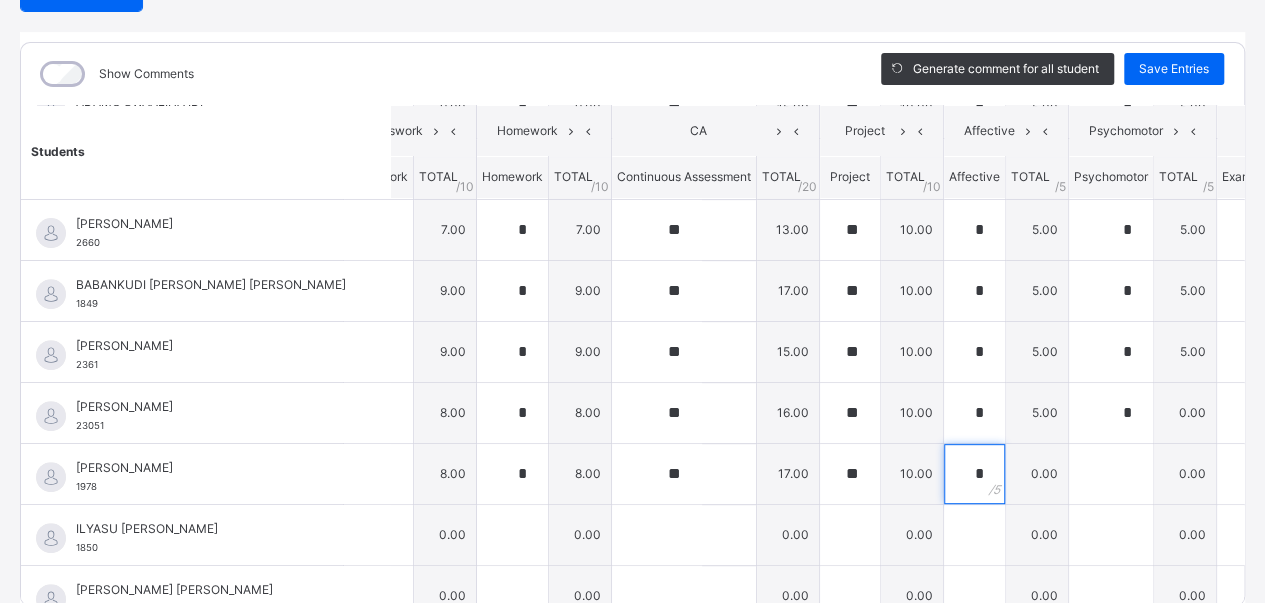 type on "*" 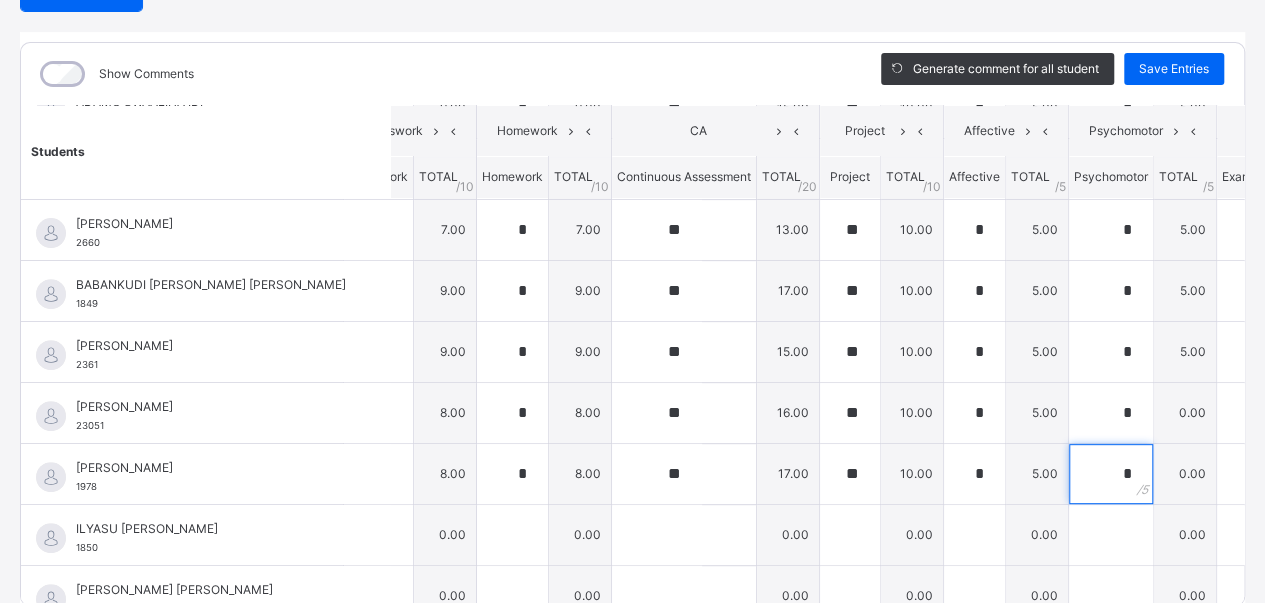 type 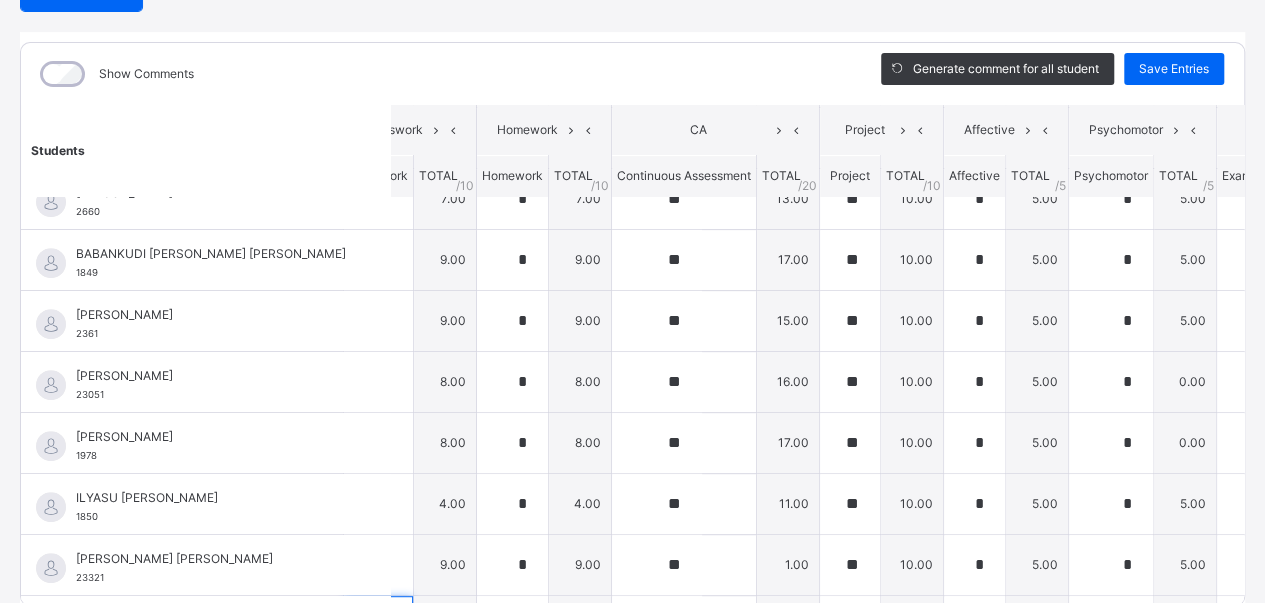 scroll, scrollTop: 608, scrollLeft: 48, axis: both 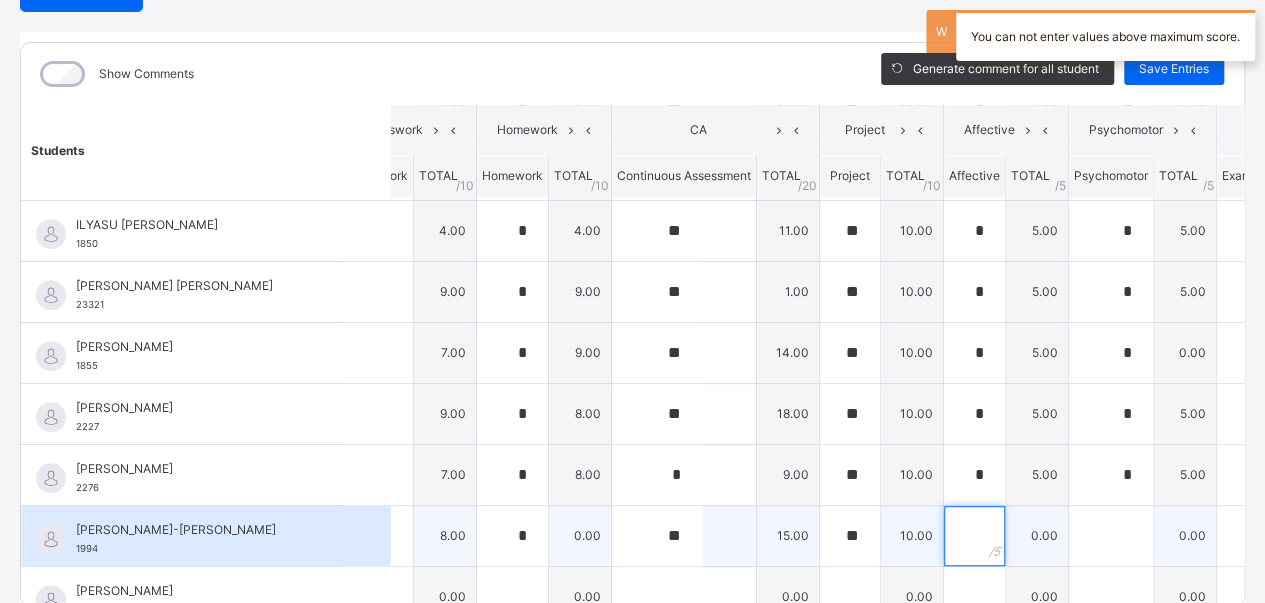 click at bounding box center (974, 536) 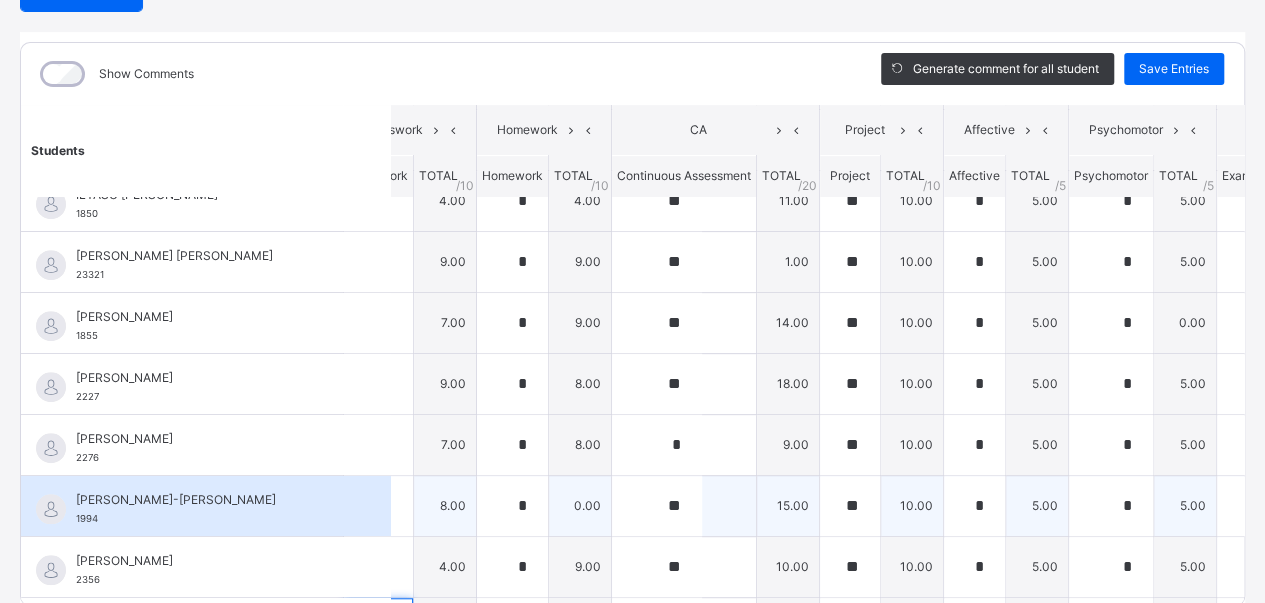 scroll, scrollTop: 821, scrollLeft: 48, axis: both 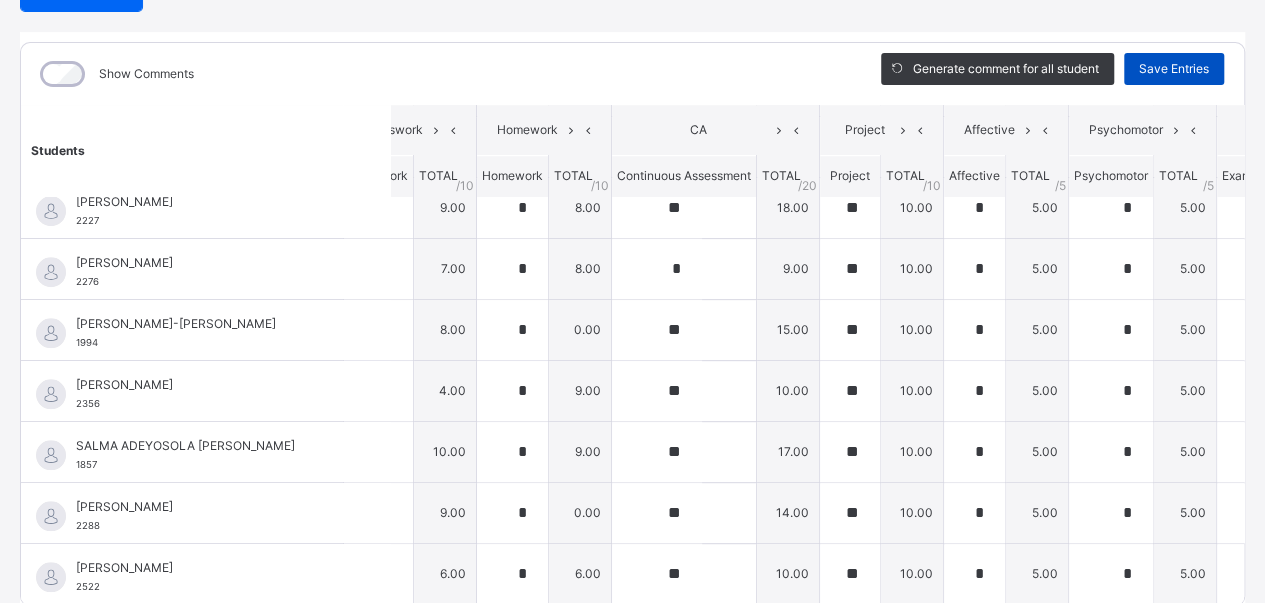 click on "Save Entries" at bounding box center (1174, 69) 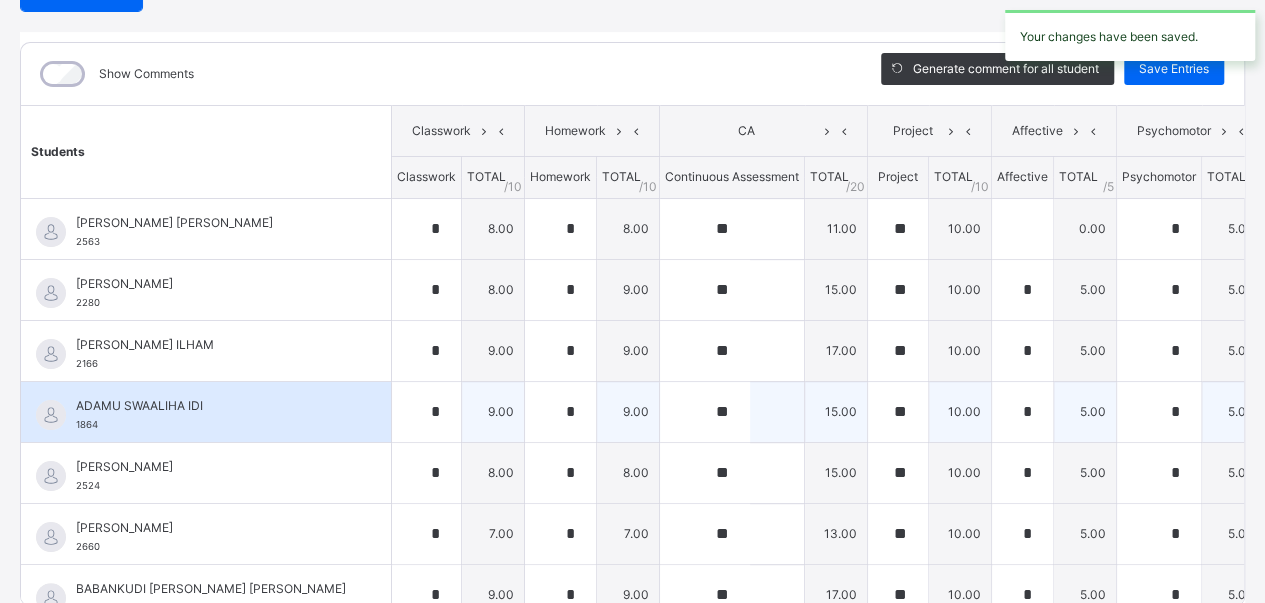 click on "**" at bounding box center [732, 412] 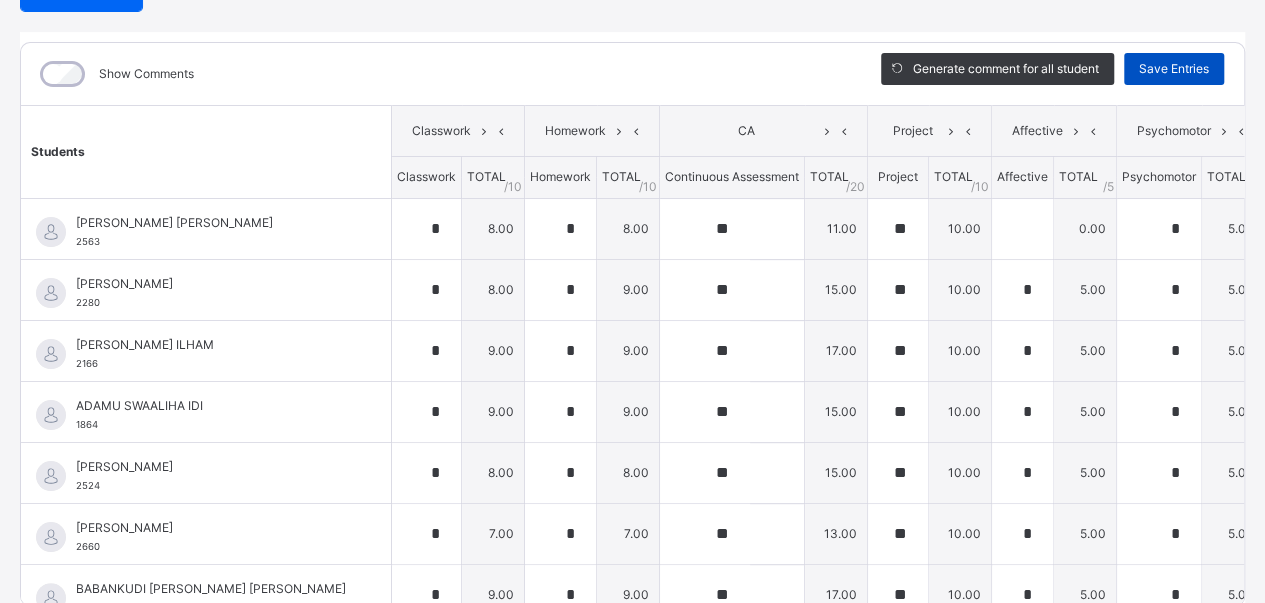 click on "Save Entries" at bounding box center (1174, 69) 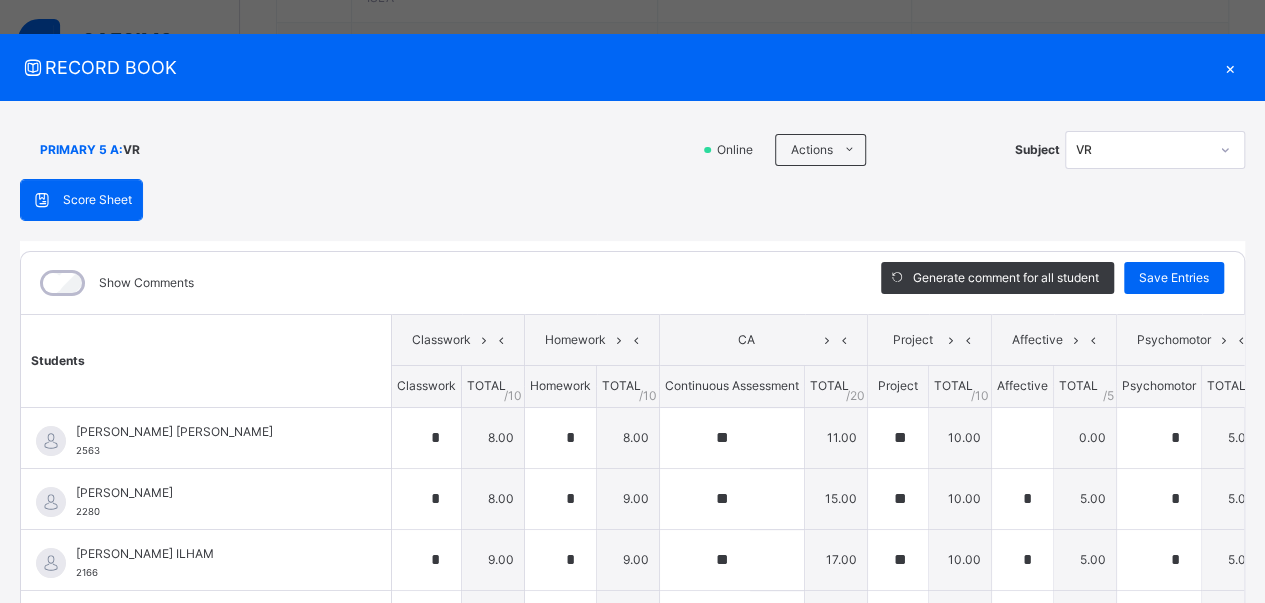 scroll, scrollTop: 0, scrollLeft: 0, axis: both 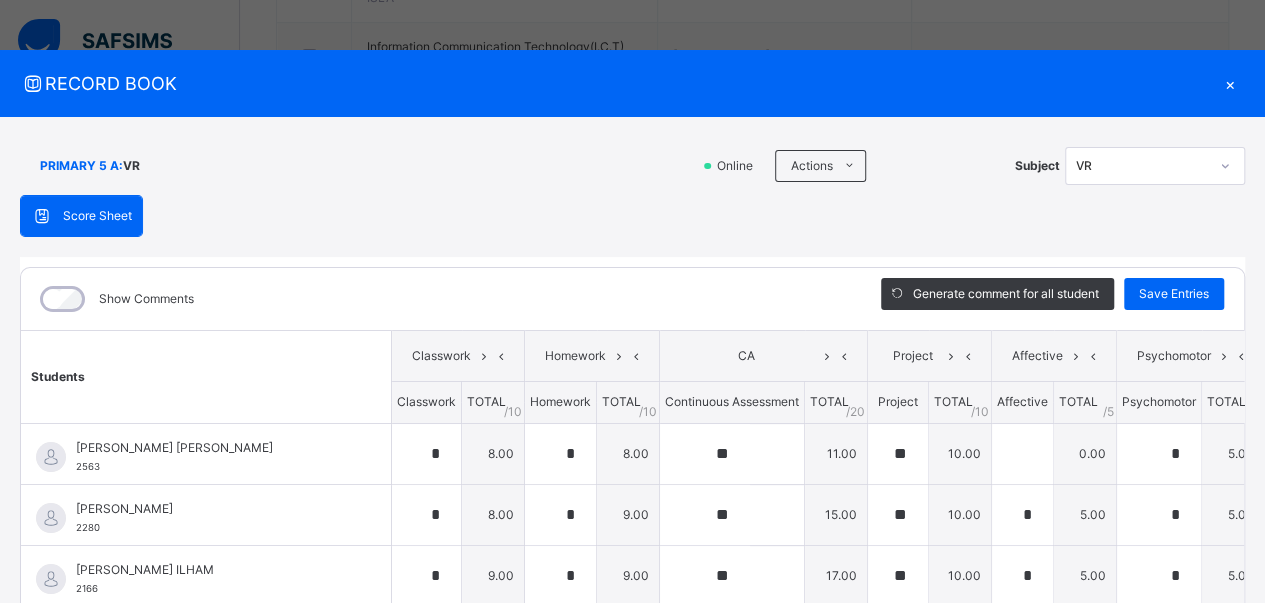 click on "×" at bounding box center (1230, 83) 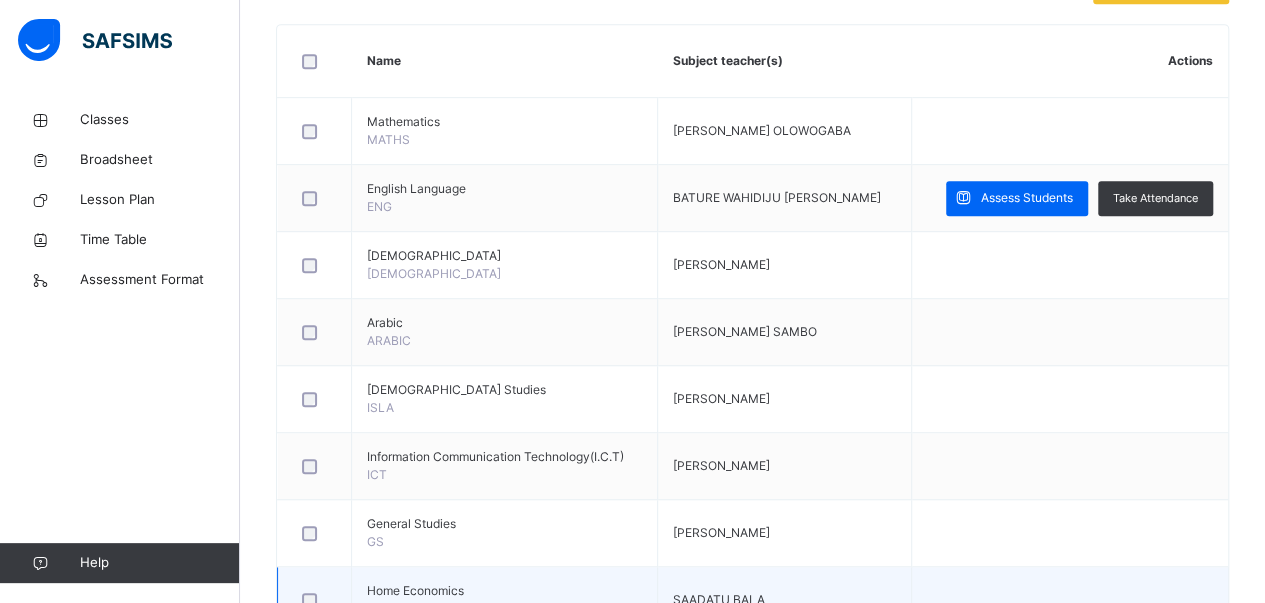 scroll, scrollTop: 460, scrollLeft: 0, axis: vertical 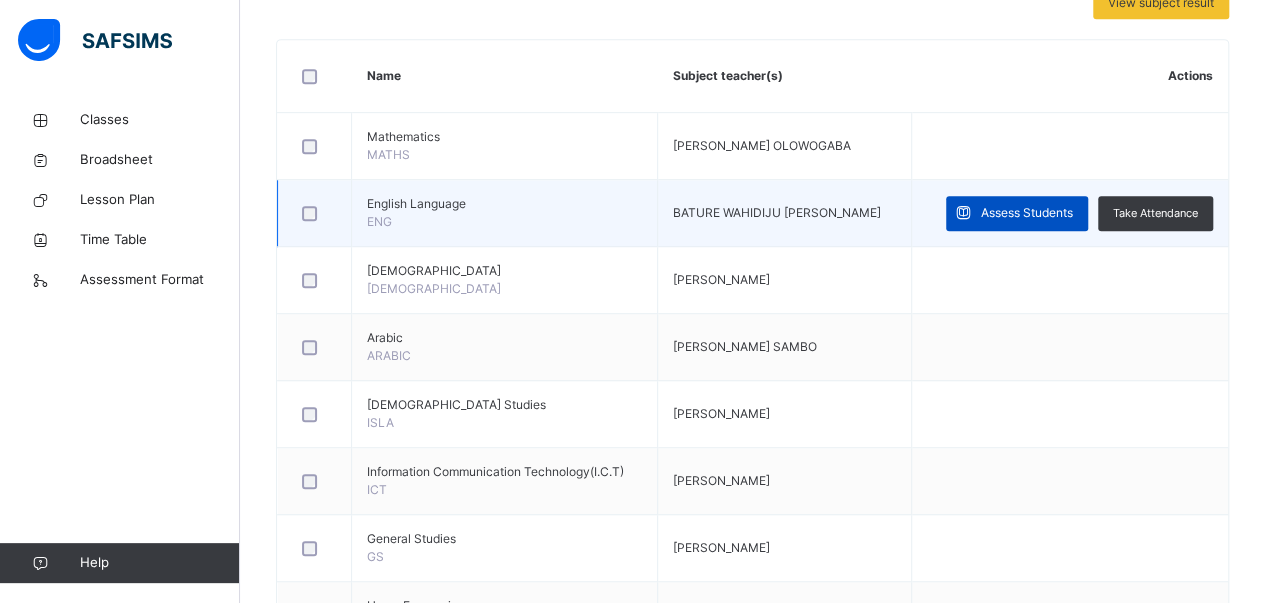 click on "Assess Students" at bounding box center [1027, 213] 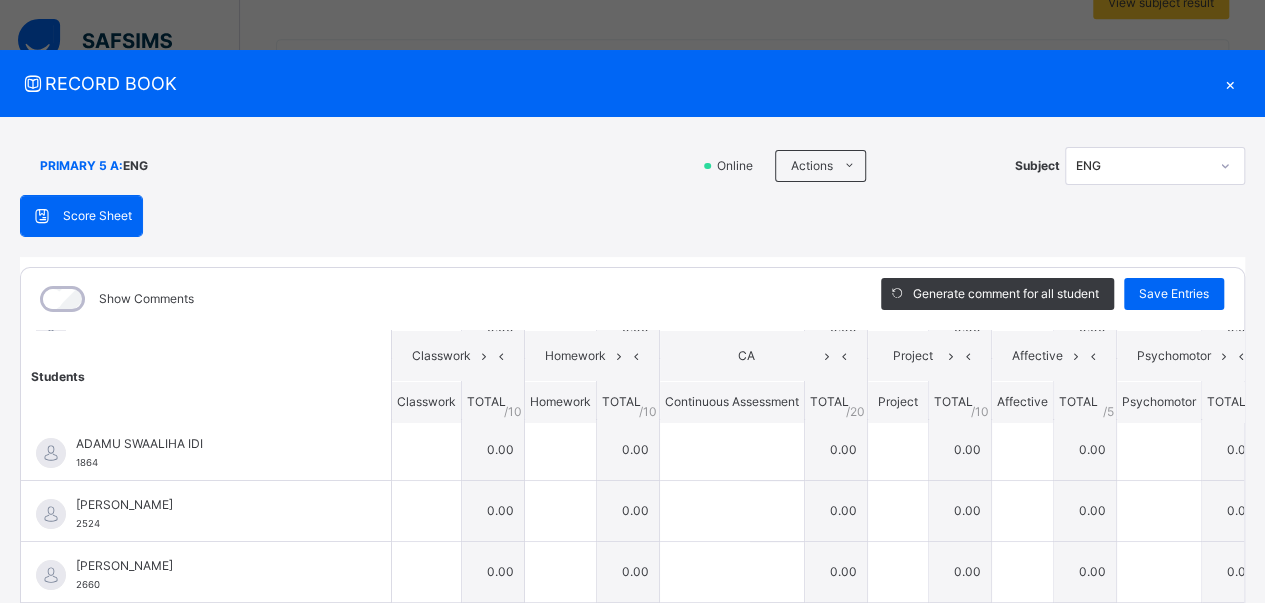 scroll, scrollTop: 188, scrollLeft: 0, axis: vertical 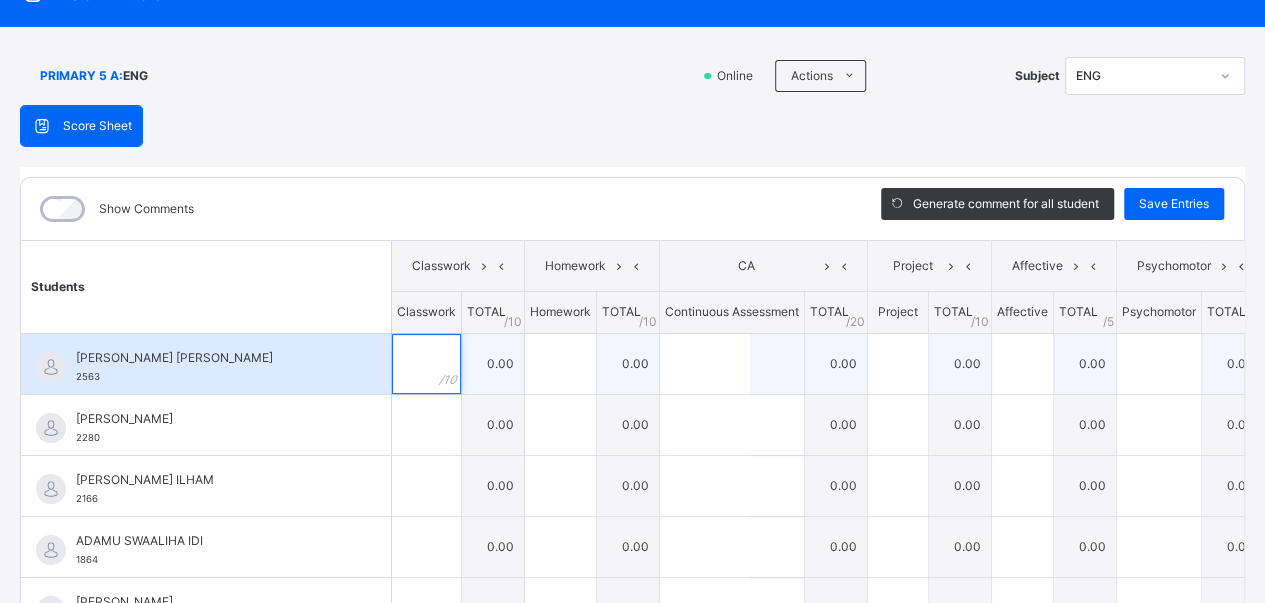 click at bounding box center [426, 364] 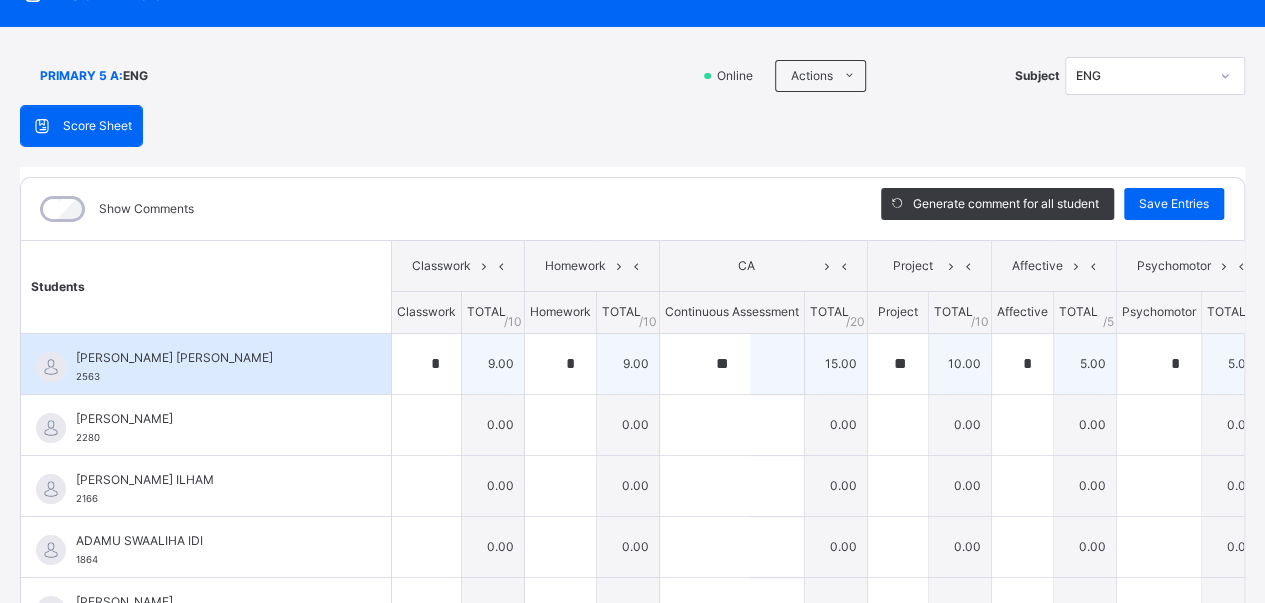 scroll, scrollTop: 0, scrollLeft: 48, axis: horizontal 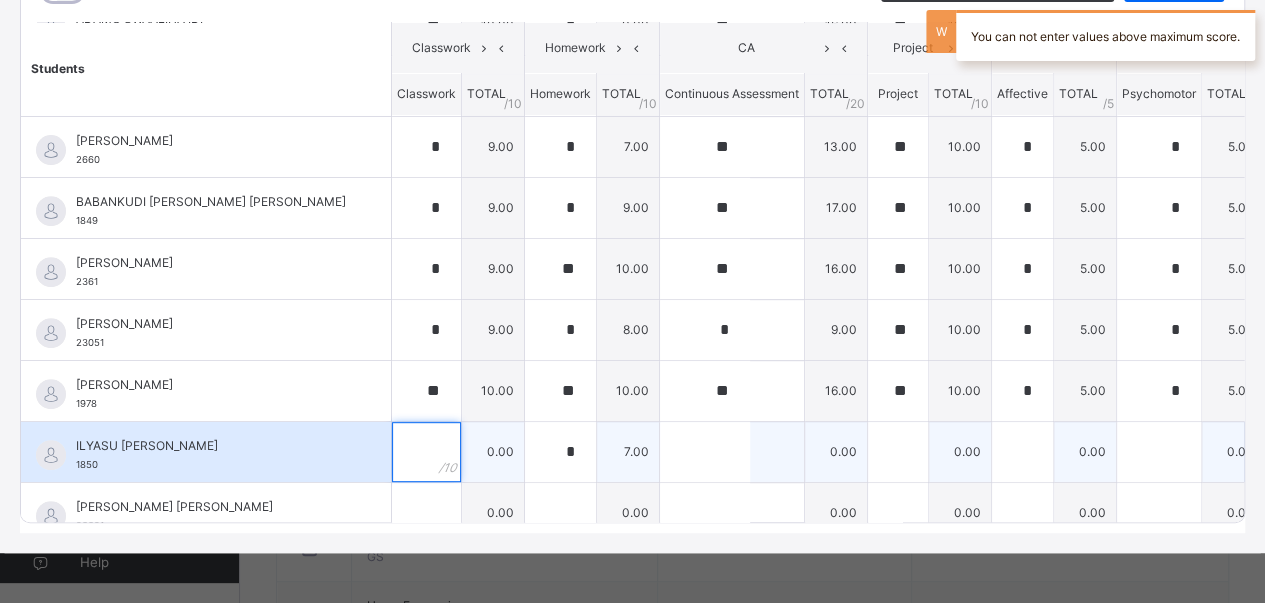 click at bounding box center (426, 452) 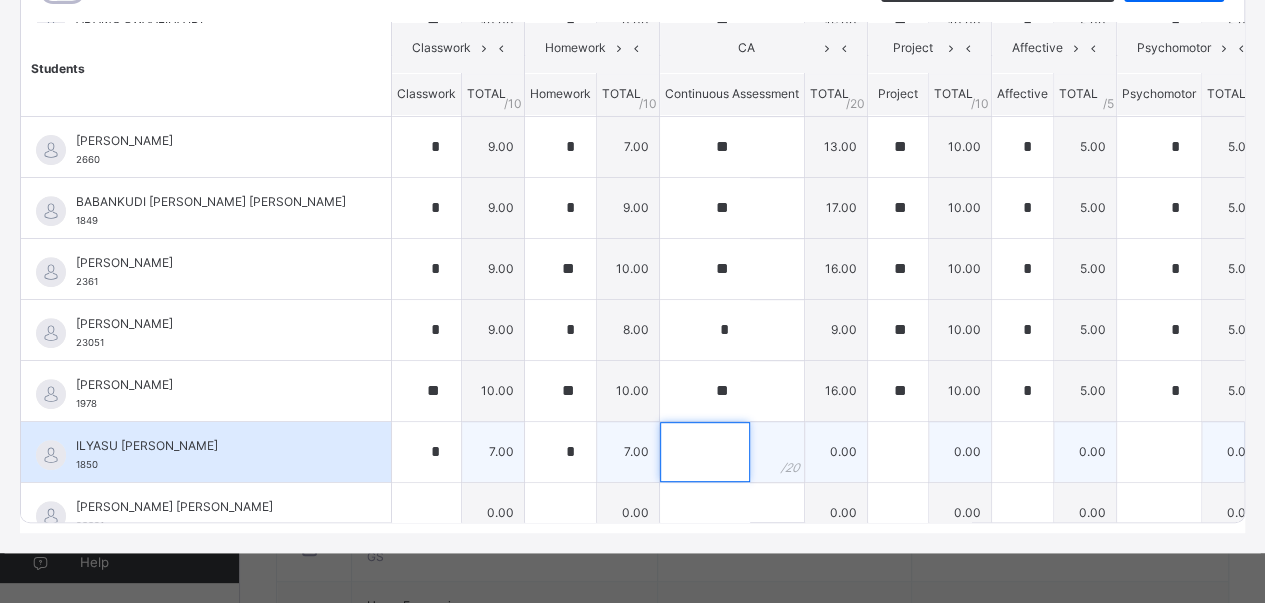 click at bounding box center (705, 452) 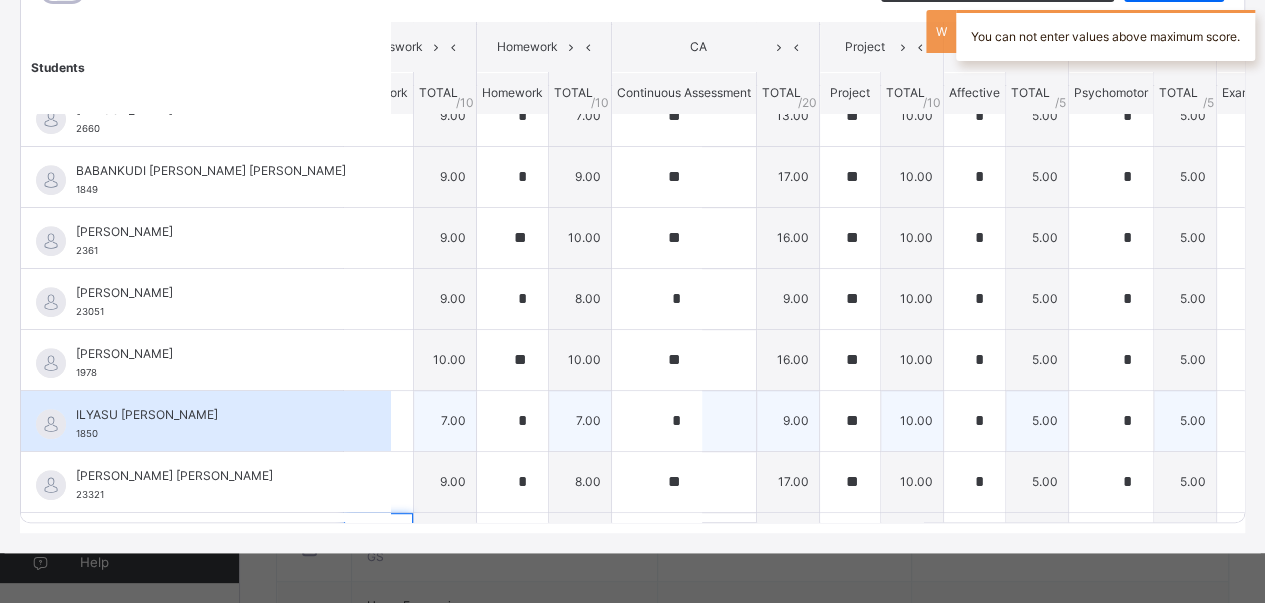 scroll, scrollTop: 608, scrollLeft: 48, axis: both 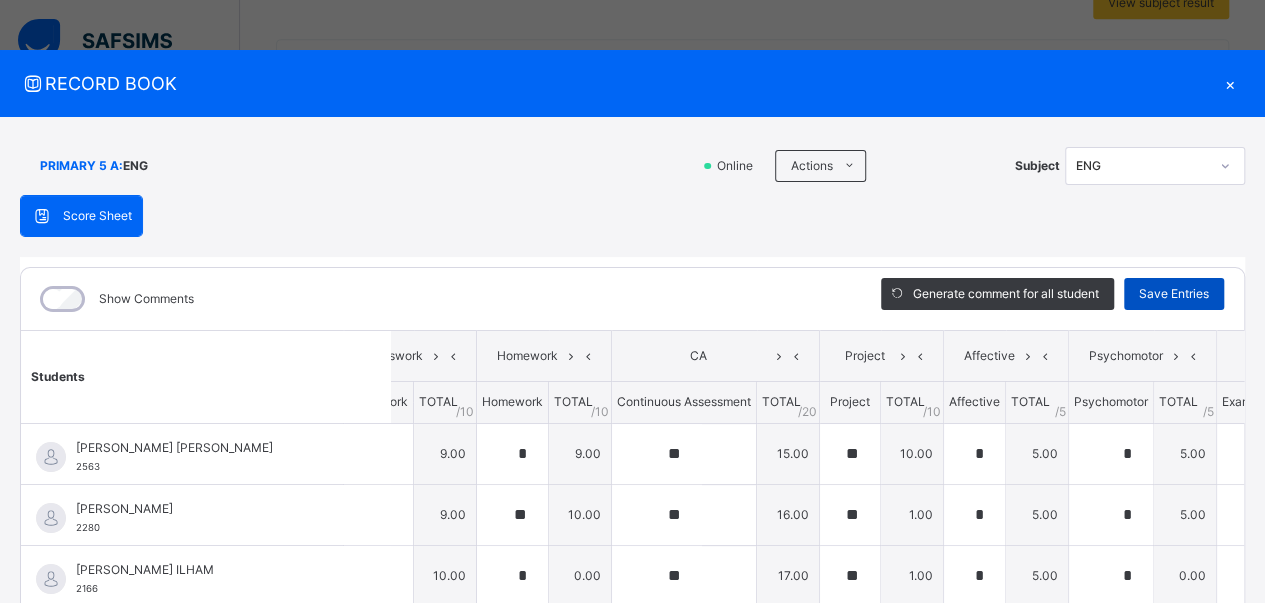 click on "Save Entries" at bounding box center [1174, 294] 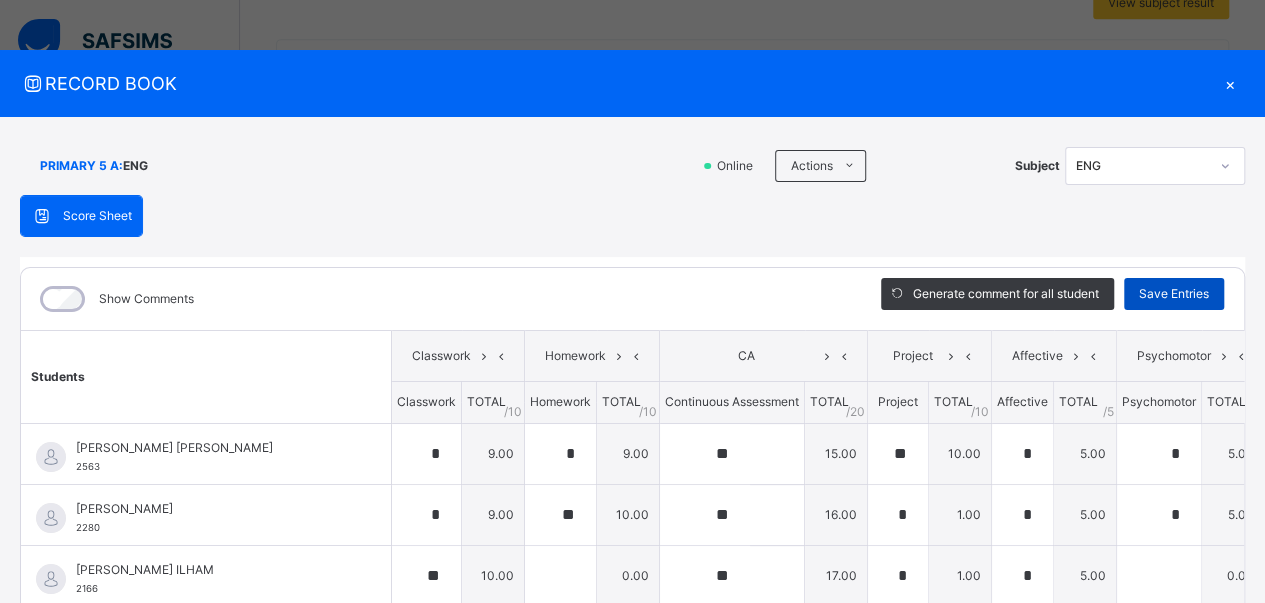 click on "Save Entries" at bounding box center [1174, 294] 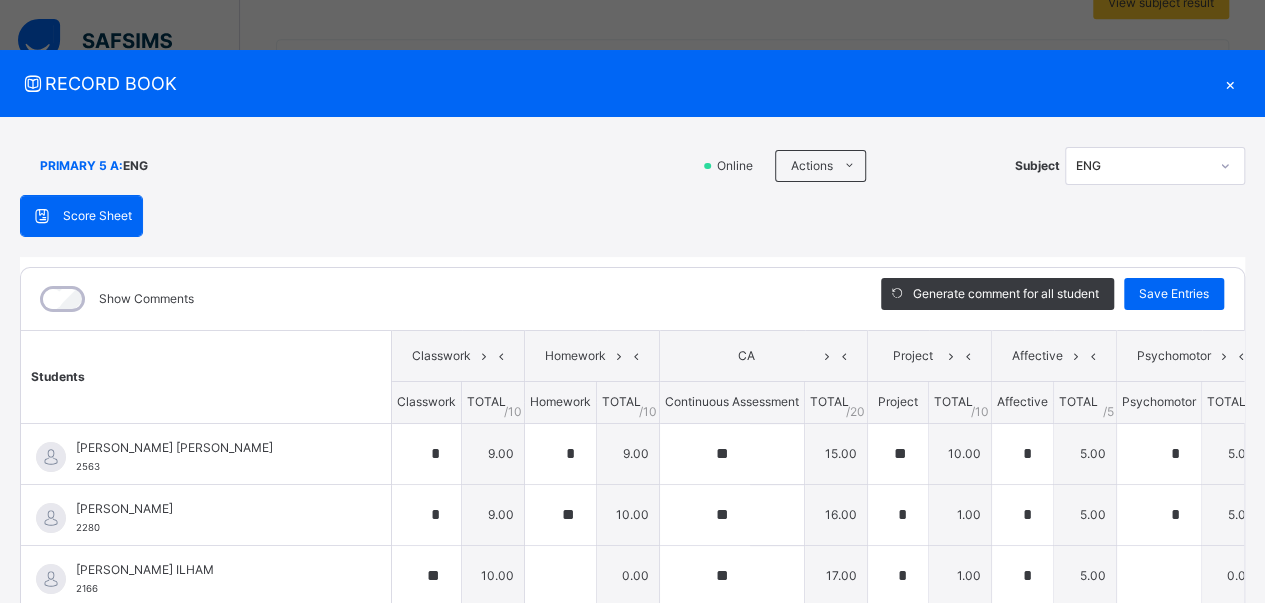 click on "×" at bounding box center (1230, 83) 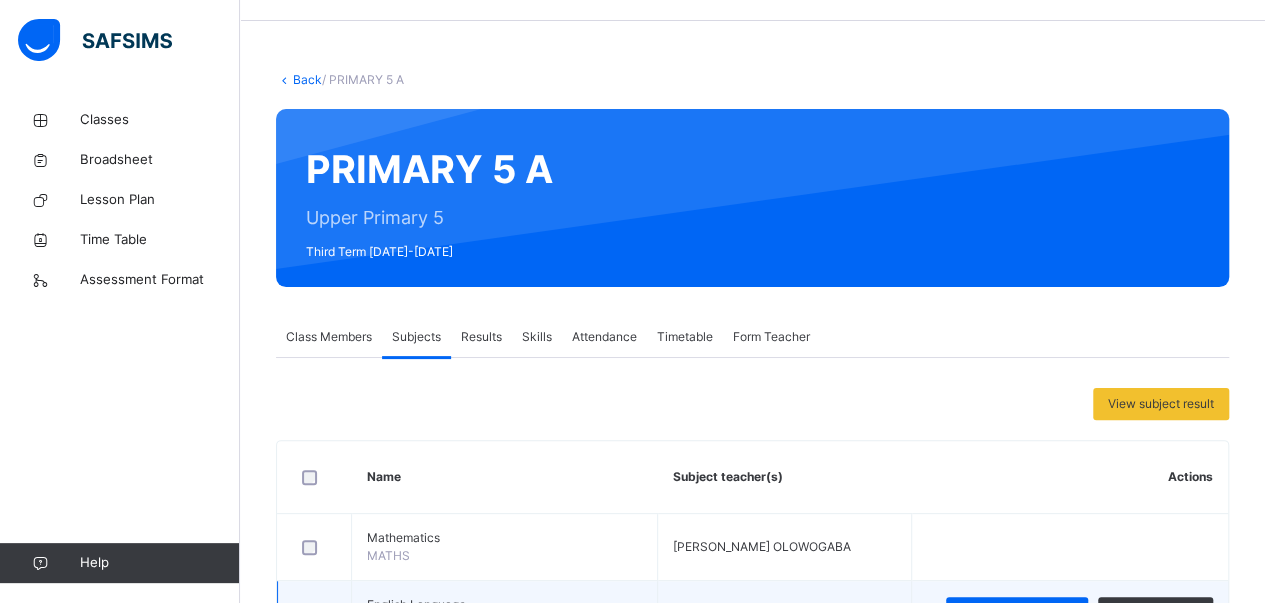 scroll, scrollTop: 58, scrollLeft: 0, axis: vertical 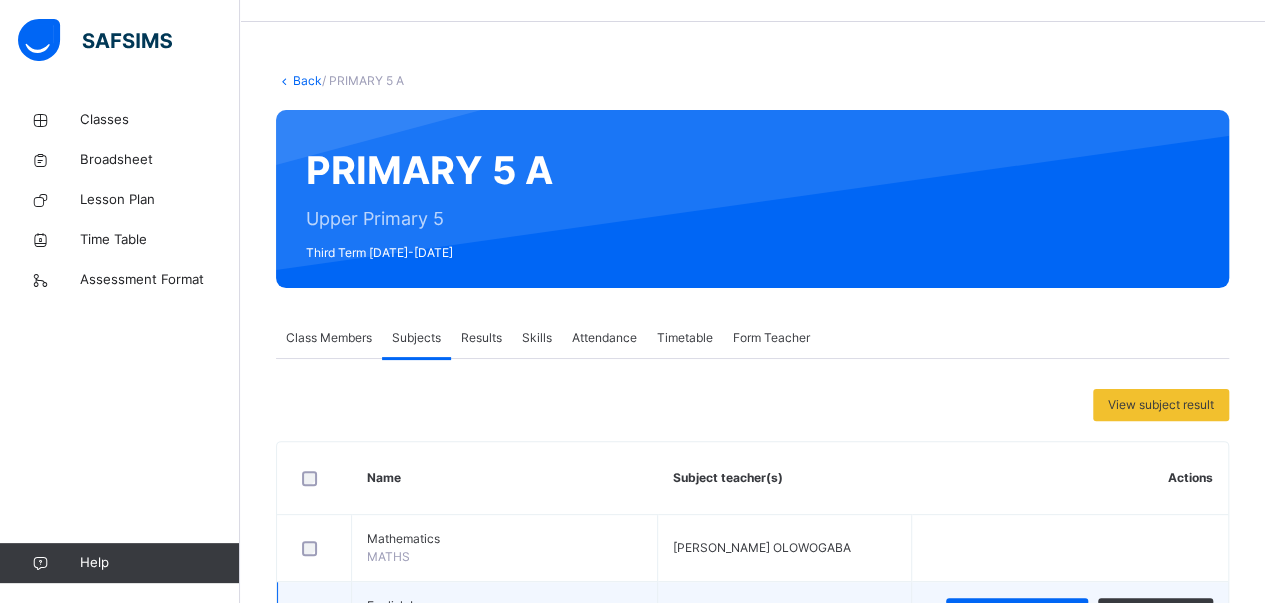 click at bounding box center [891, 199] 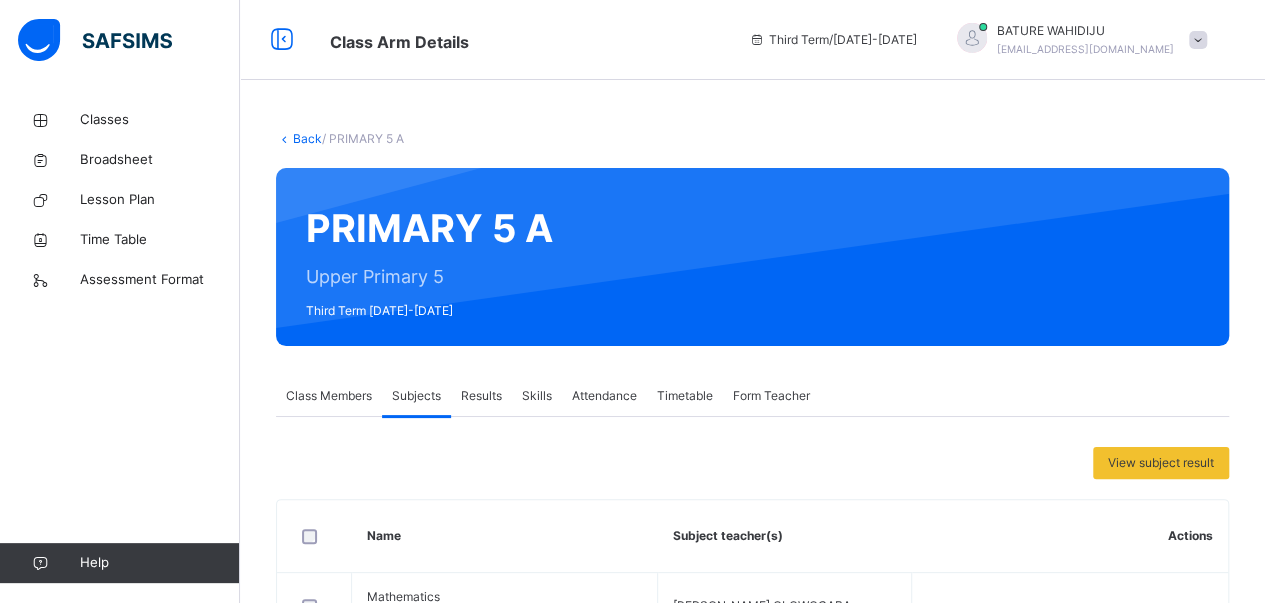click at bounding box center [284, 138] 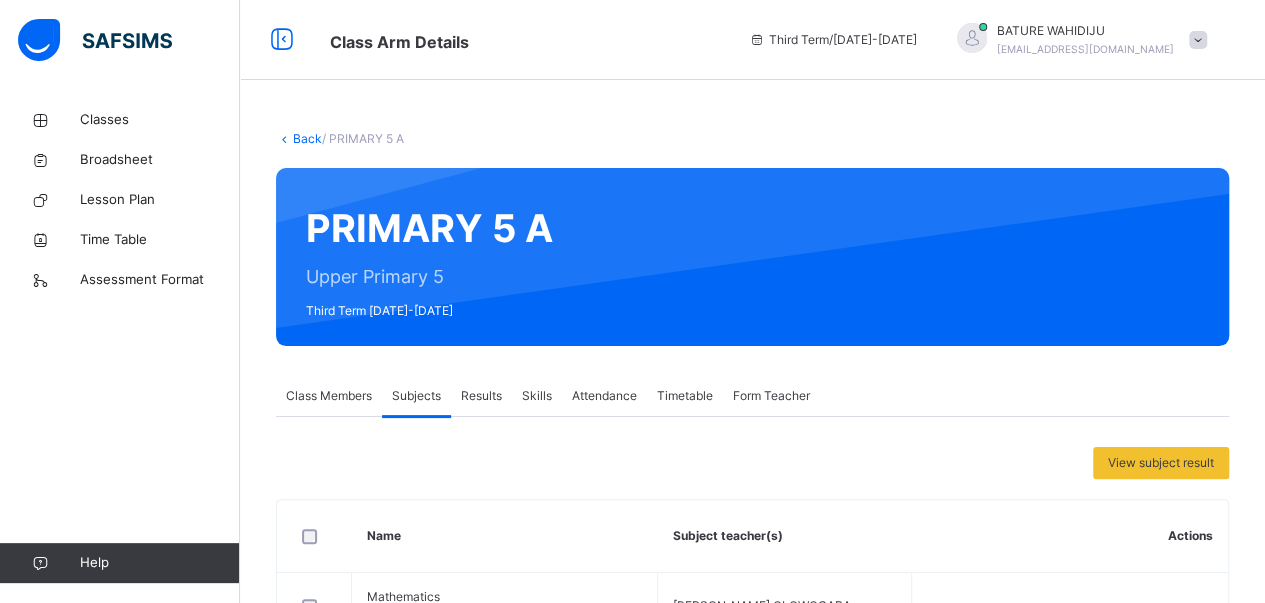 click on "Back" at bounding box center [307, 138] 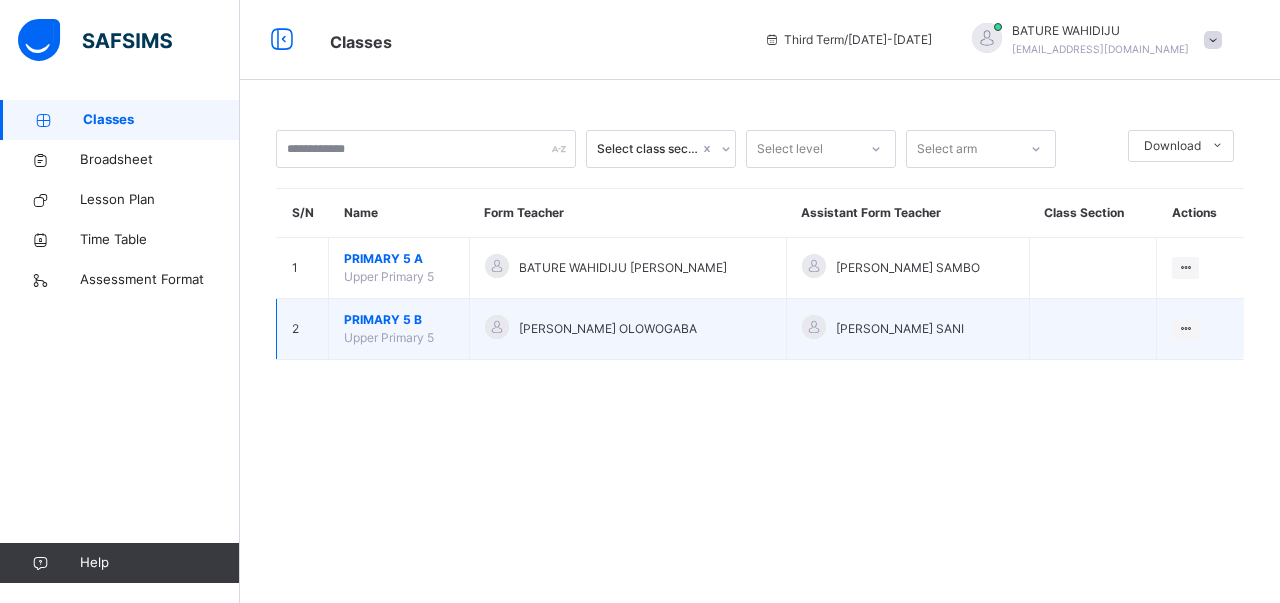 click on "PRIMARY 5   B" at bounding box center (399, 320) 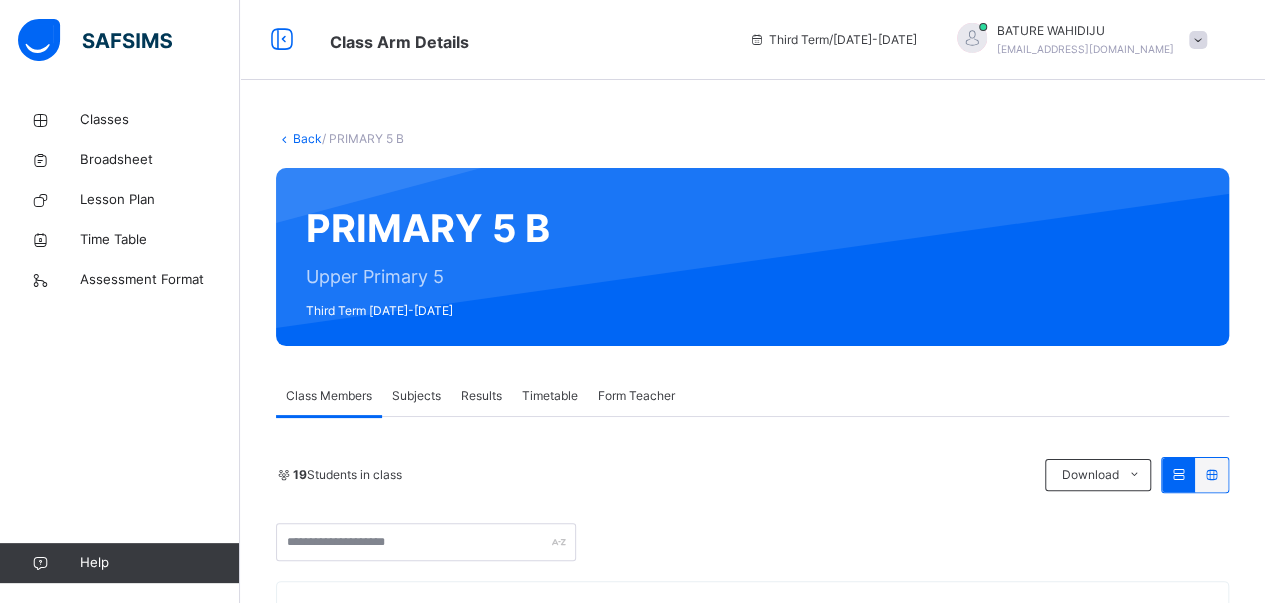 click on "Subjects" at bounding box center (416, 396) 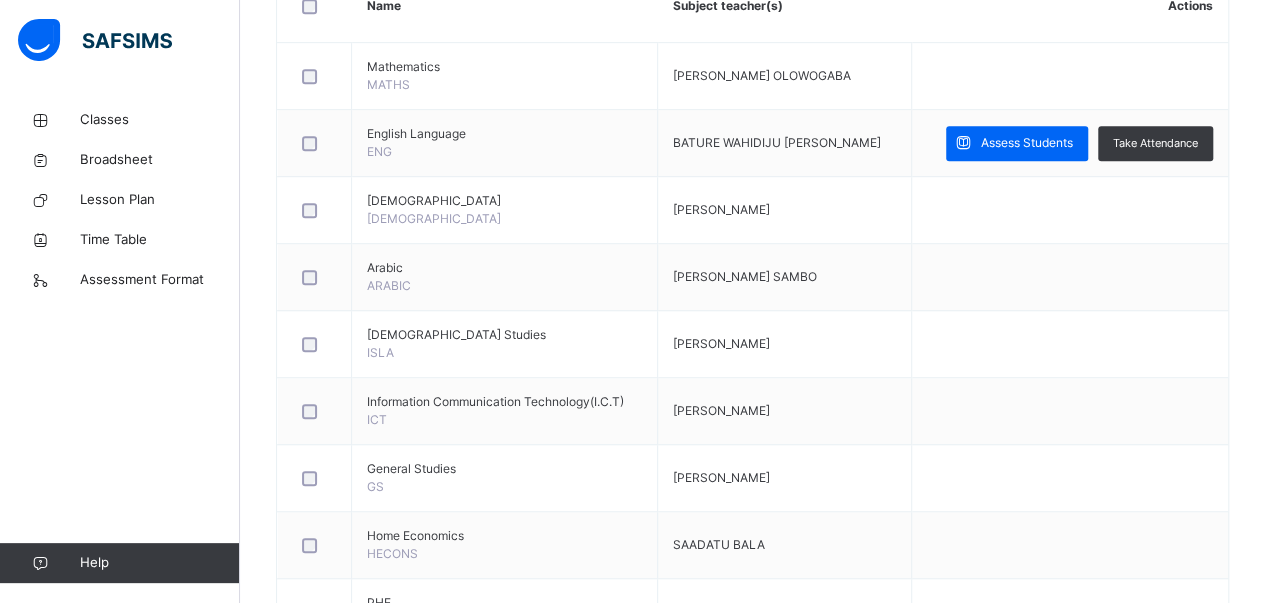 scroll, scrollTop: 532, scrollLeft: 0, axis: vertical 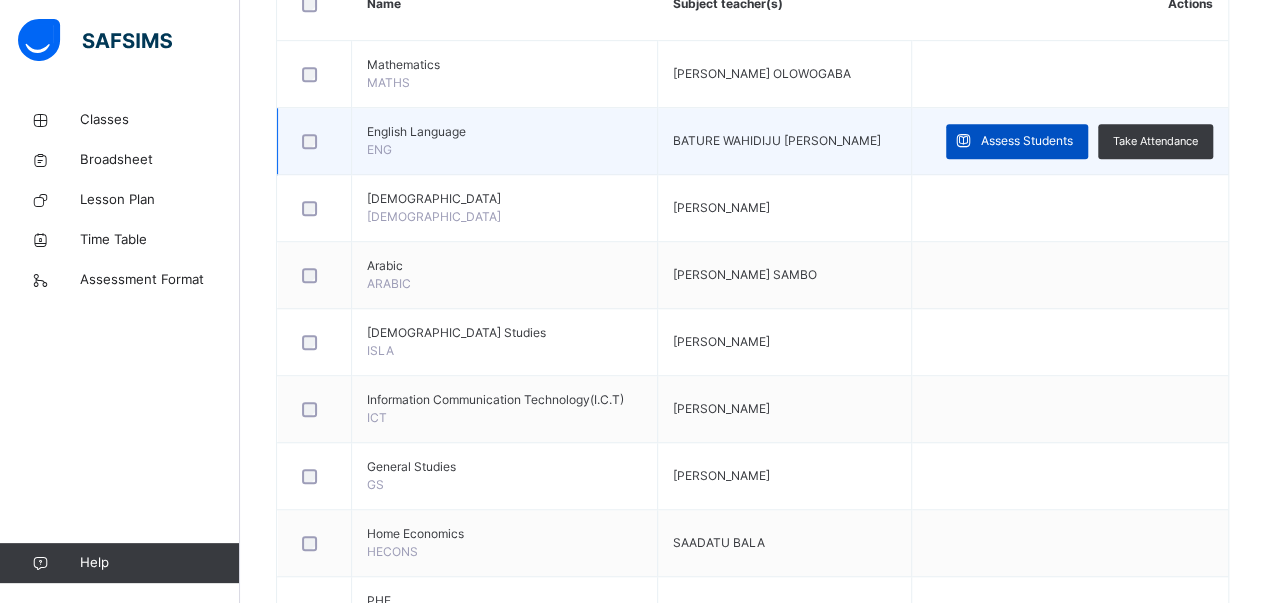 click on "Assess Students" at bounding box center [1027, 141] 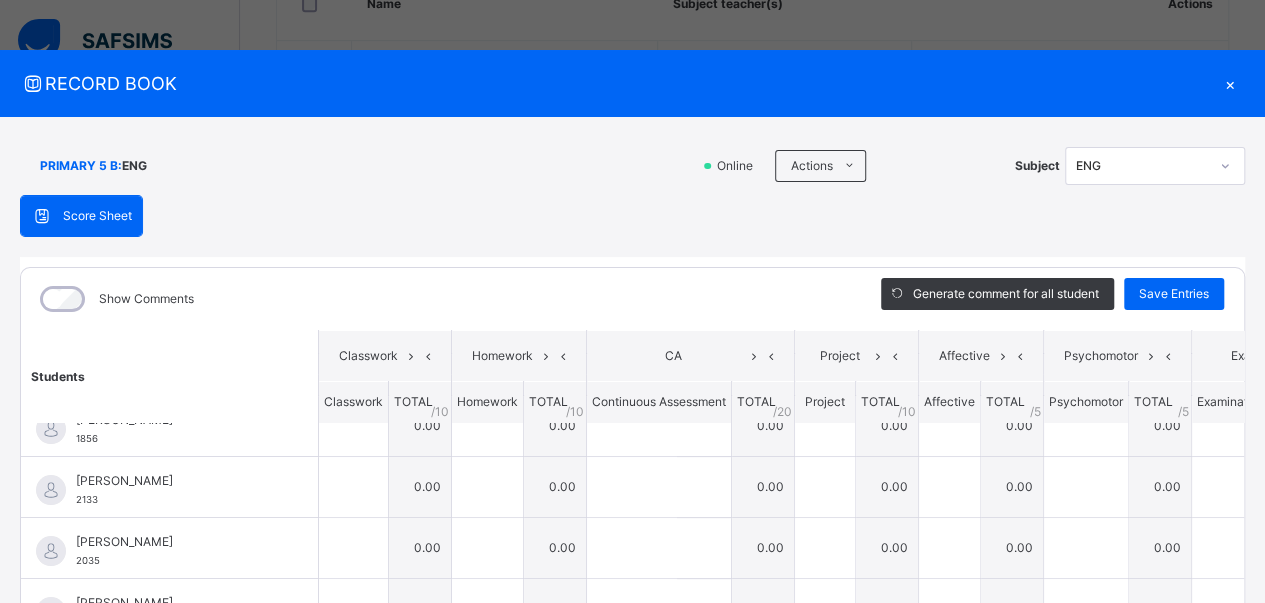 scroll, scrollTop: 0, scrollLeft: 0, axis: both 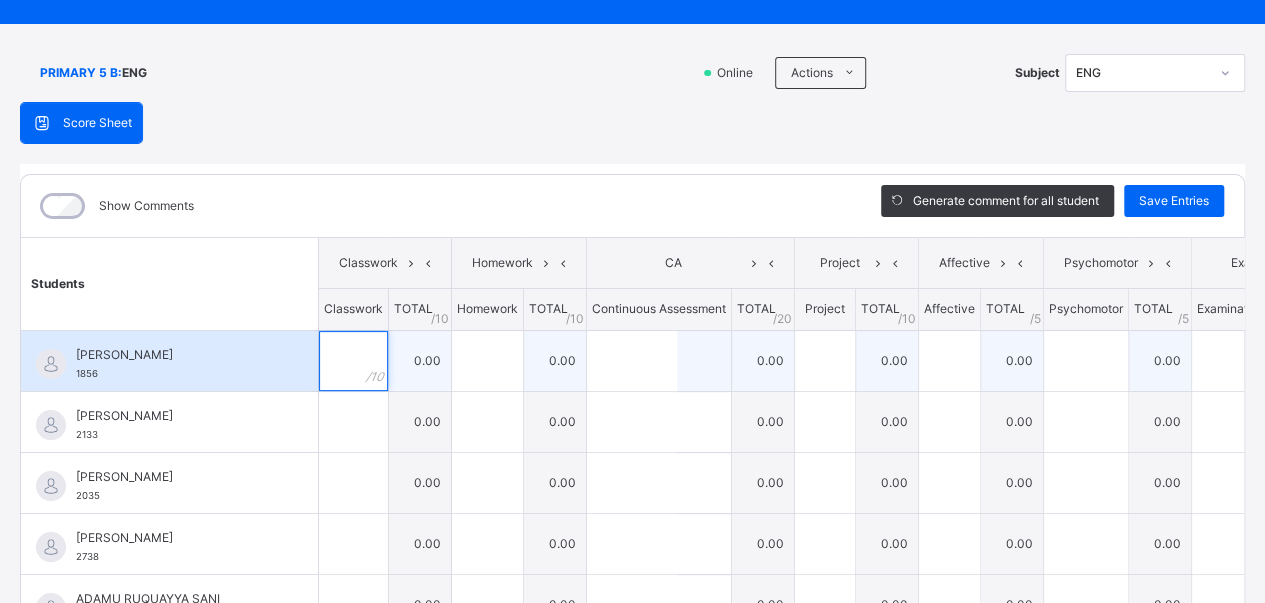click at bounding box center [353, 361] 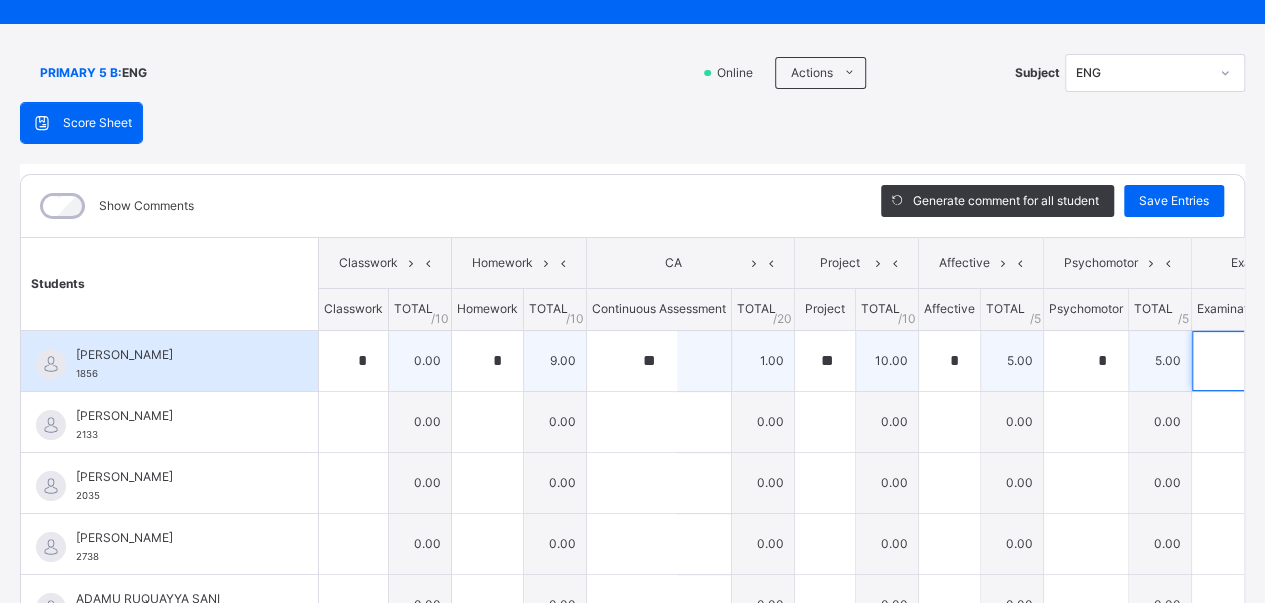 scroll, scrollTop: 0, scrollLeft: 32, axis: horizontal 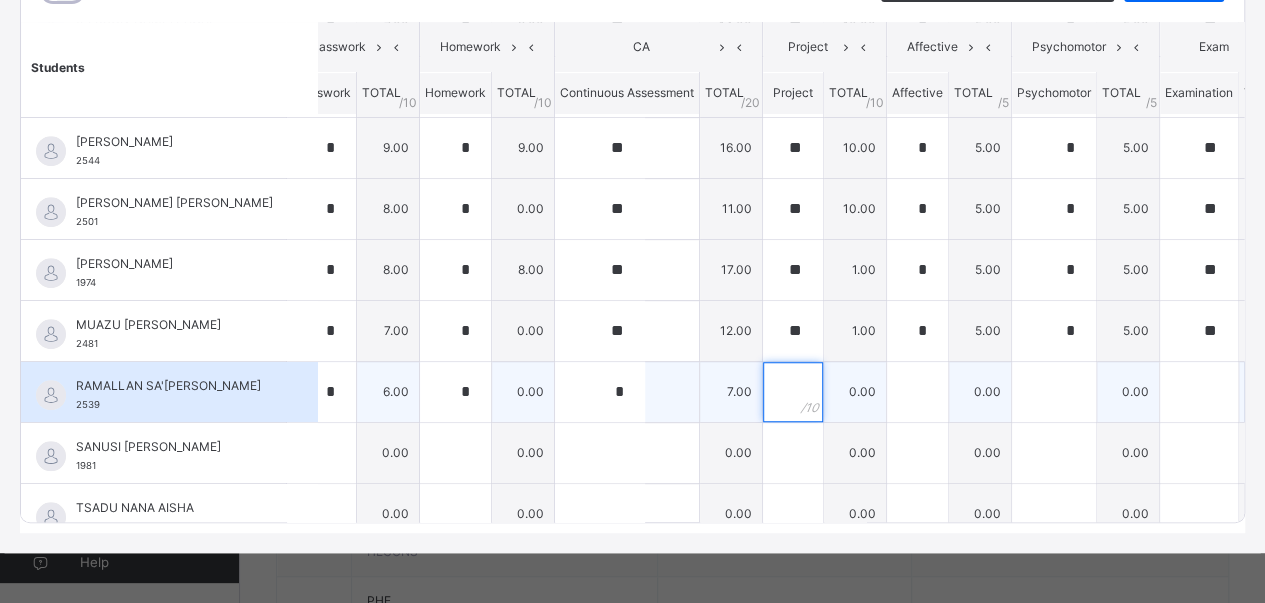 click at bounding box center (793, 392) 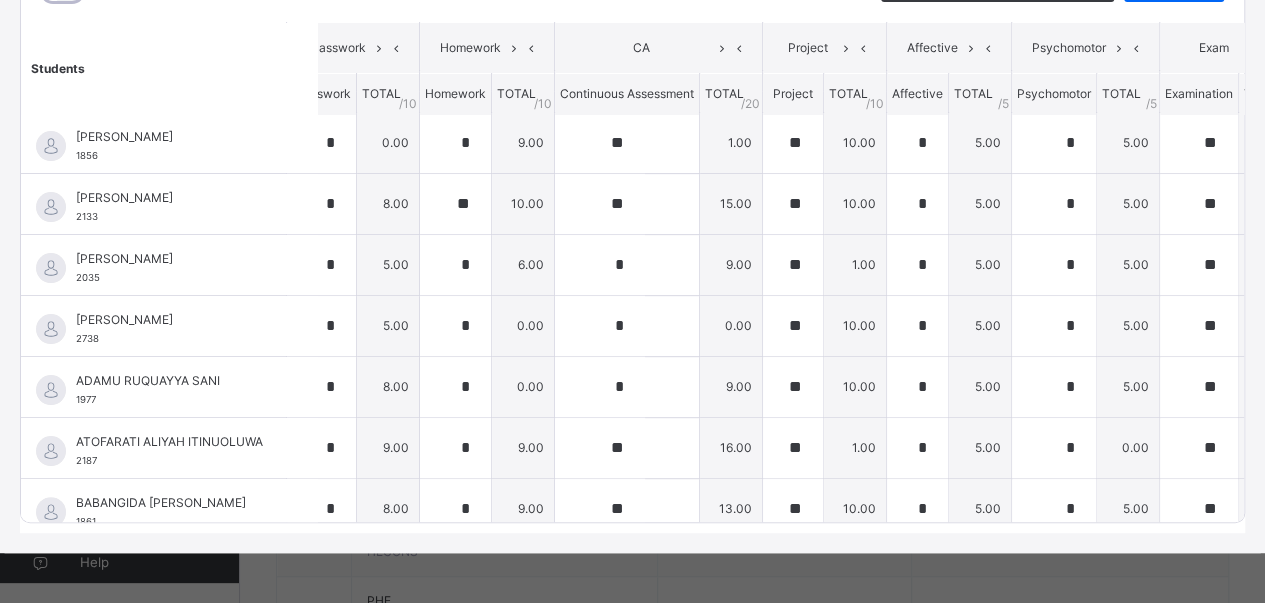 scroll, scrollTop: 0, scrollLeft: 32, axis: horizontal 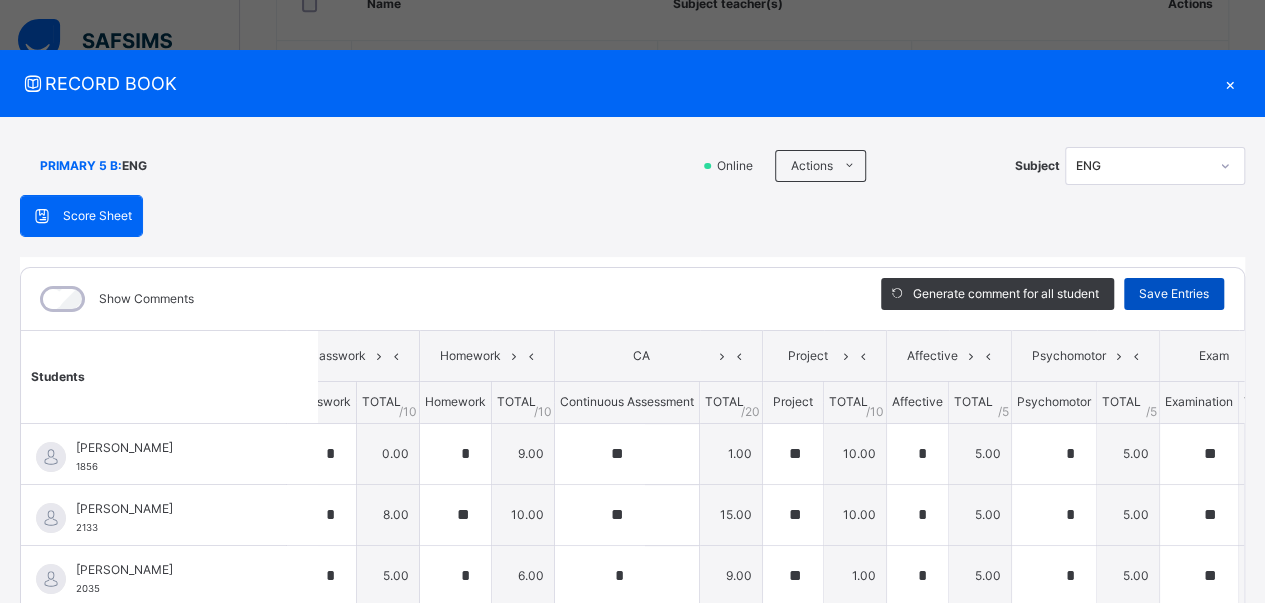 click on "Save Entries" at bounding box center (1174, 294) 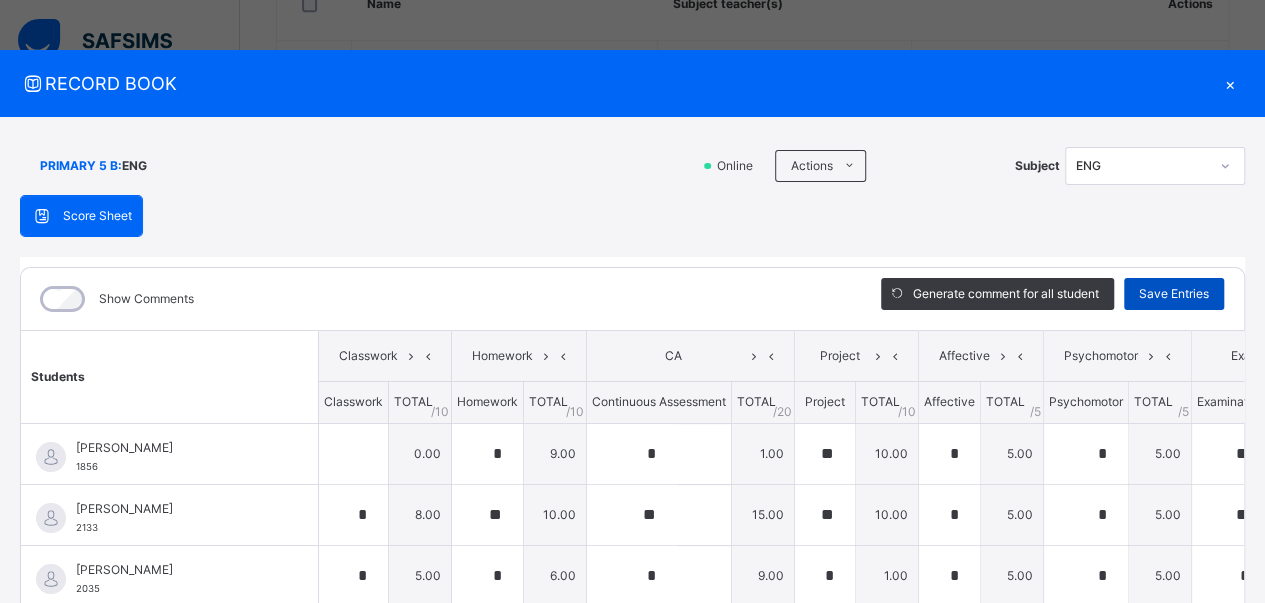 click on "Save Entries" at bounding box center [1174, 294] 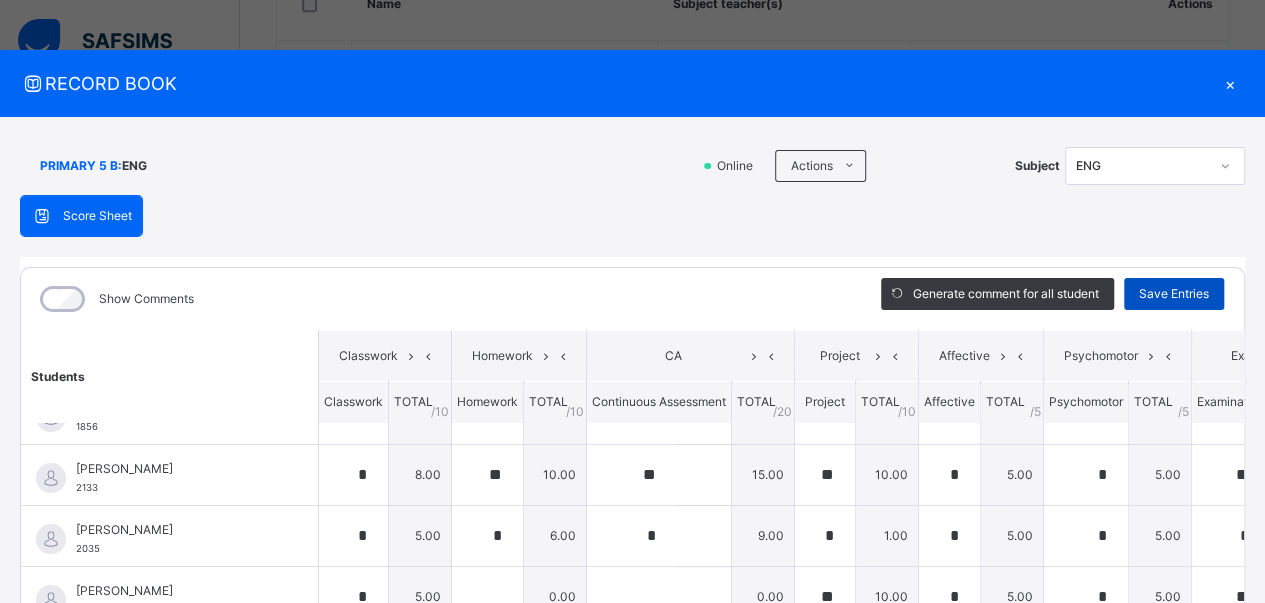 scroll, scrollTop: 0, scrollLeft: 0, axis: both 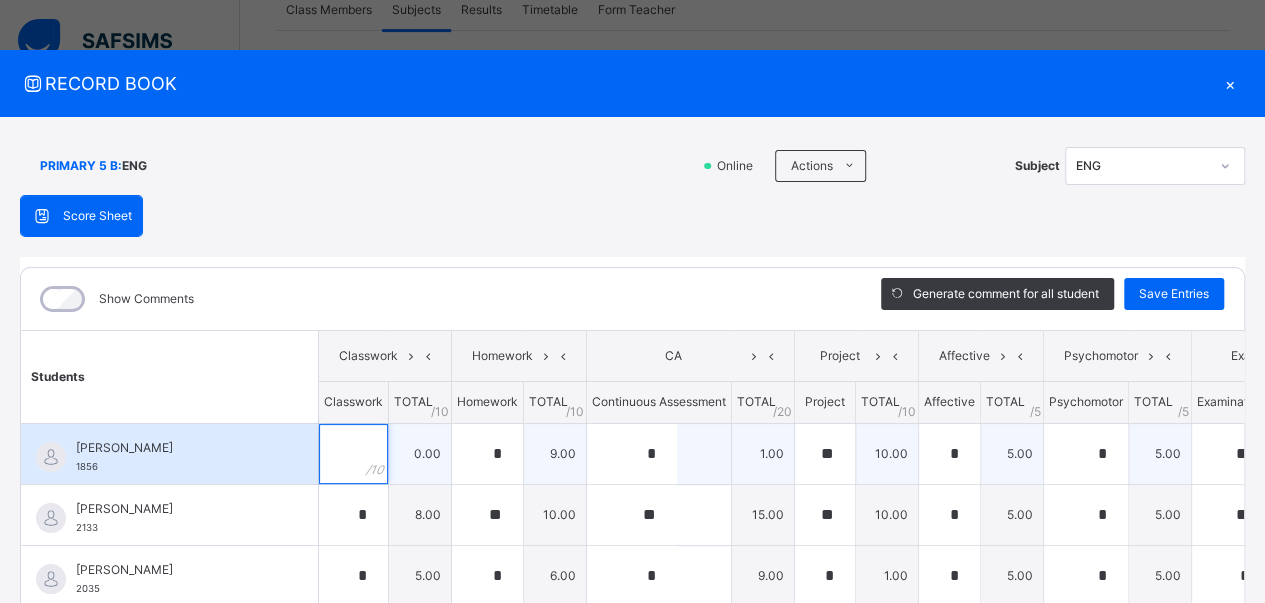 click at bounding box center [353, 454] 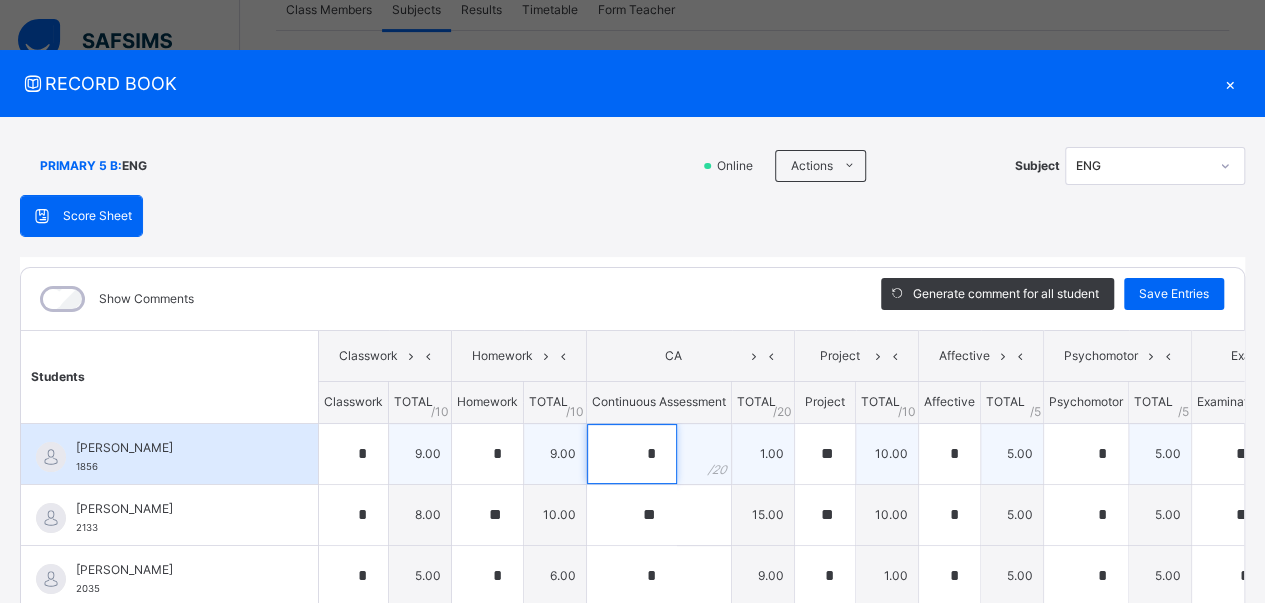 click on "*" at bounding box center (632, 454) 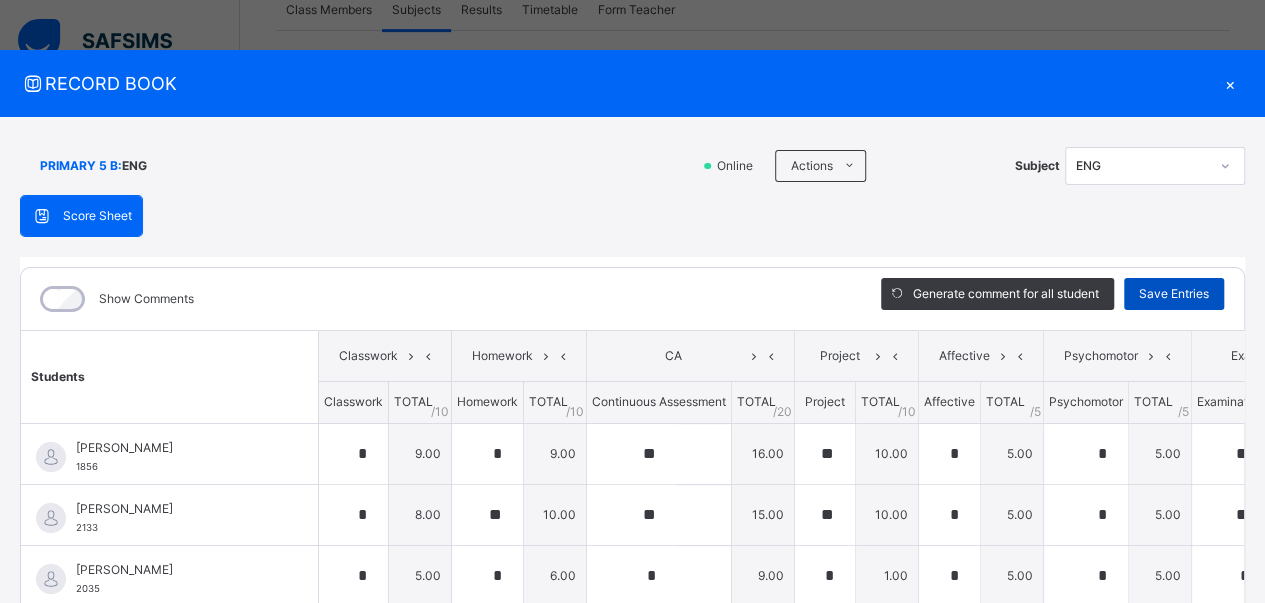 click on "Save Entries" at bounding box center [1174, 294] 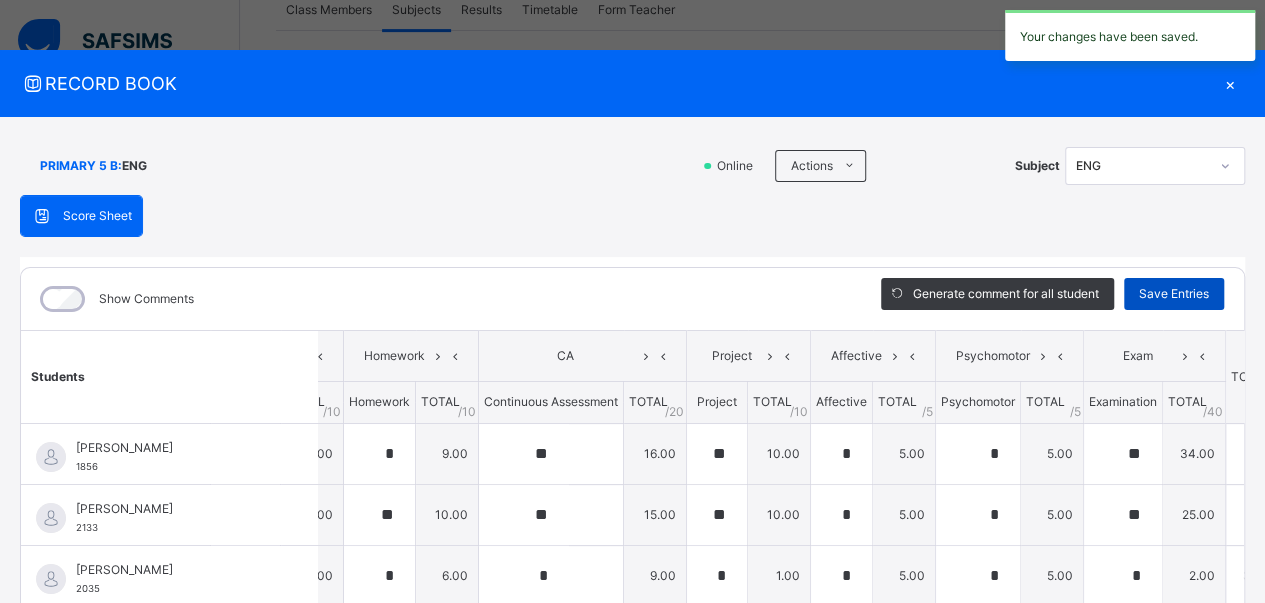 scroll, scrollTop: 0, scrollLeft: 166, axis: horizontal 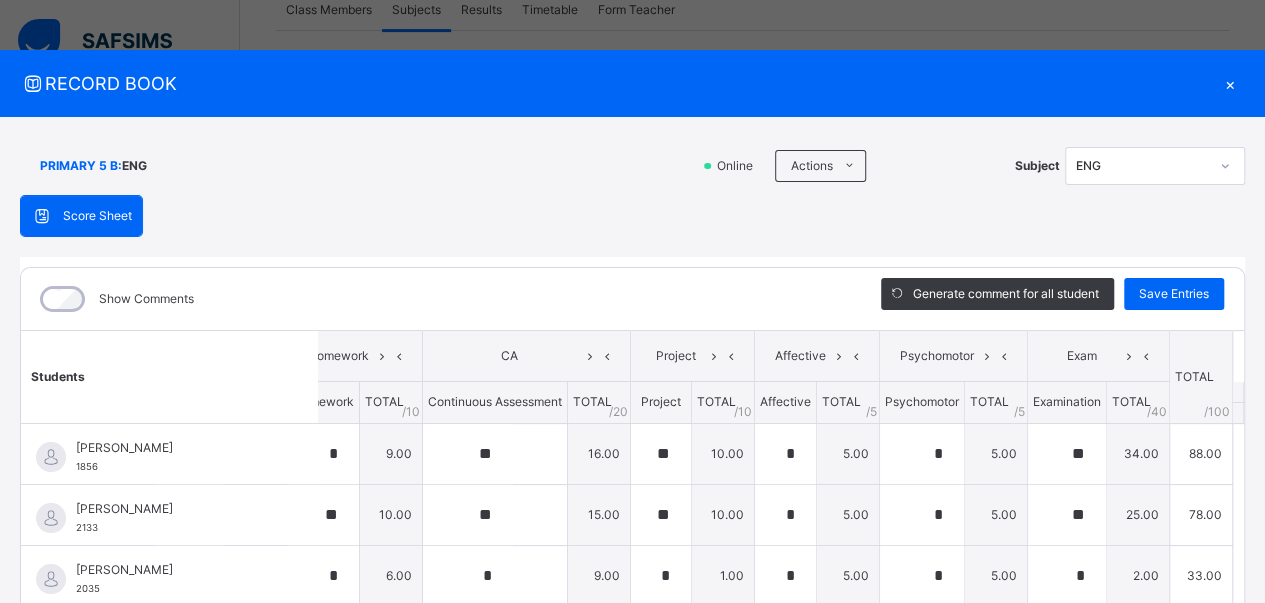 click on "×" at bounding box center [1230, 83] 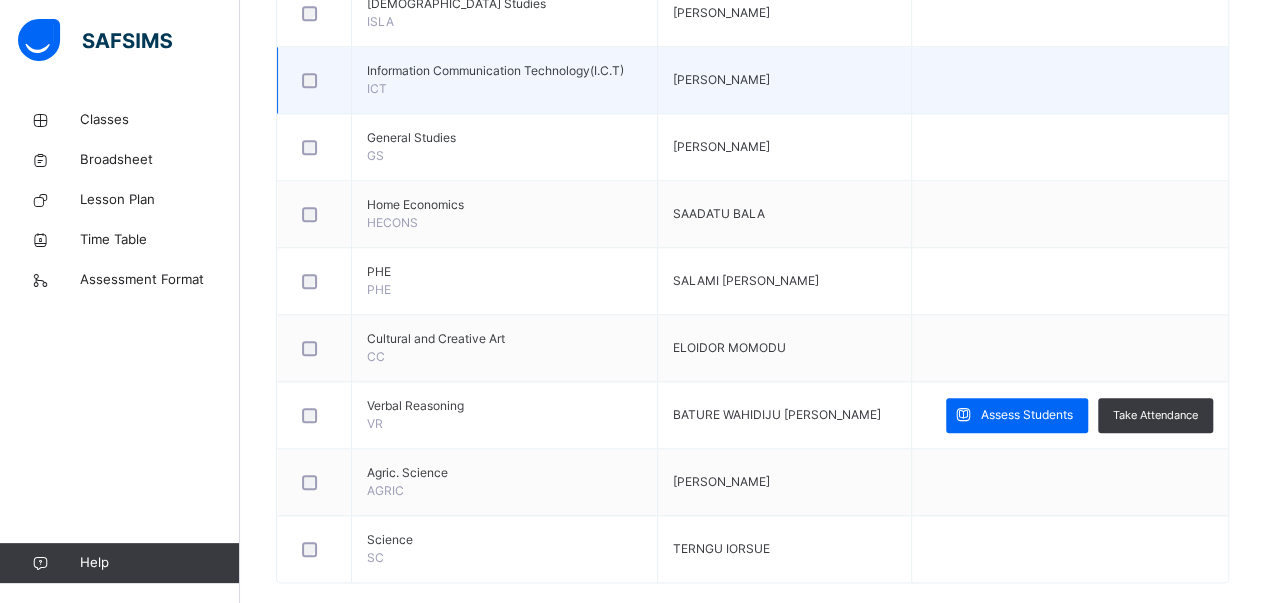 scroll, scrollTop: 885, scrollLeft: 0, axis: vertical 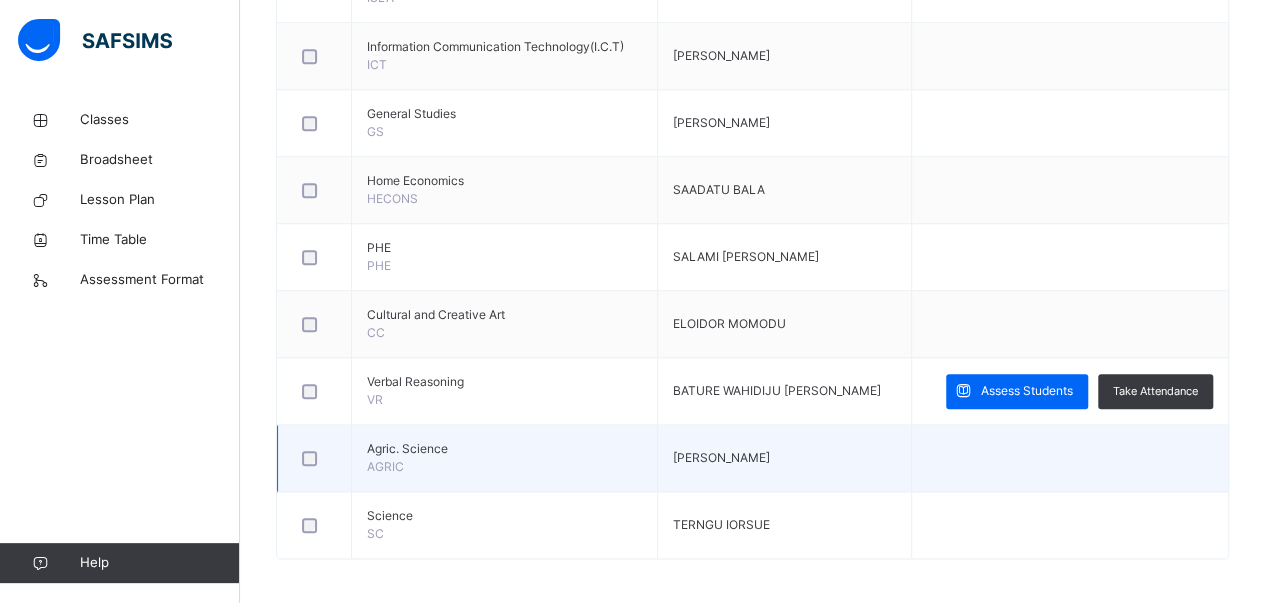 click on "[PERSON_NAME]" at bounding box center [785, 458] 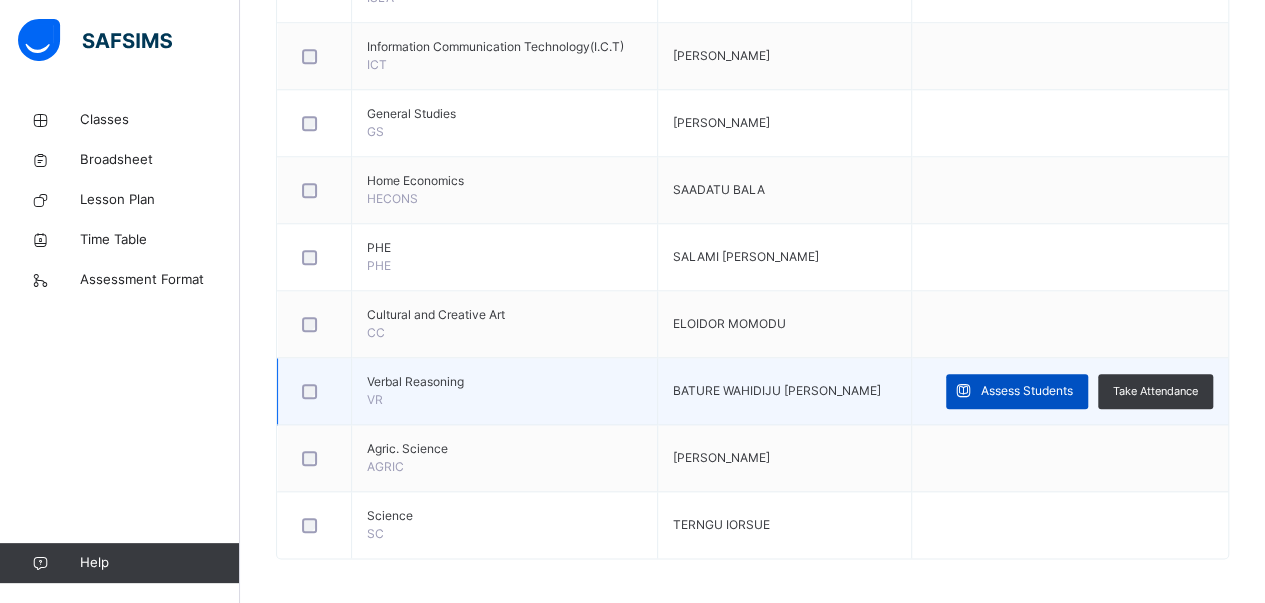click on "Assess Students" at bounding box center [1027, 391] 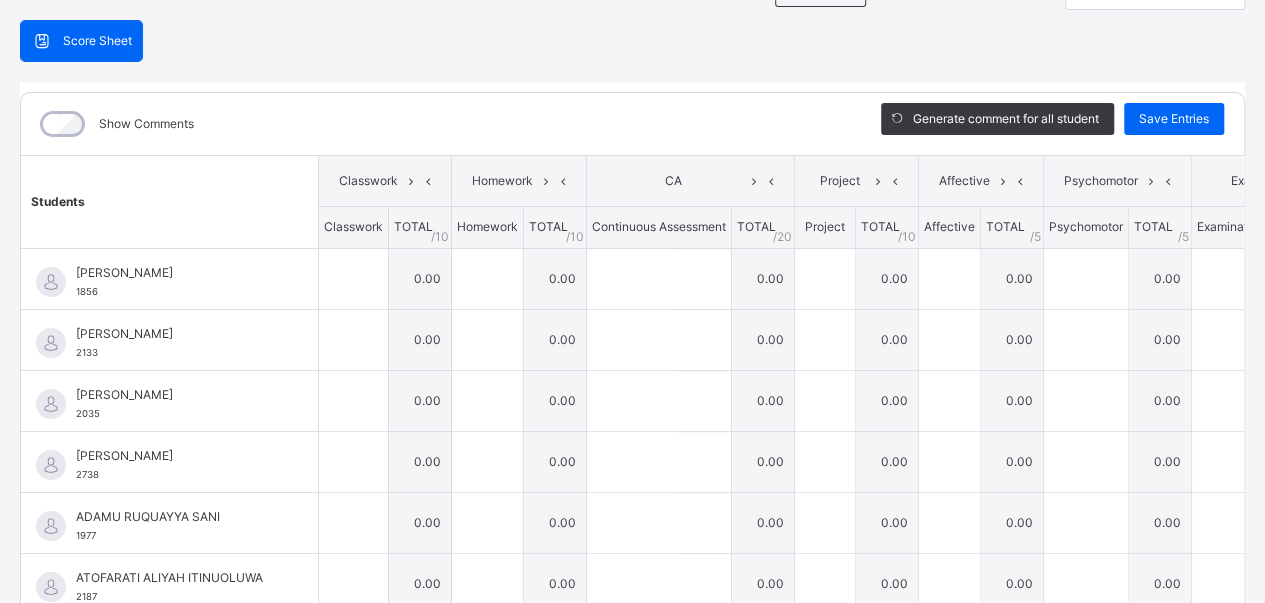 scroll, scrollTop: 0, scrollLeft: 0, axis: both 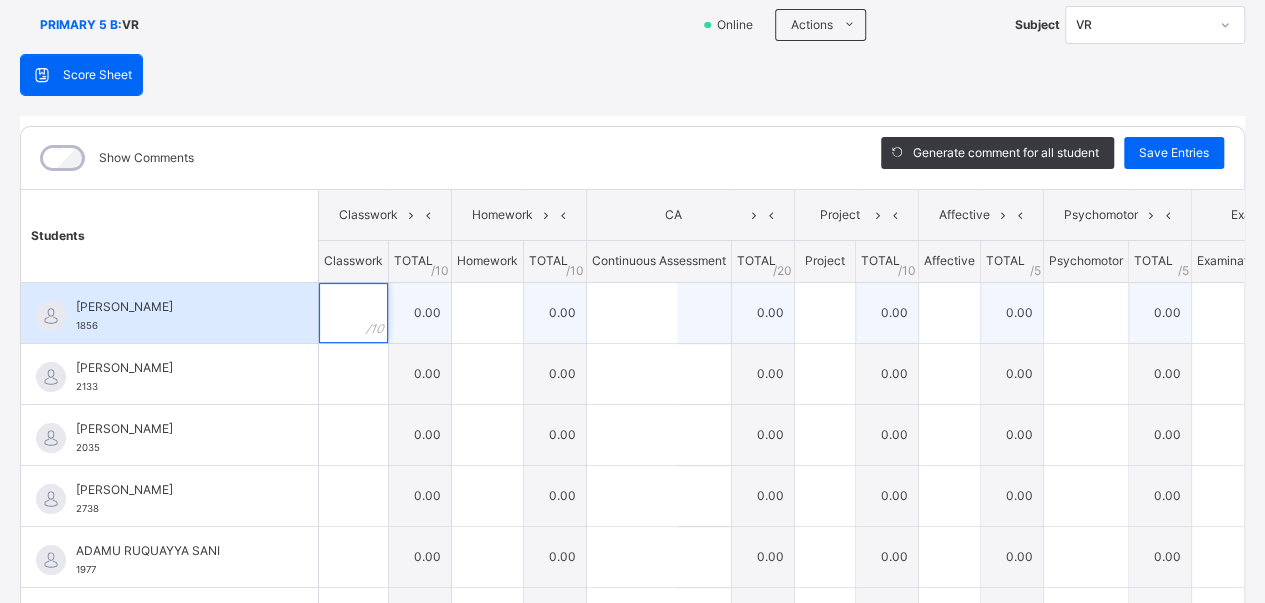 click at bounding box center (353, 313) 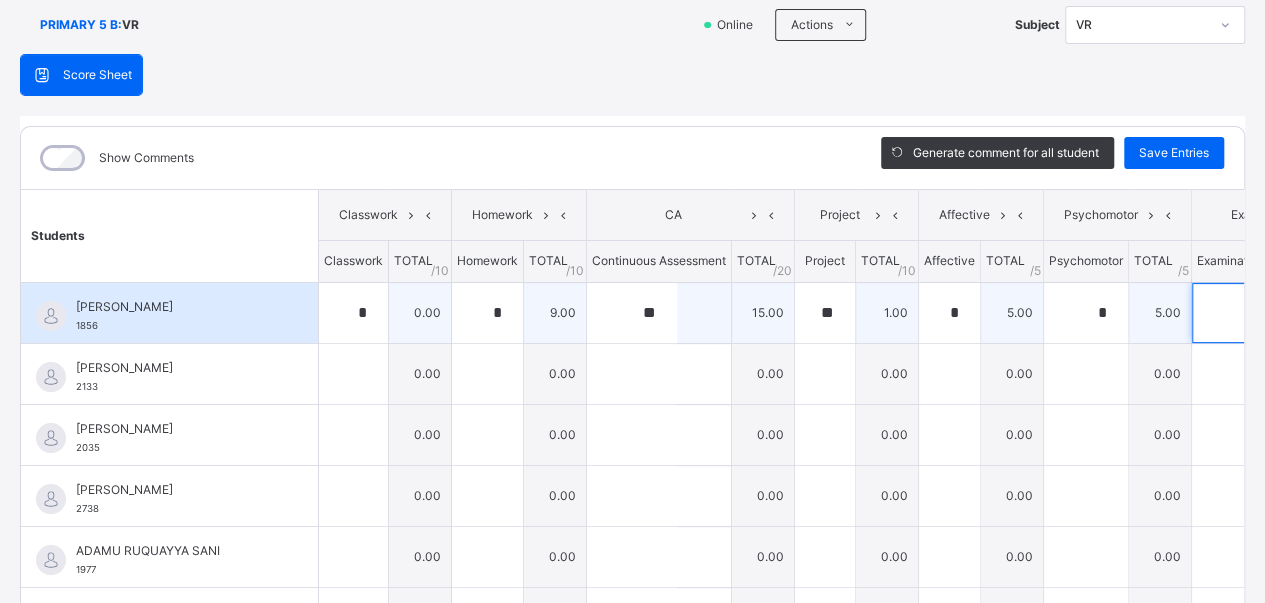 scroll, scrollTop: 0, scrollLeft: 32, axis: horizontal 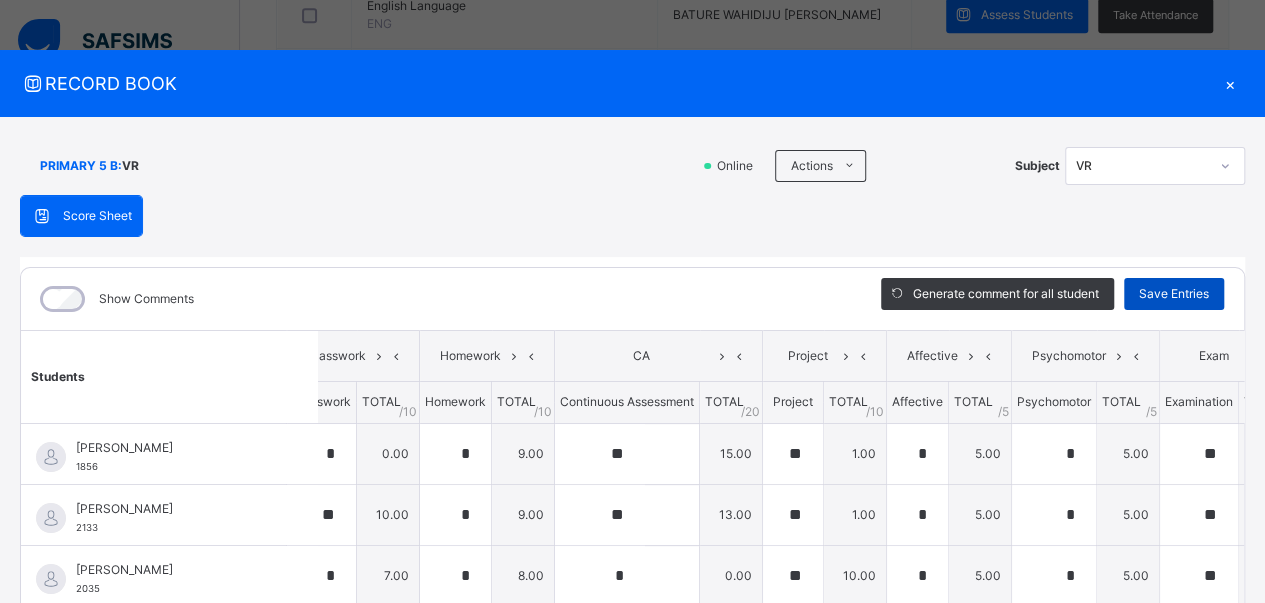 click on "Save Entries" at bounding box center (1174, 294) 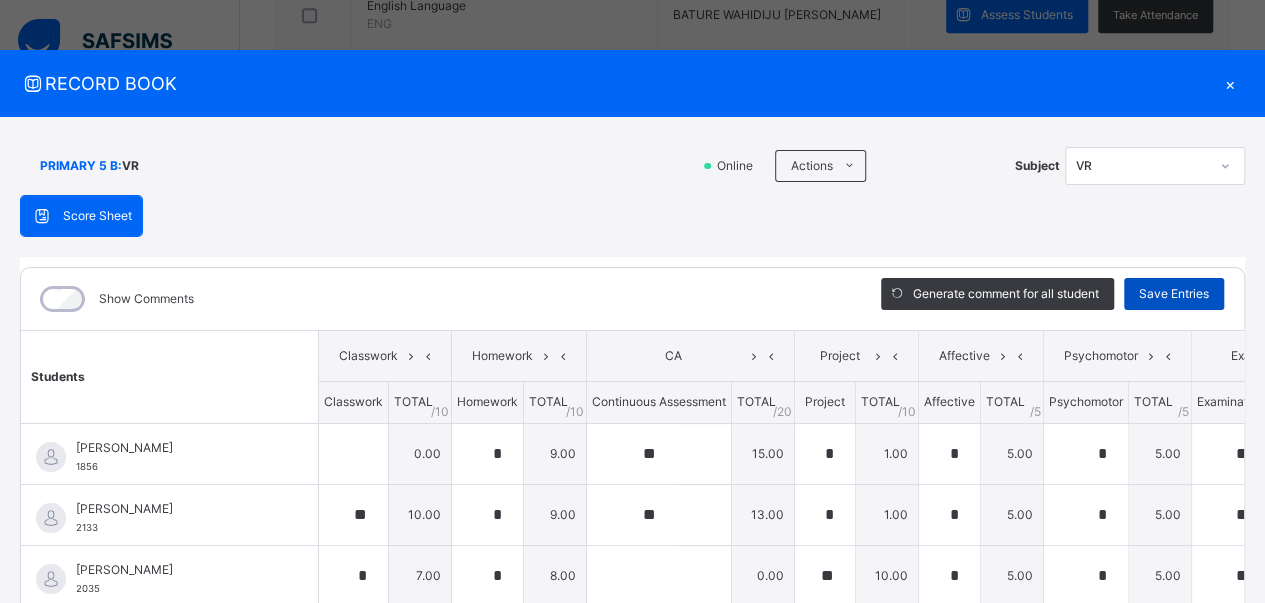 click on "Save Entries" at bounding box center [1174, 294] 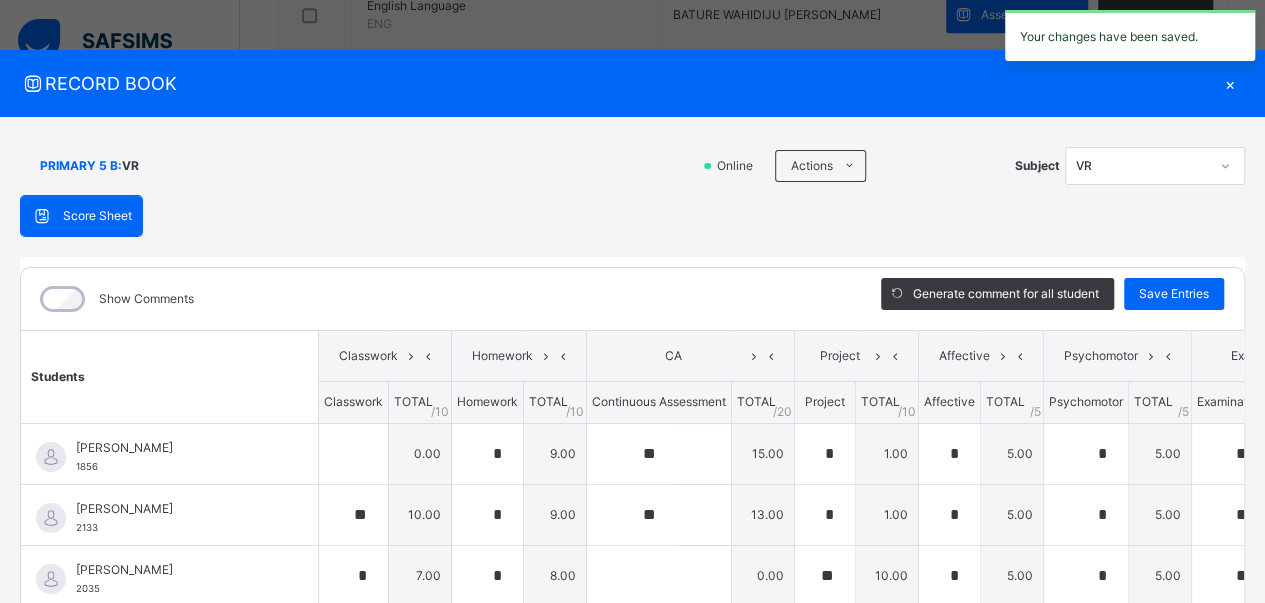 click on "RECORD BOOK" at bounding box center (617, 83) 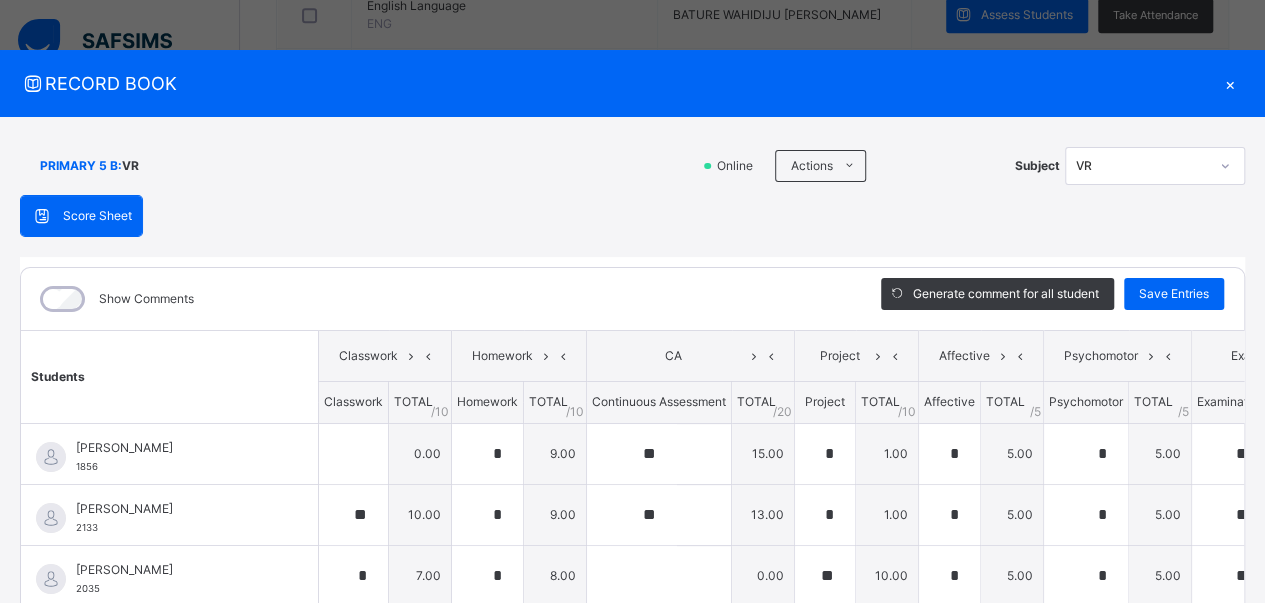click on "×" at bounding box center (1230, 83) 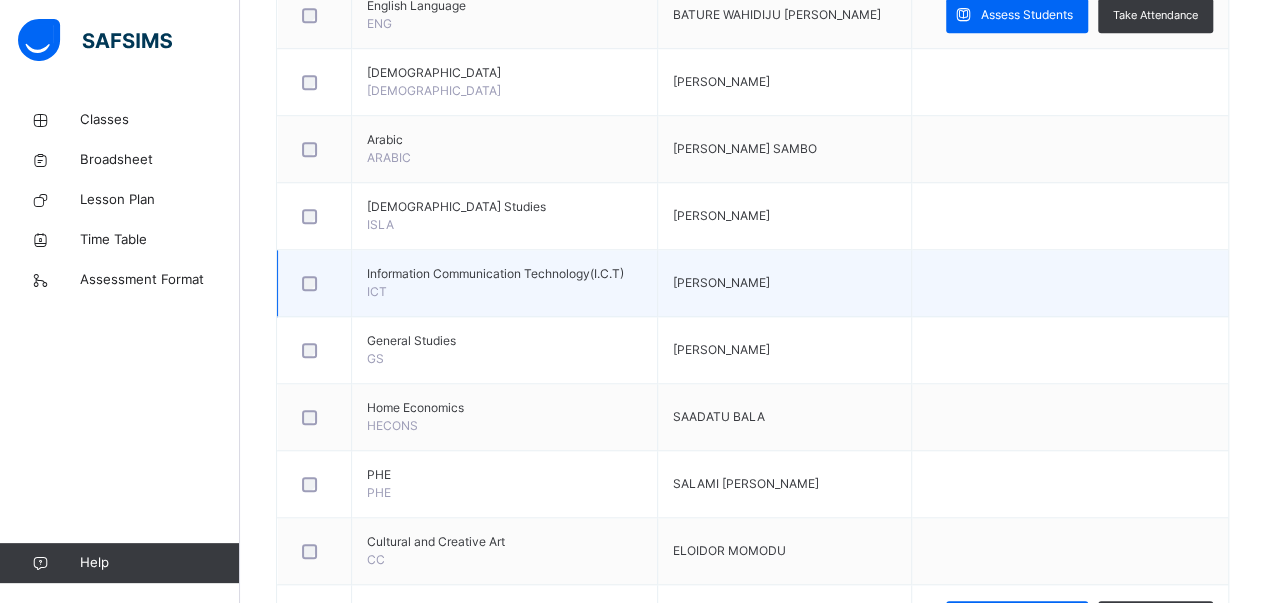 scroll, scrollTop: 0, scrollLeft: 0, axis: both 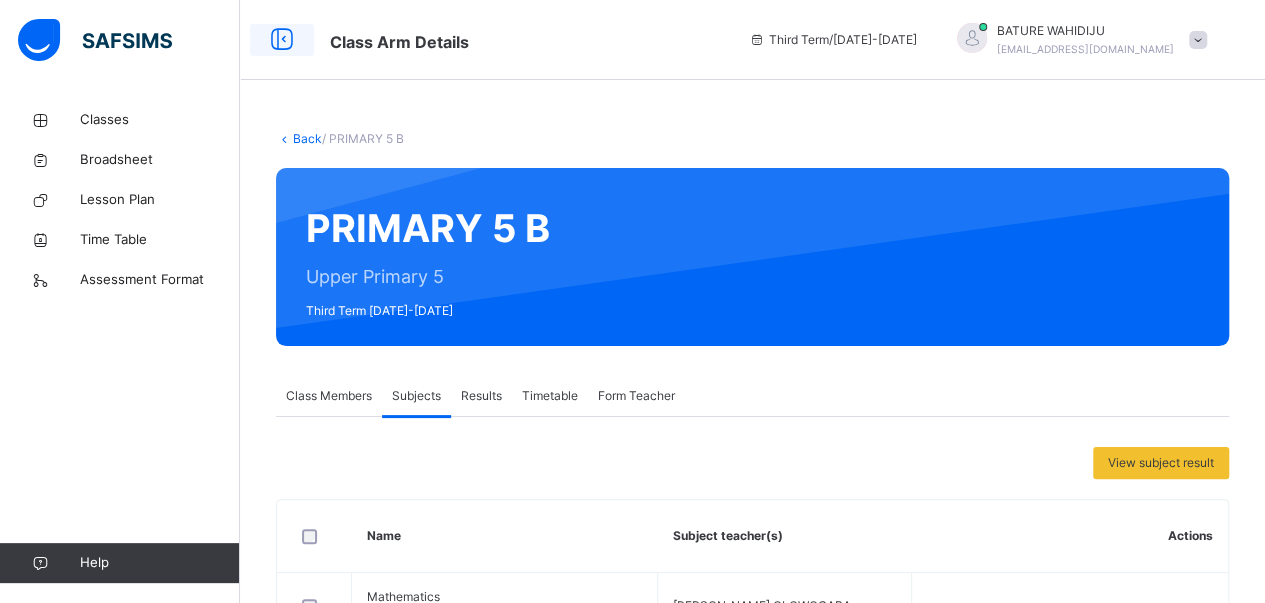 click at bounding box center [282, 40] 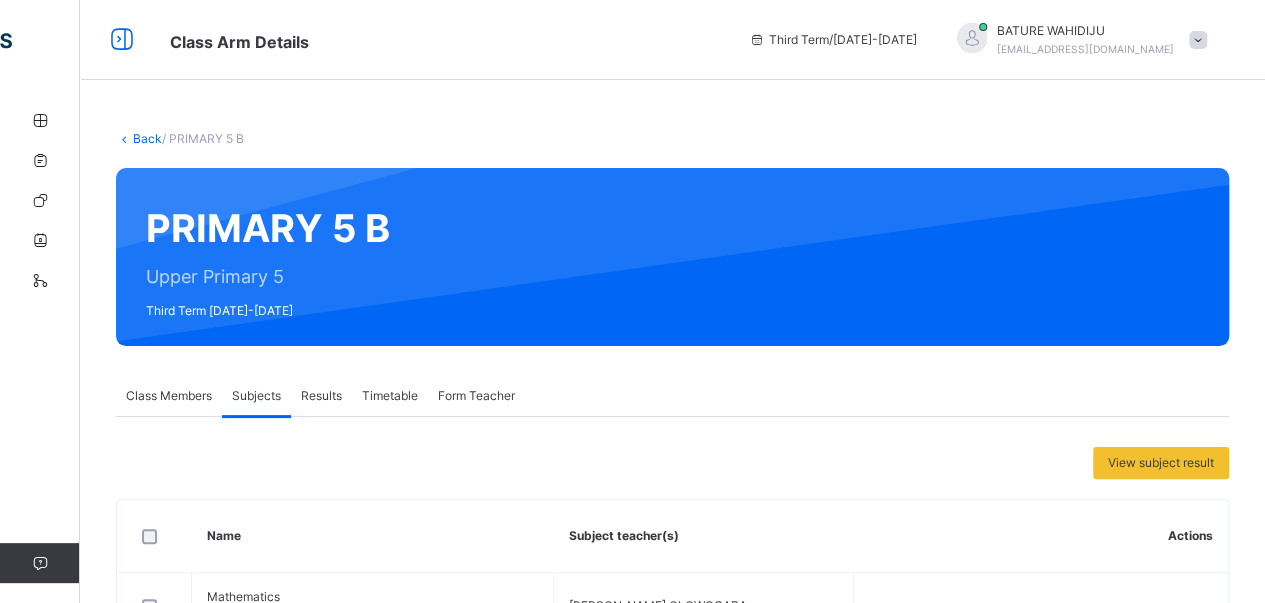 click on "Back" at bounding box center [147, 138] 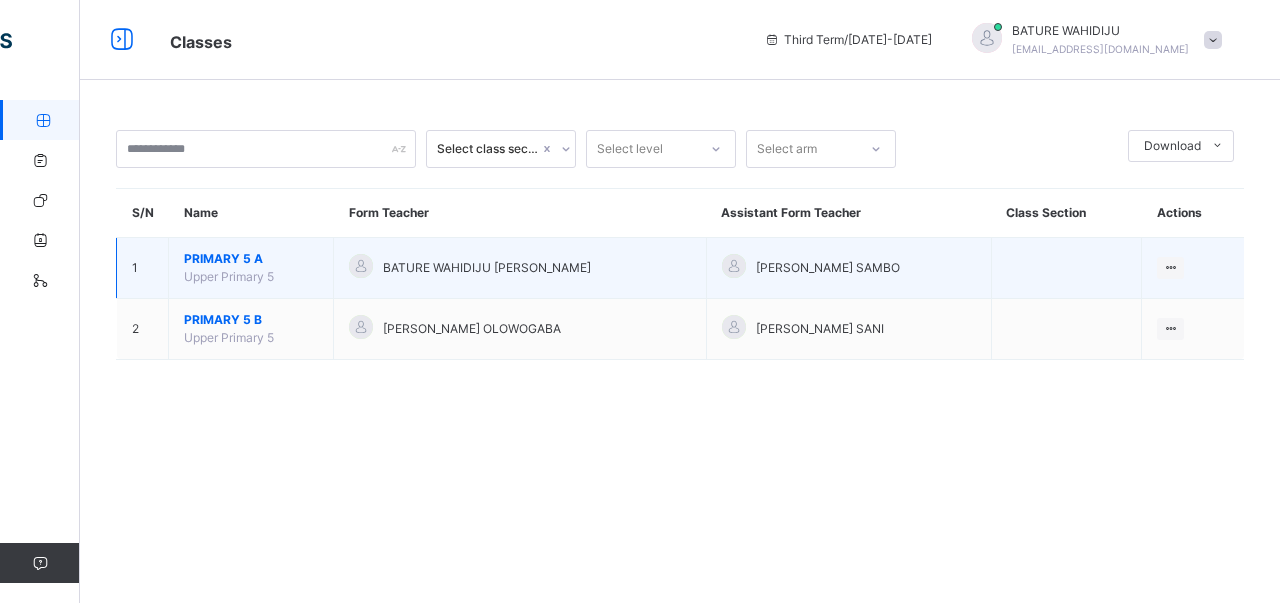 click on "PRIMARY 5   A" at bounding box center (251, 259) 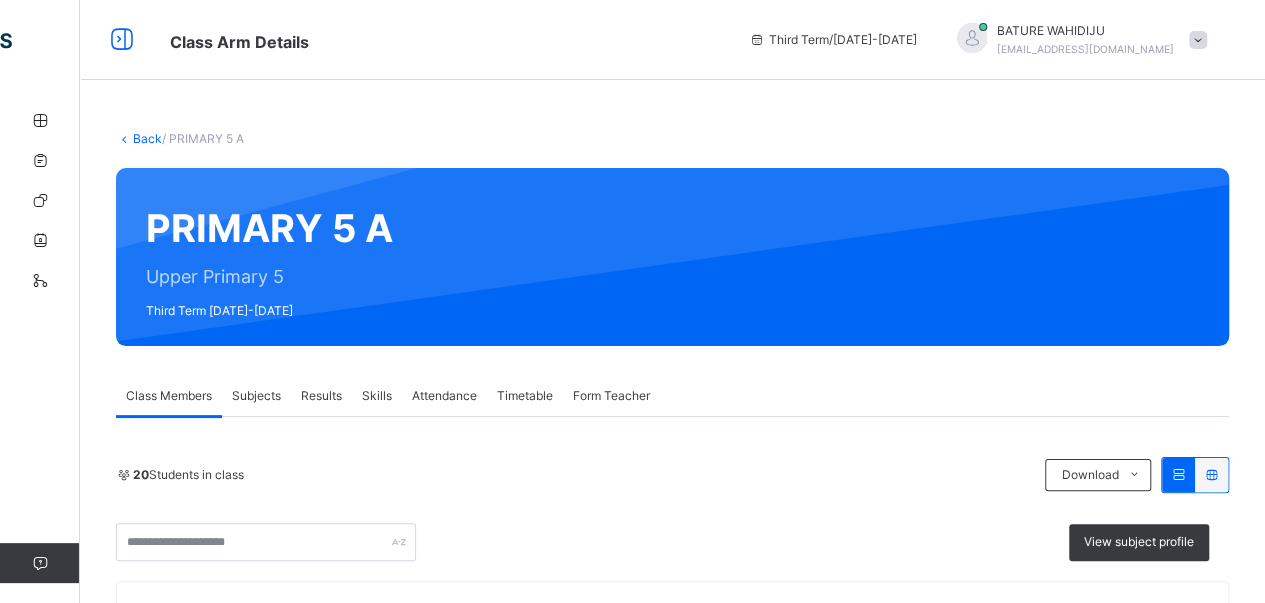 click on "20  Students in class" at bounding box center [188, 475] 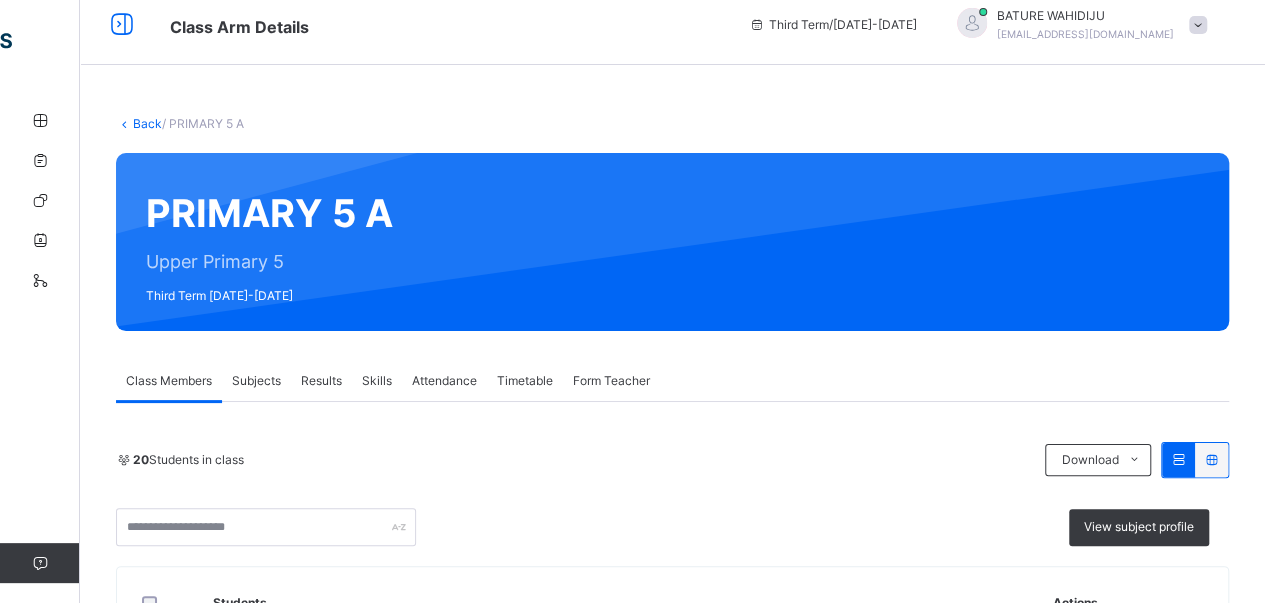 scroll, scrollTop: 0, scrollLeft: 0, axis: both 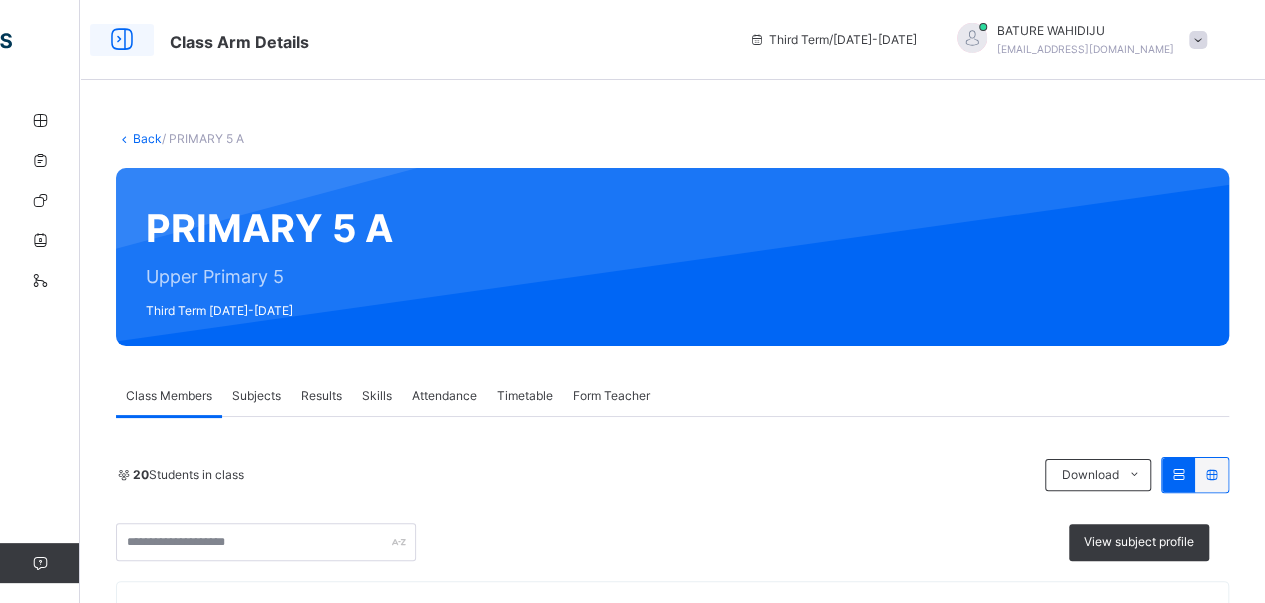 click at bounding box center [122, 40] 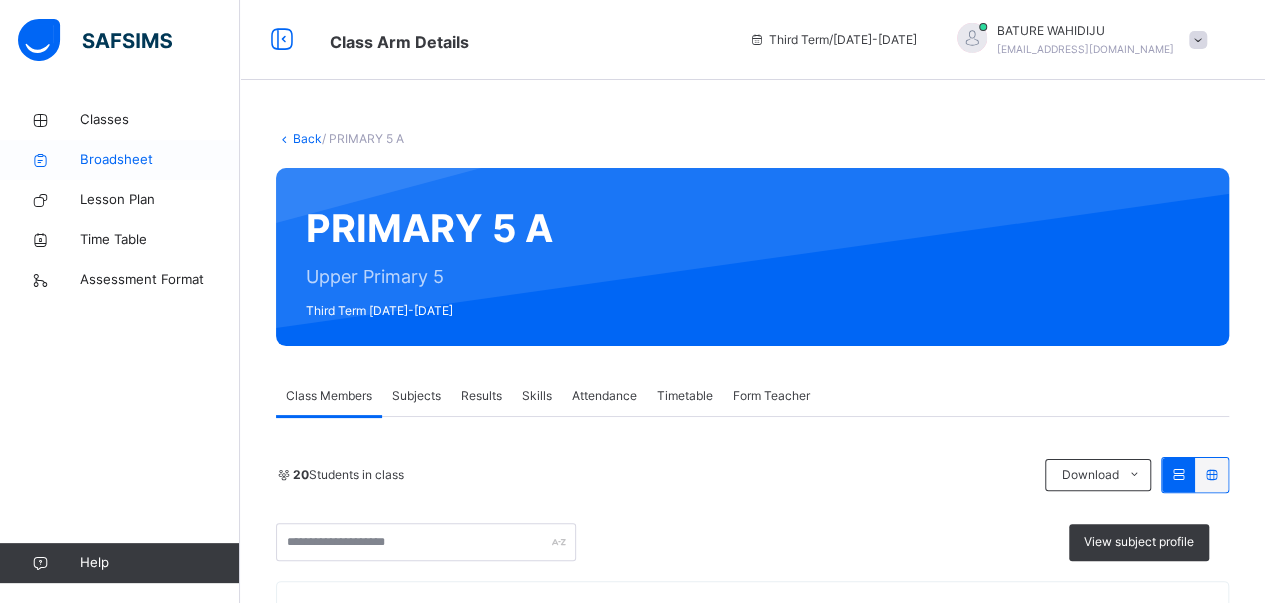 click on "Broadsheet" at bounding box center [160, 160] 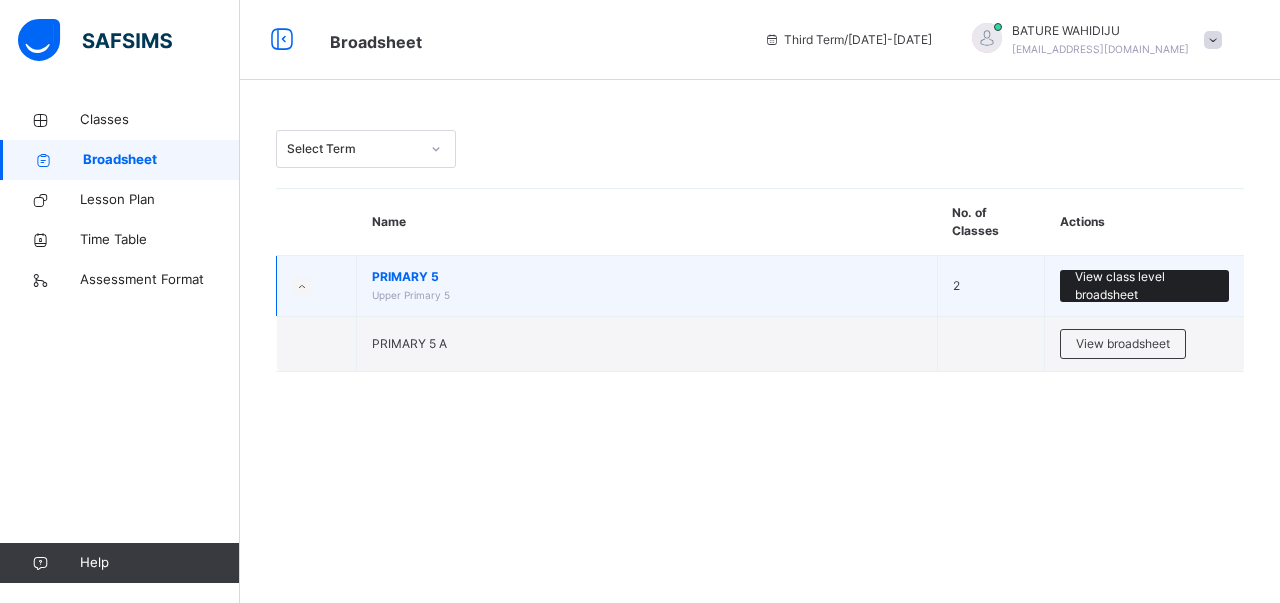 click on "View class level broadsheet" at bounding box center [1144, 286] 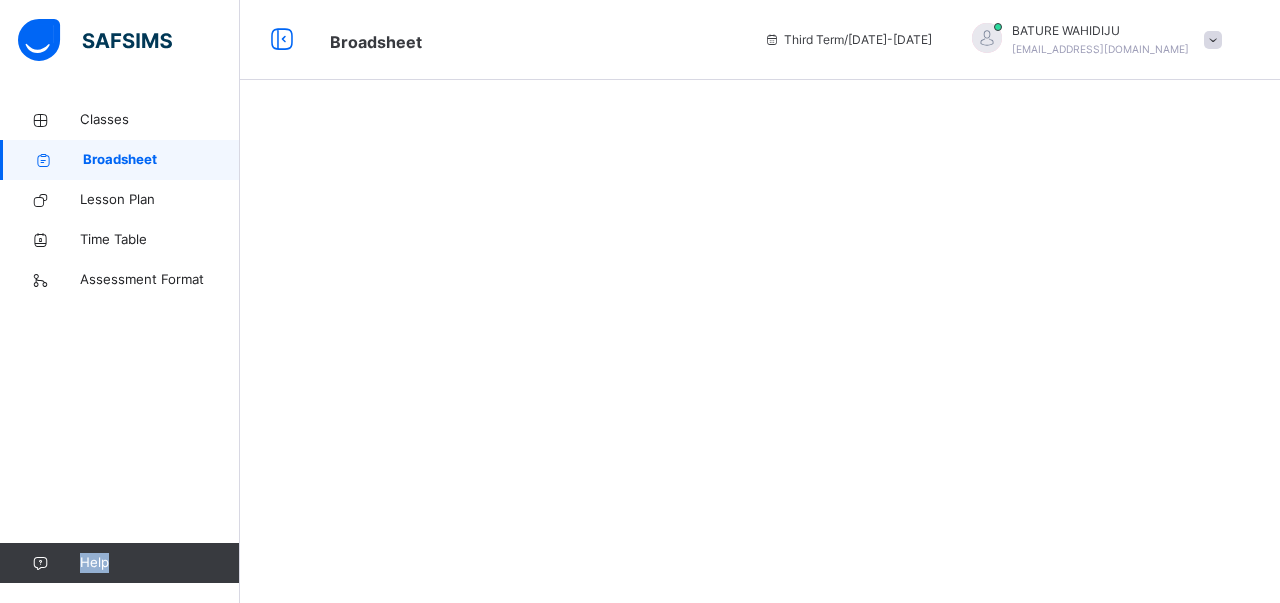 click at bounding box center (760, 301) 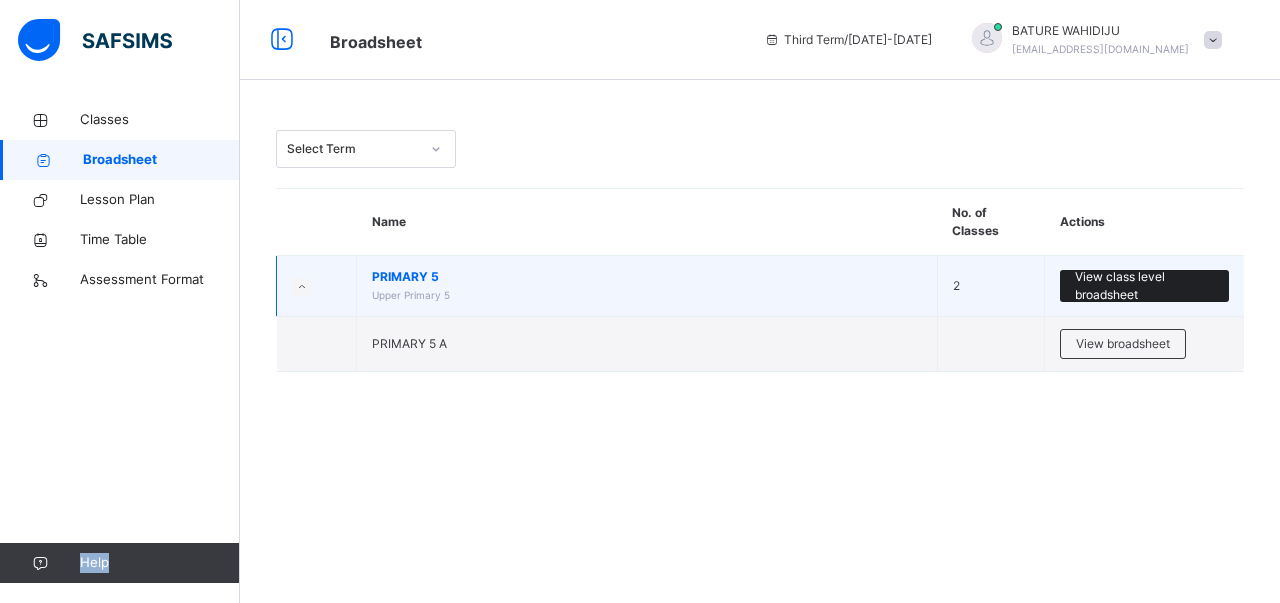 click on "View class level broadsheet" at bounding box center (1144, 286) 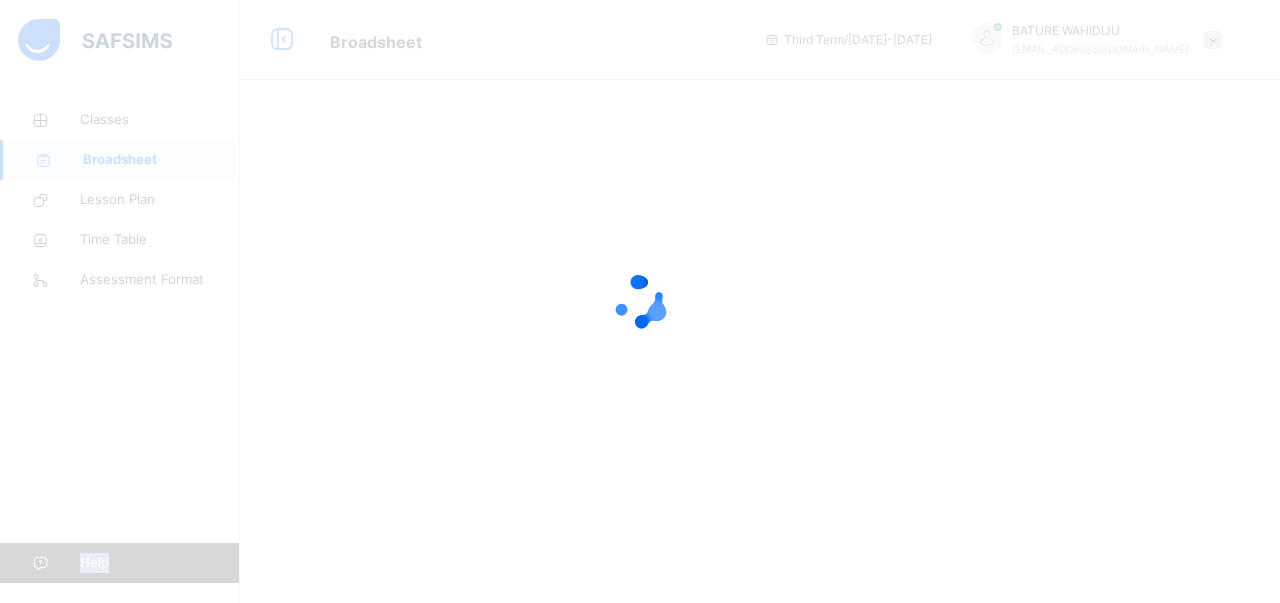click at bounding box center (640, 301) 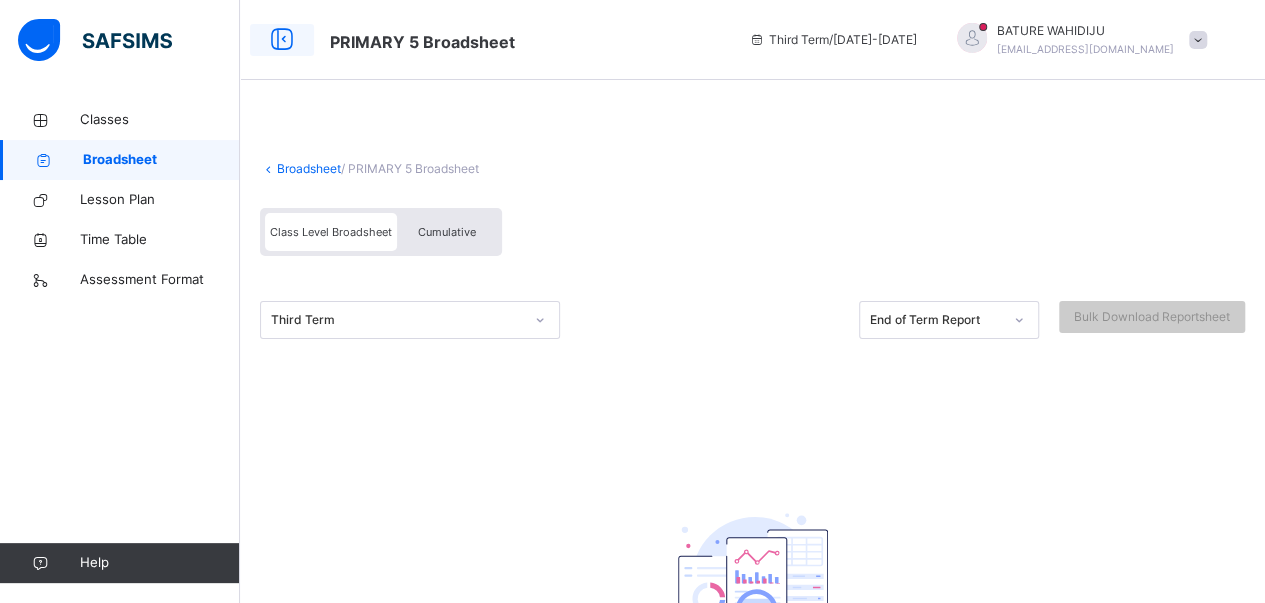 click at bounding box center [282, 40] 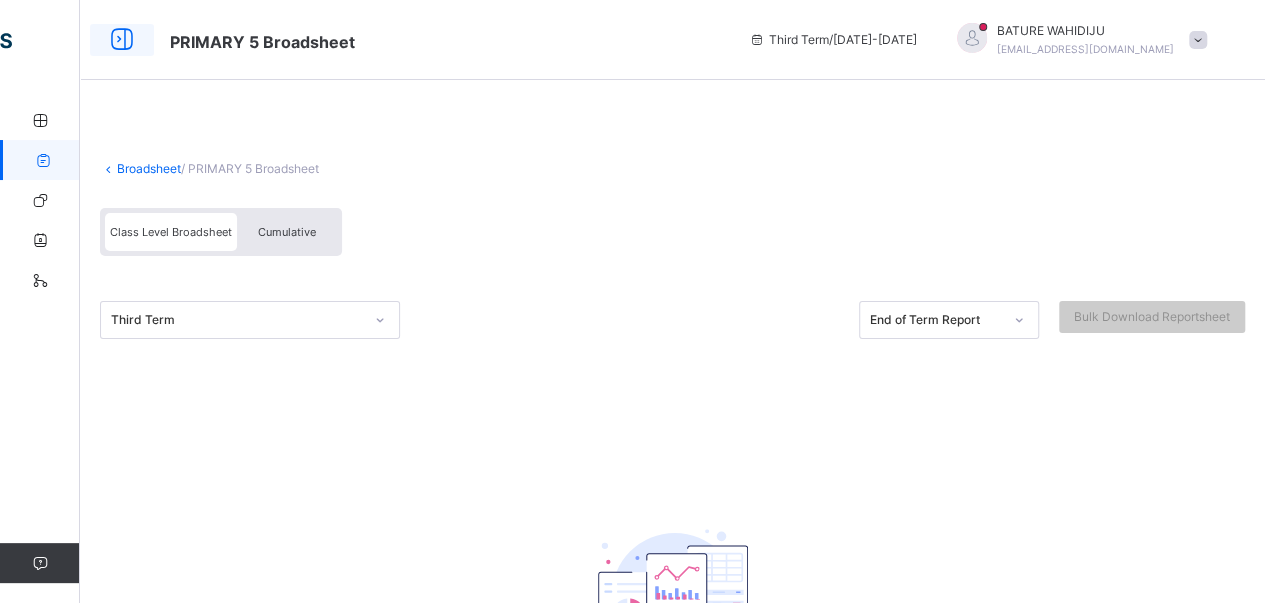 click at bounding box center (122, 40) 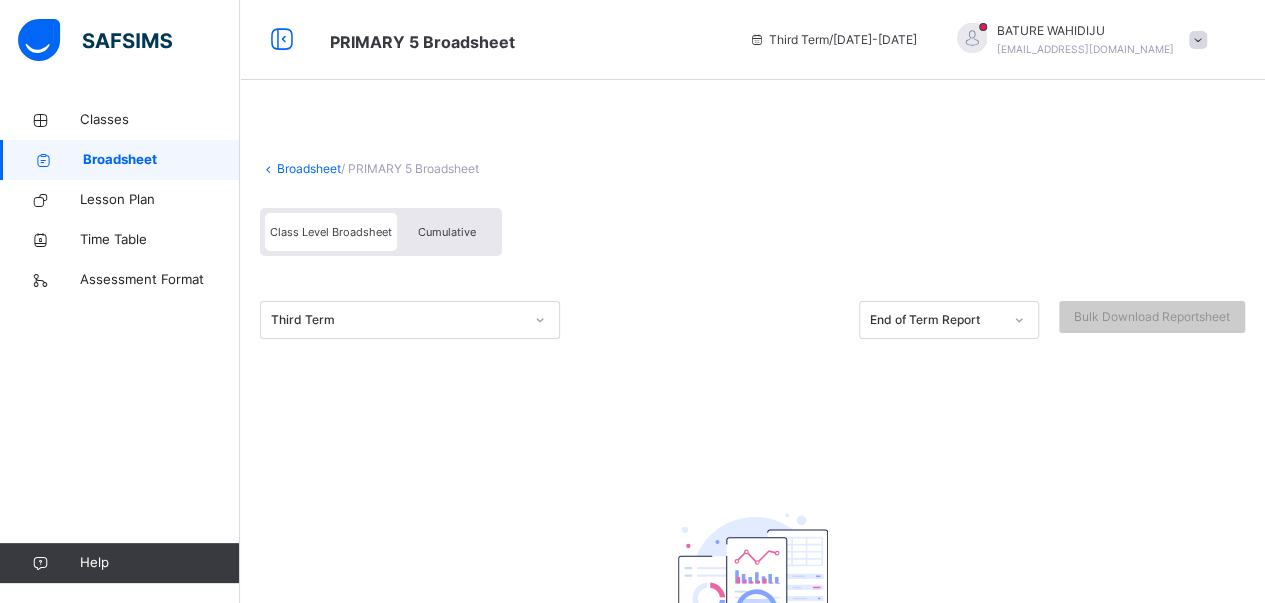 click on "Broadsheet" at bounding box center [161, 160] 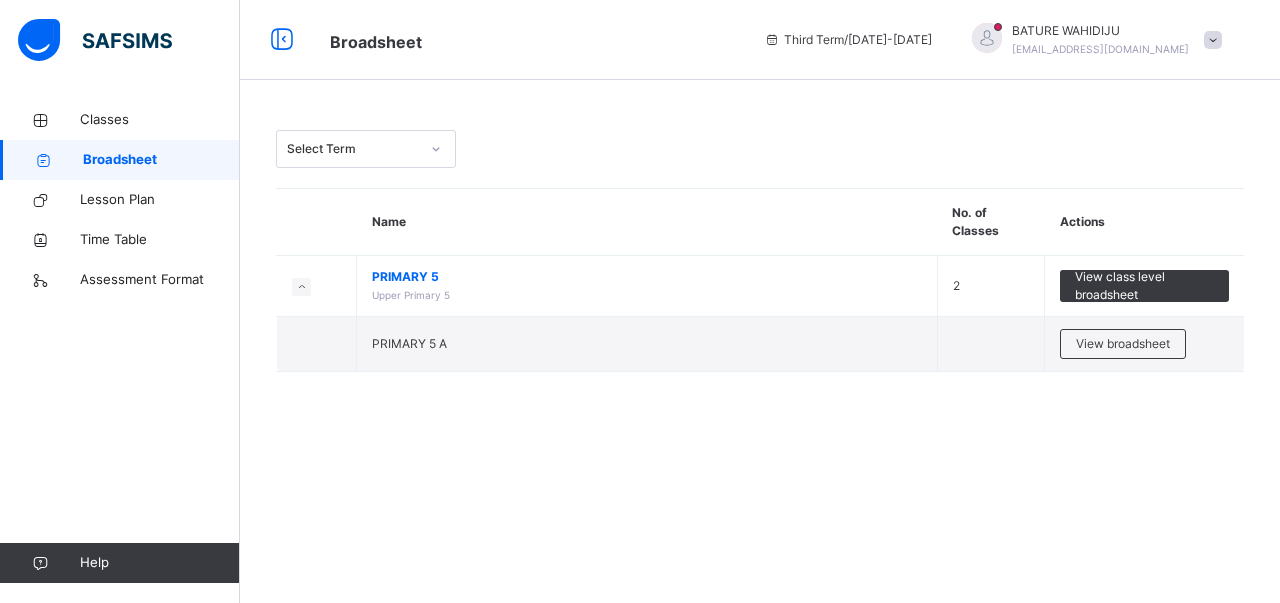 click on "Select Term Name No. of Classes Actions   PRIMARY 5     Upper Primary 5   2   View class level broadsheet   PRIMARY 5 A View broadsheet × Approve All Results In School This action would approve all the results for the Current Term in this school. Are you
sure you want to carry on? Cancel Yes, Approve all results × How satisfied are you with using SAFSIMS? 😞 🙁 😐 🙂 😄 Very Dissatisfied Very Satisfied Submit Close" at bounding box center (760, 301) 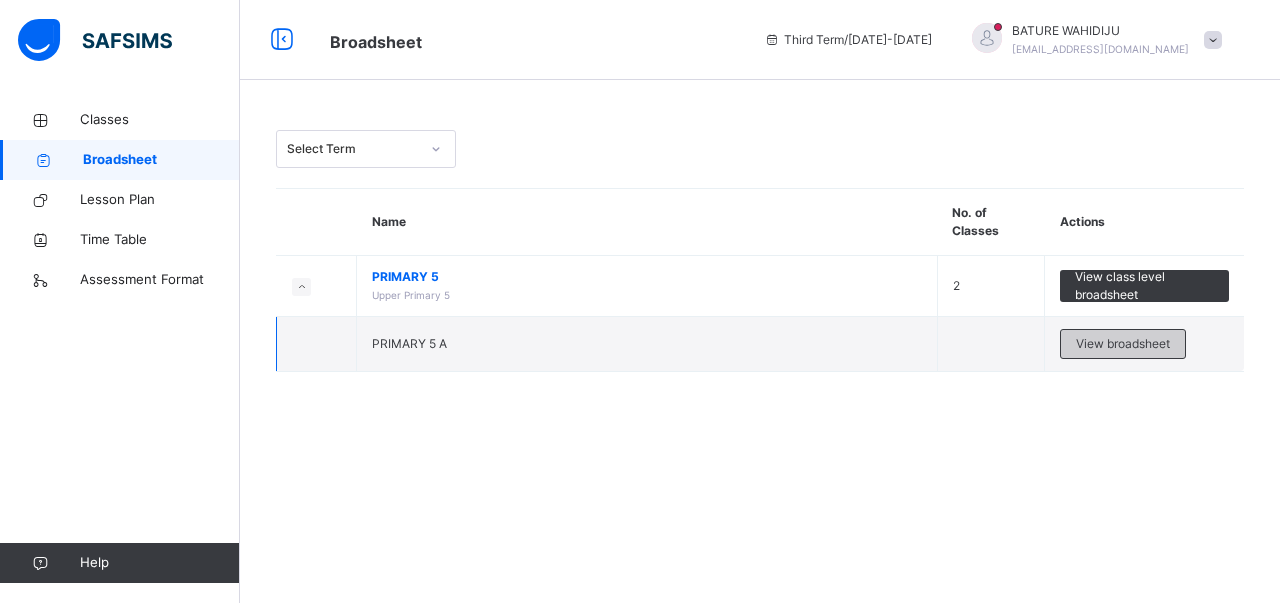 click on "View broadsheet" at bounding box center (1123, 344) 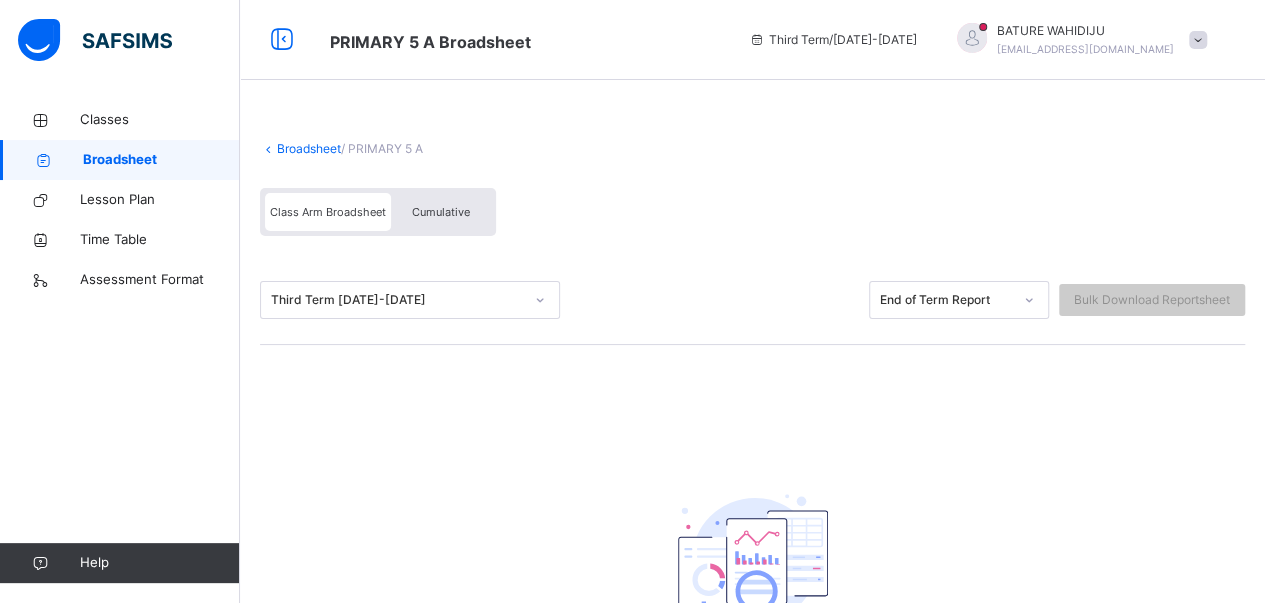 click on "Class Arm Broadsheet Cumulative" at bounding box center (752, 217) 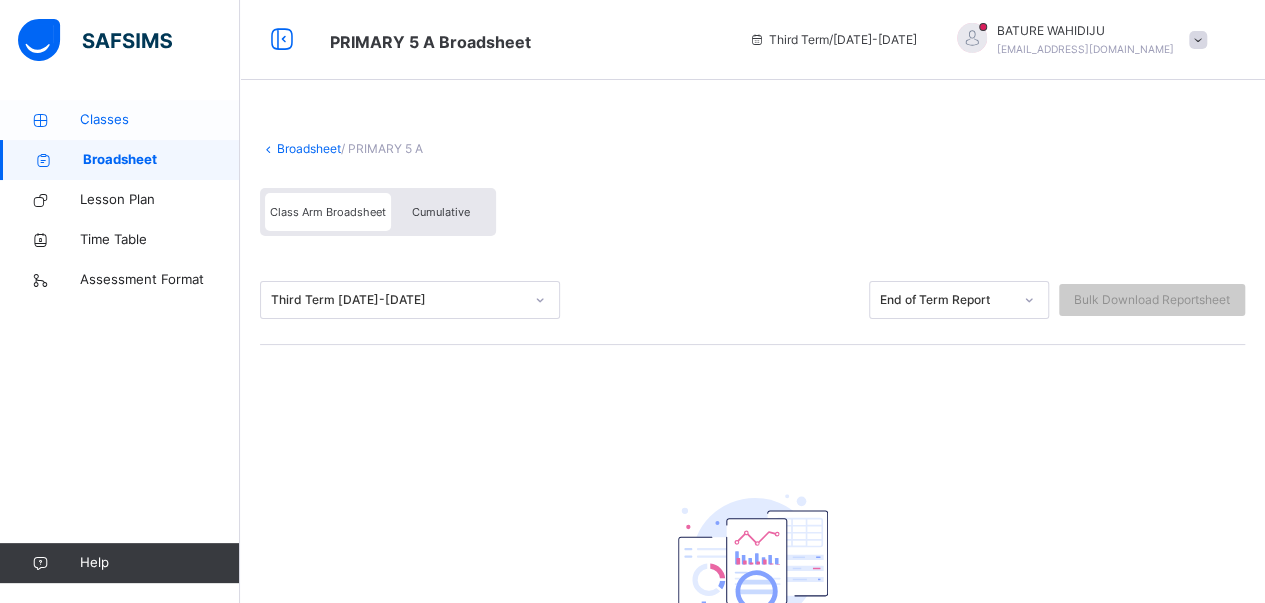click on "Classes" at bounding box center [120, 120] 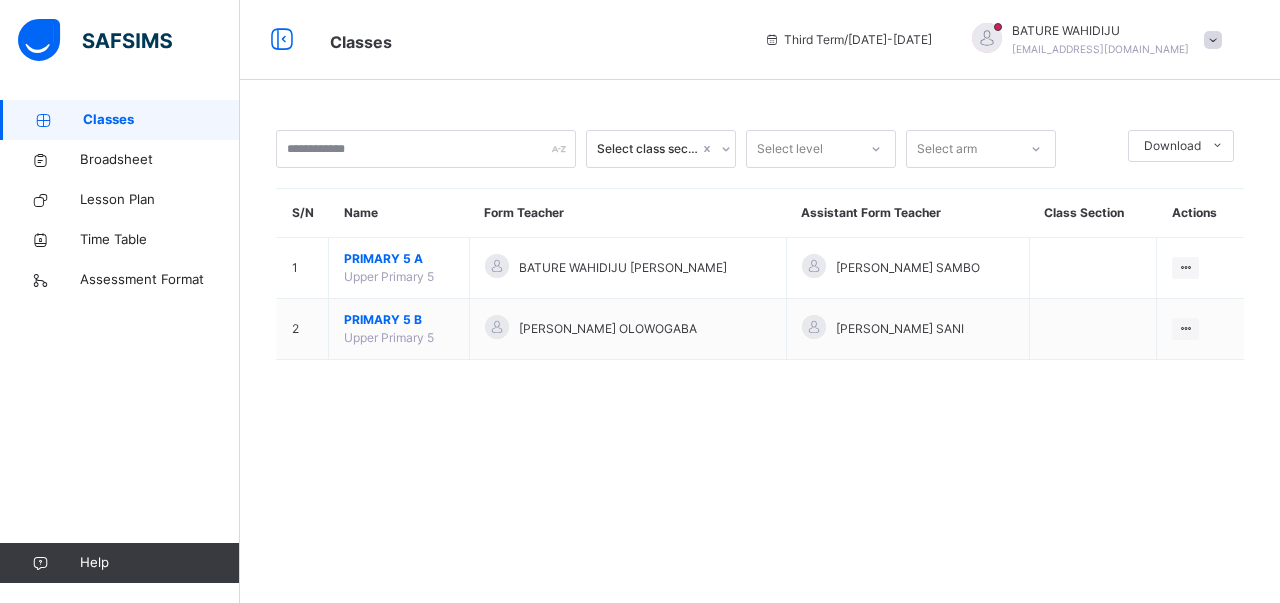 click on "Select class section Select level Select arm Download Pdf Report Excel Report S/N Name Form Teacher Assistant Form Teacher Class Section Actions 1 PRIMARY 5   A   Upper Primary 5 BATURE WAHIDIJU [PERSON_NAME] [PERSON_NAME] View Class 2 PRIMARY 5   B   Upper Primary 5 [PERSON_NAME] OLOWOGABA [PERSON_NAME] SANI View Class × Form Teacher Select Form Teacher BATURE WAHIDIJU [PERSON_NAME] Select Assistant Form Teacher [PERSON_NAME] SAMBO Cancel Save ESTEEM LEARNING CENTRE NURUL-ISLAM ([PERSON_NAME] MEMORIAL) [STREET_ADDRESS][PERSON_NAME],  , Phone:   [PHONE_NUMBER] List of Classes [DATE] 1:56:01 pm Total no. of classes:  22 Term:  Session:  S/N Class name Class Arms Form Teacher Supervisor Subject Teachers 1 PLAY CLASS (BM) PLAY CLASS BAYTUL MARIFAH A [PERSON_NAME]  No supervisor No class teachers 2 RECEPTION RECEPTION A [PERSON_NAME] [PERSON_NAME] No supervisor No class teachers 3 RECEPTION RECEPTION B [PERSON_NAME] No supervisor No class teachers 4 Reception (BM) Reception [GEOGRAPHIC_DATA] A 5 NURSERY1" at bounding box center [760, 301] 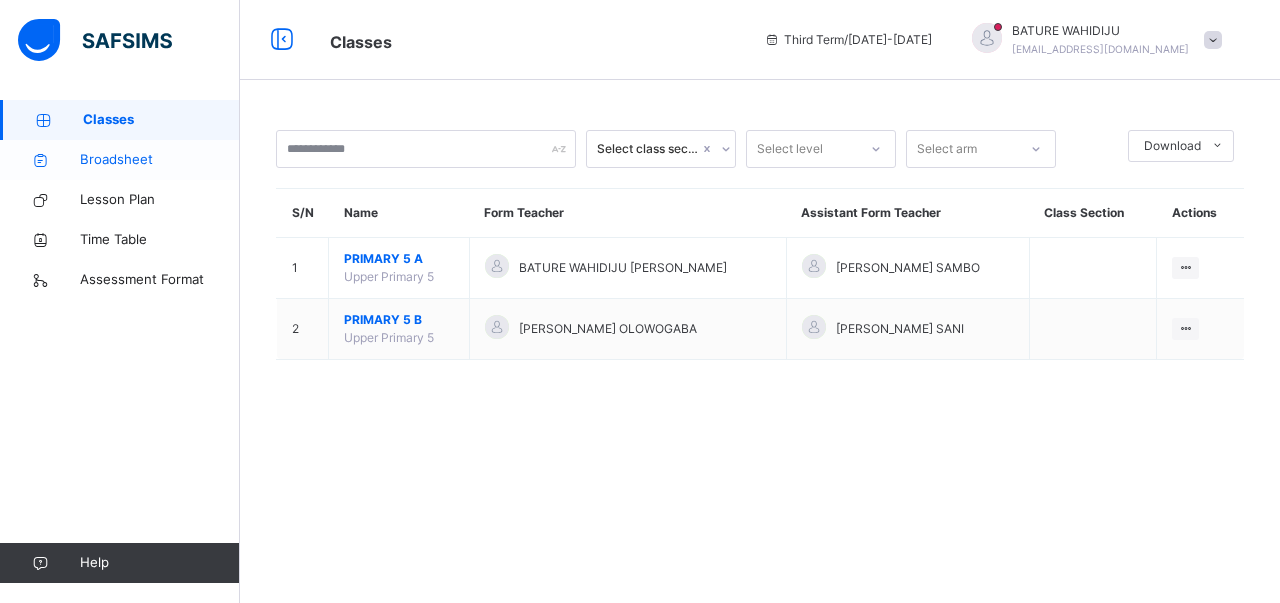 click on "Broadsheet" at bounding box center (160, 160) 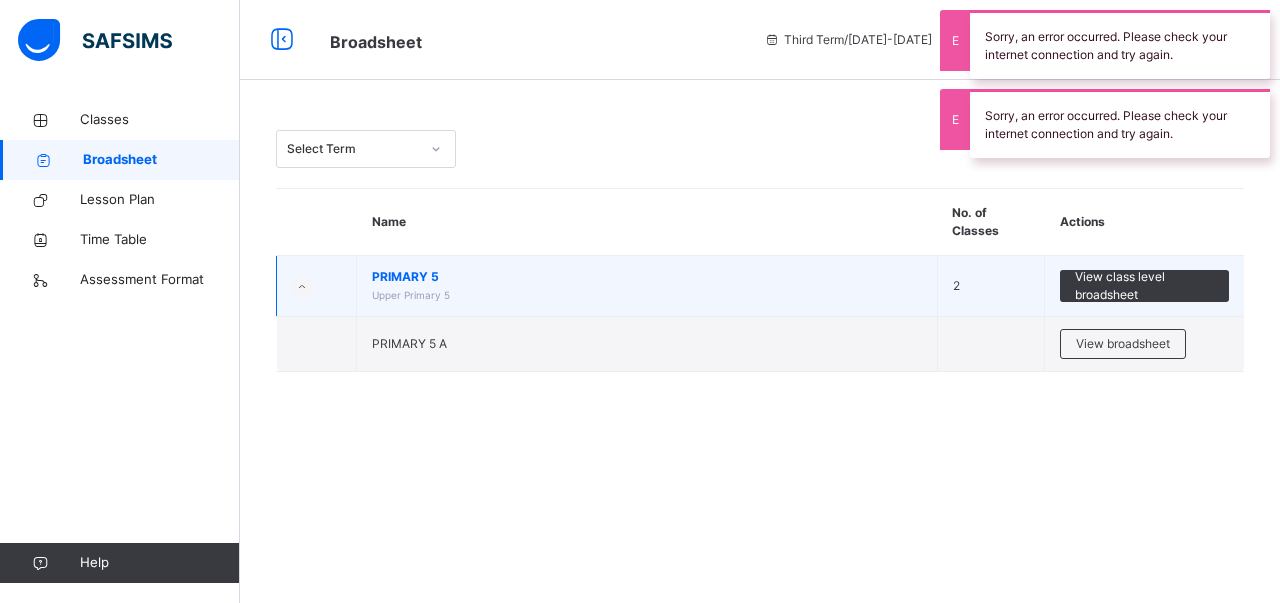 click on "PRIMARY 5     Upper Primary 5" at bounding box center (647, 286) 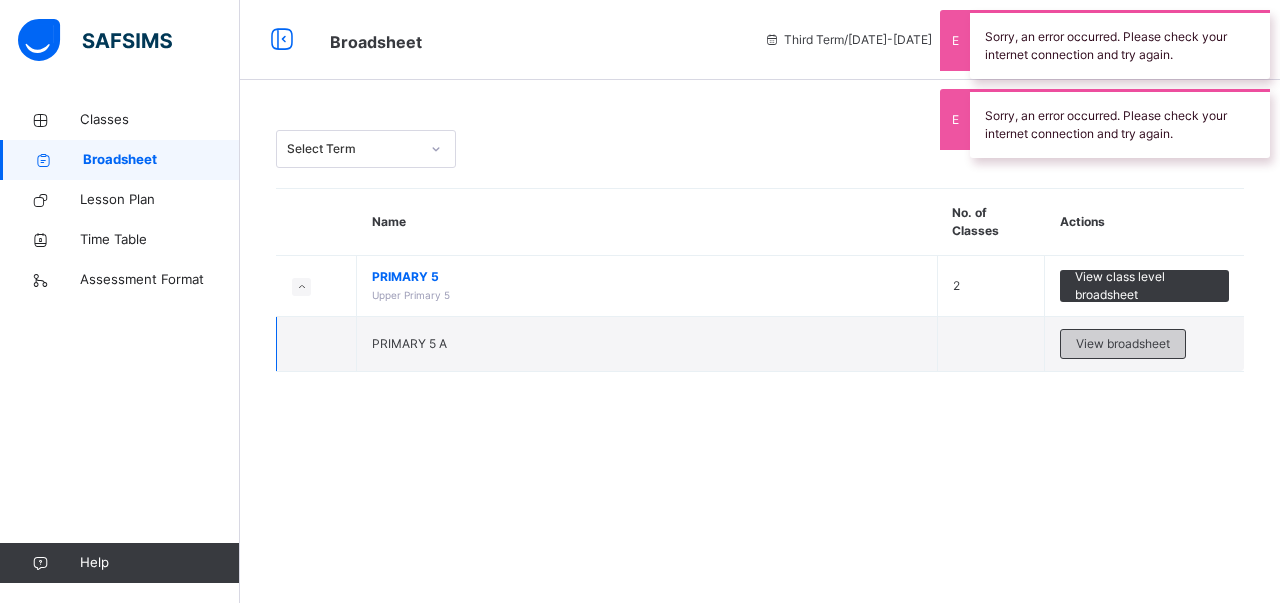 click on "View broadsheet" at bounding box center [1123, 344] 